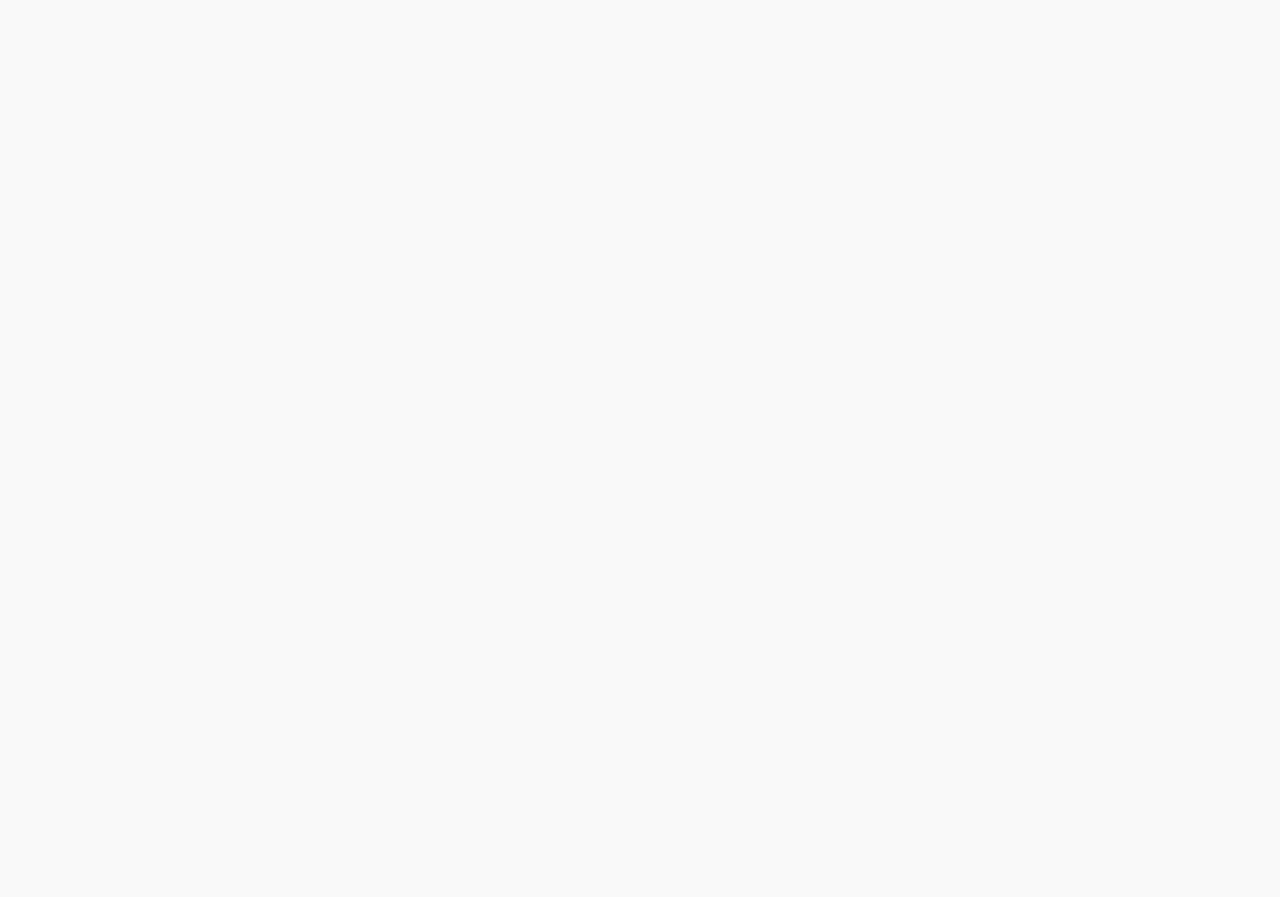 scroll, scrollTop: 0, scrollLeft: 0, axis: both 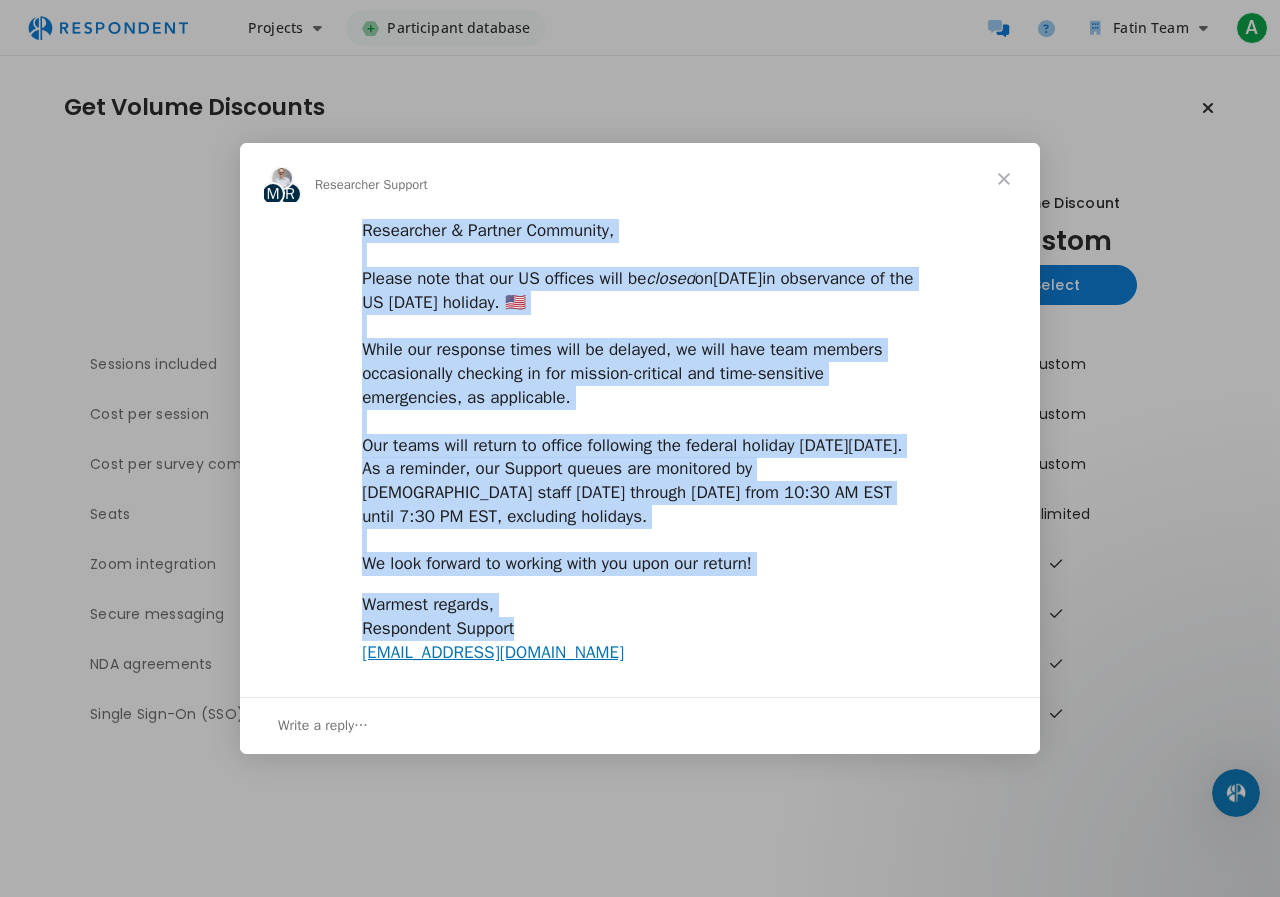 drag, startPoint x: 362, startPoint y: 231, endPoint x: 590, endPoint y: 640, distance: 468.25742 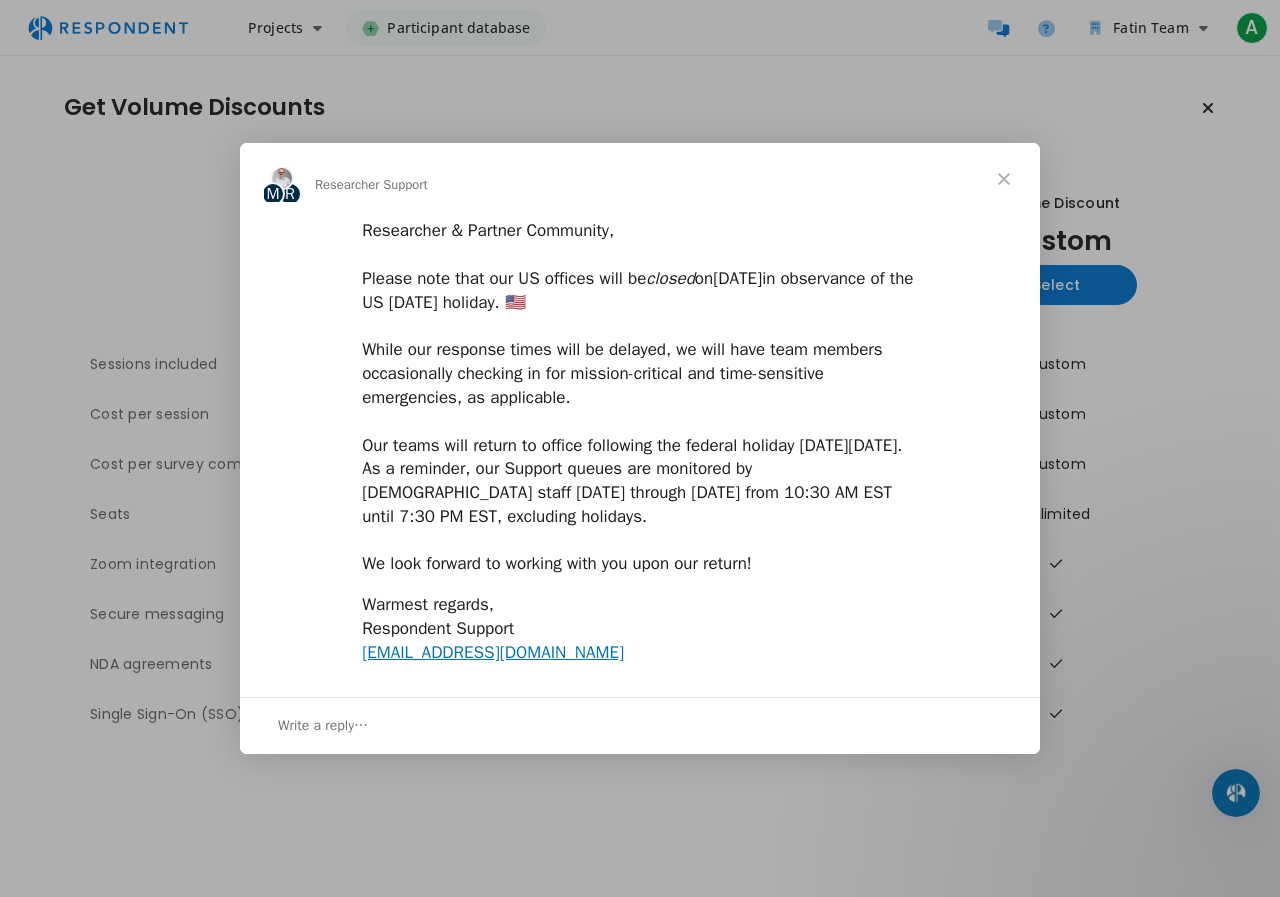 click on "Write a reply…" at bounding box center (323, 726) 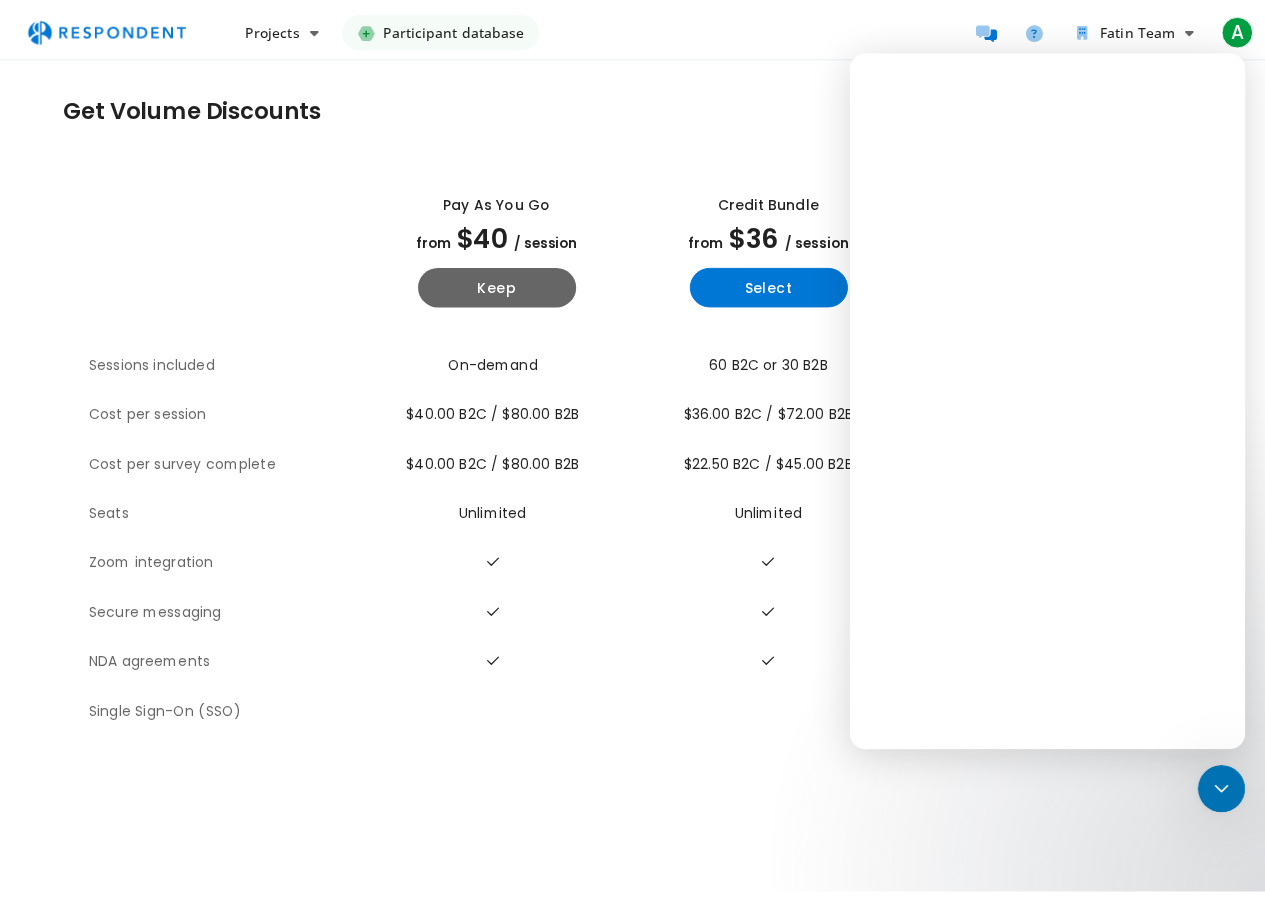scroll, scrollTop: 0, scrollLeft: 0, axis: both 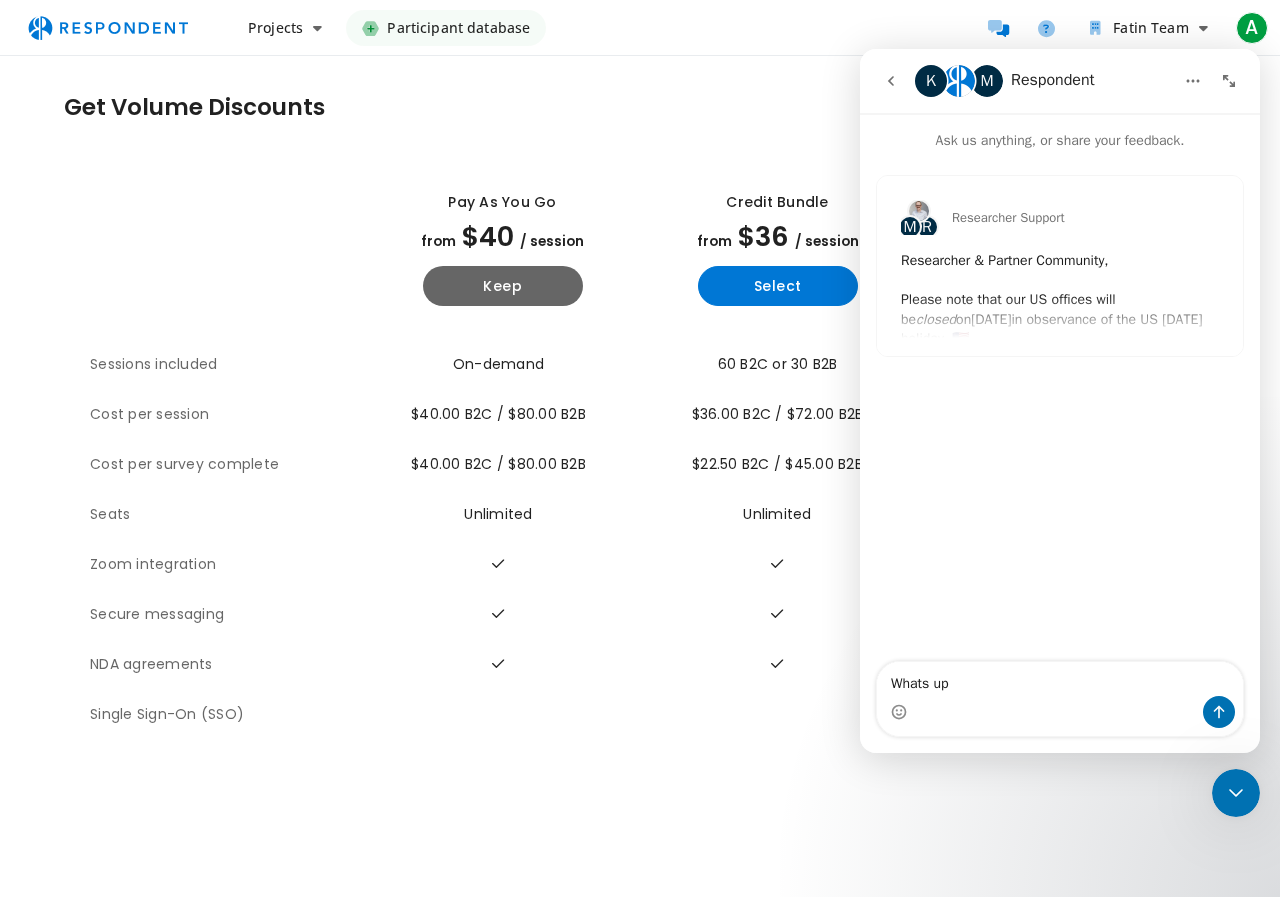 type on "Whats up" 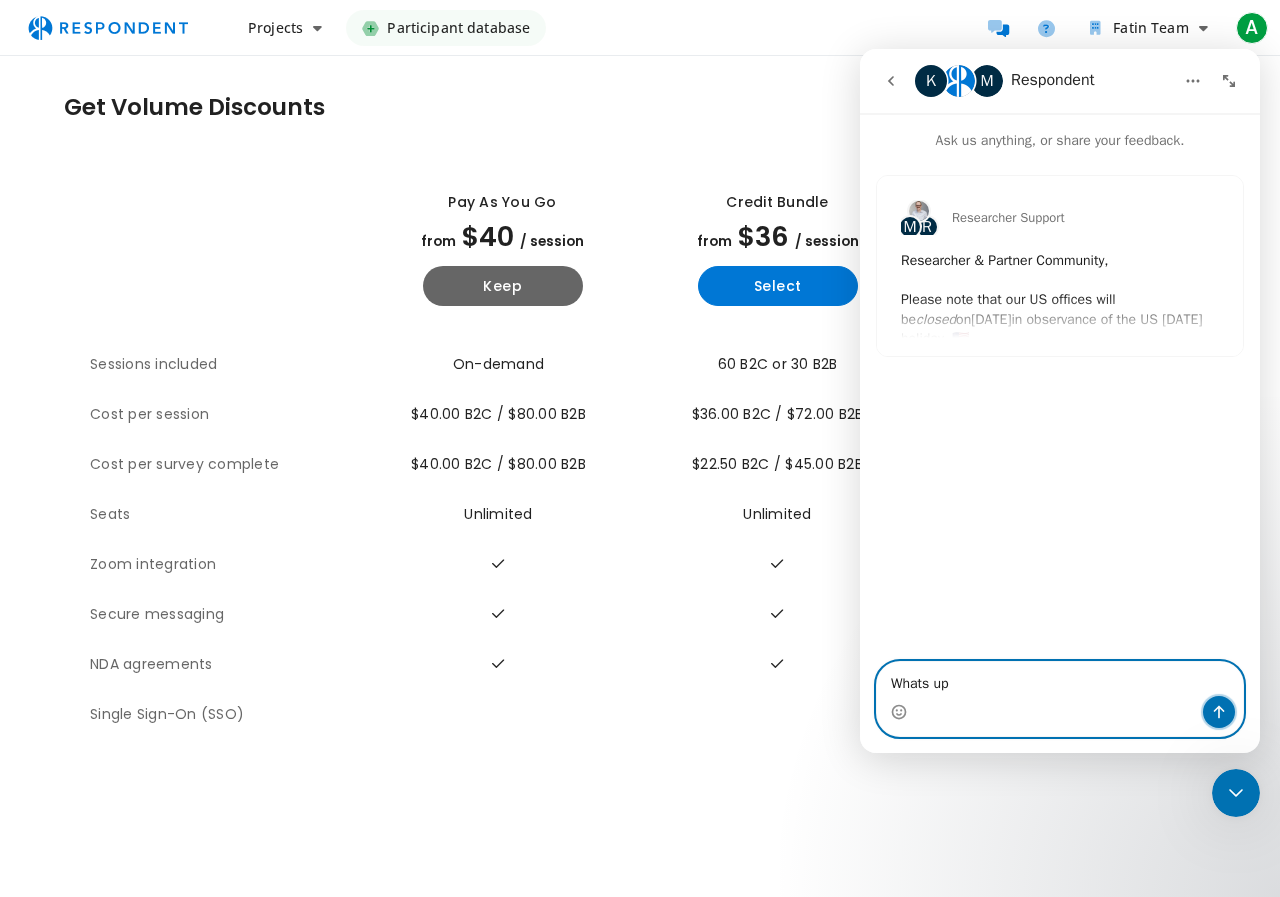 click at bounding box center [1219, 712] 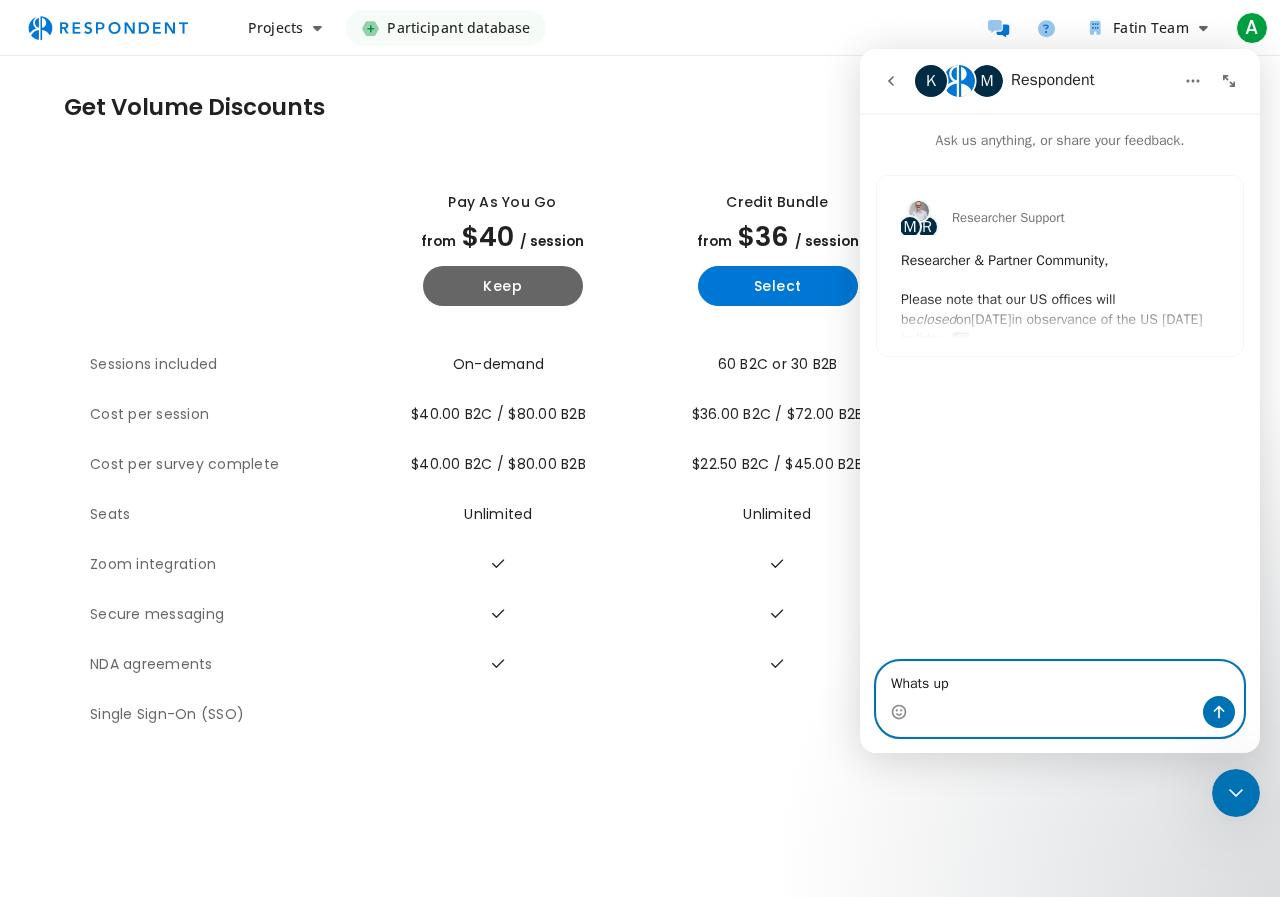 type 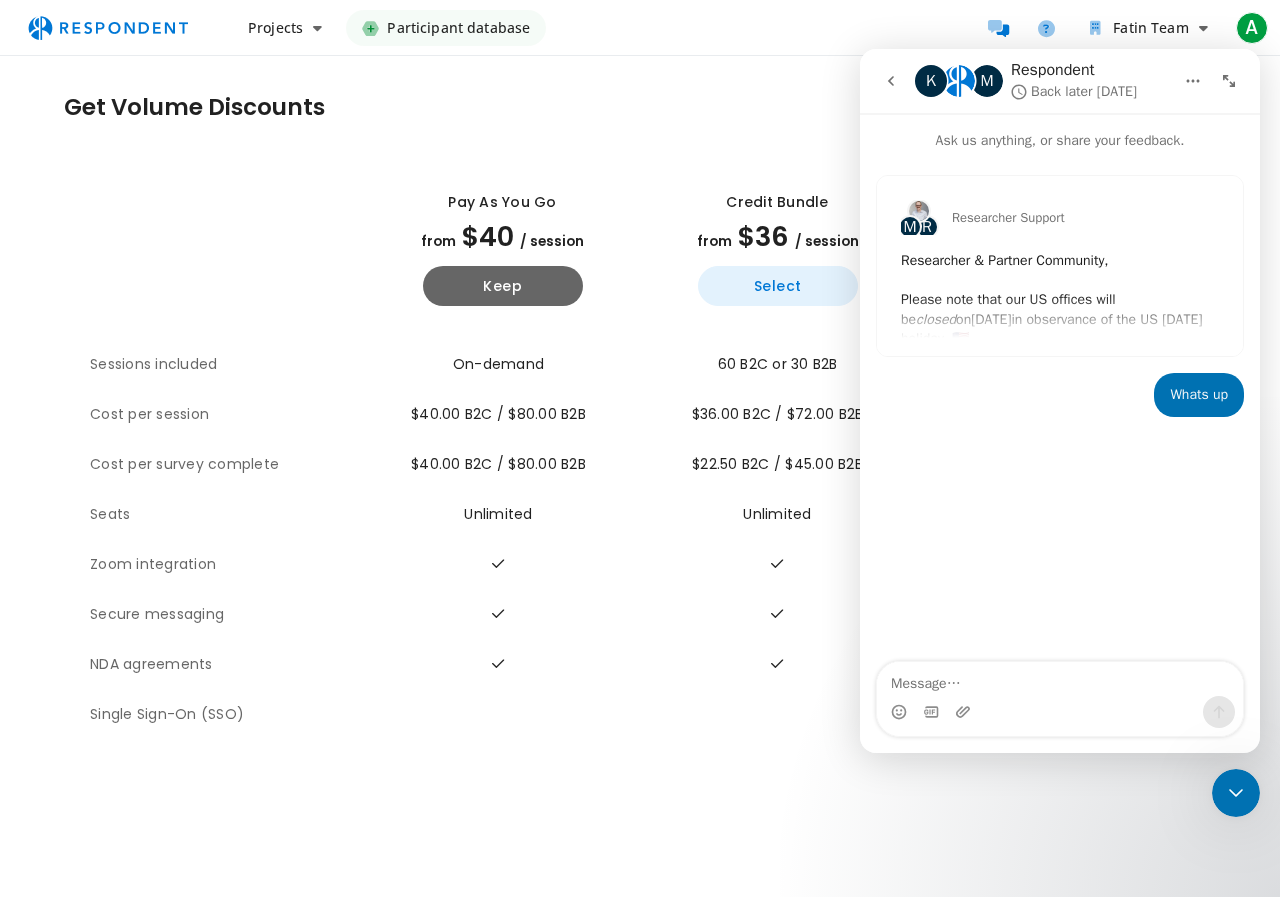click on "Select" at bounding box center (778, 286) 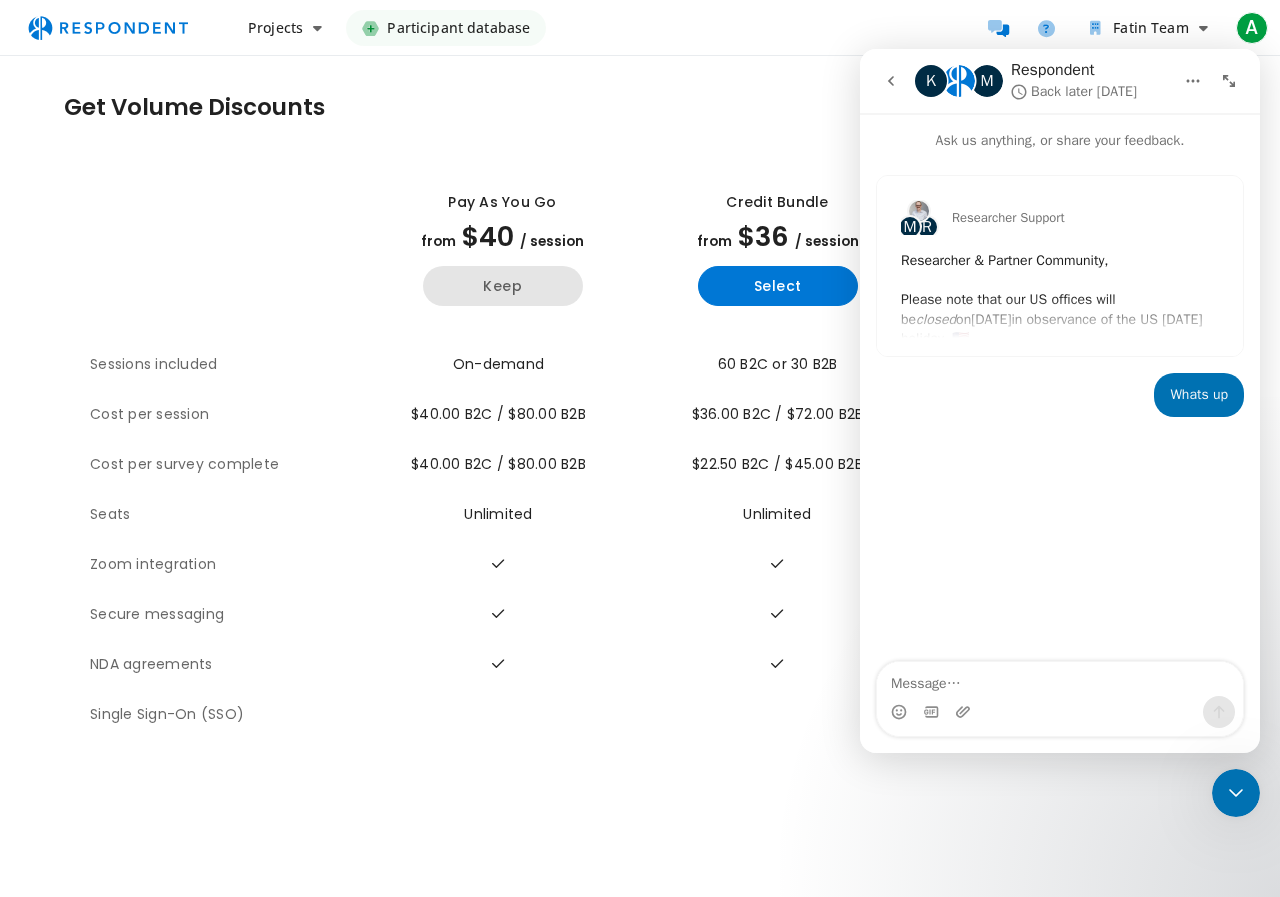 click on "Keep" at bounding box center (503, 286) 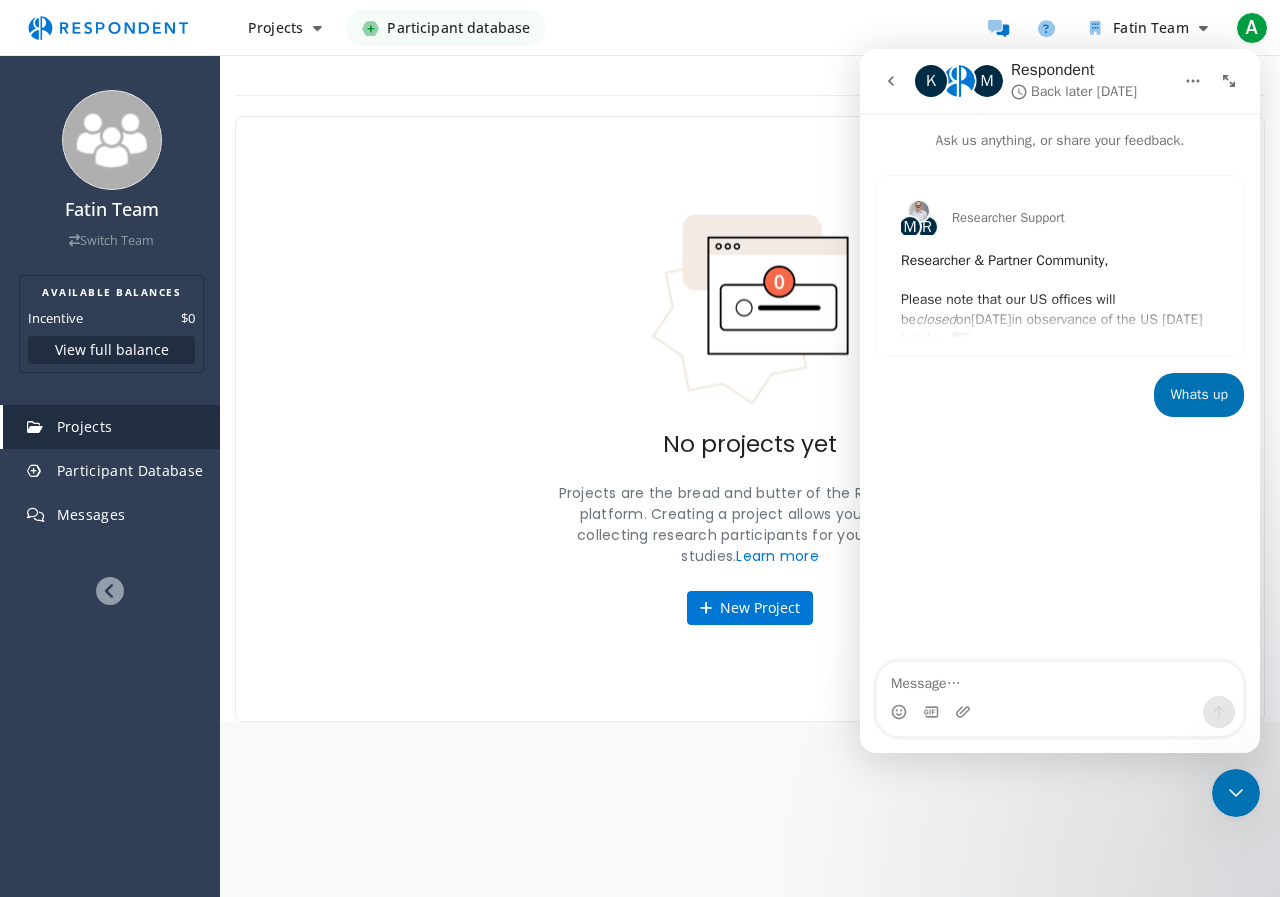 click at bounding box center (110, 591) 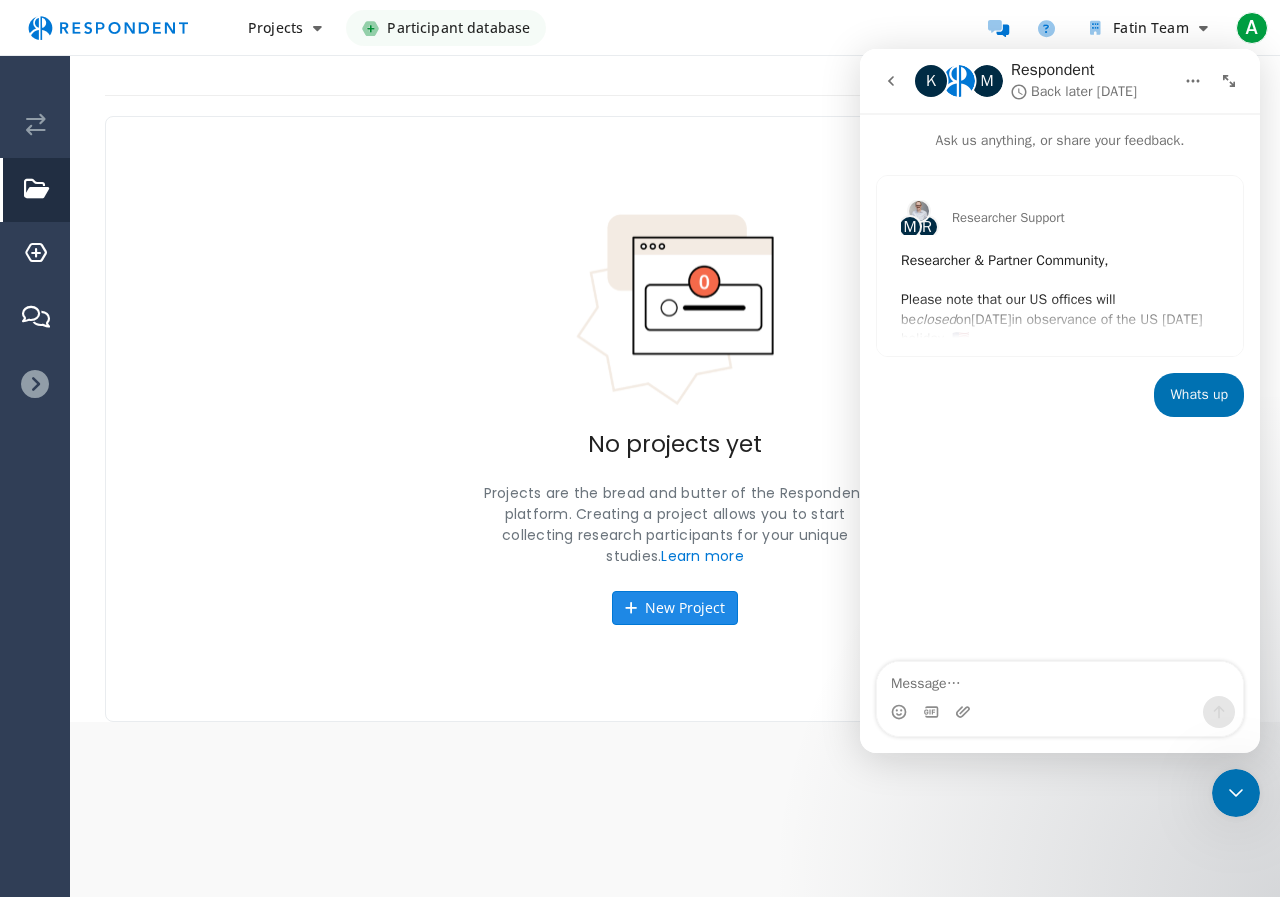 click on "New Project" at bounding box center (675, 608) 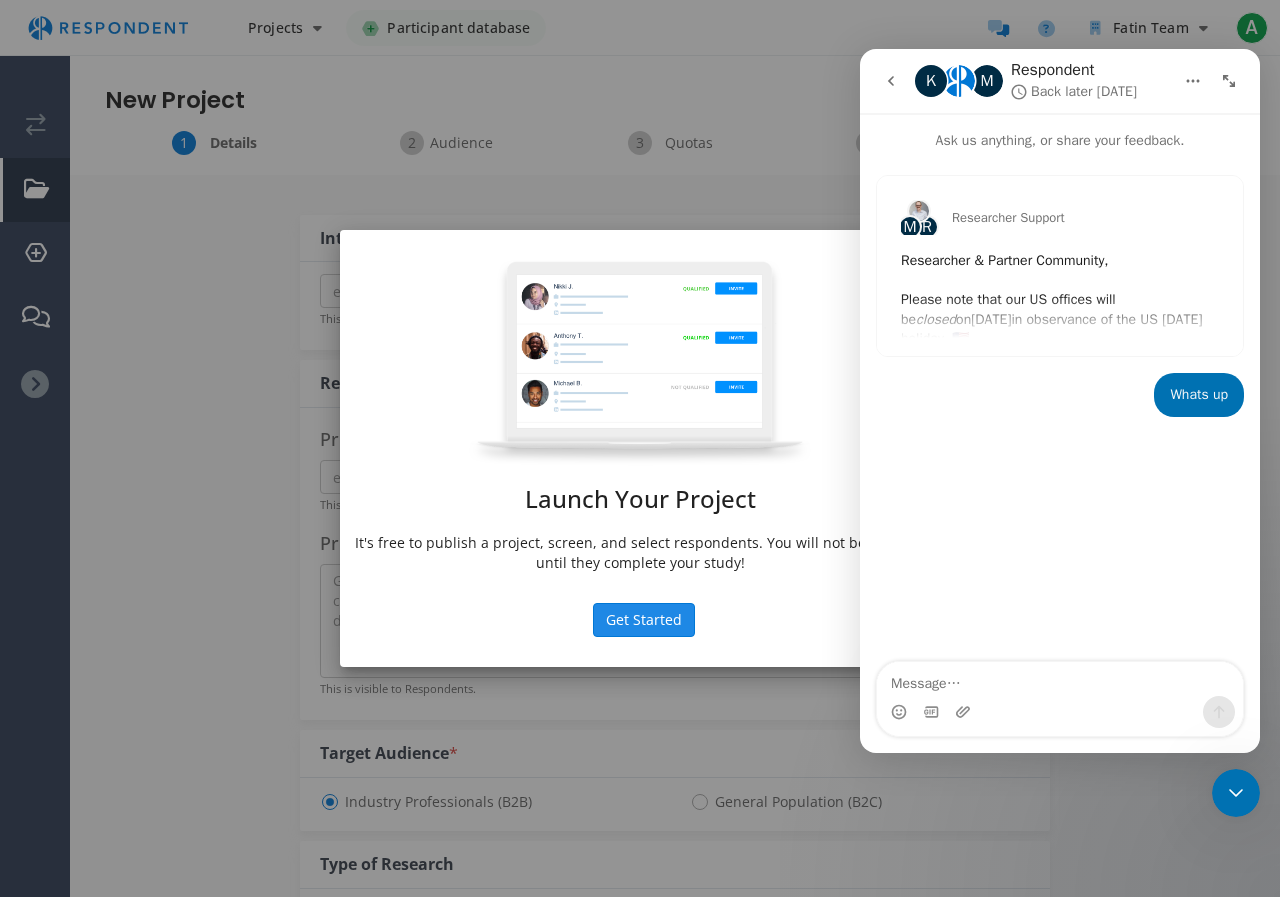 click on "Get Started" 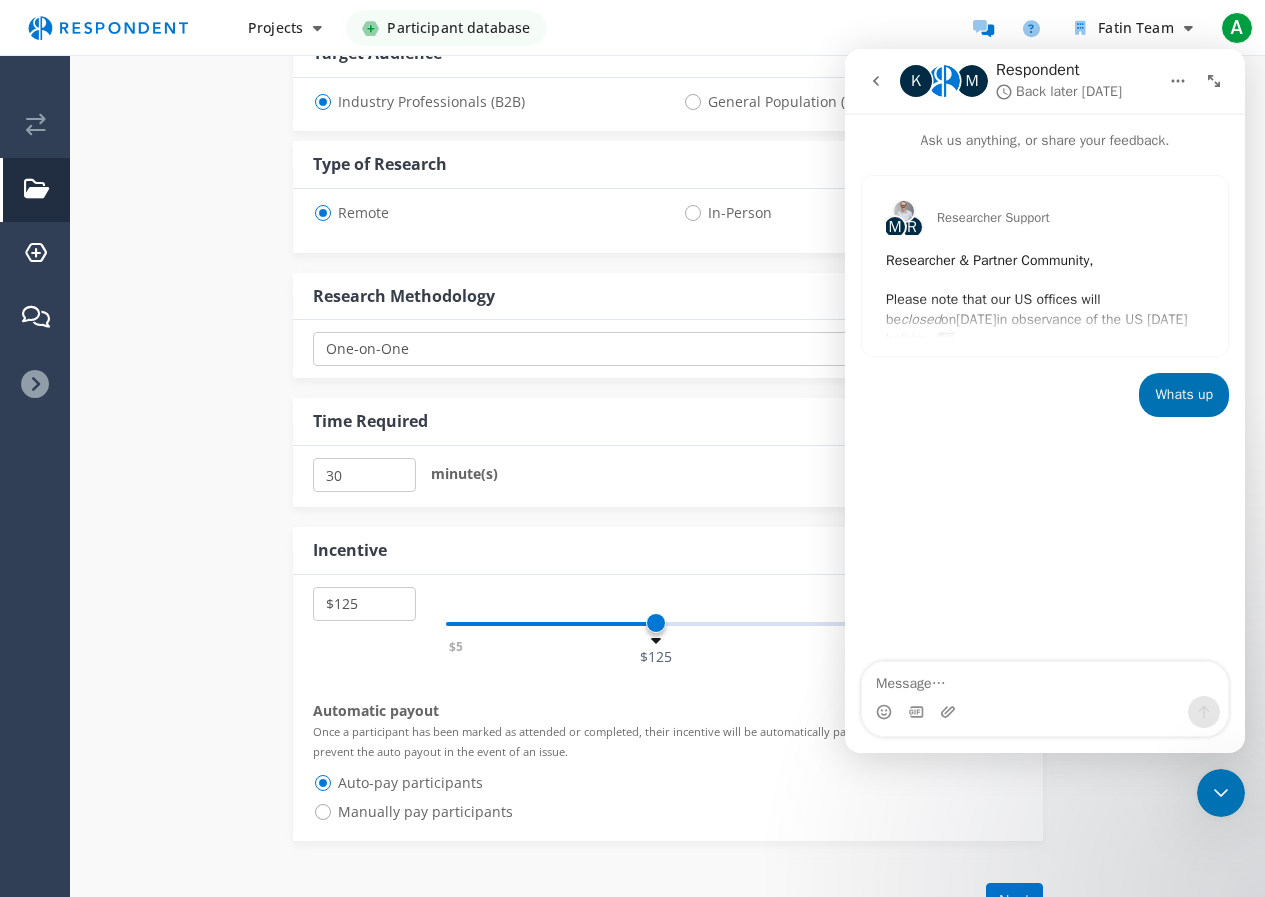 scroll, scrollTop: 800, scrollLeft: 0, axis: vertical 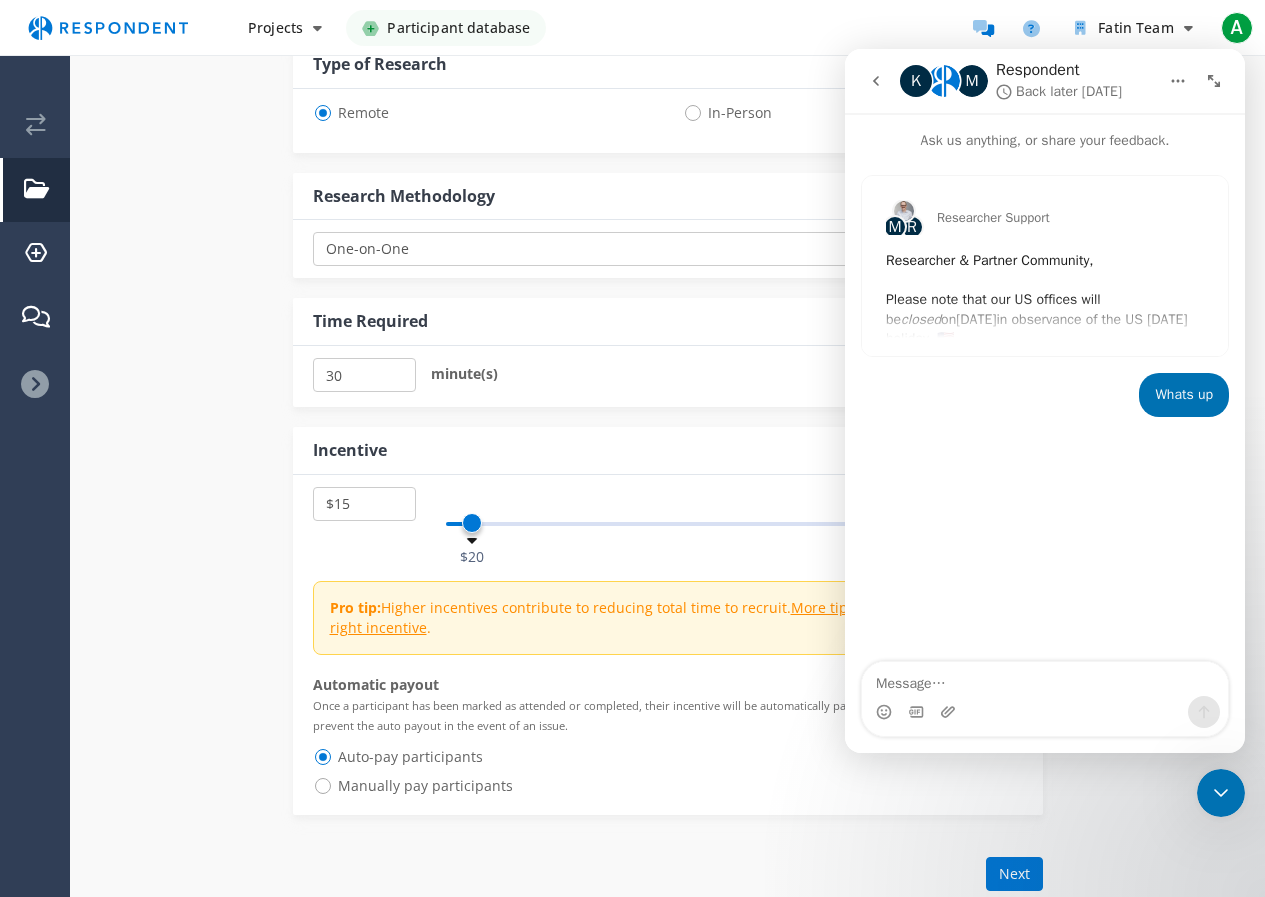 select on "number:10" 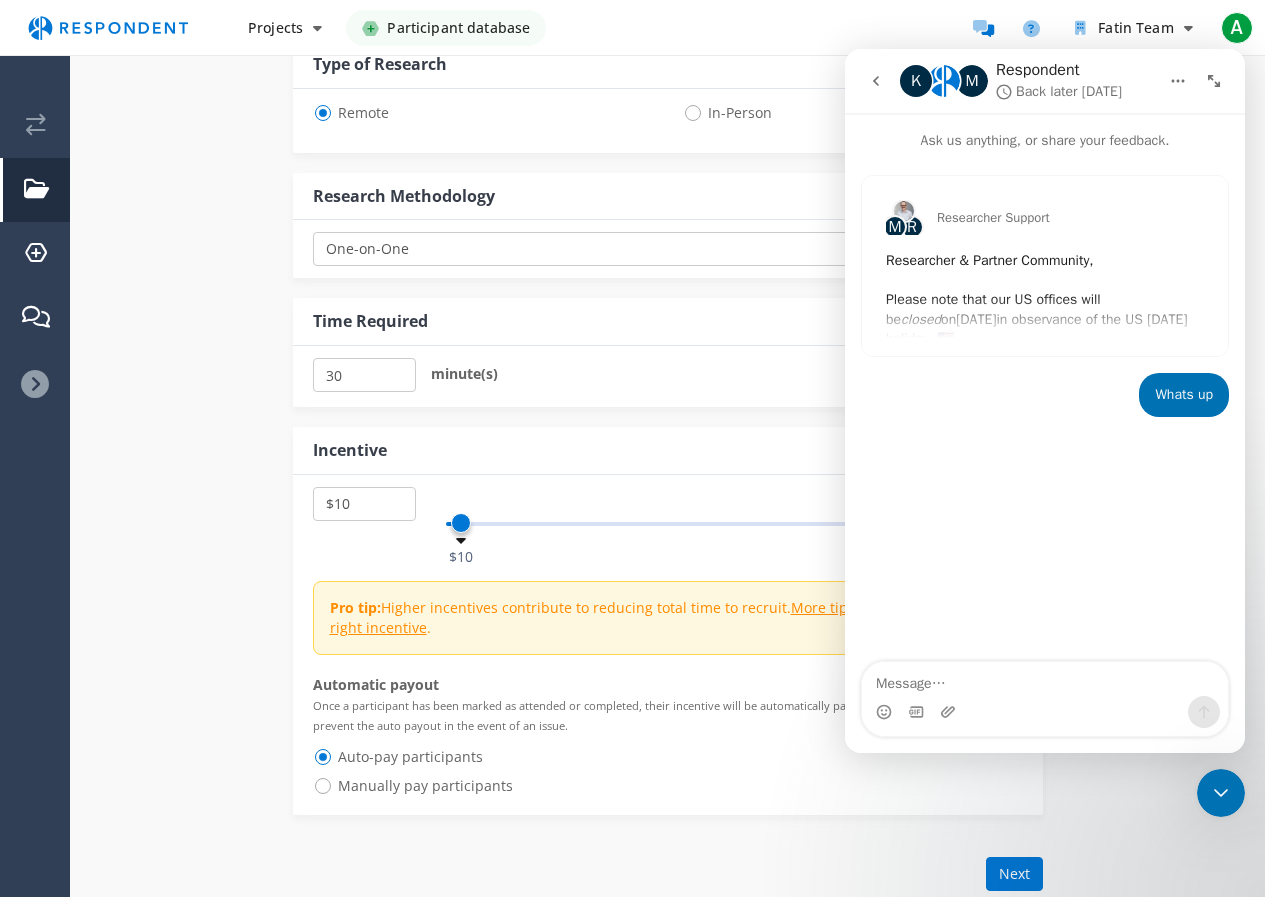 drag, startPoint x: 658, startPoint y: 524, endPoint x: 463, endPoint y: 551, distance: 196.86035 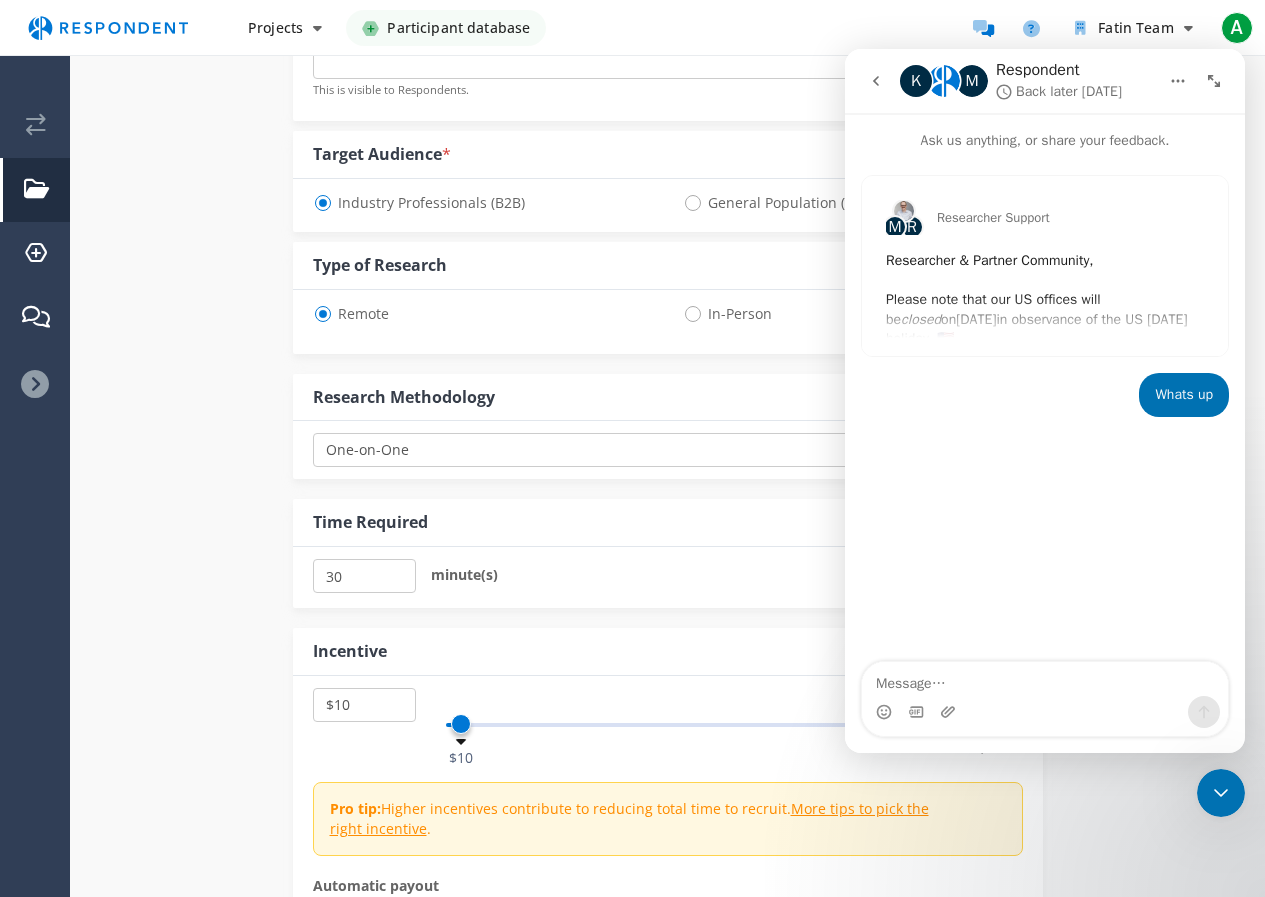 scroll, scrollTop: 900, scrollLeft: 0, axis: vertical 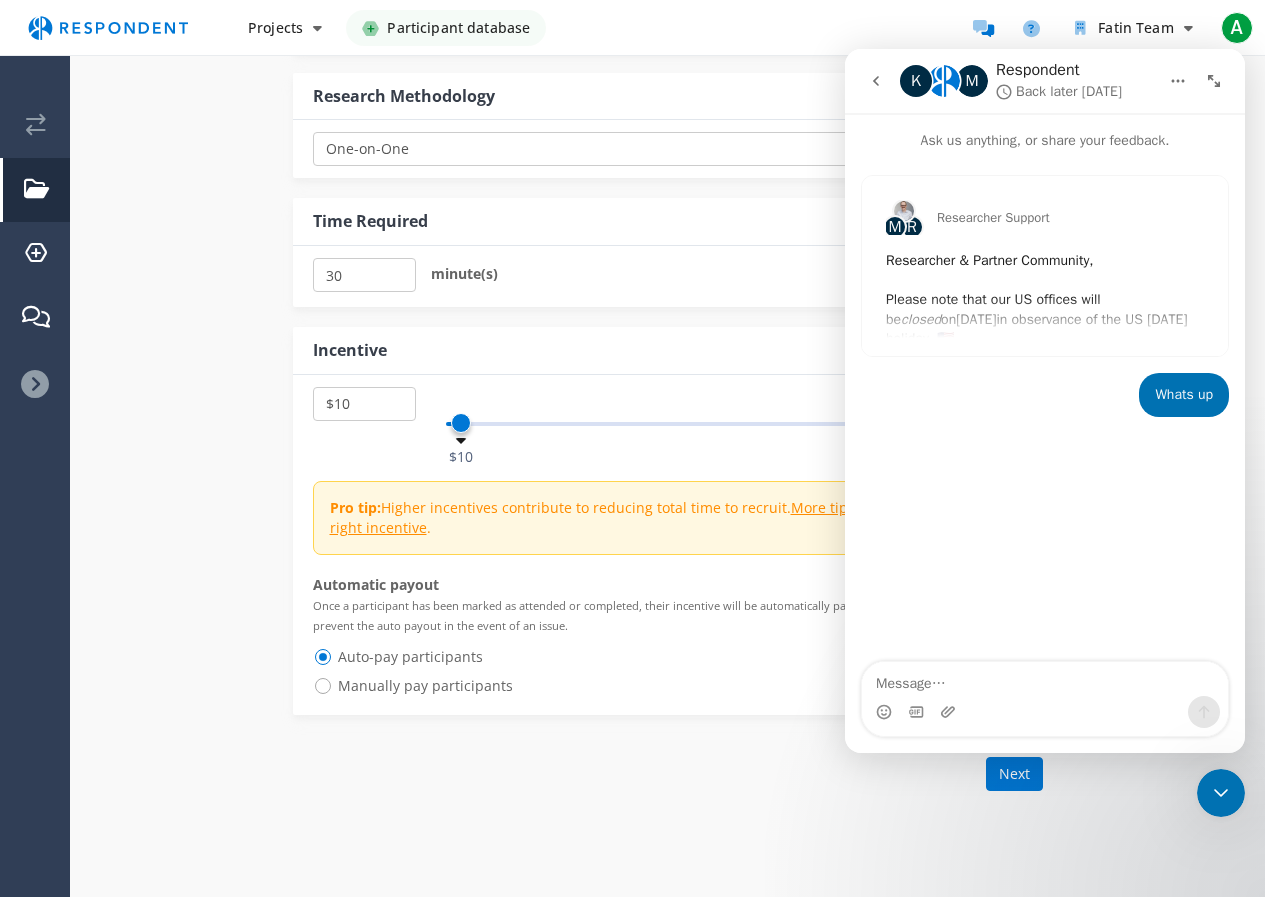 click on "minute(s)" at bounding box center [464, 274] 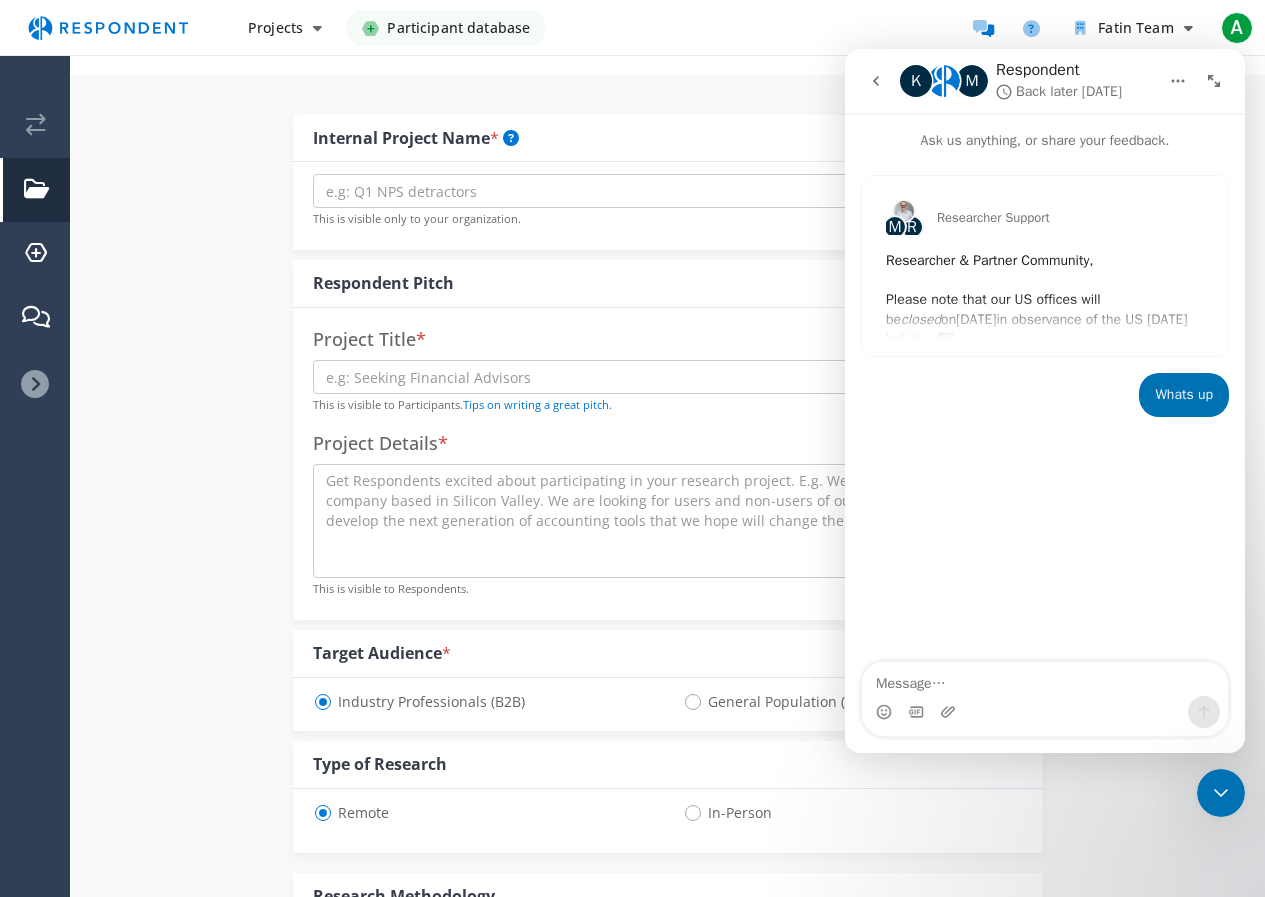 scroll, scrollTop: 0, scrollLeft: 0, axis: both 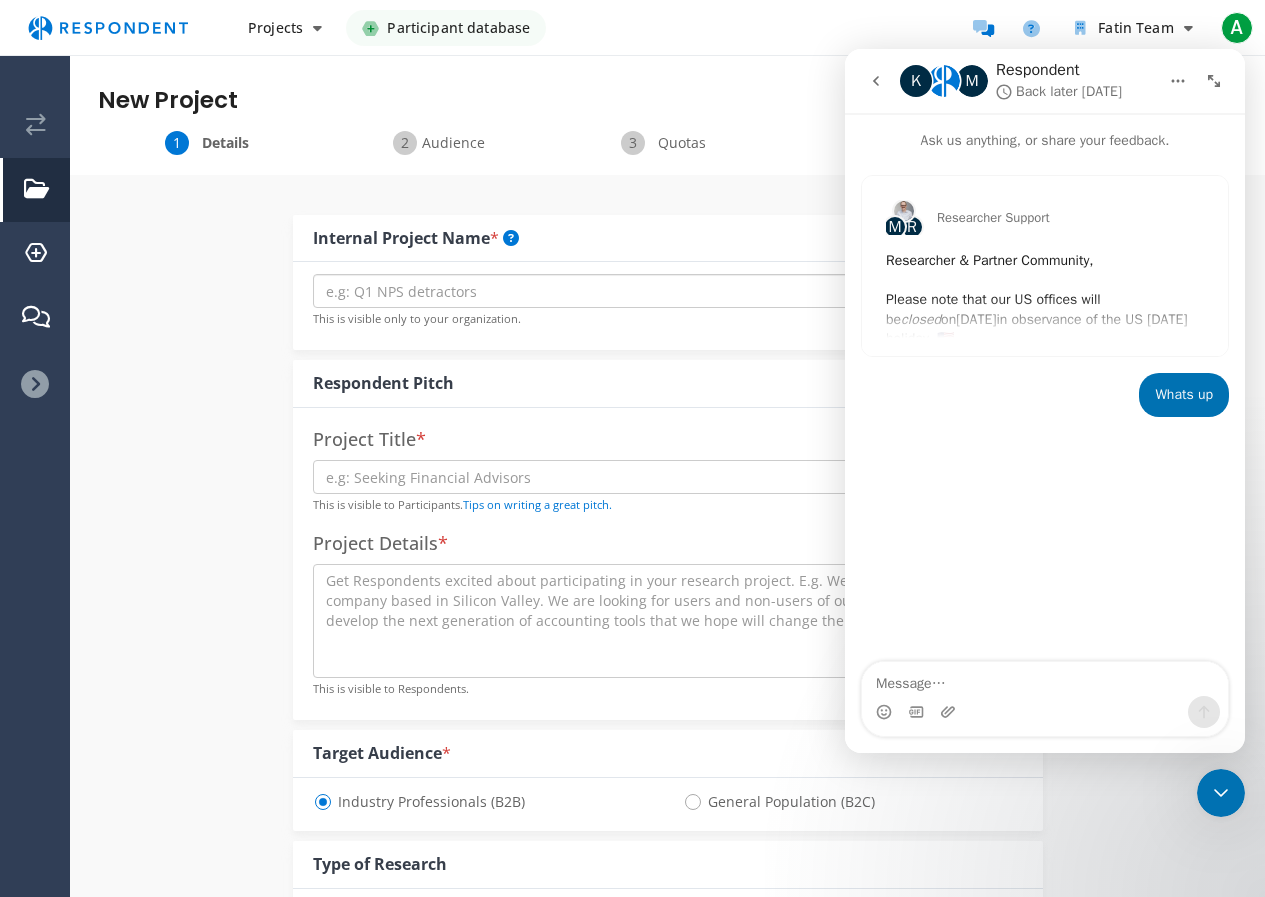 click at bounding box center (668, 291) 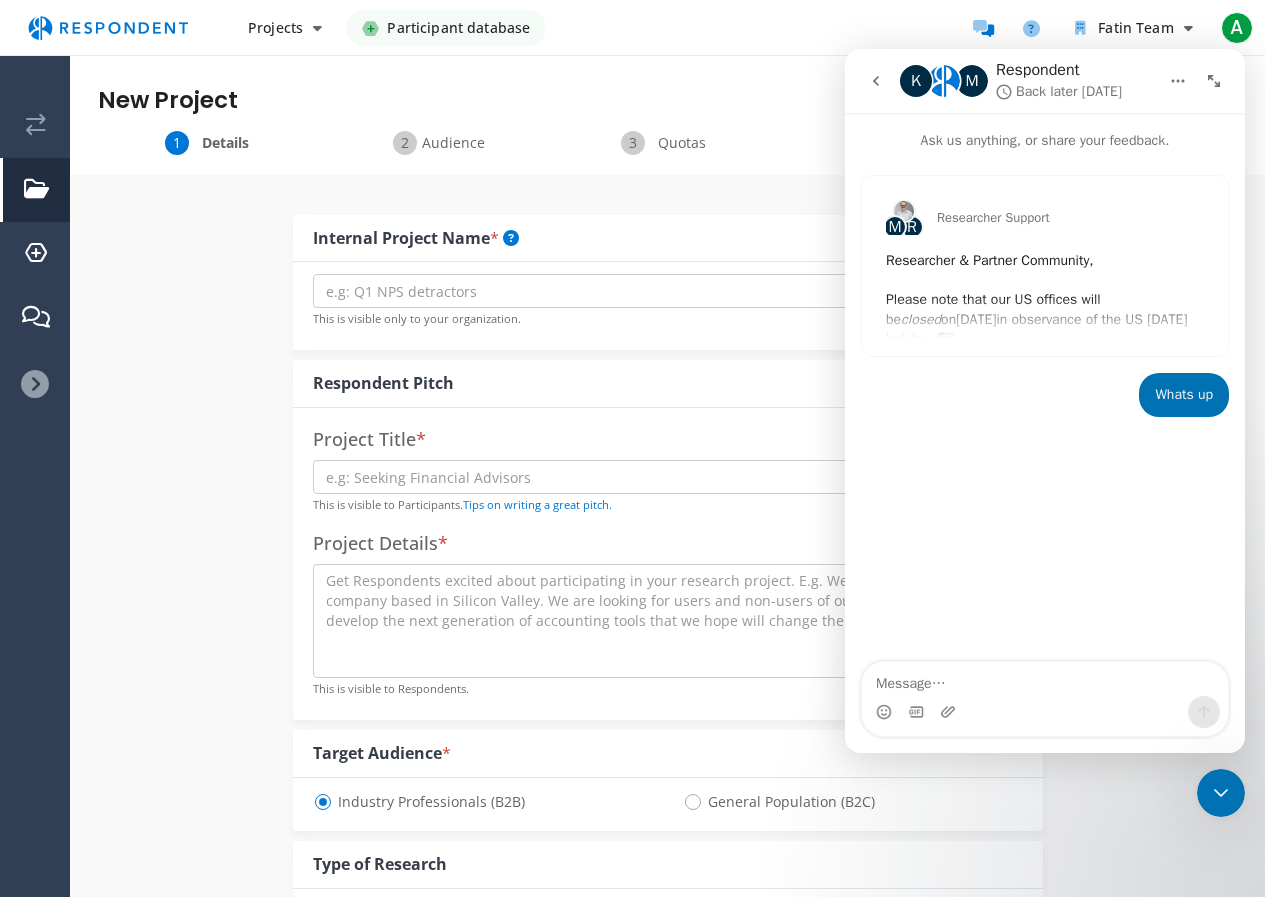 click on "Audience" at bounding box center (454, 143) 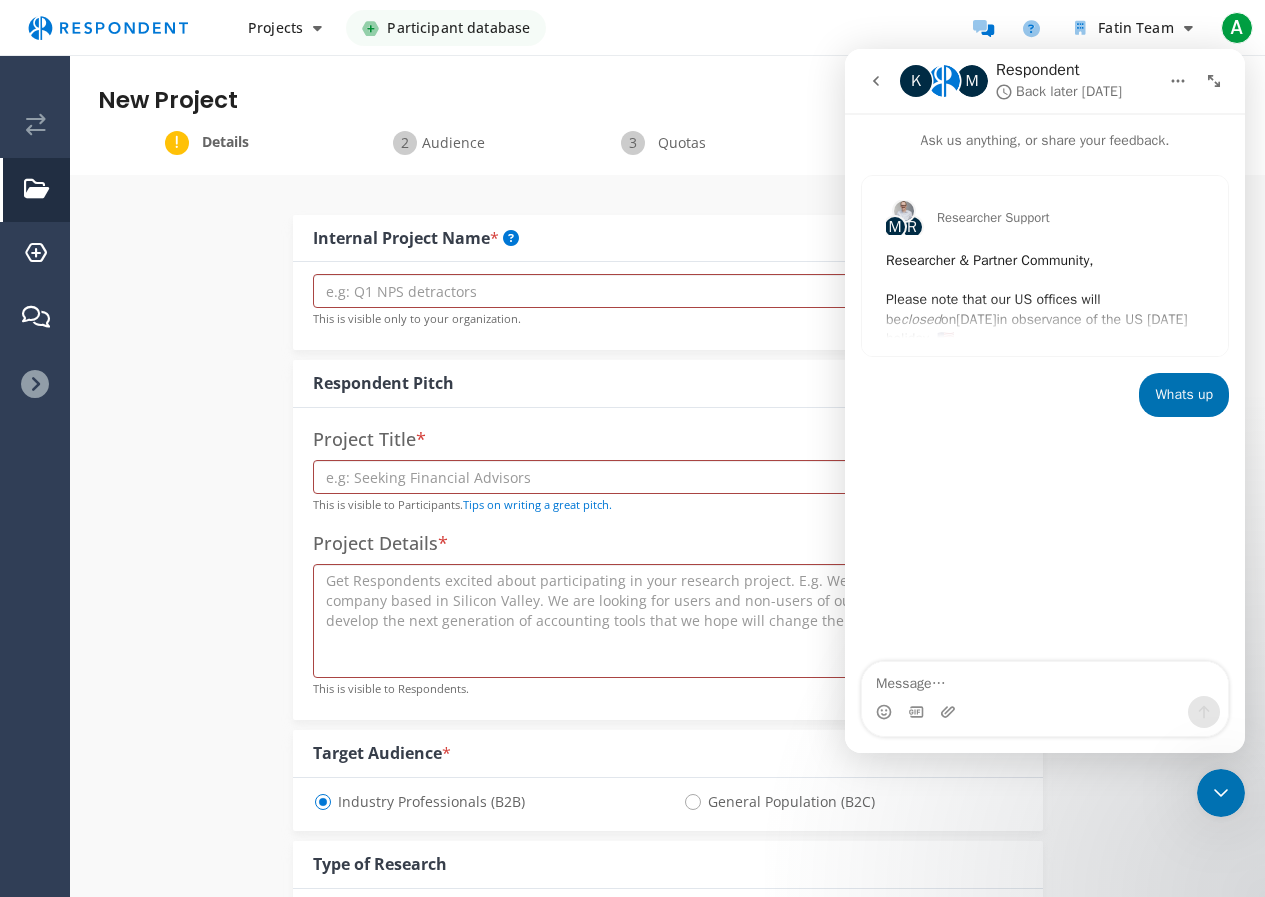 click on "Quotas" at bounding box center [682, 143] 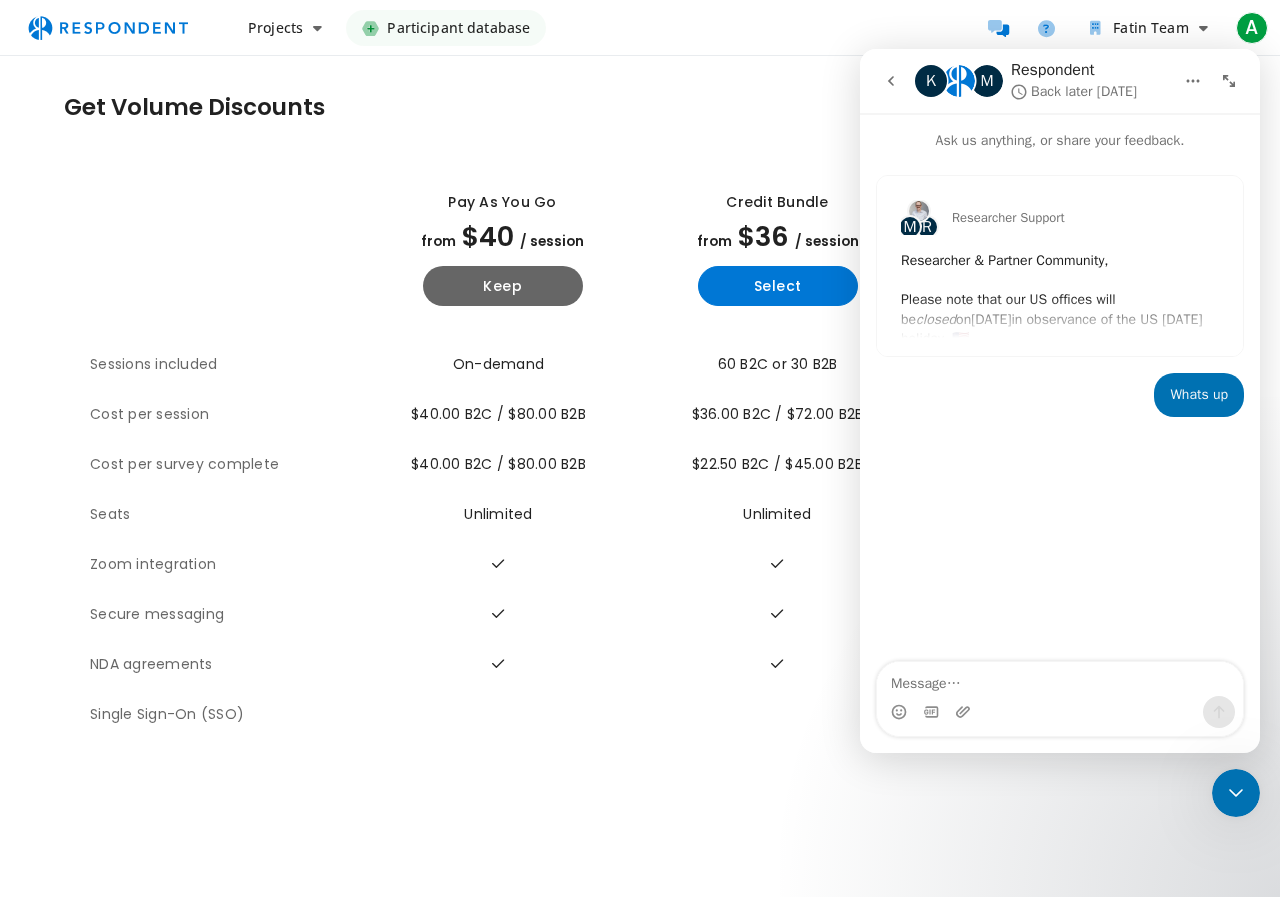 click on "Participant database" at bounding box center (458, 28) 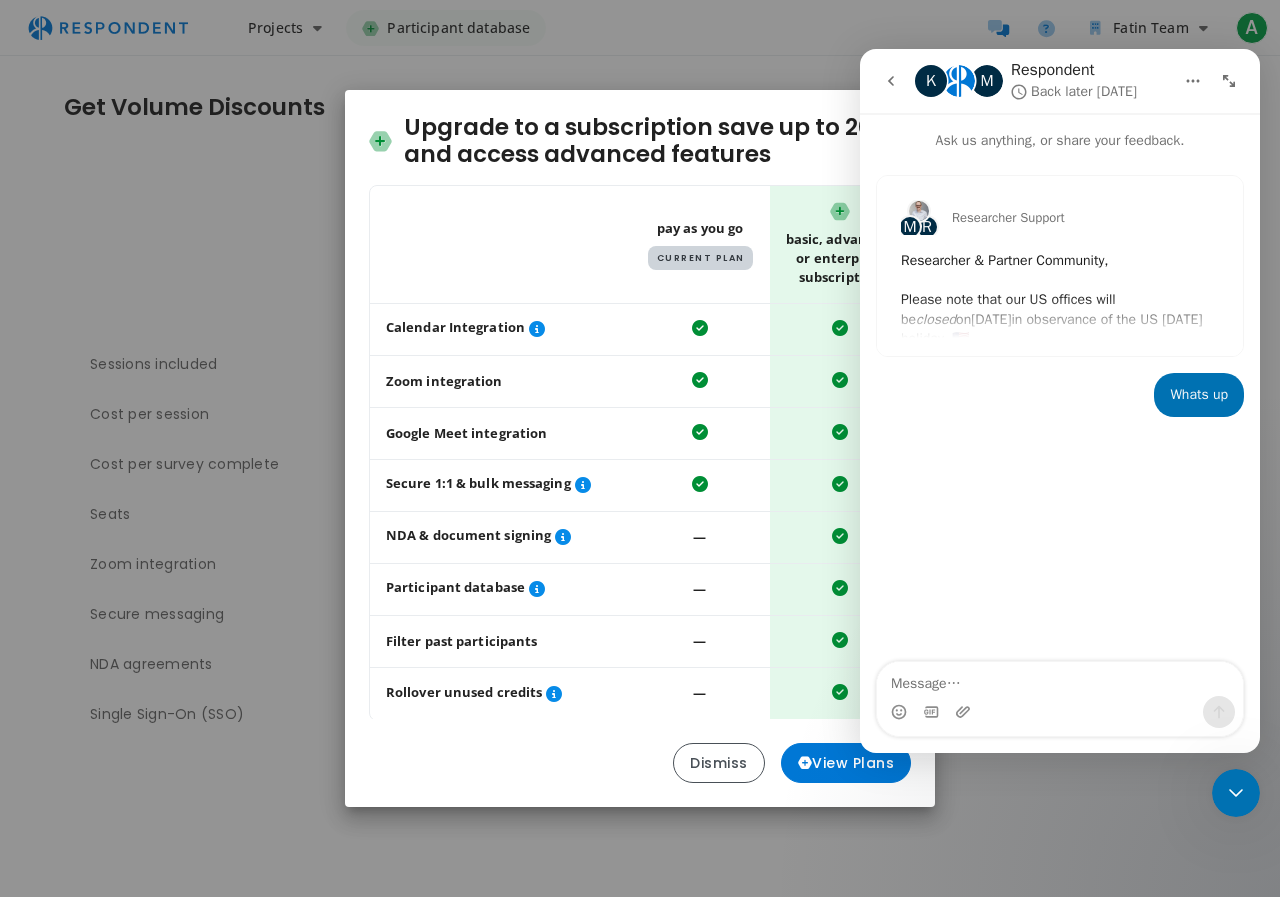 click at bounding box center (1229, 81) 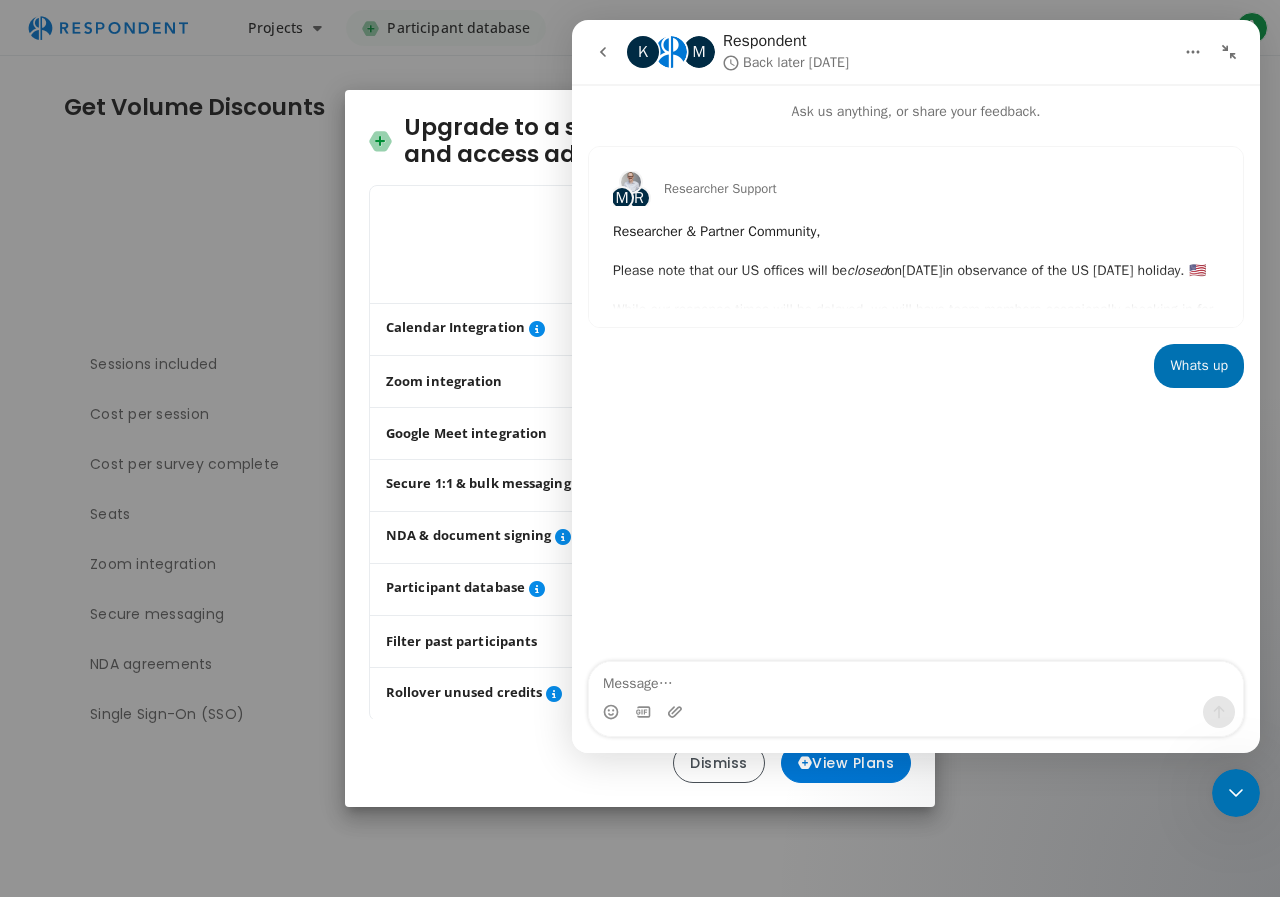 click 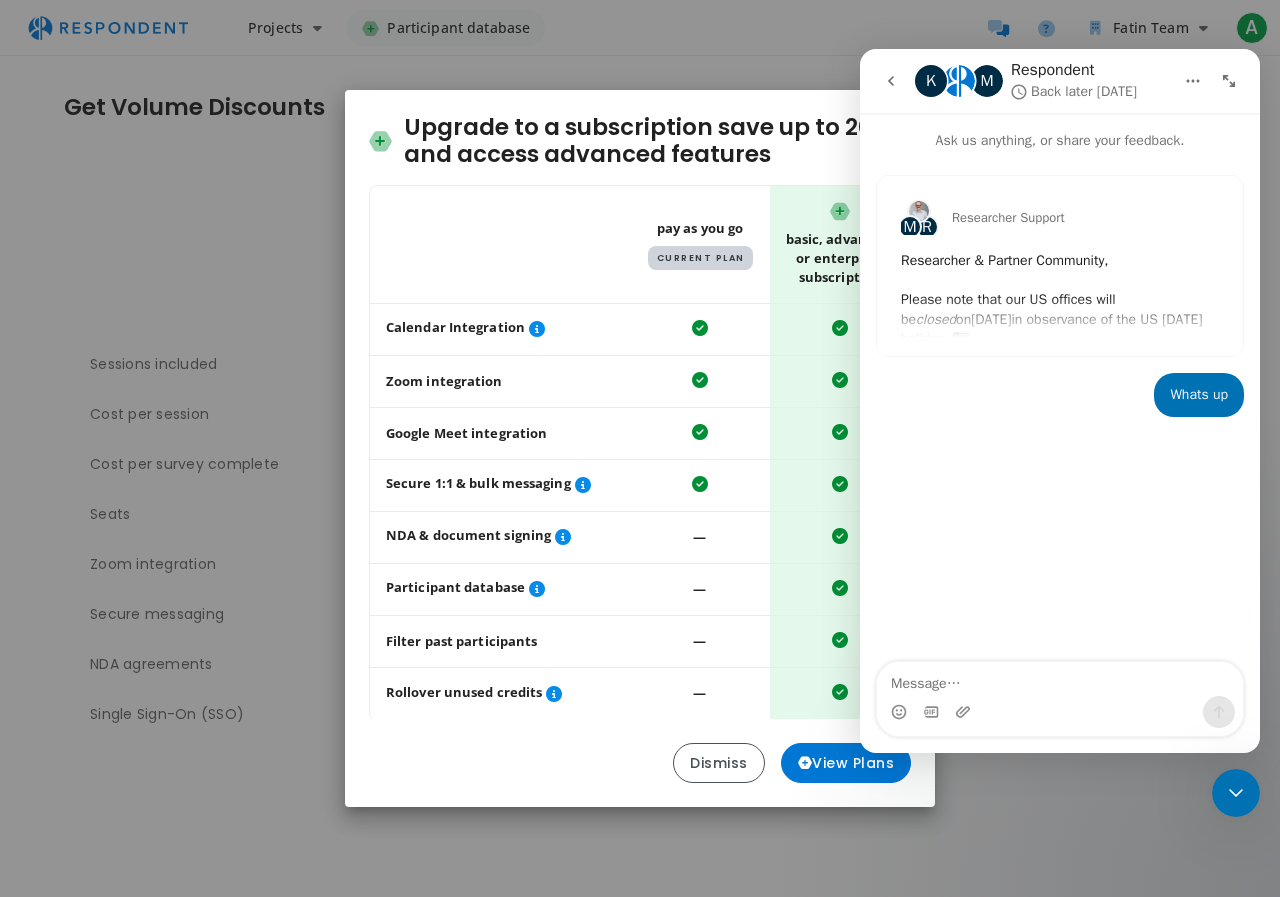click on "Upgrade to a subscription save up to 20% and access advanced features" at bounding box center (640, 141) 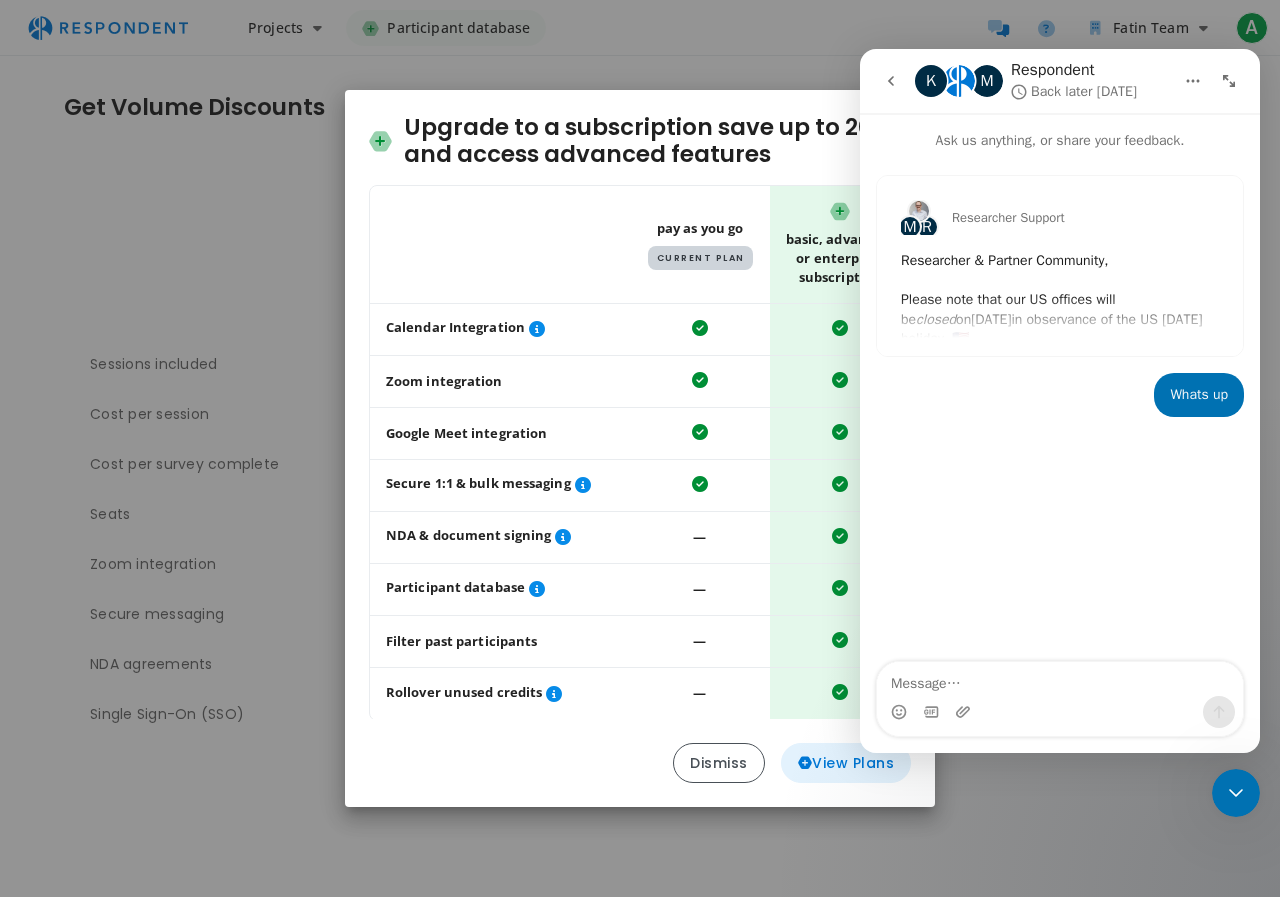 click on "View Plans" 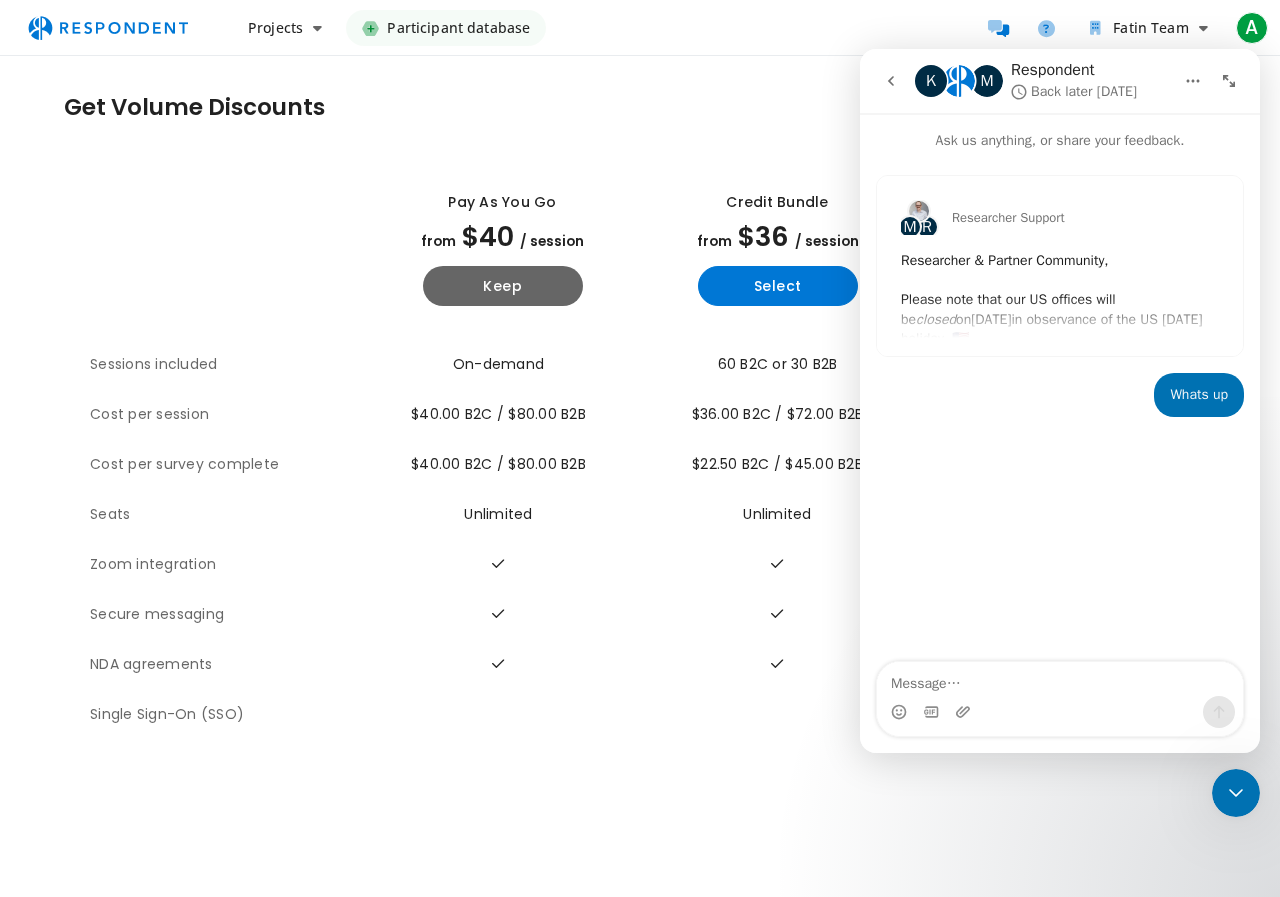 click on "Participant database" at bounding box center (458, 28) 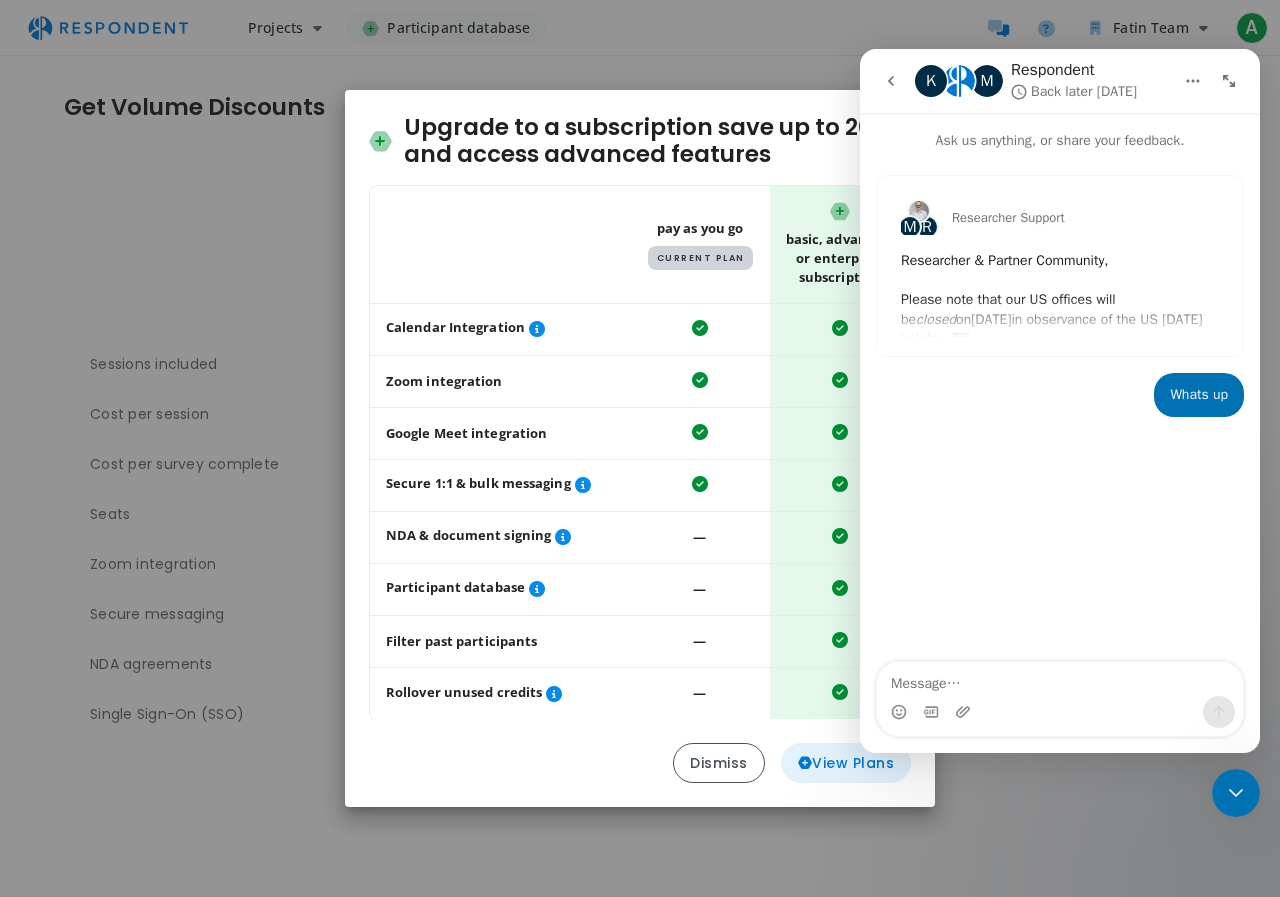 click on "View Plans" 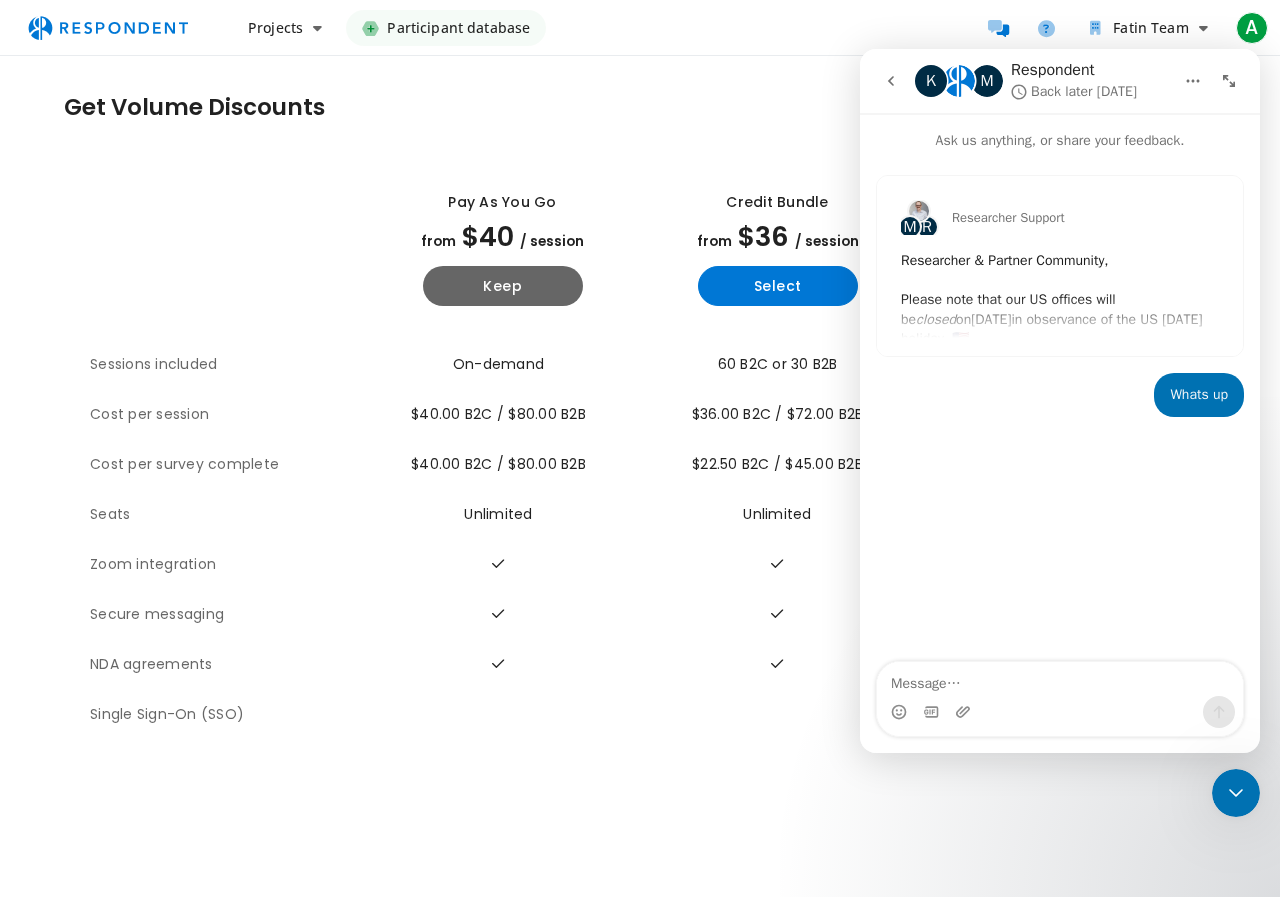 click on "Participant database" at bounding box center [458, 28] 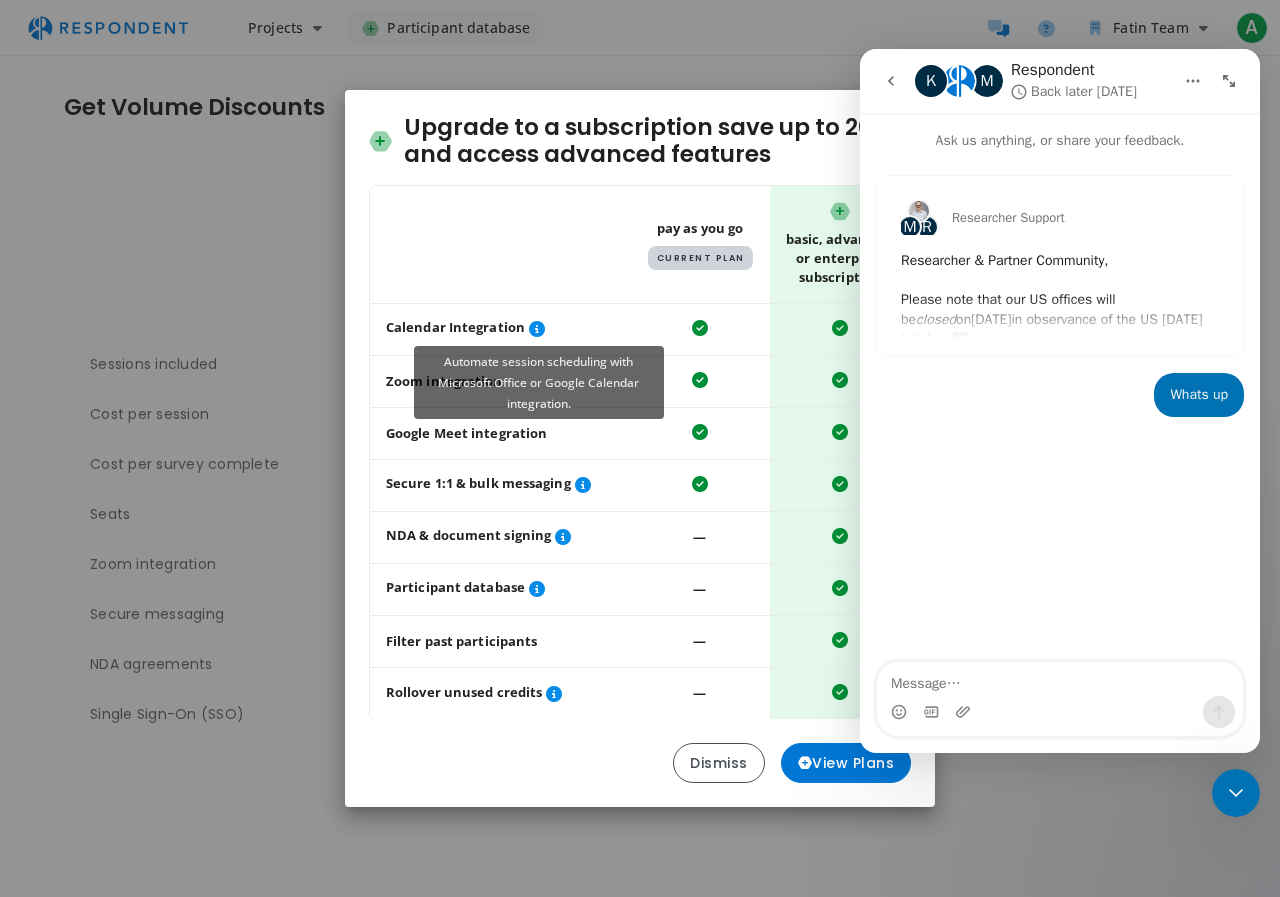 click at bounding box center (537, 328) 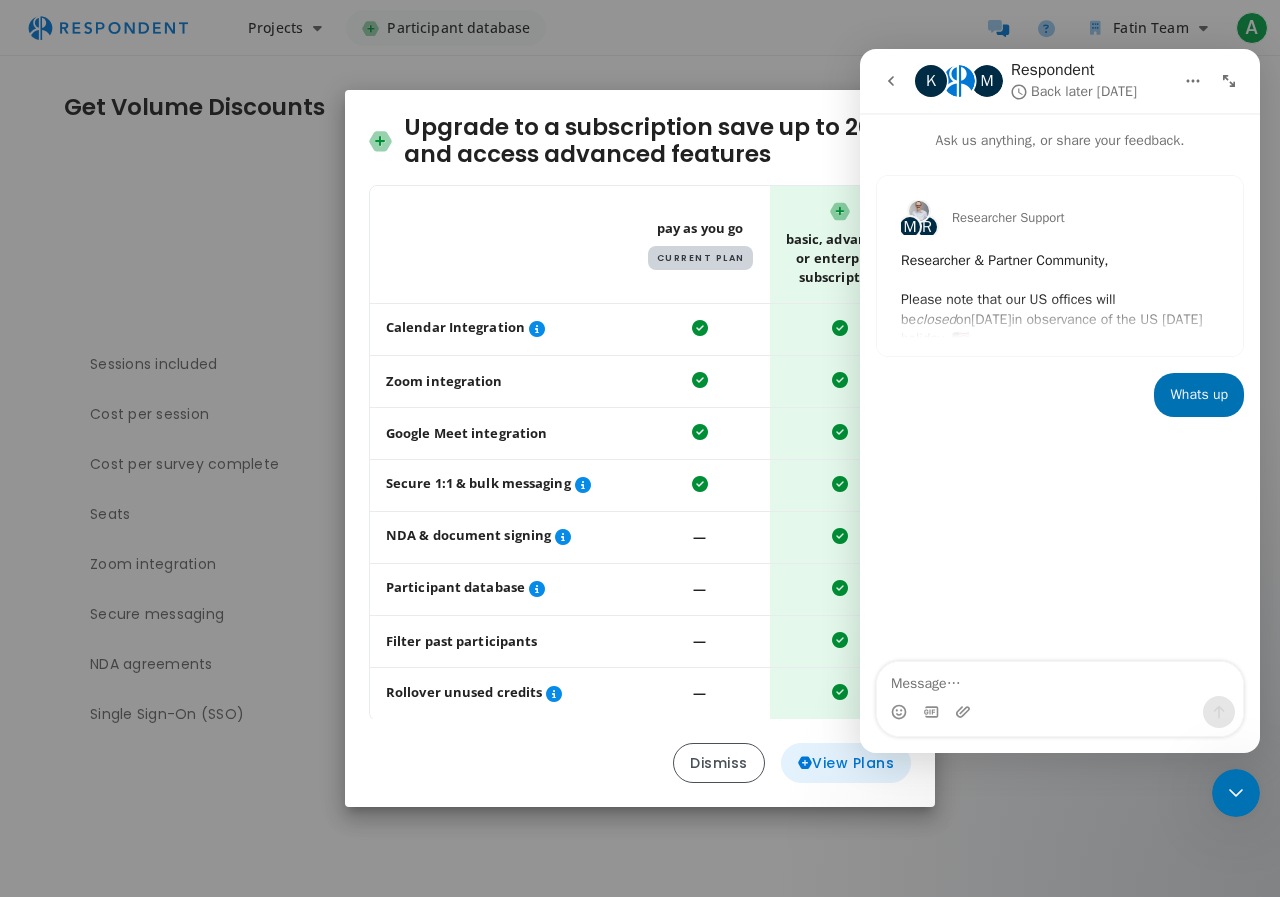 click on "View Plans" 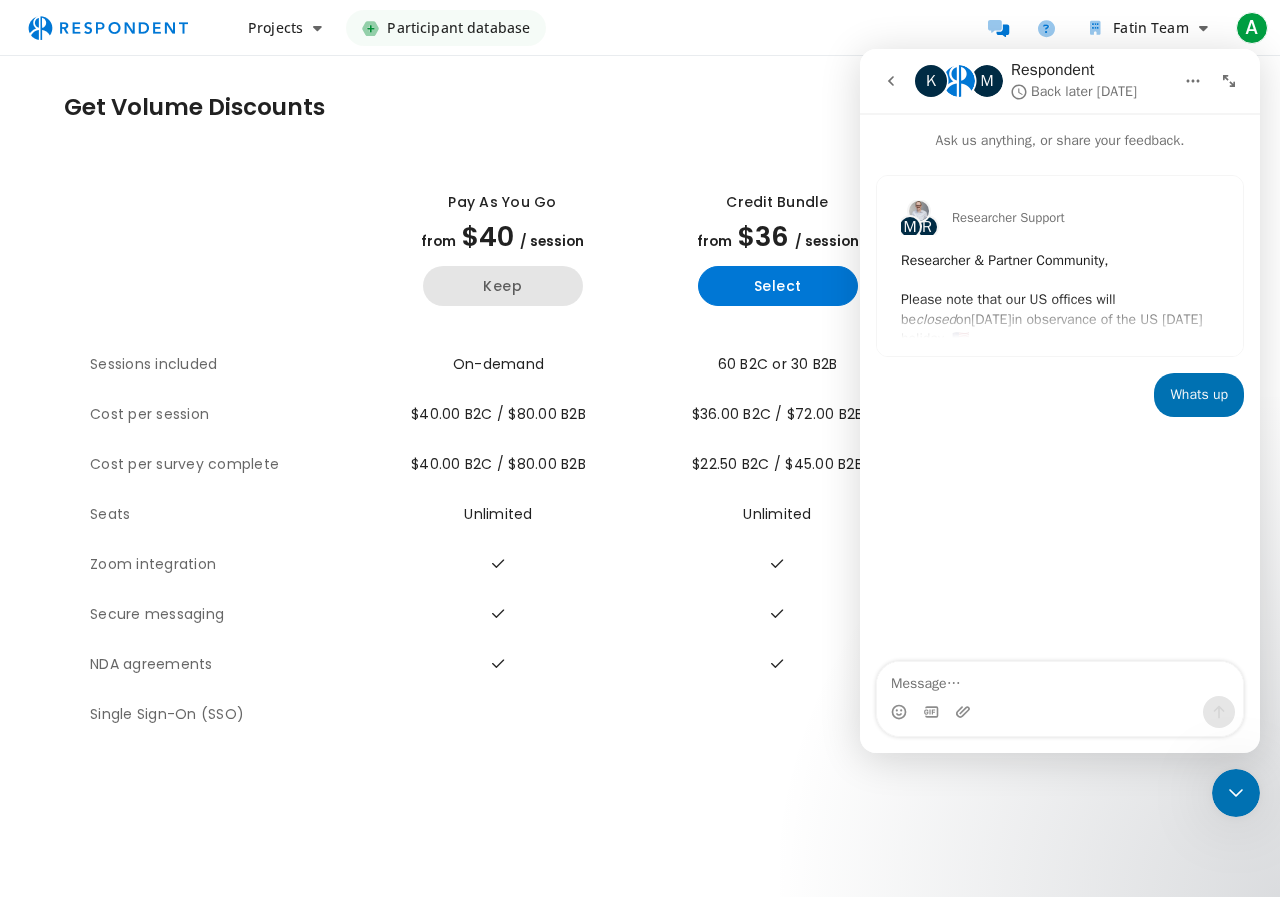 click on "Keep" at bounding box center (503, 286) 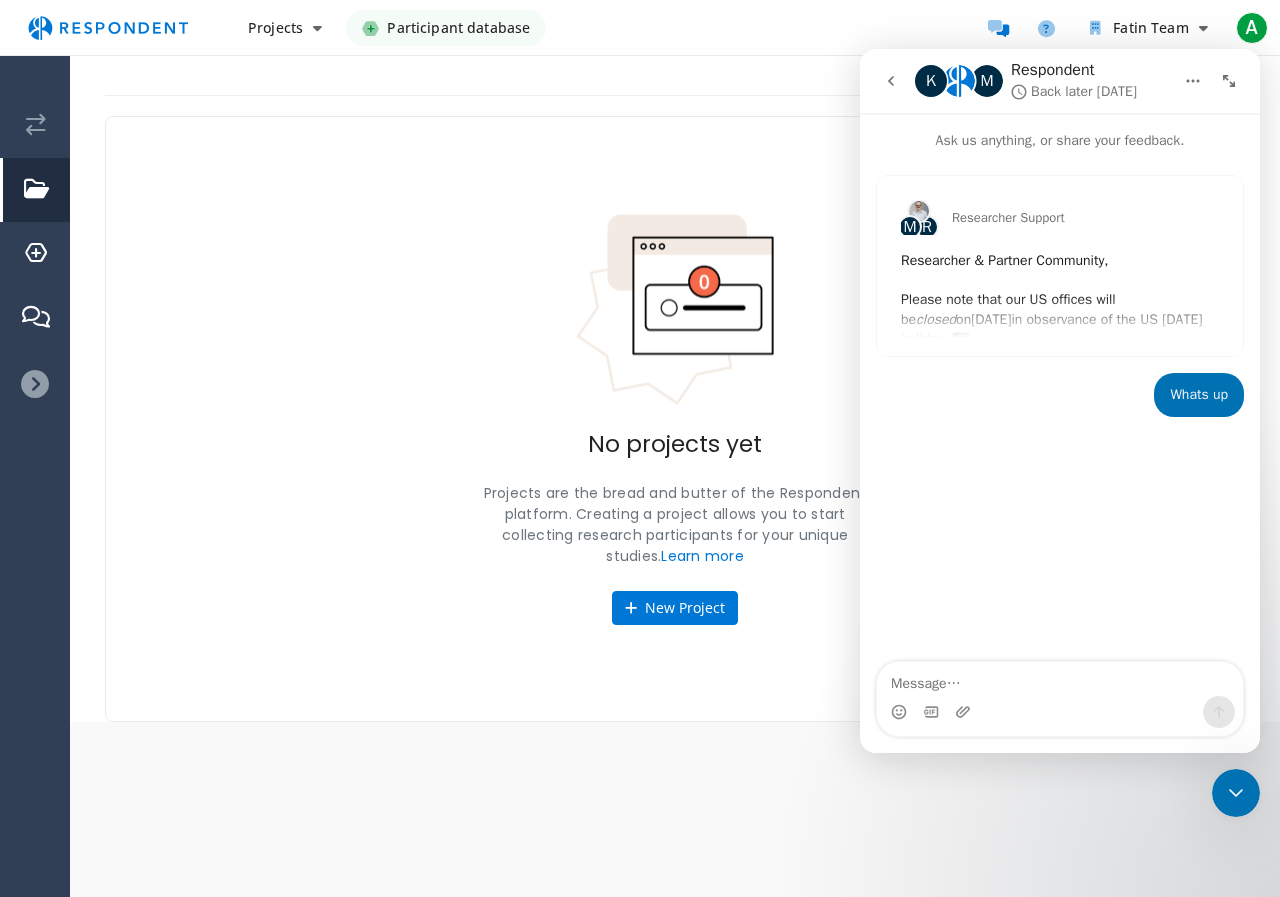 click 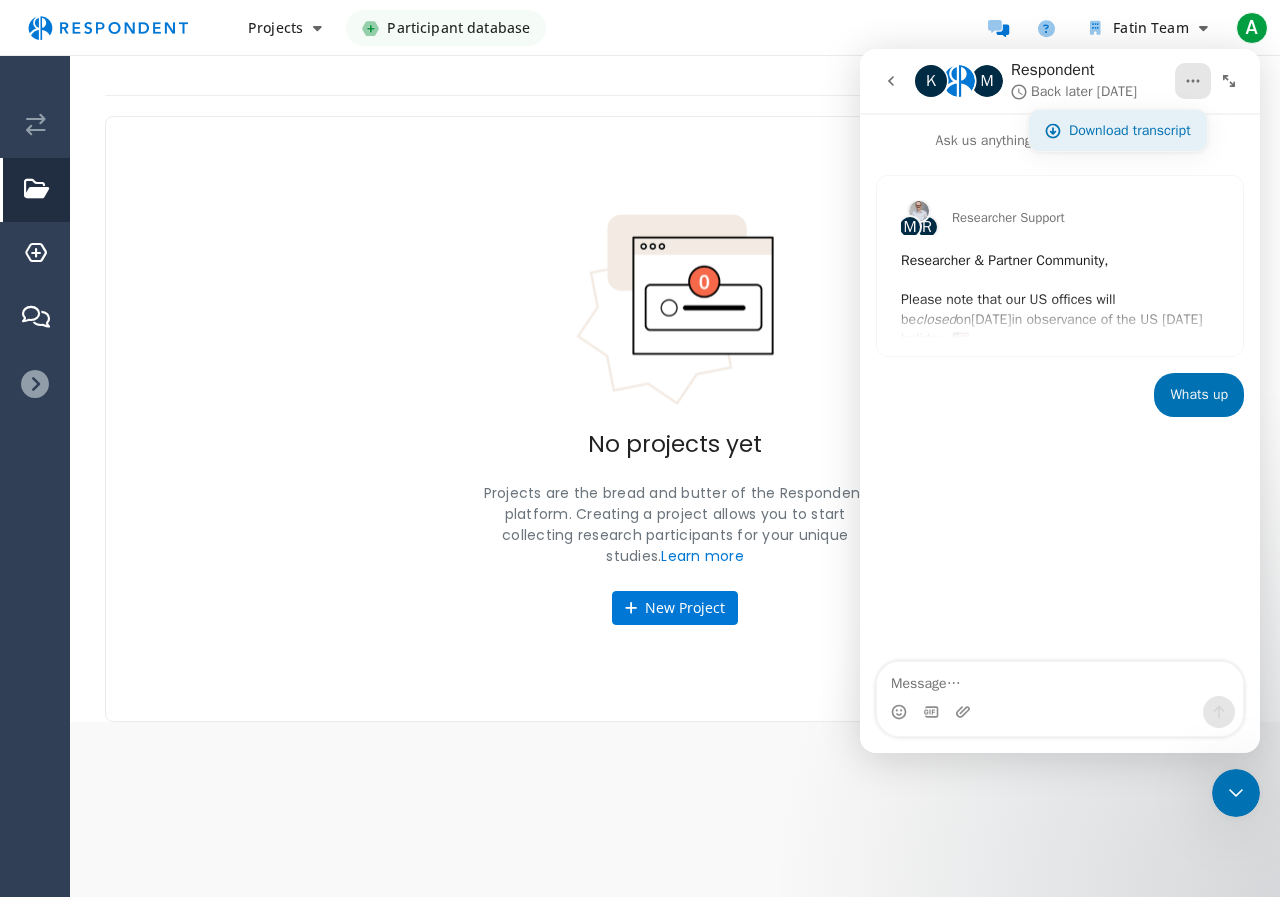 click on "Download transcript" at bounding box center (1130, 130) 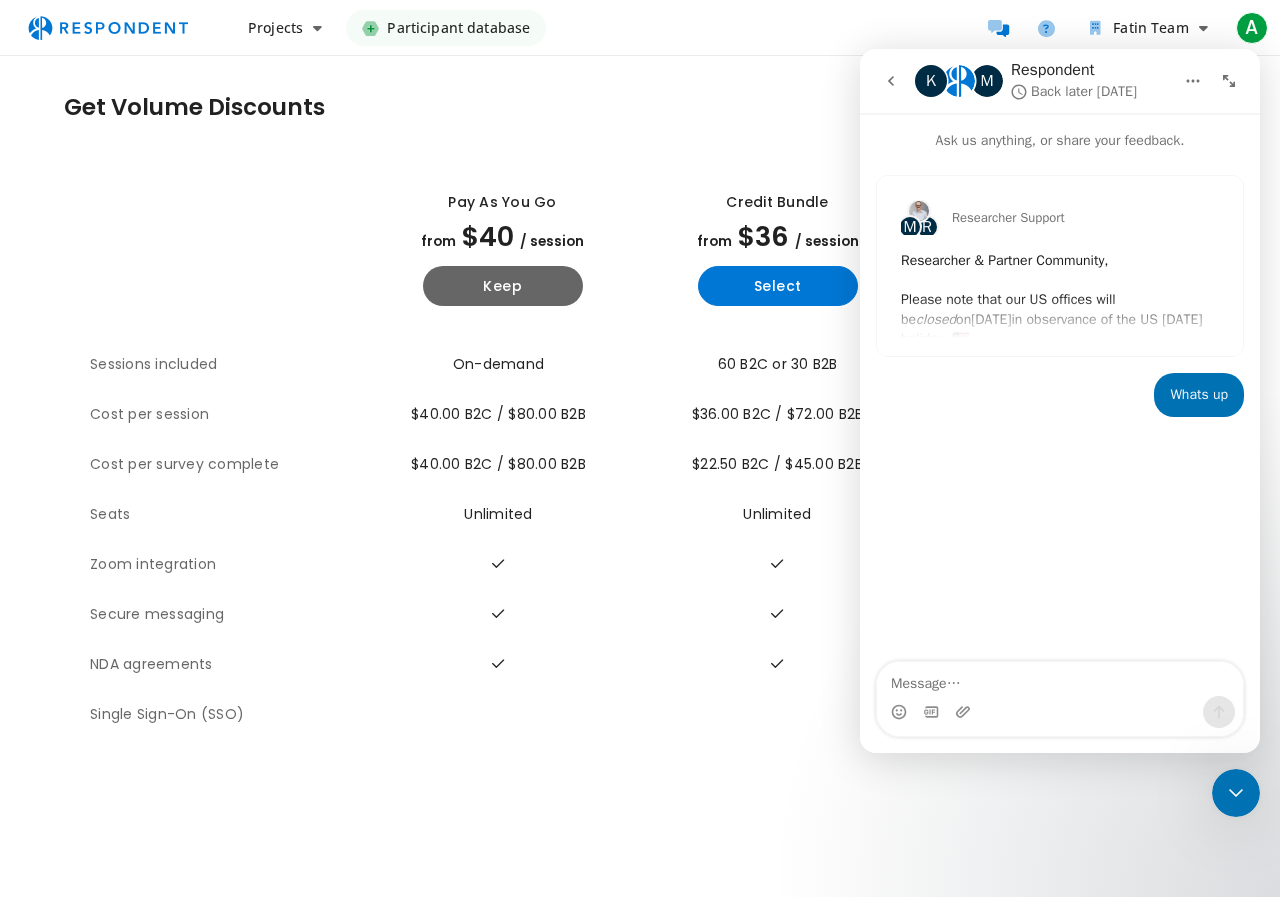 click at bounding box center [502, 565] 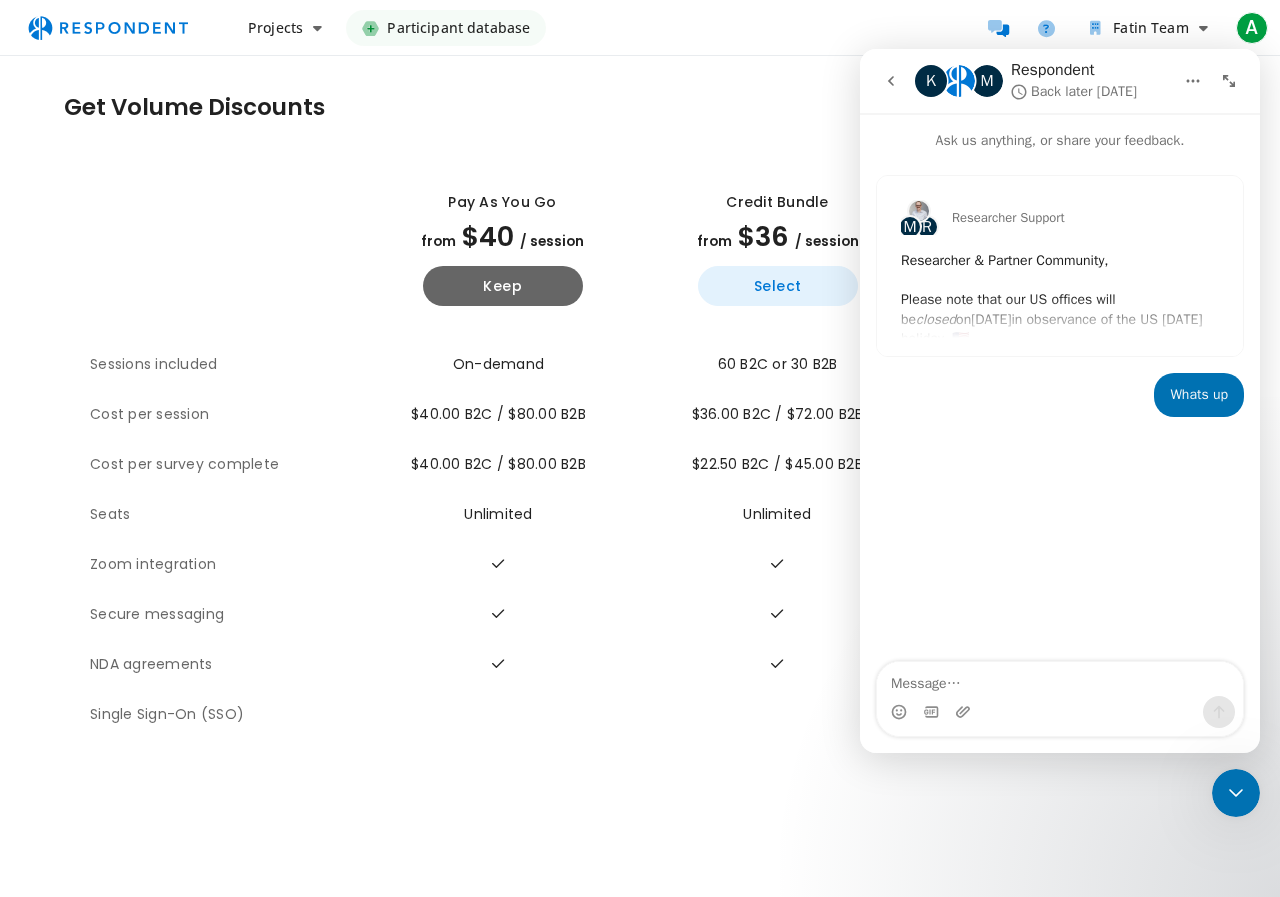 click on "Select" at bounding box center [778, 286] 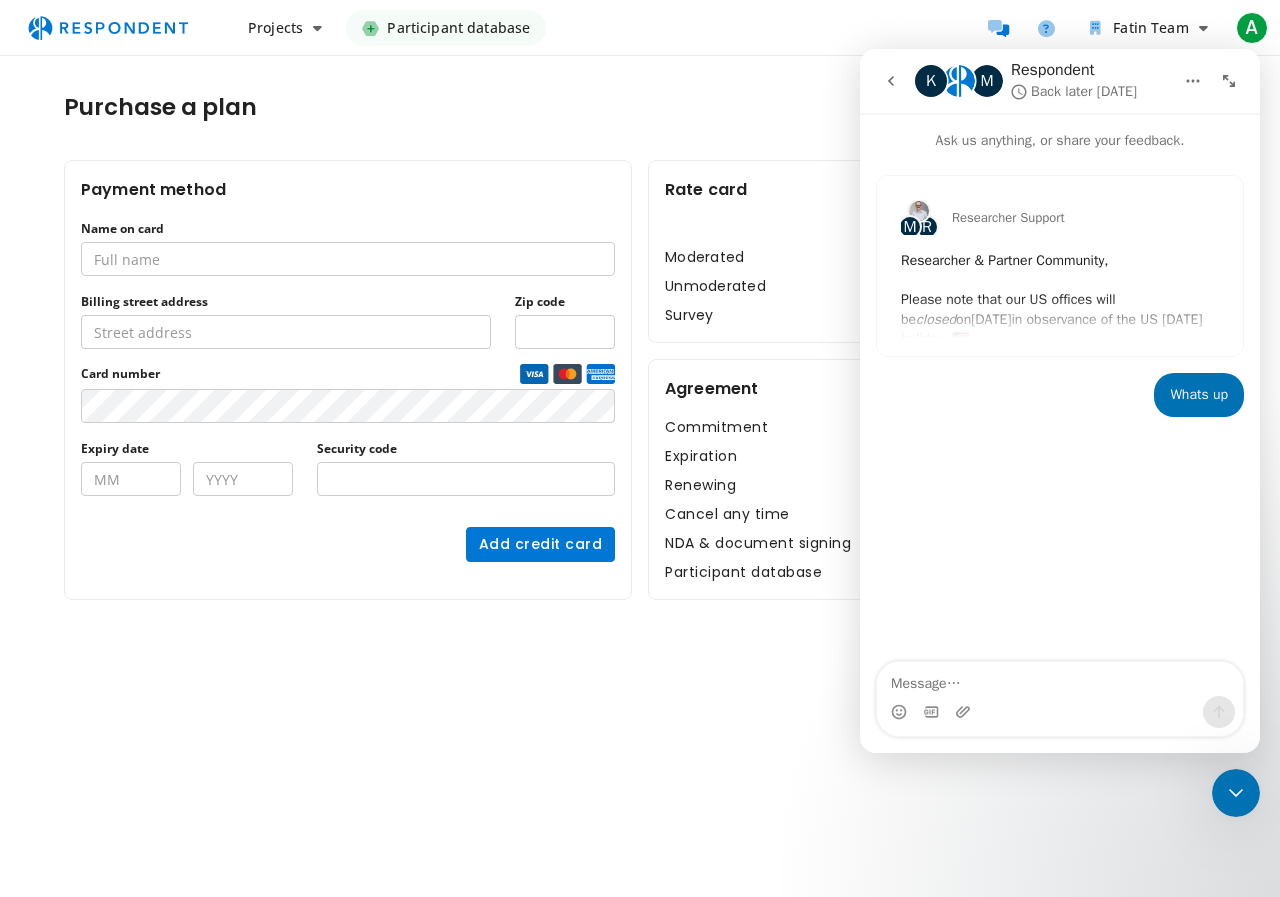 click on "Security code" at bounding box center [357, 449] 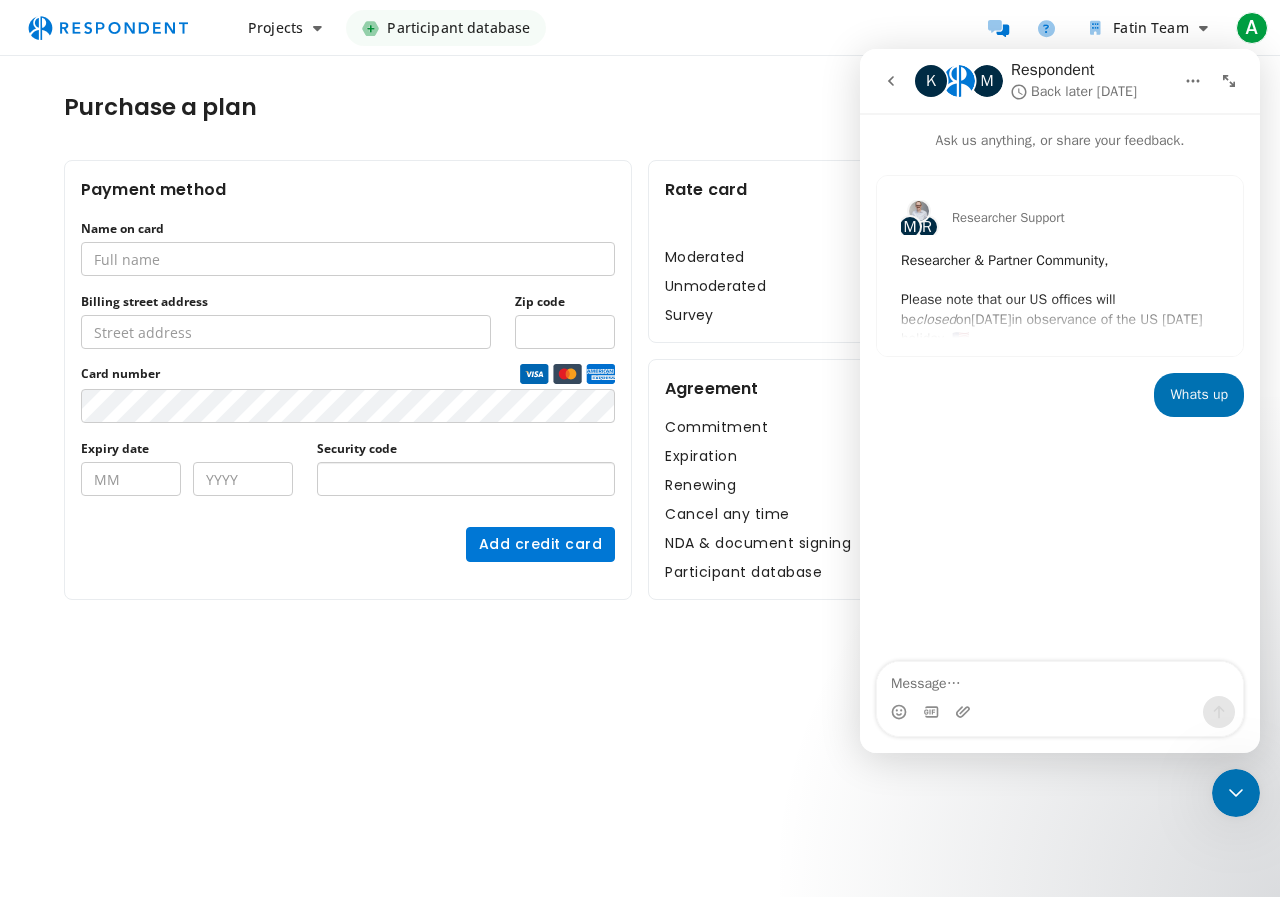 click on "Security code" at bounding box center (466, 479) 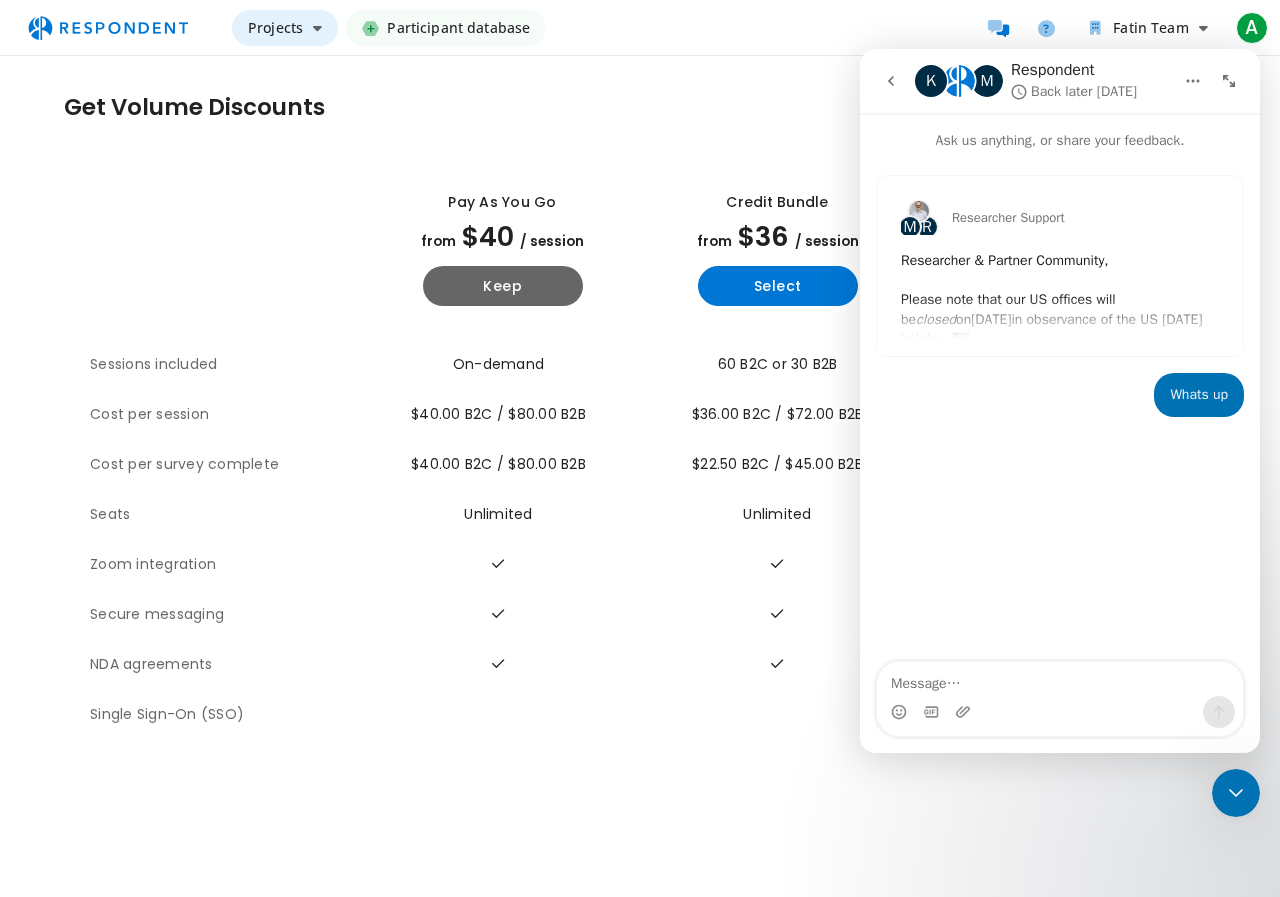 click on "Projects" at bounding box center (285, 28) 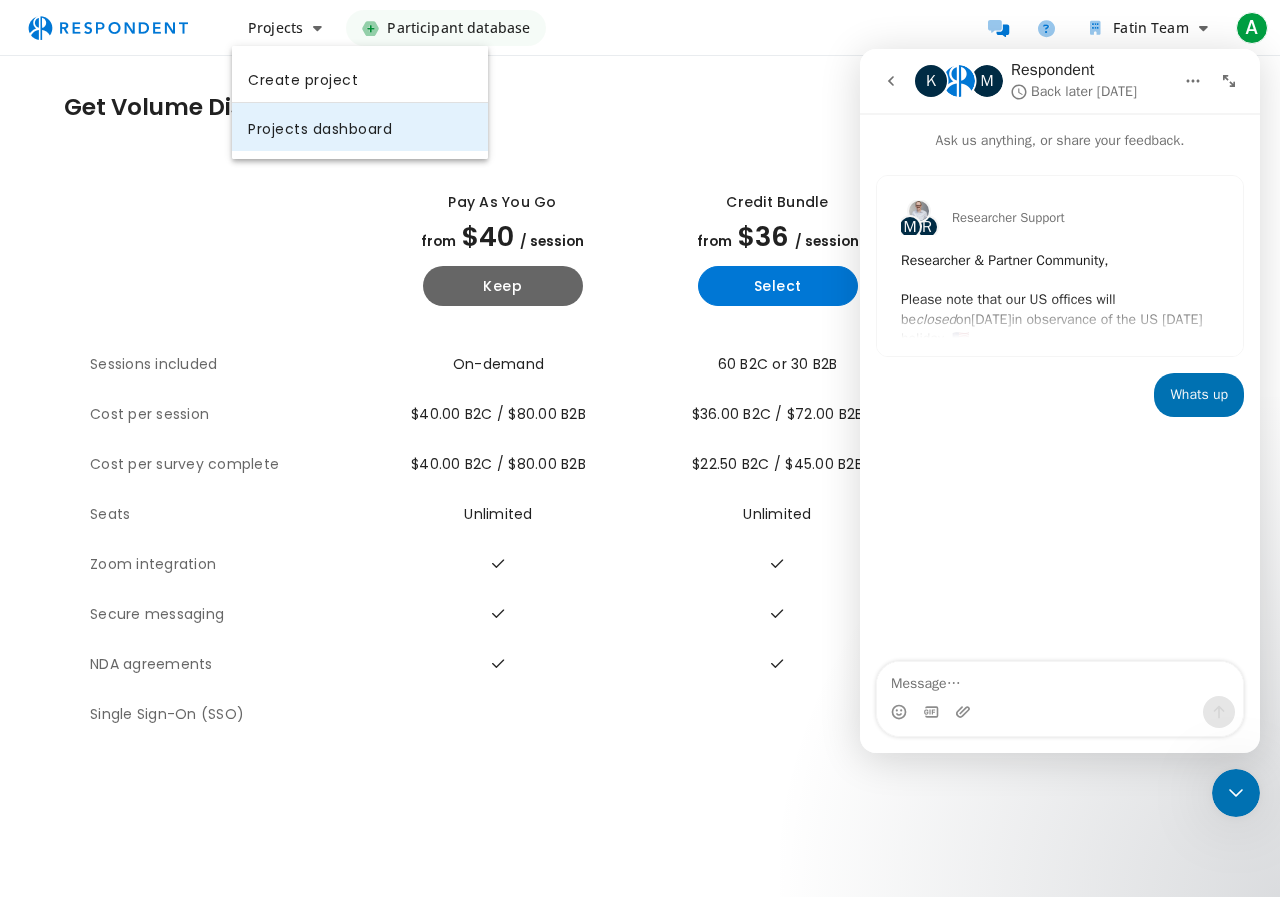 click on "Projects dashboard" 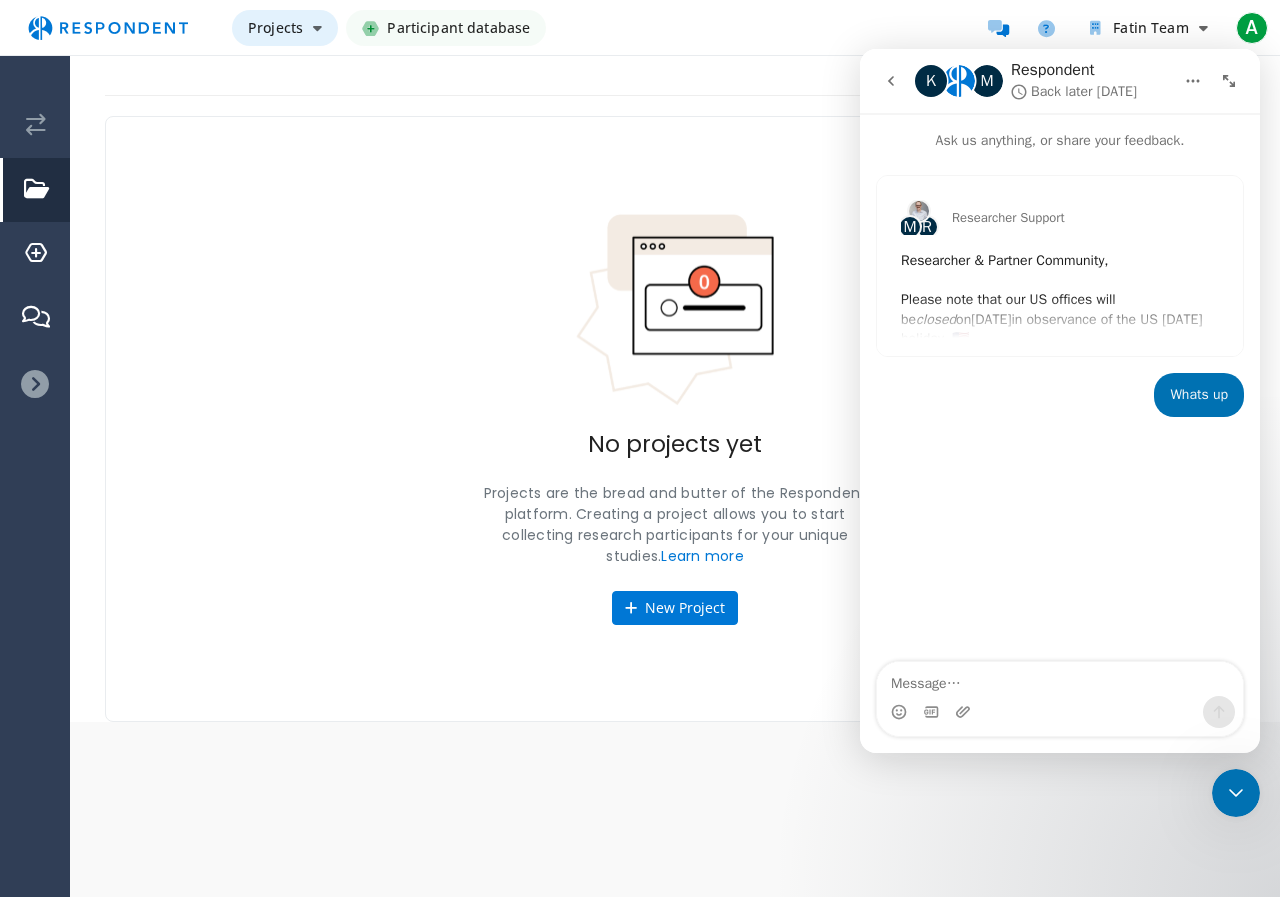 click on "Projects" at bounding box center (275, 27) 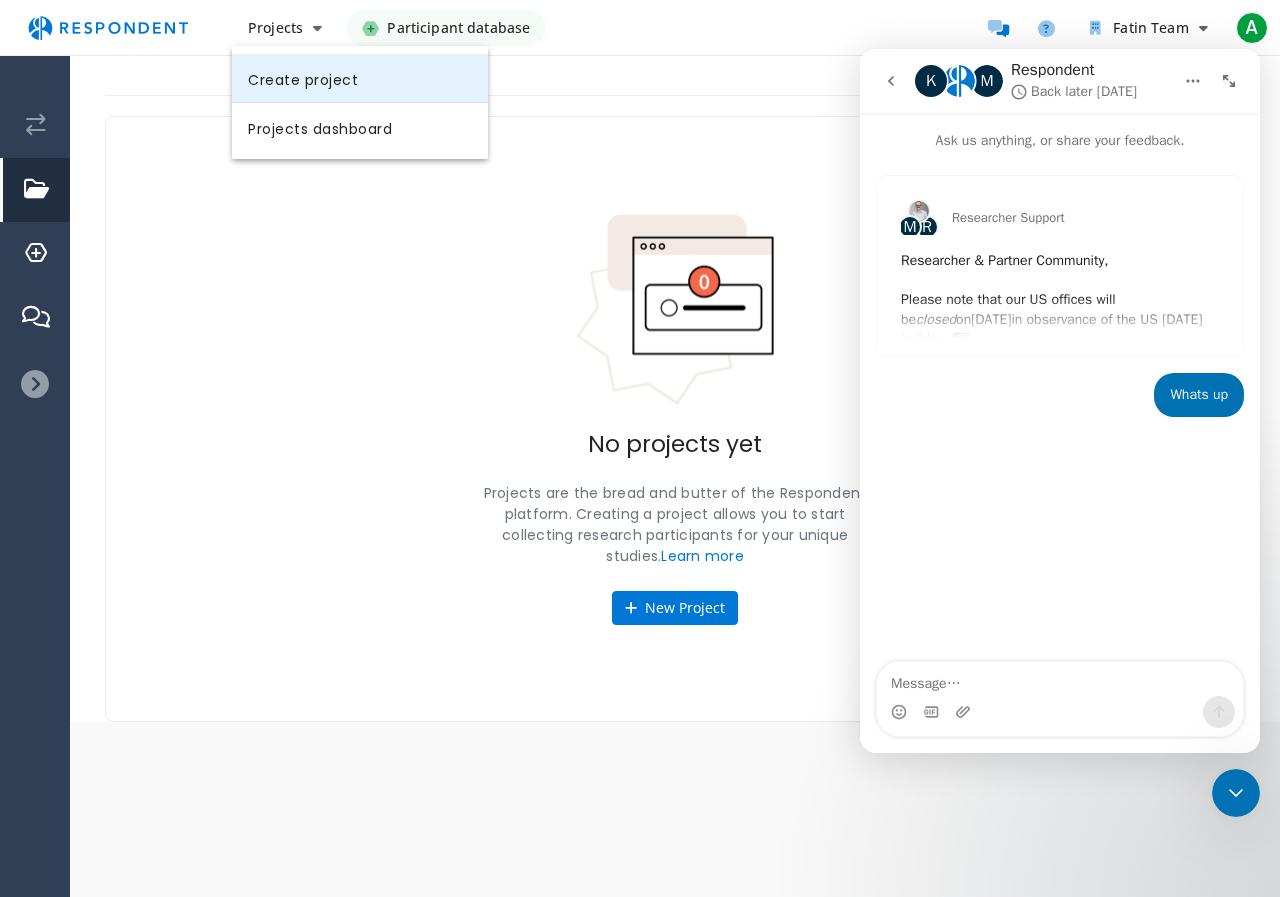 click on "Create project" at bounding box center (360, 78) 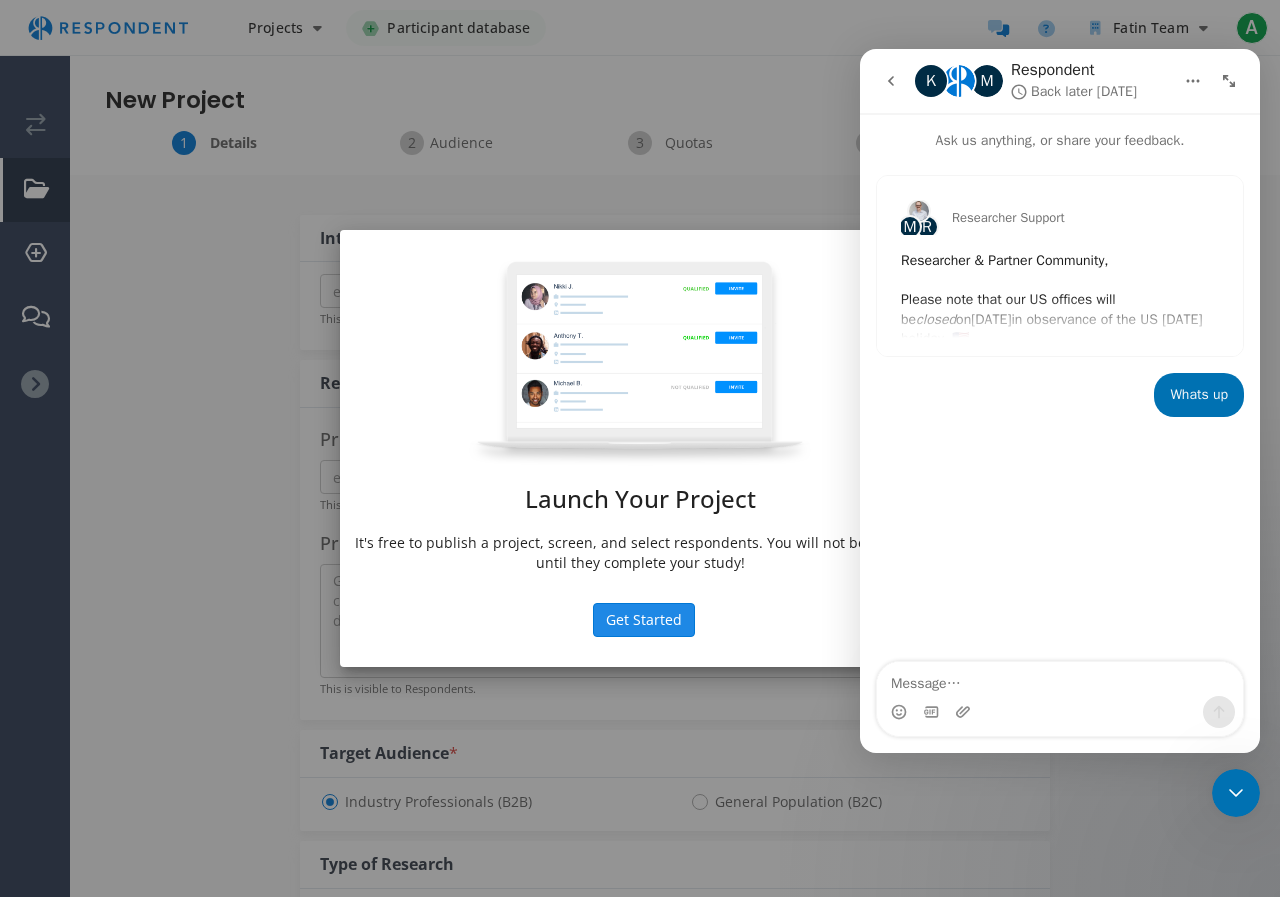 click on "Get Started" 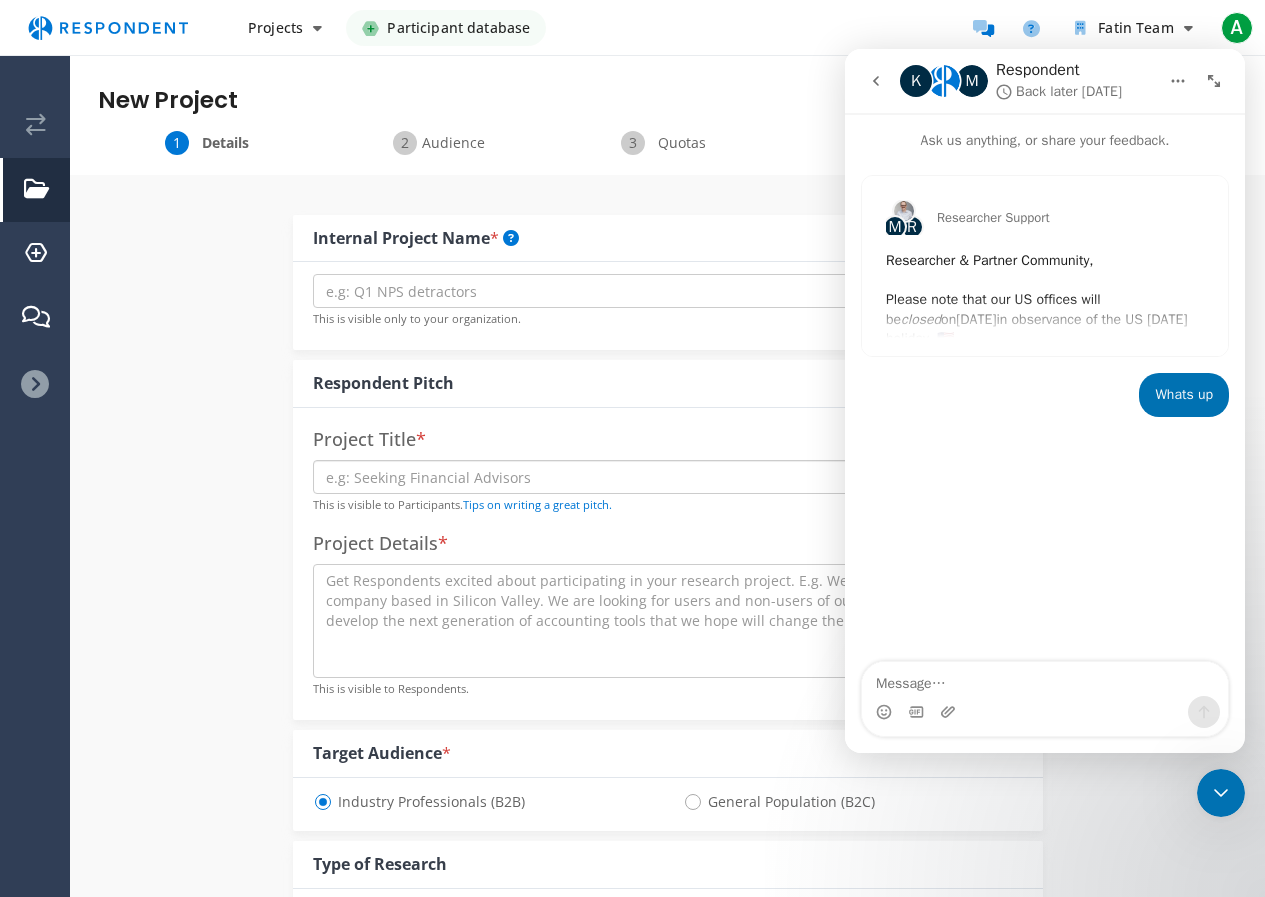 click at bounding box center (668, 477) 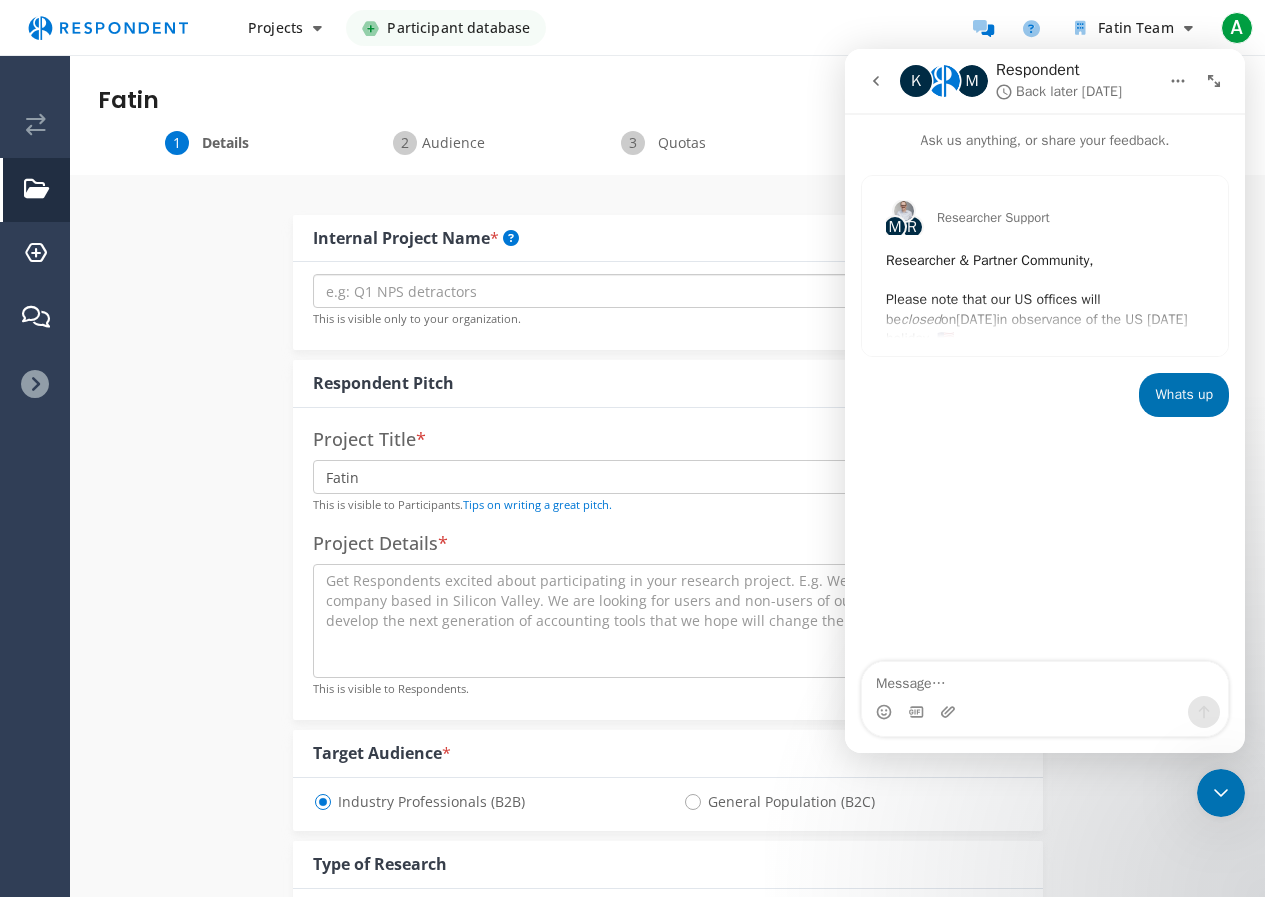 click at bounding box center [668, 291] 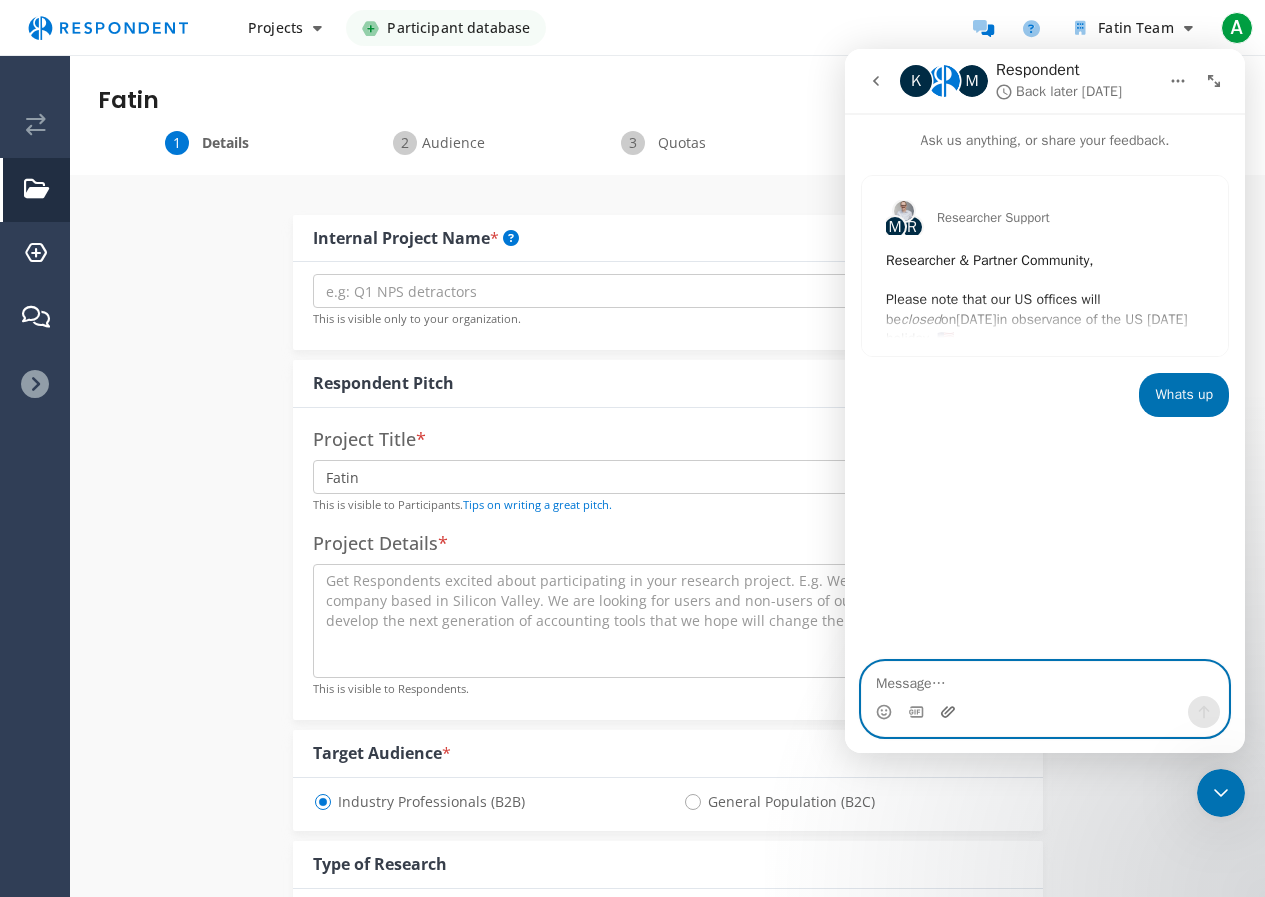 click 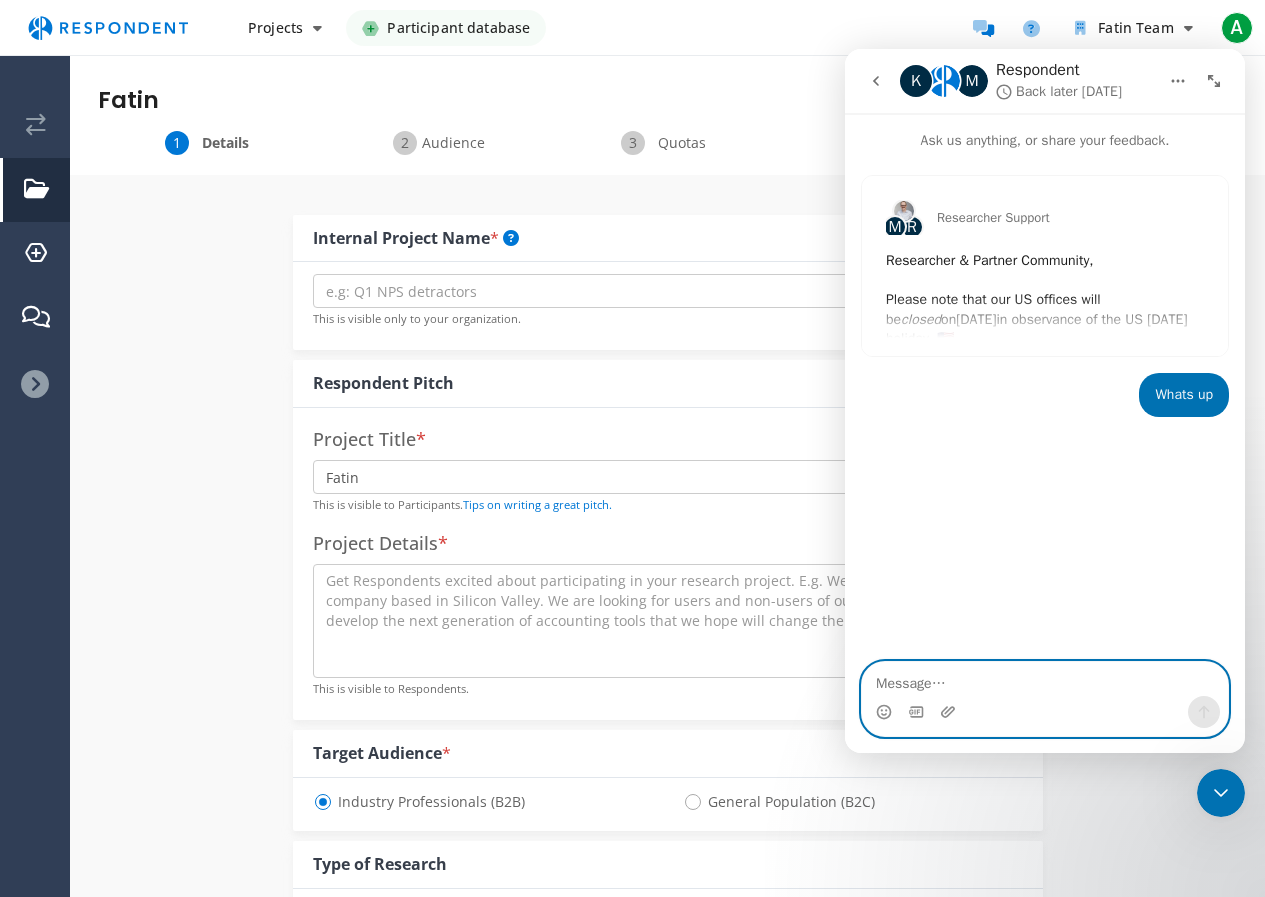 click at bounding box center [1045, 679] 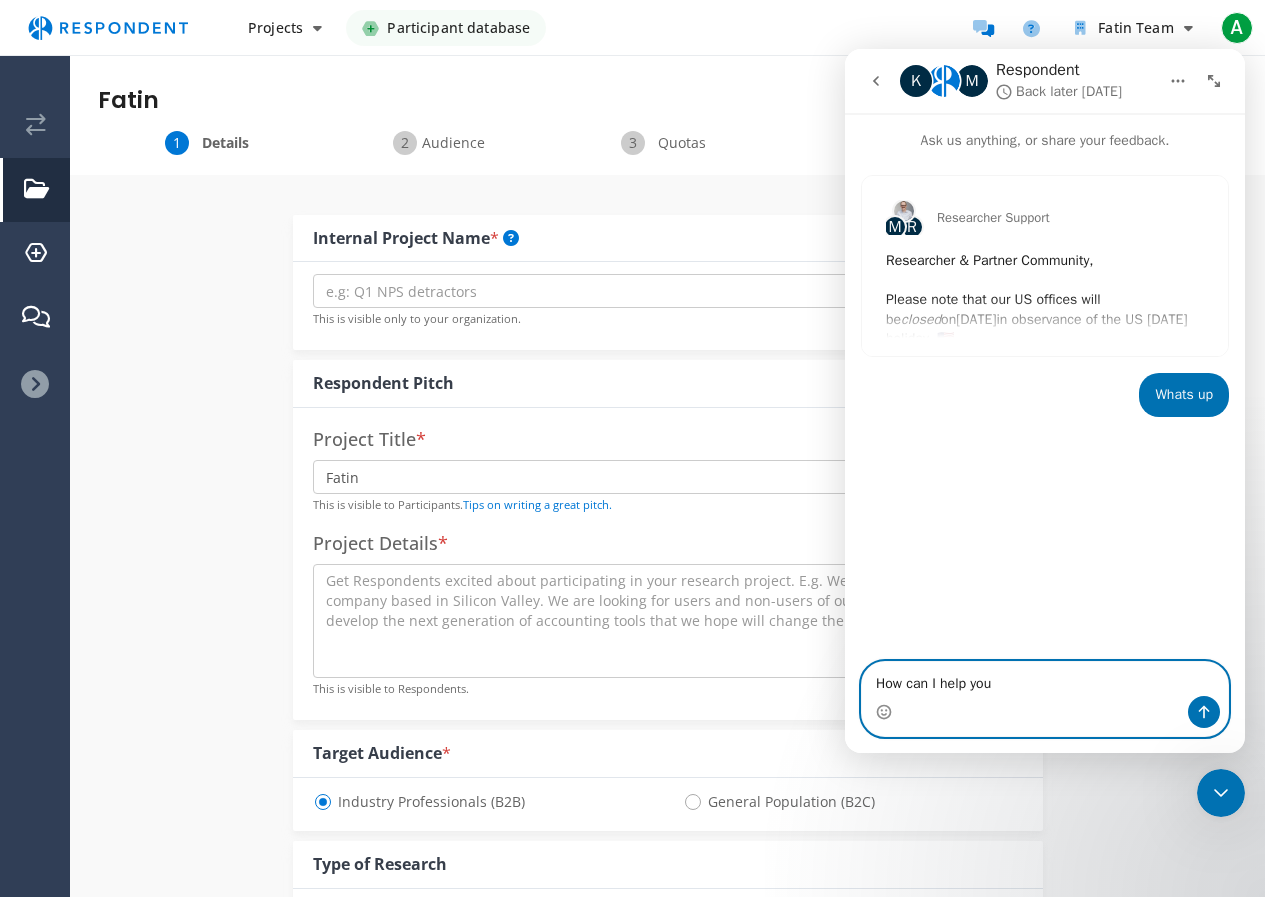 type on "How can I help you?" 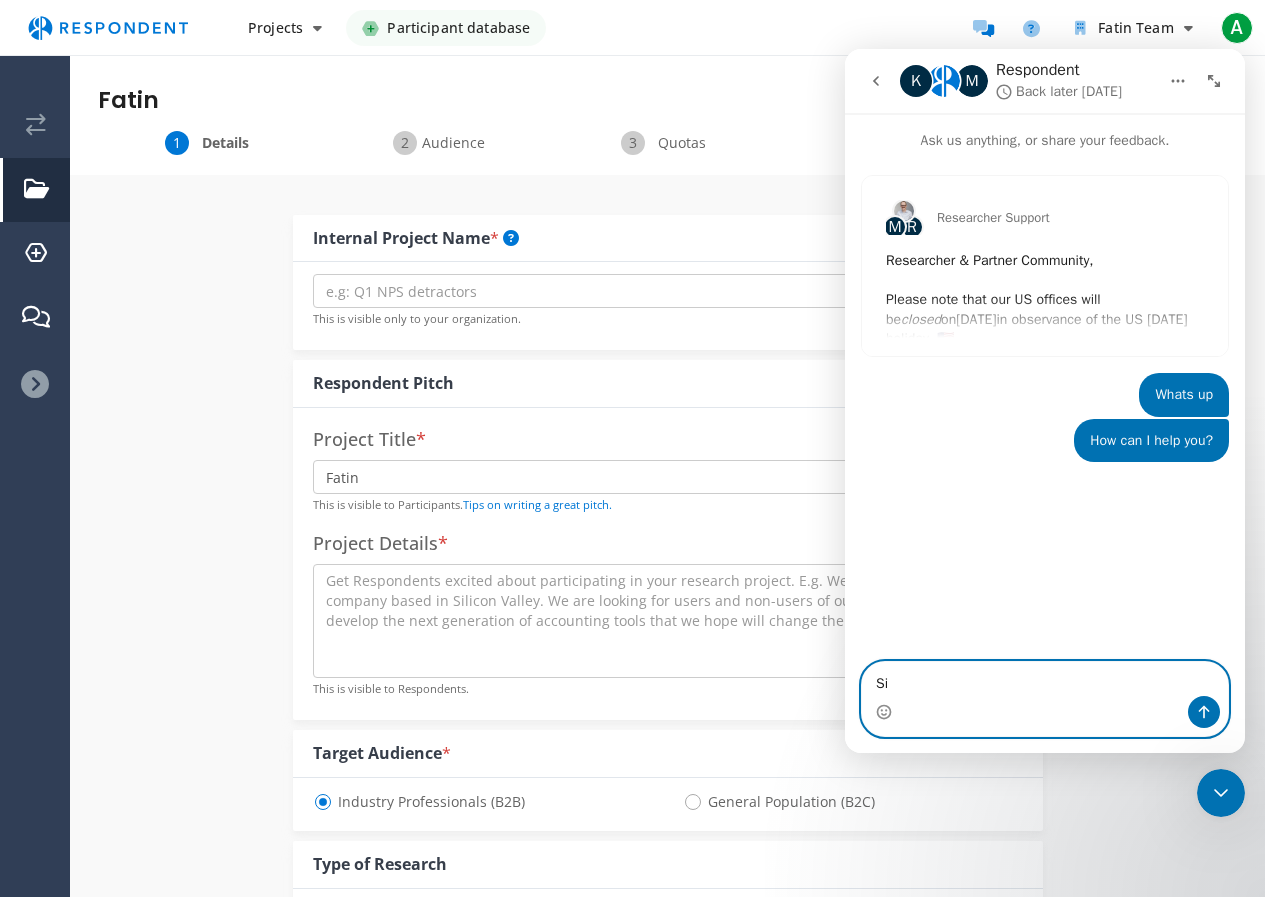 type on "Sir" 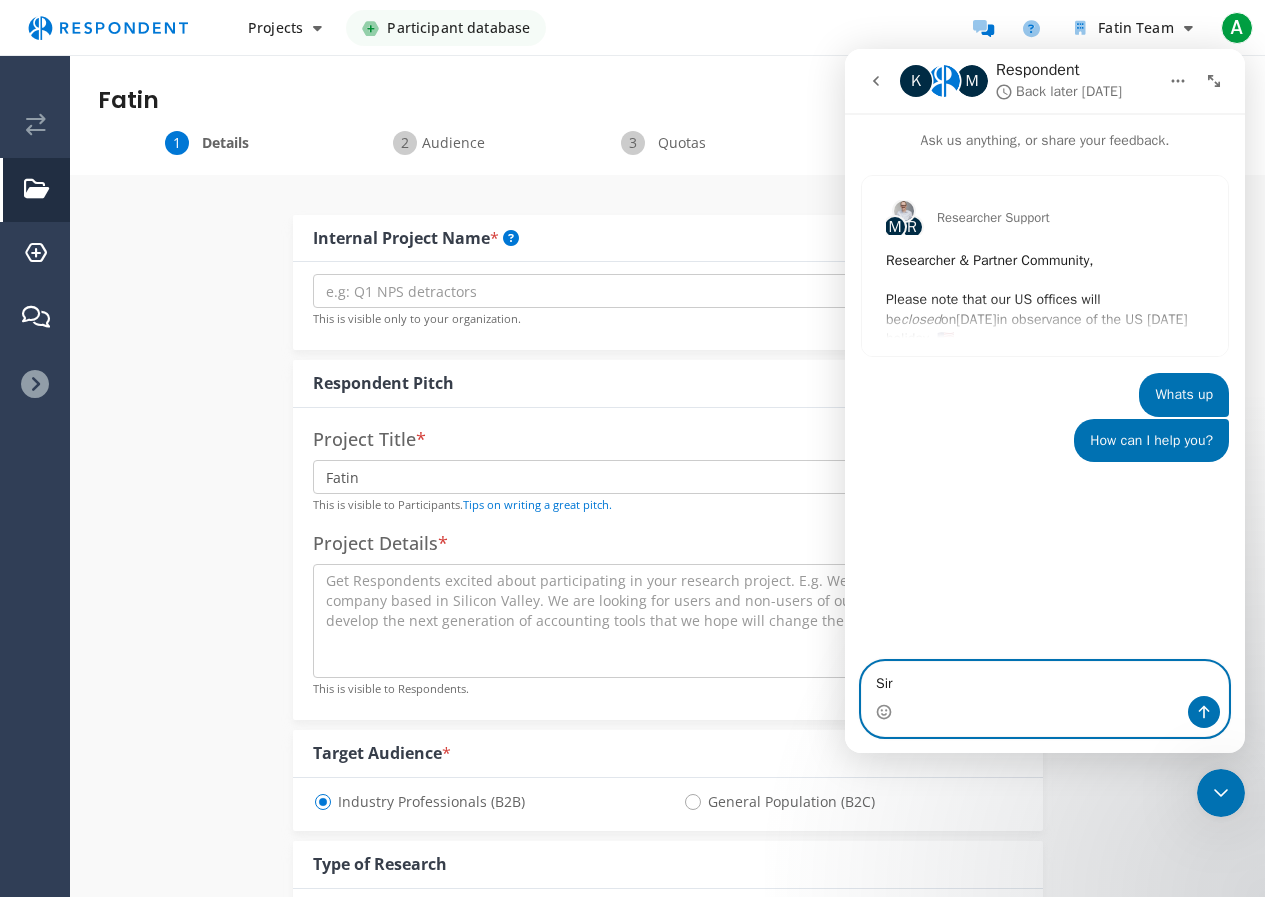 type 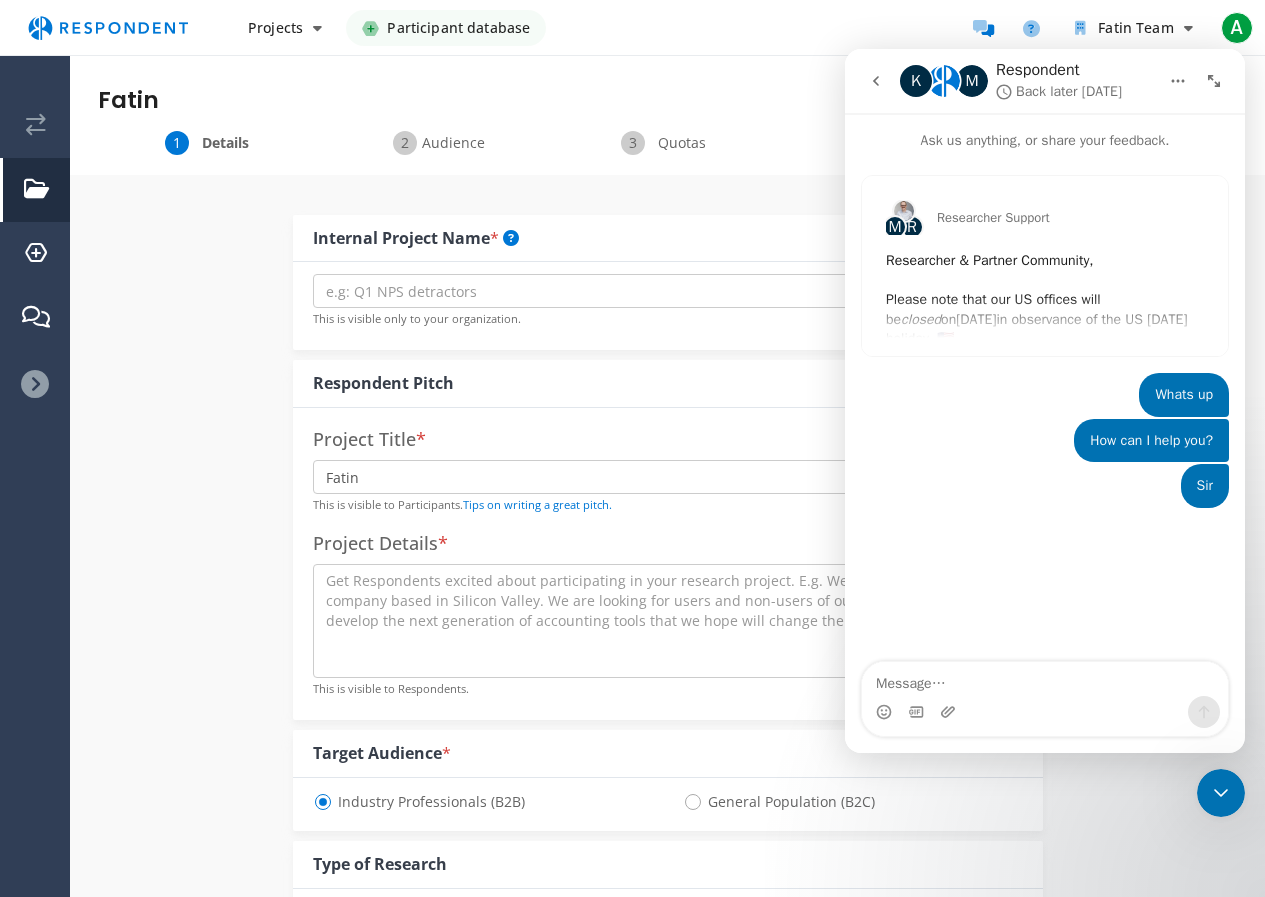 click 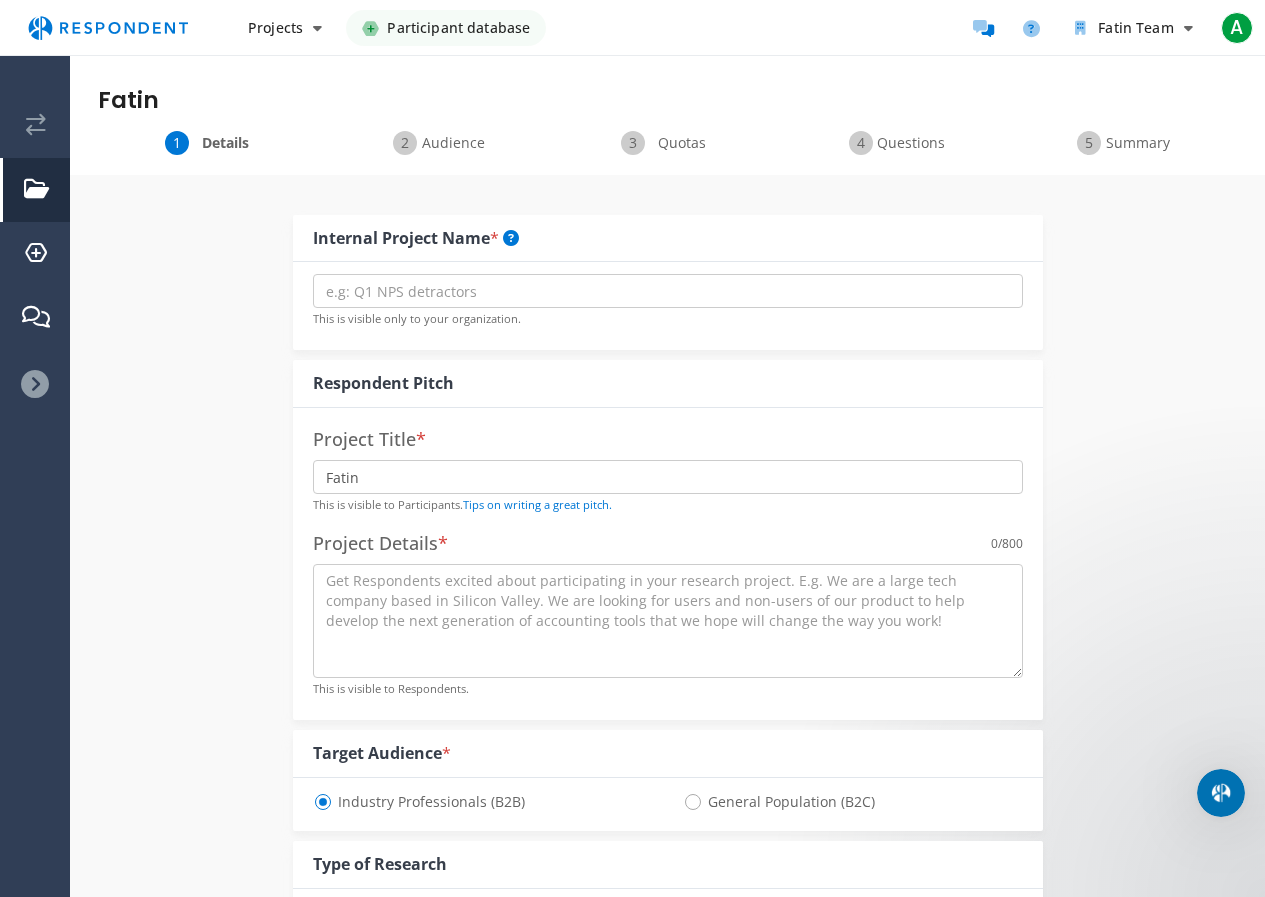 scroll, scrollTop: 0, scrollLeft: 0, axis: both 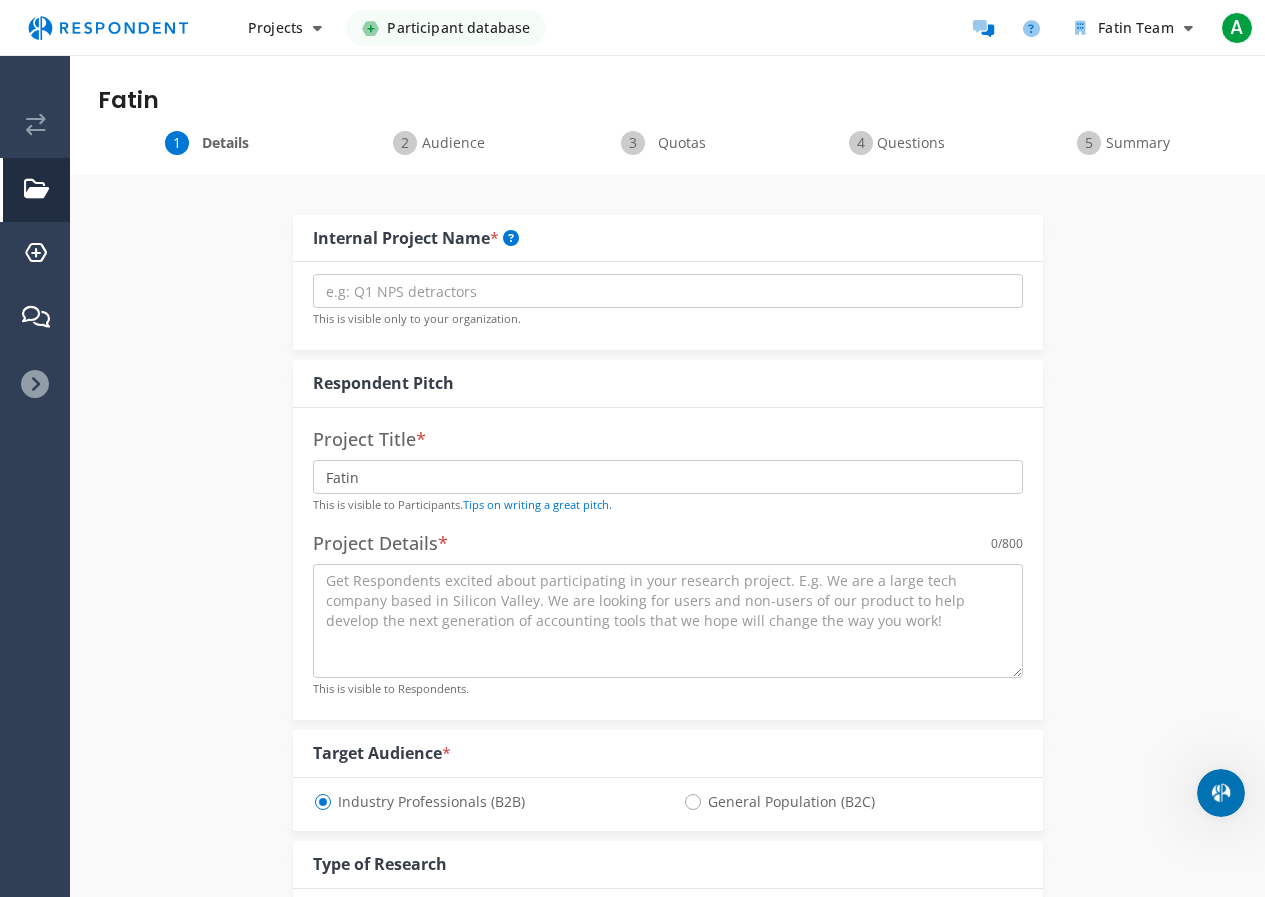 click 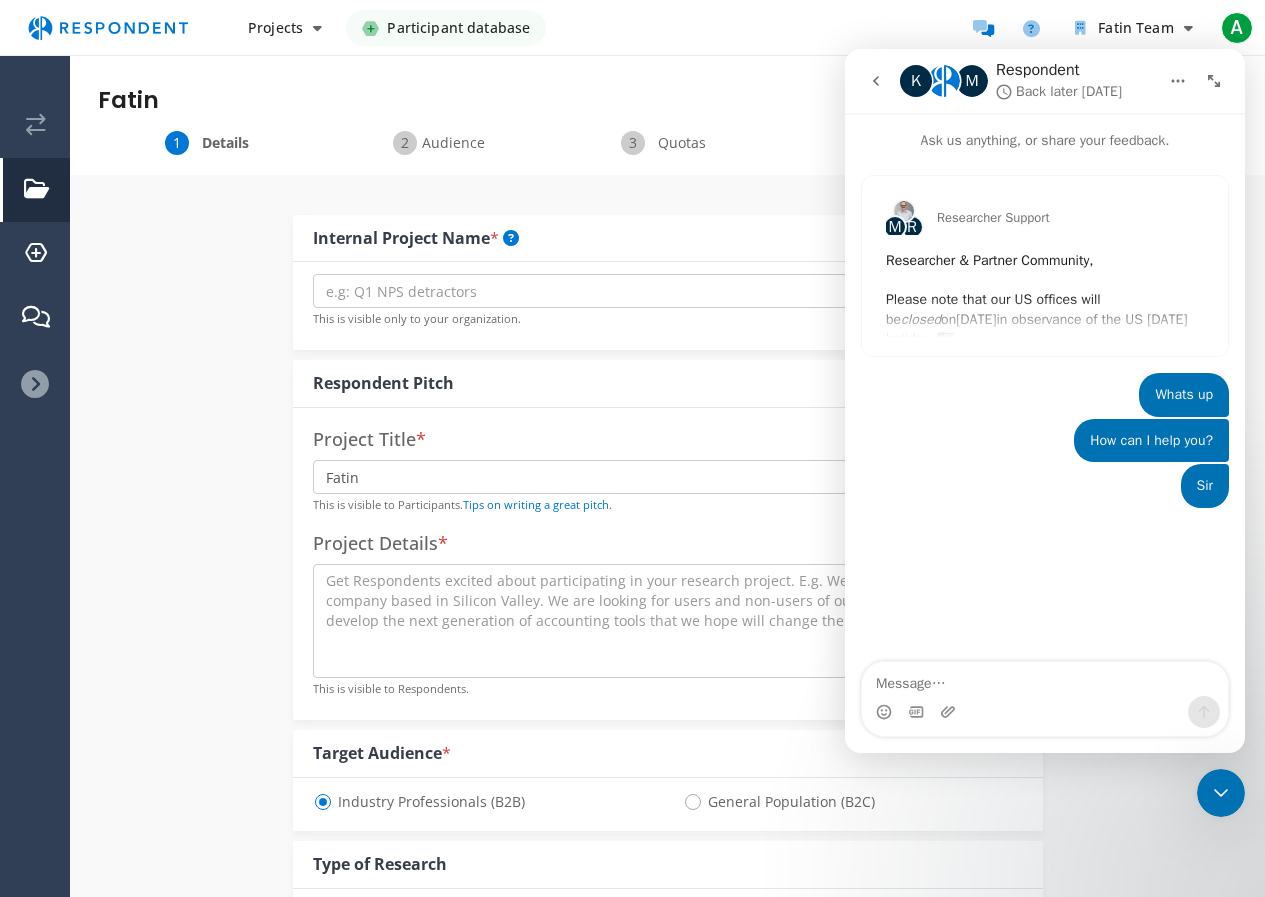 click 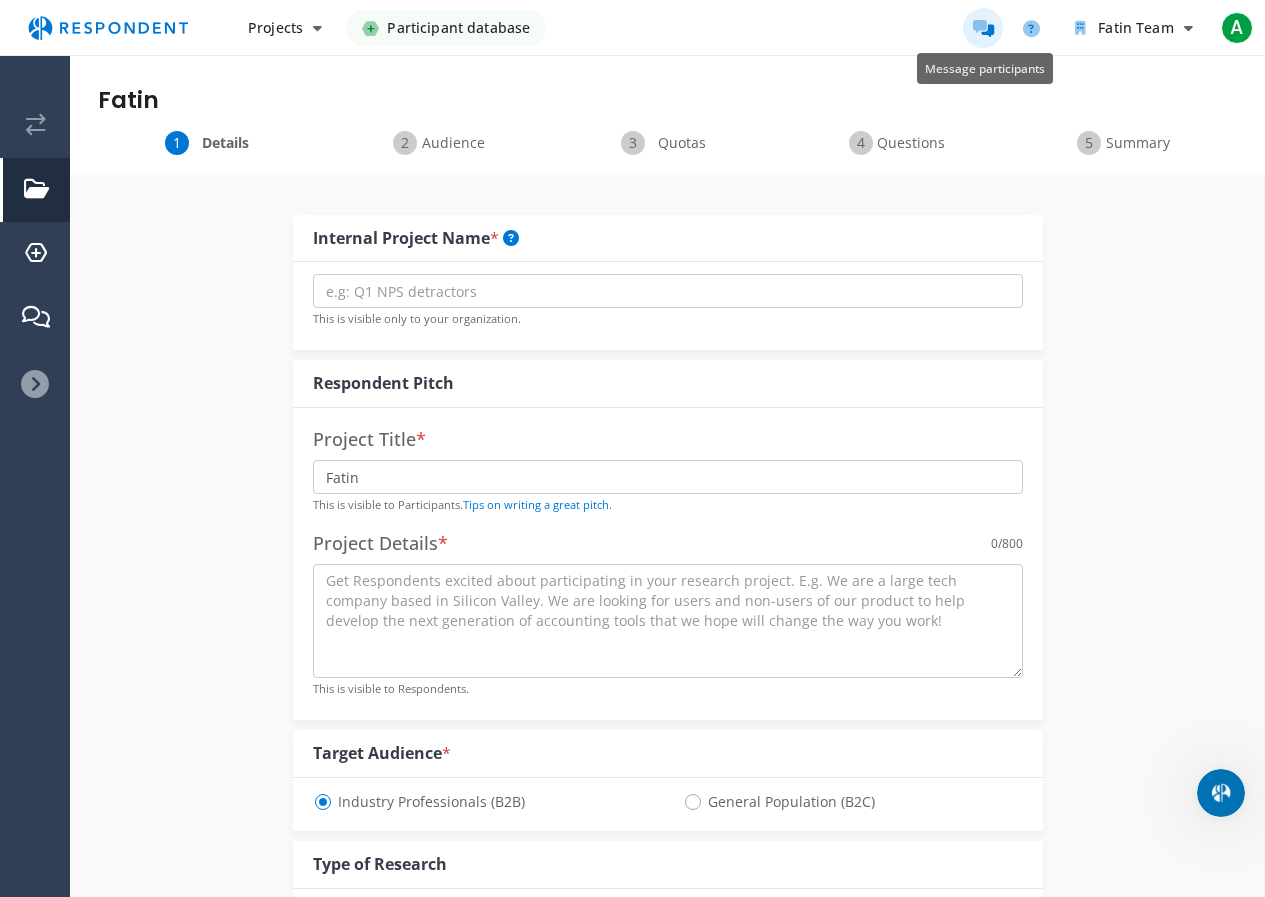 click at bounding box center (983, 28) 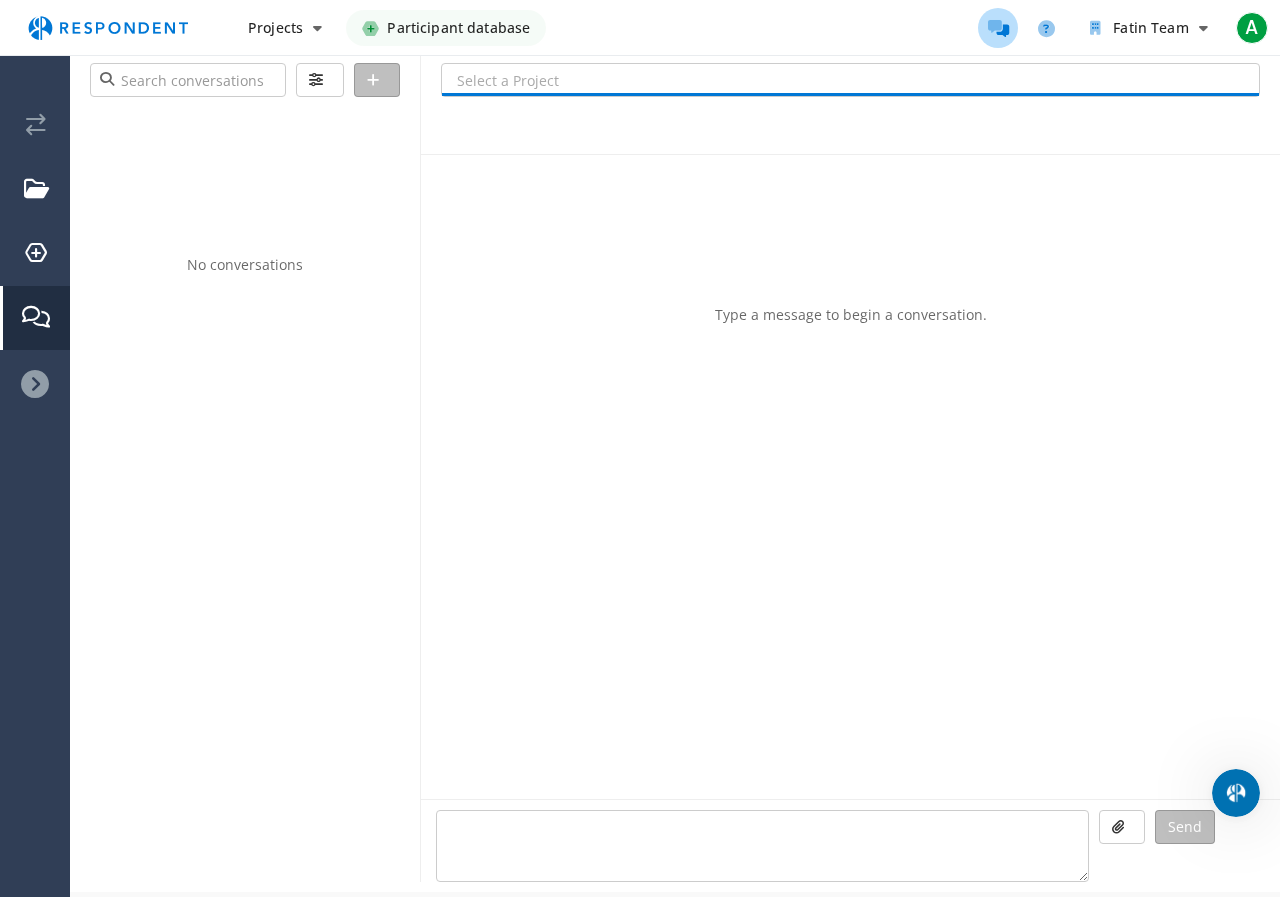 click at bounding box center [850, 81] 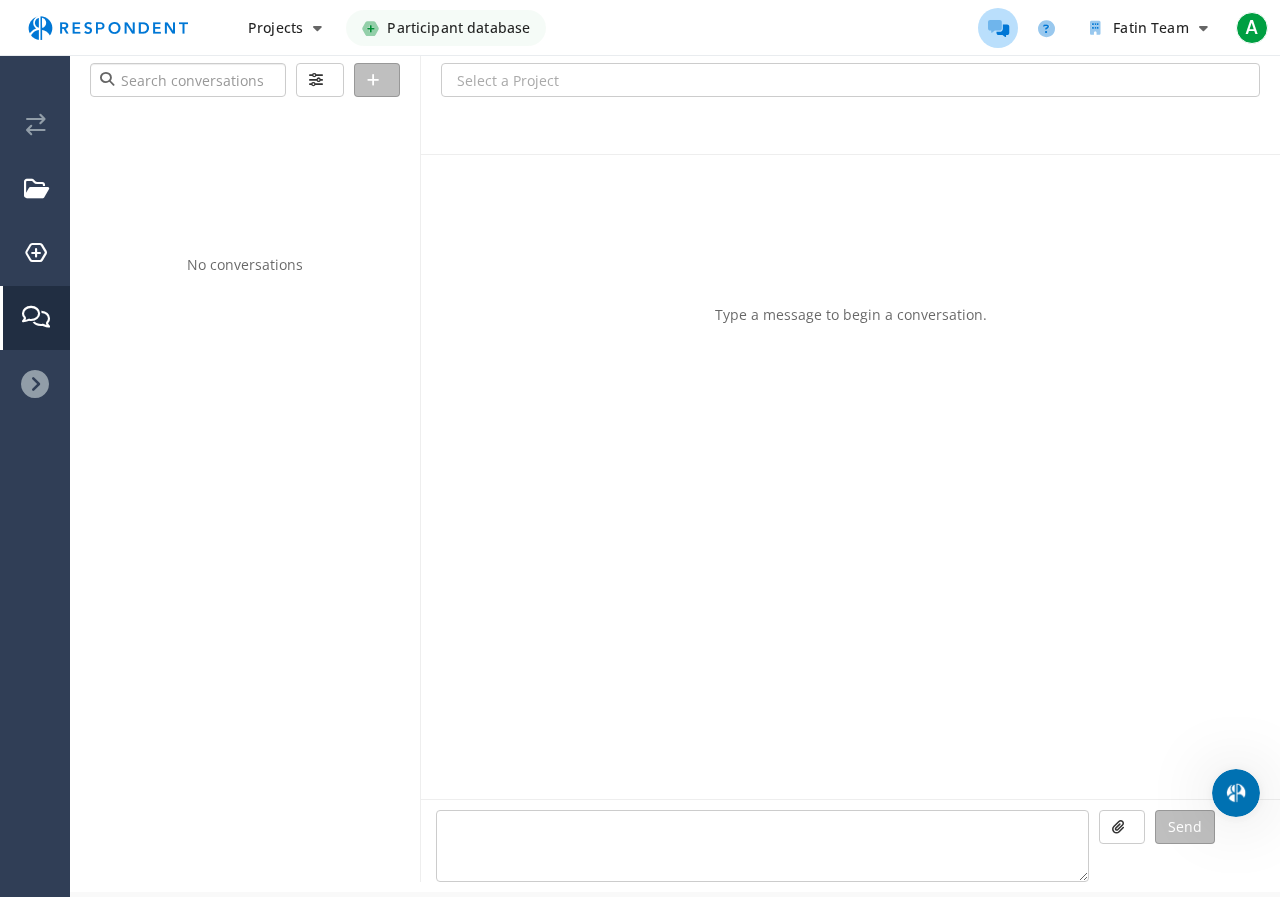 click at bounding box center [188, 80] 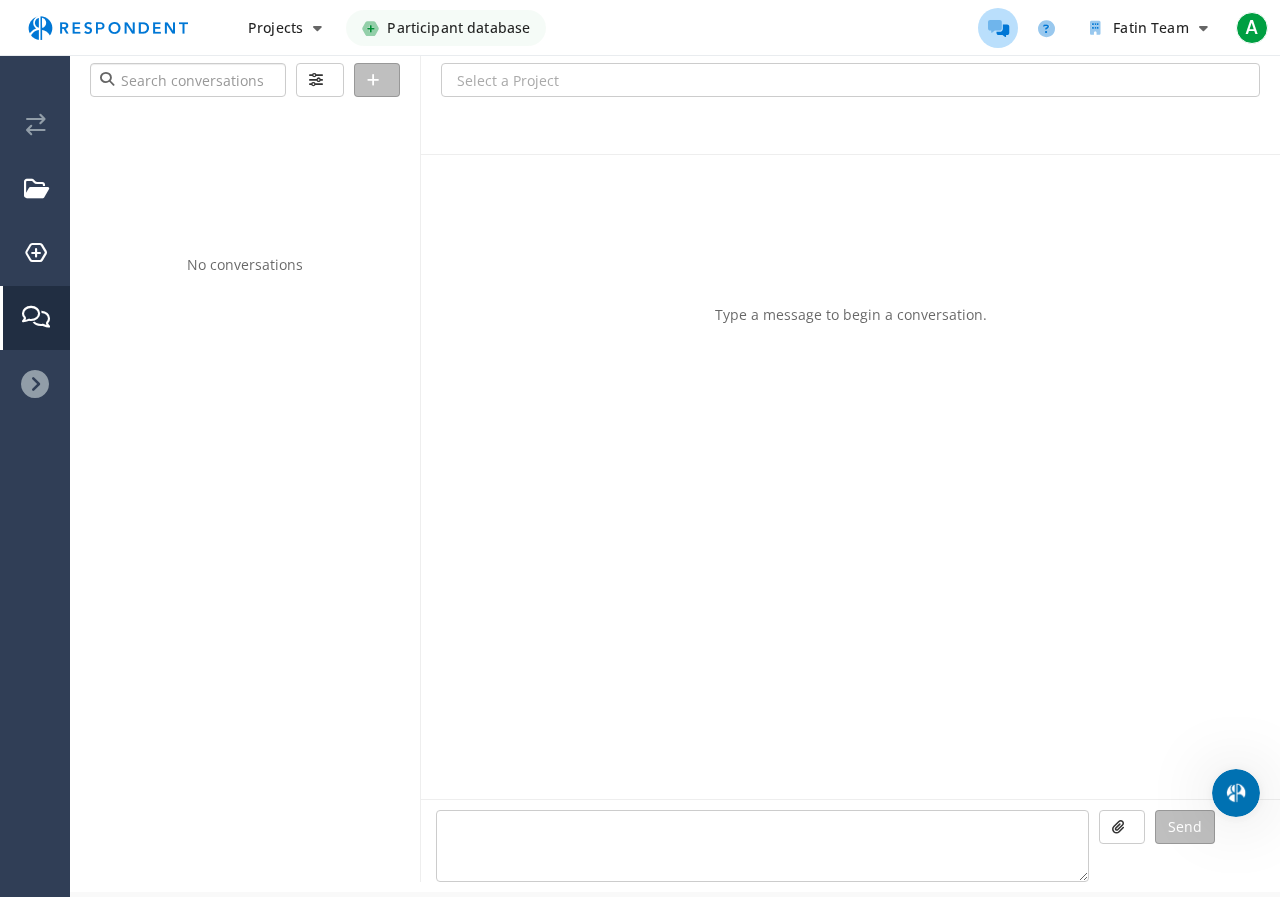 type on "j" 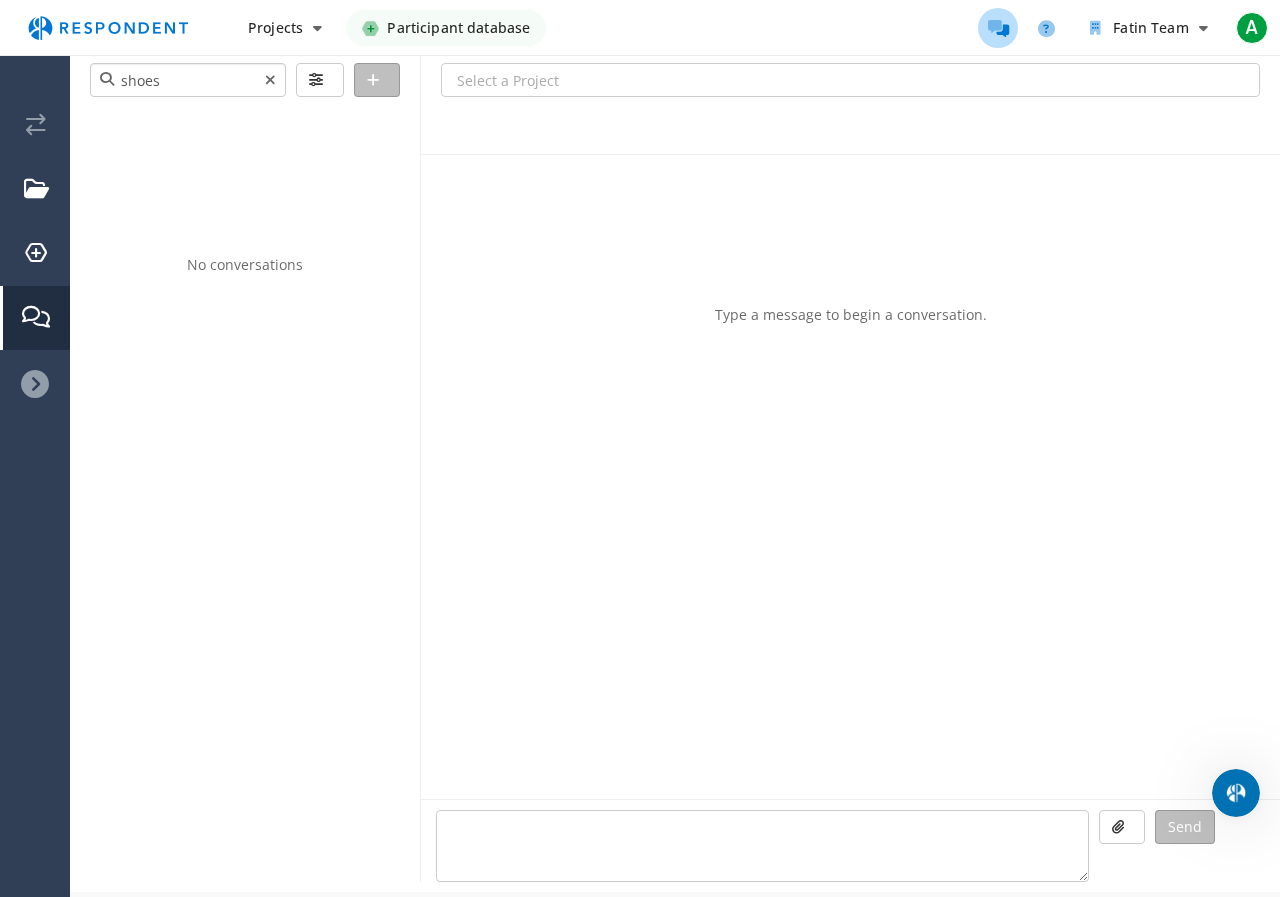 type on "shoes" 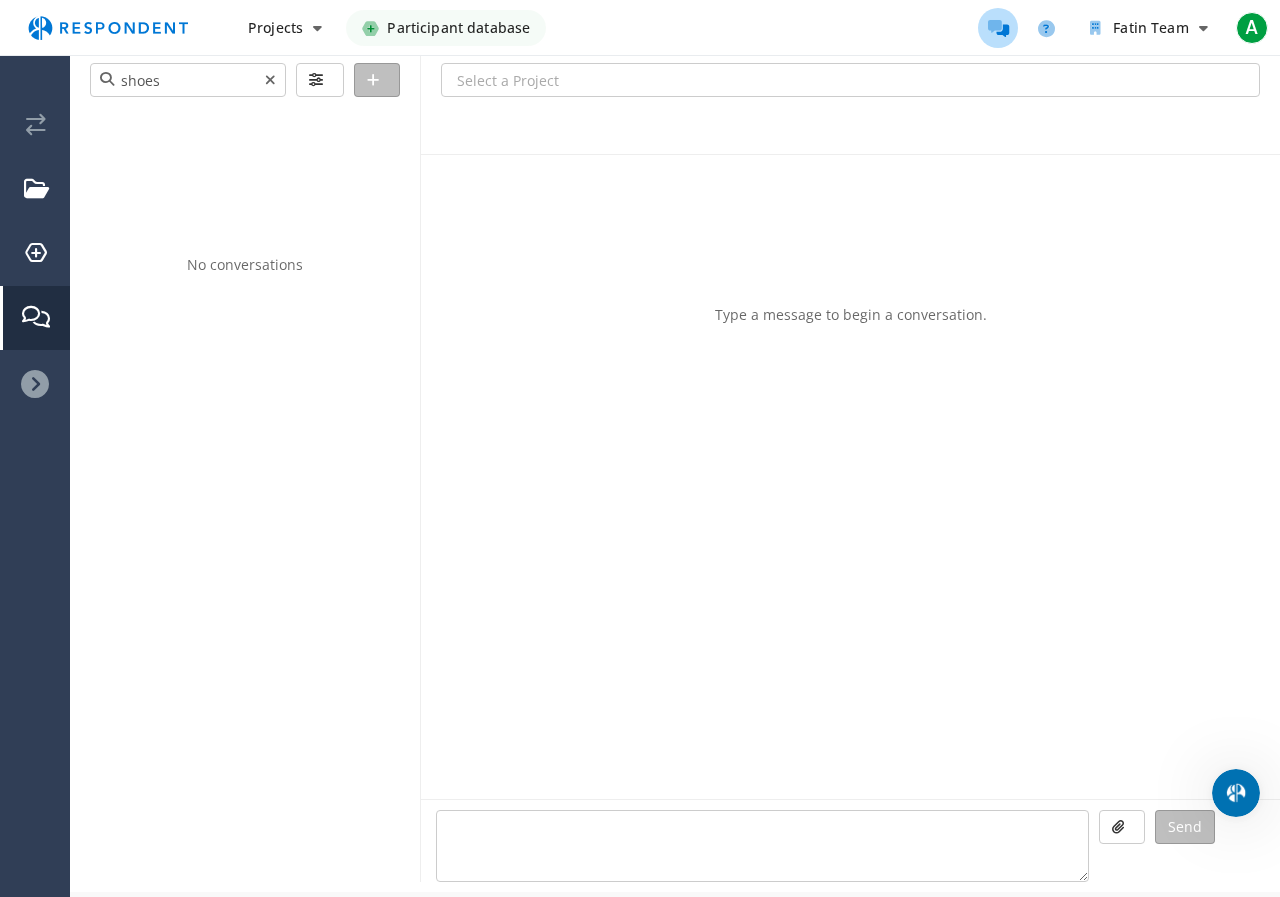 click at bounding box center (850, 81) 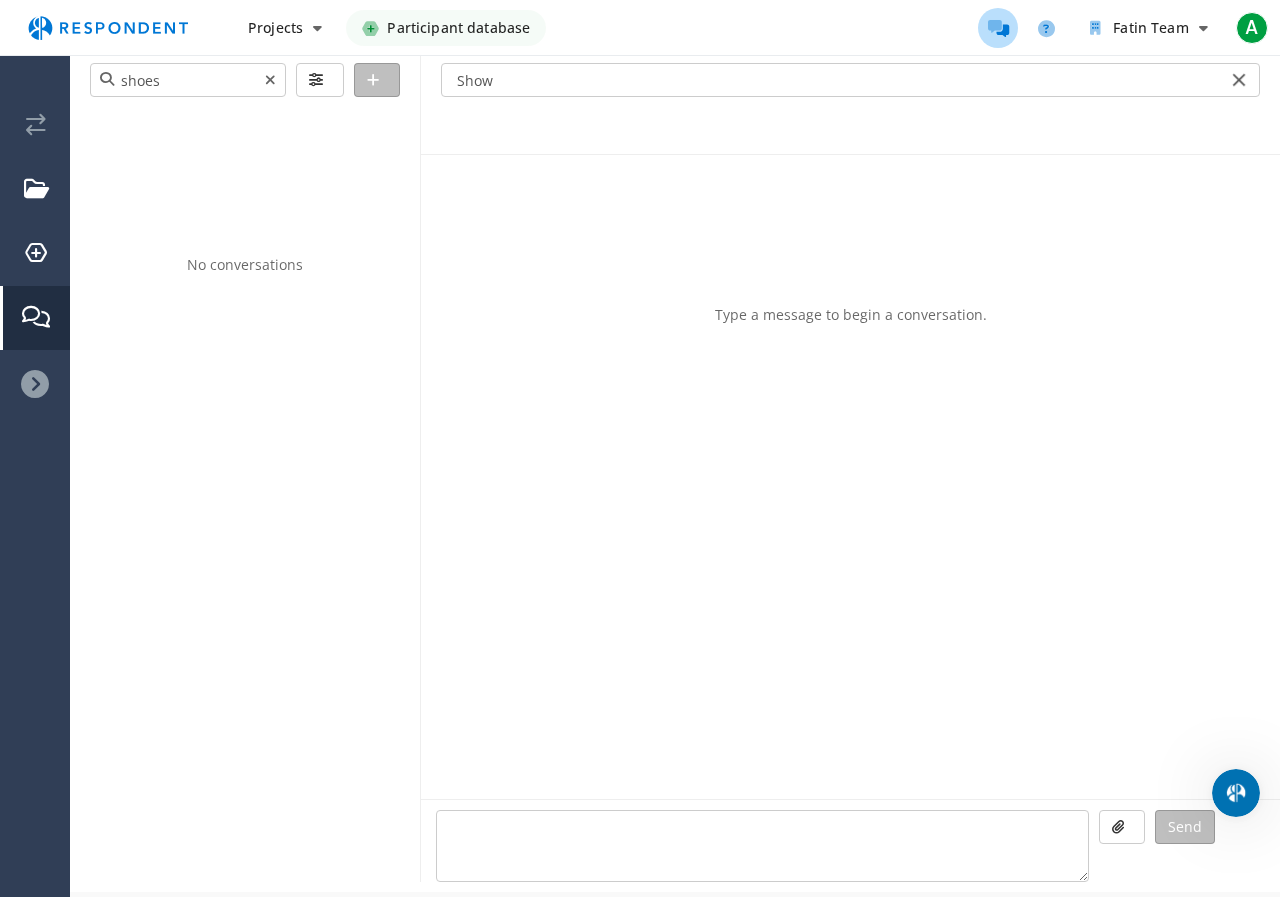 click on "Show" at bounding box center (830, 81) 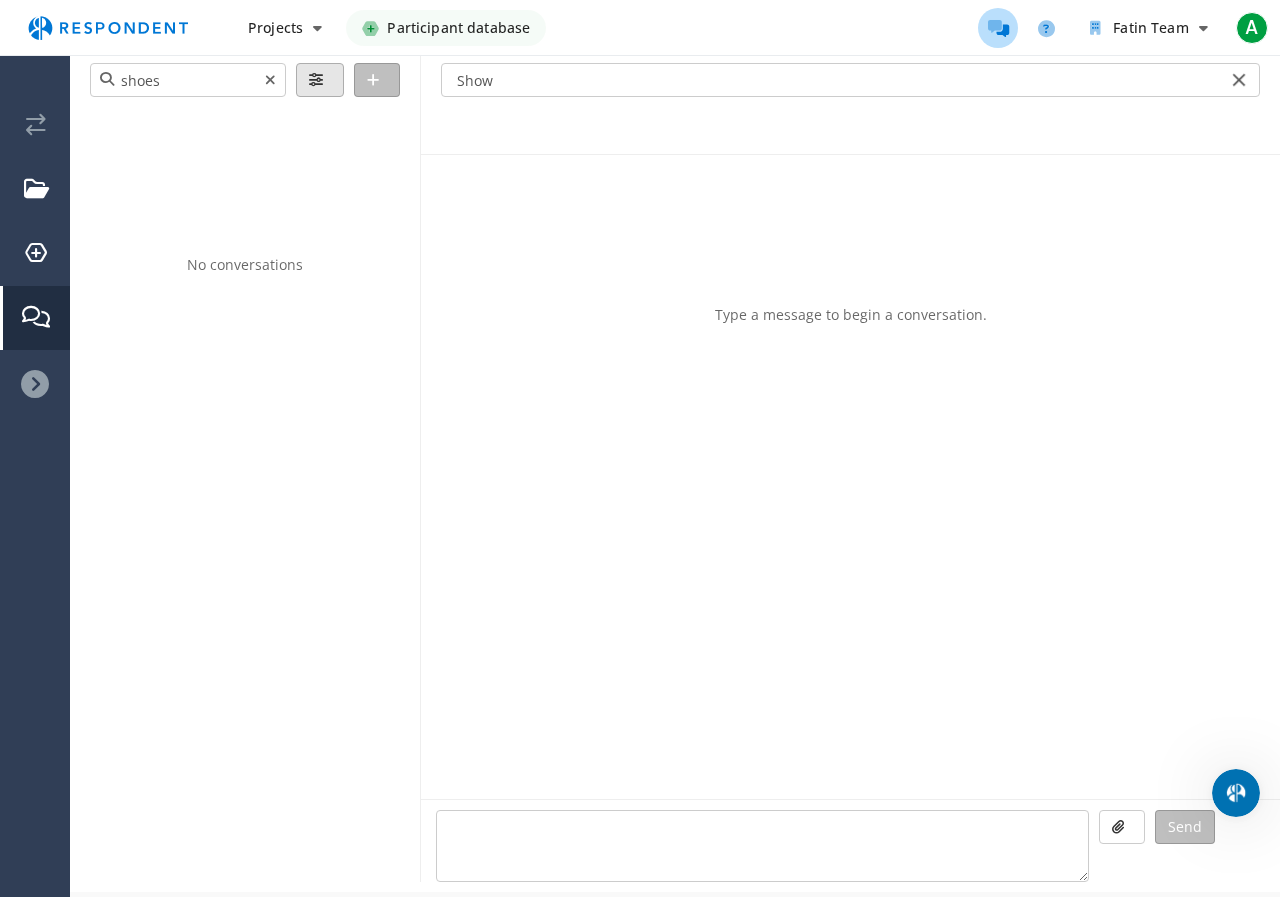 click at bounding box center [320, 80] 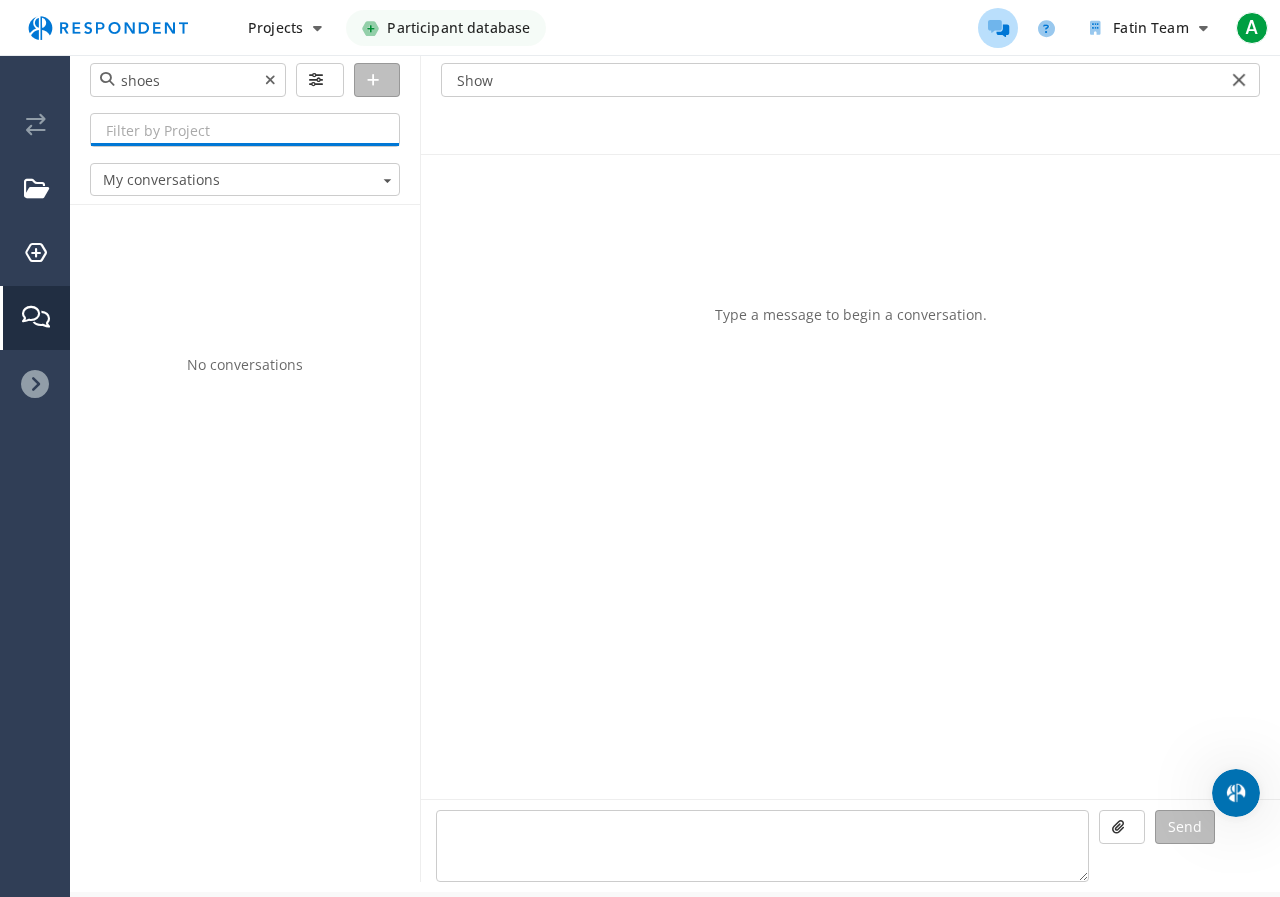 click at bounding box center [245, 131] 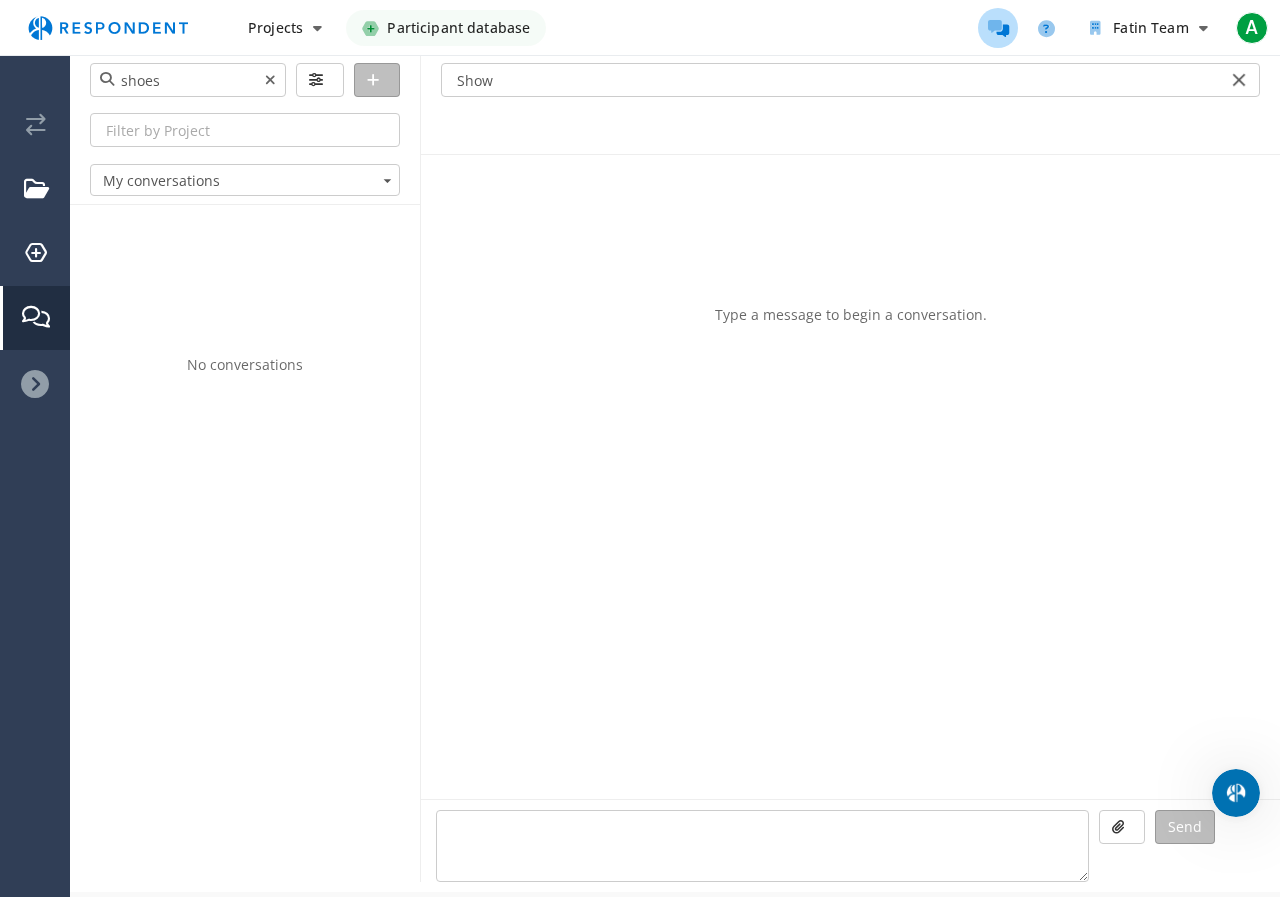 click on "My conversations" at bounding box center (240, 181) 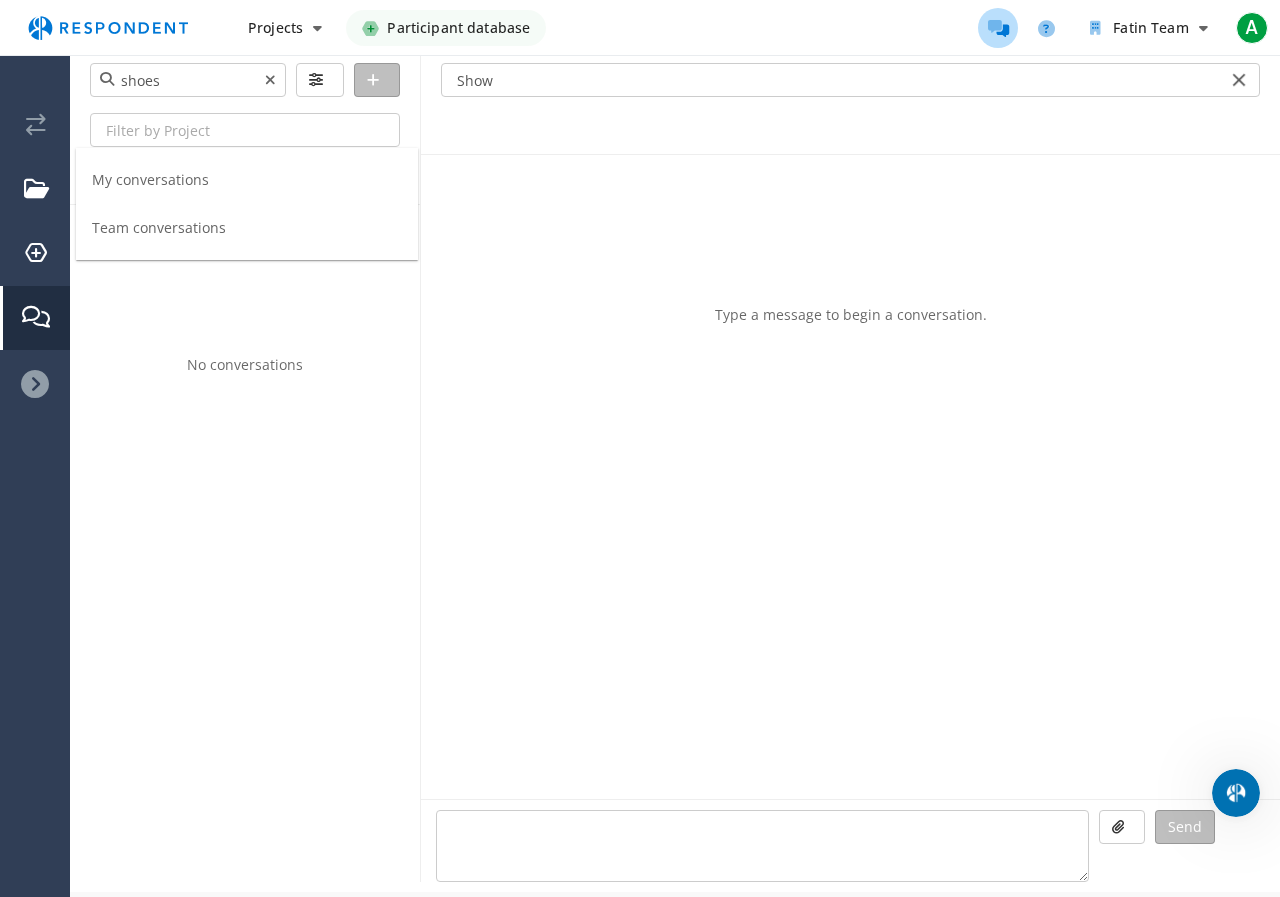 click on "Team conversations" at bounding box center [159, 228] 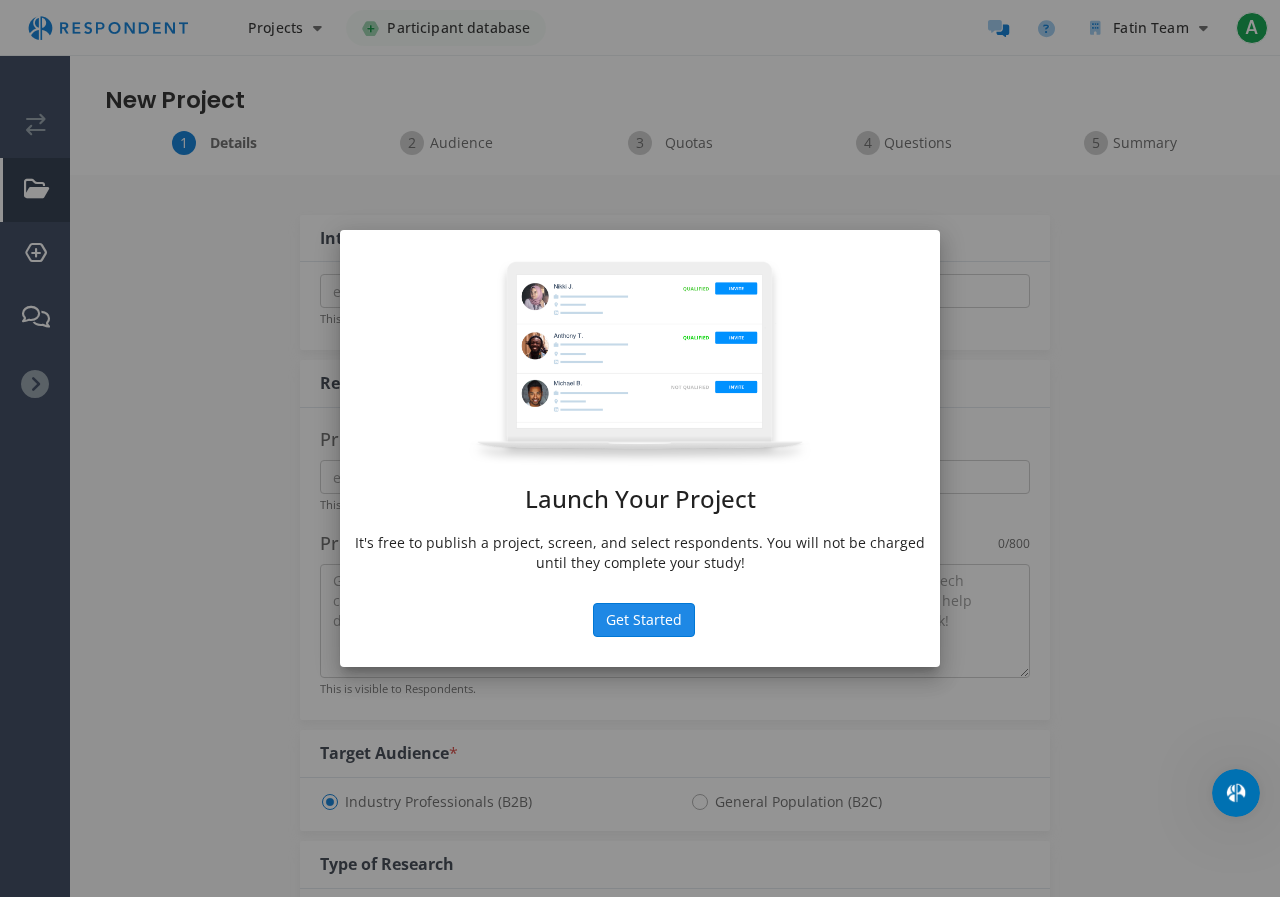 click on "Get Started" 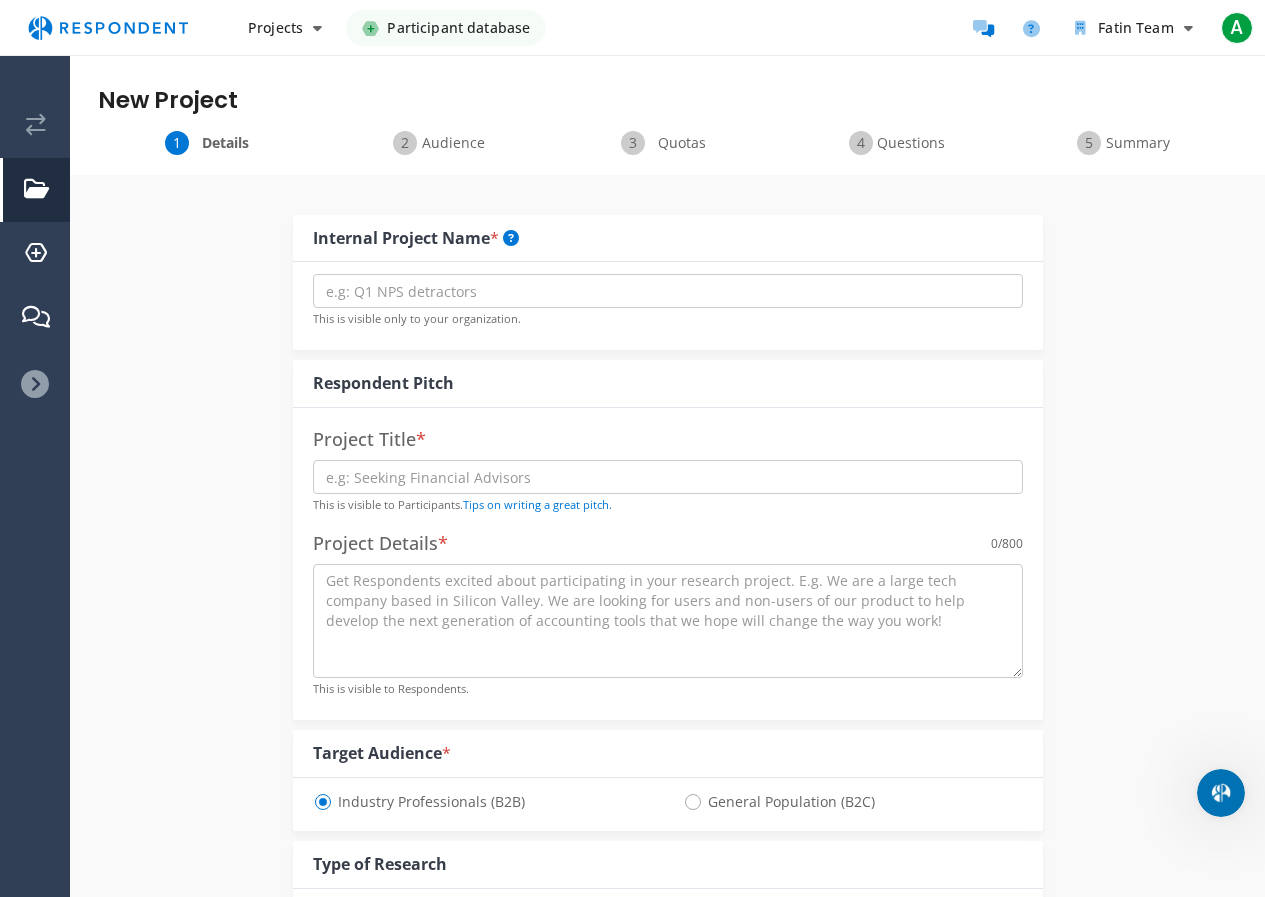 click on "Quotas" at bounding box center (668, 143) 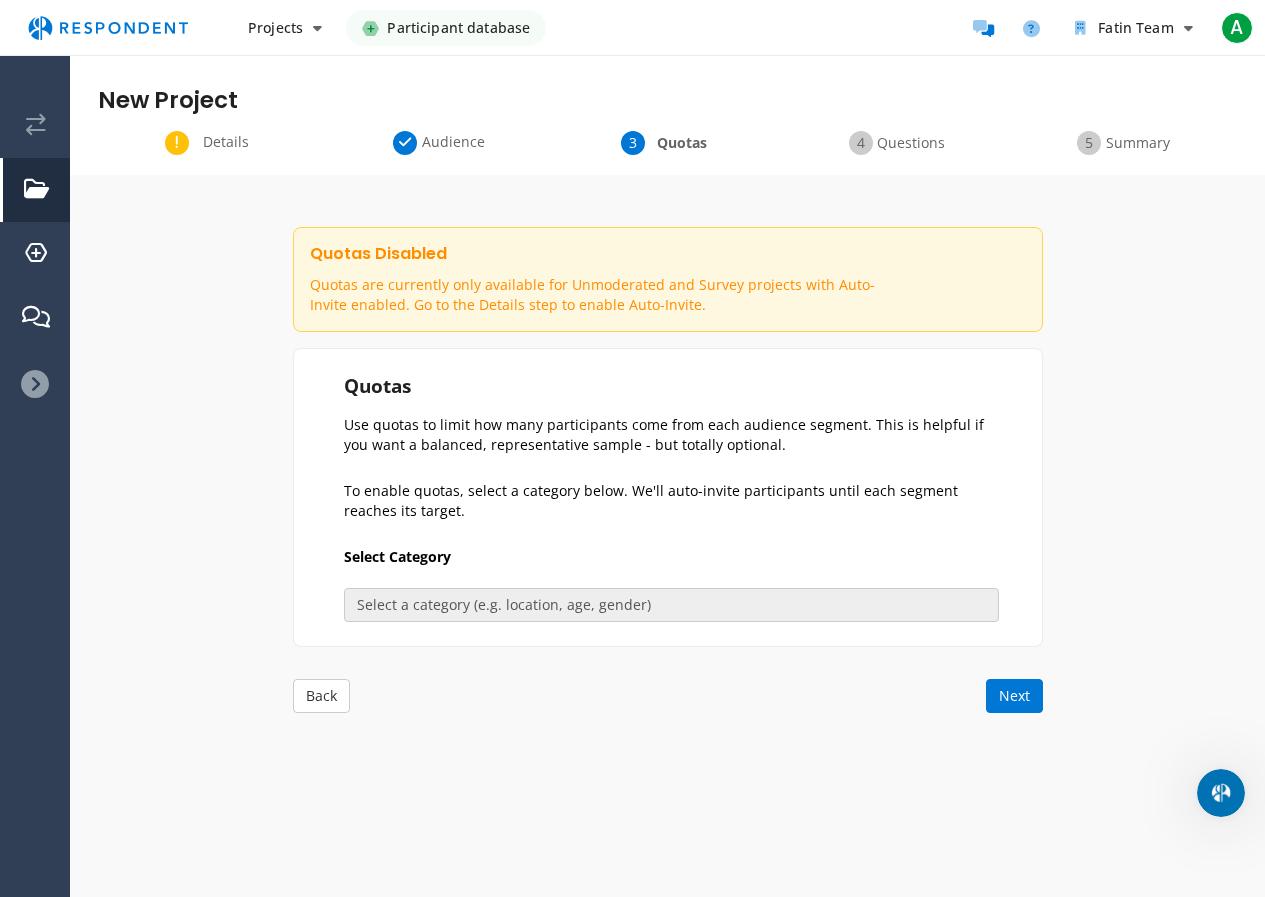 click on "Audience" at bounding box center [440, 143] 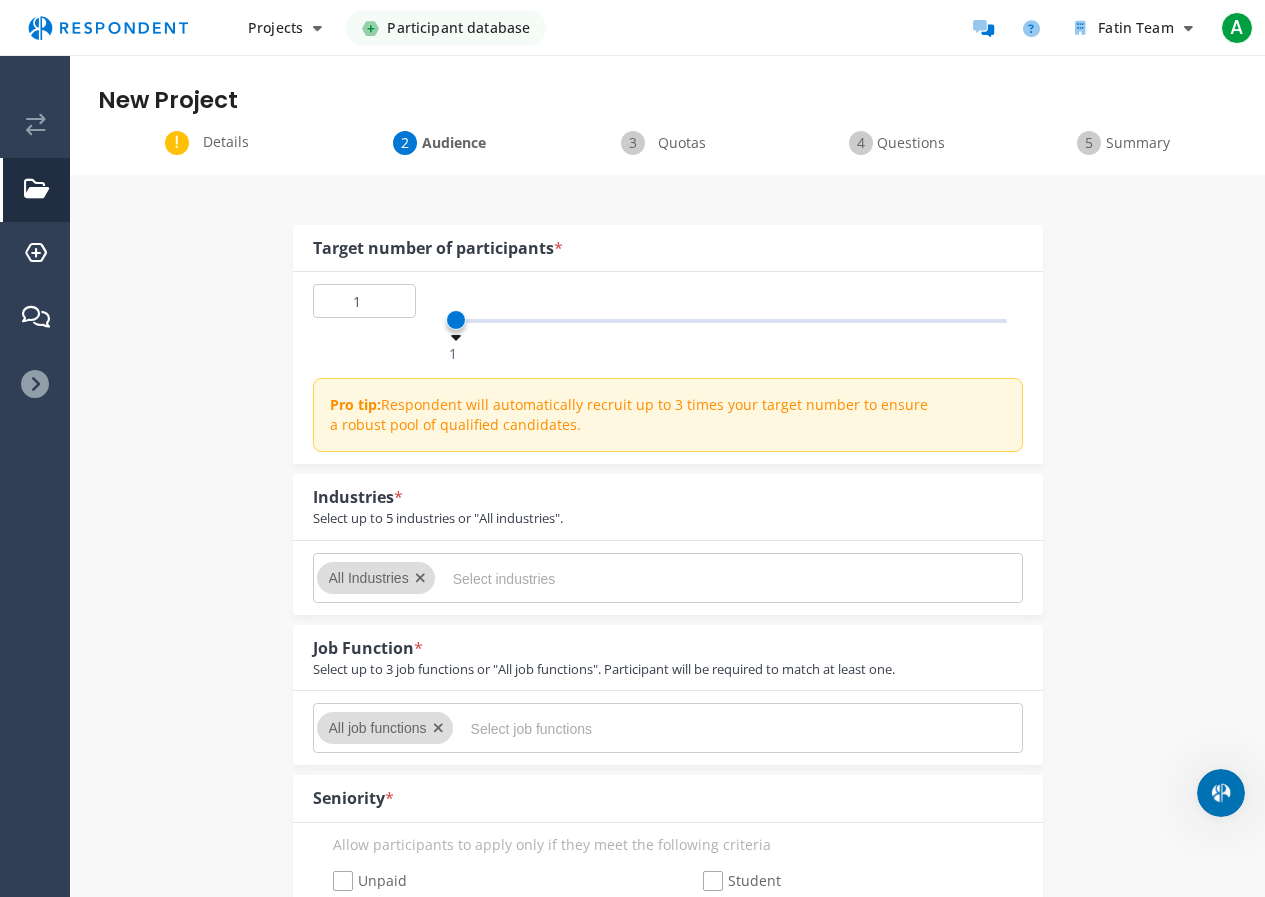 click on "Questions" at bounding box center [910, 143] 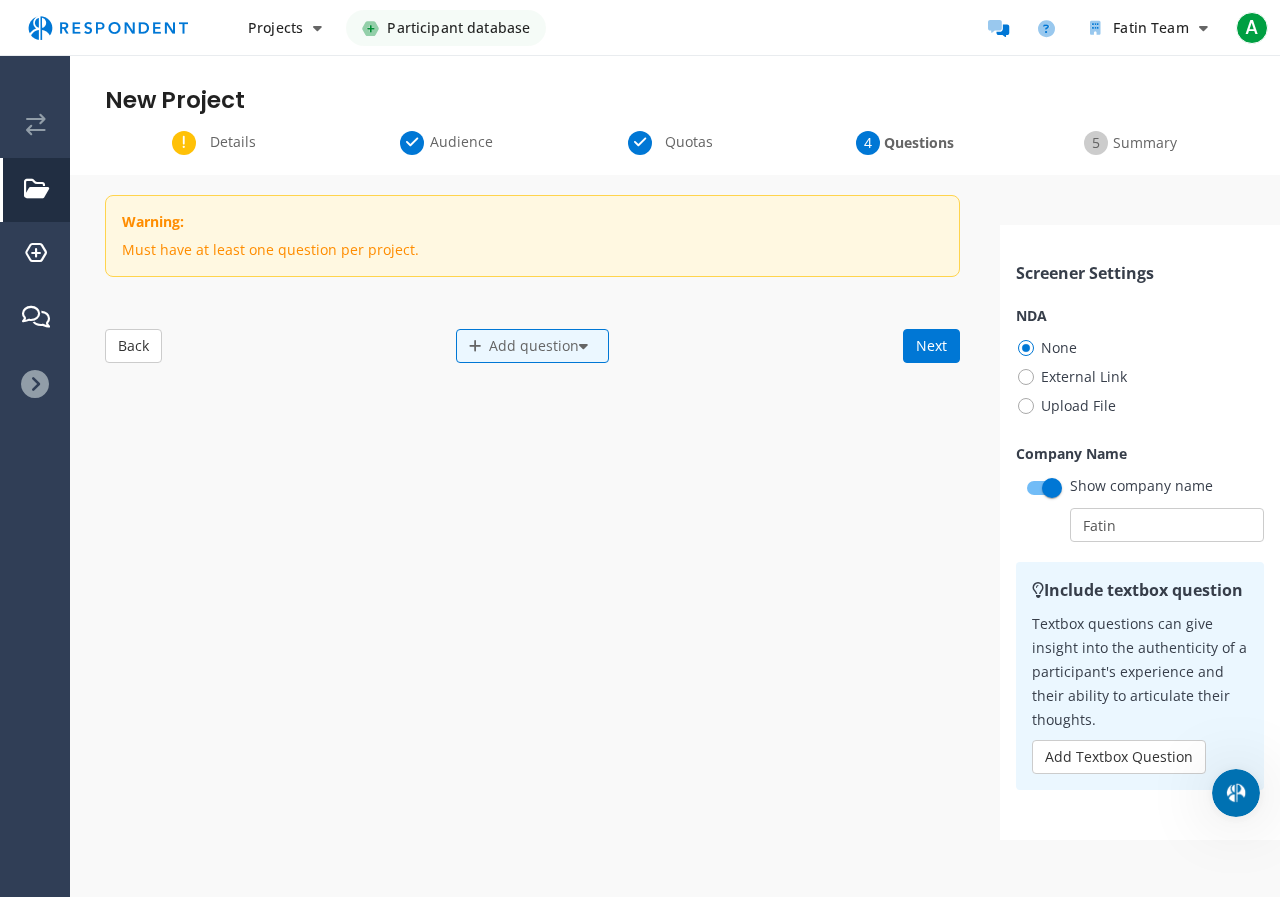 click on "New Project" at bounding box center (675, 93) 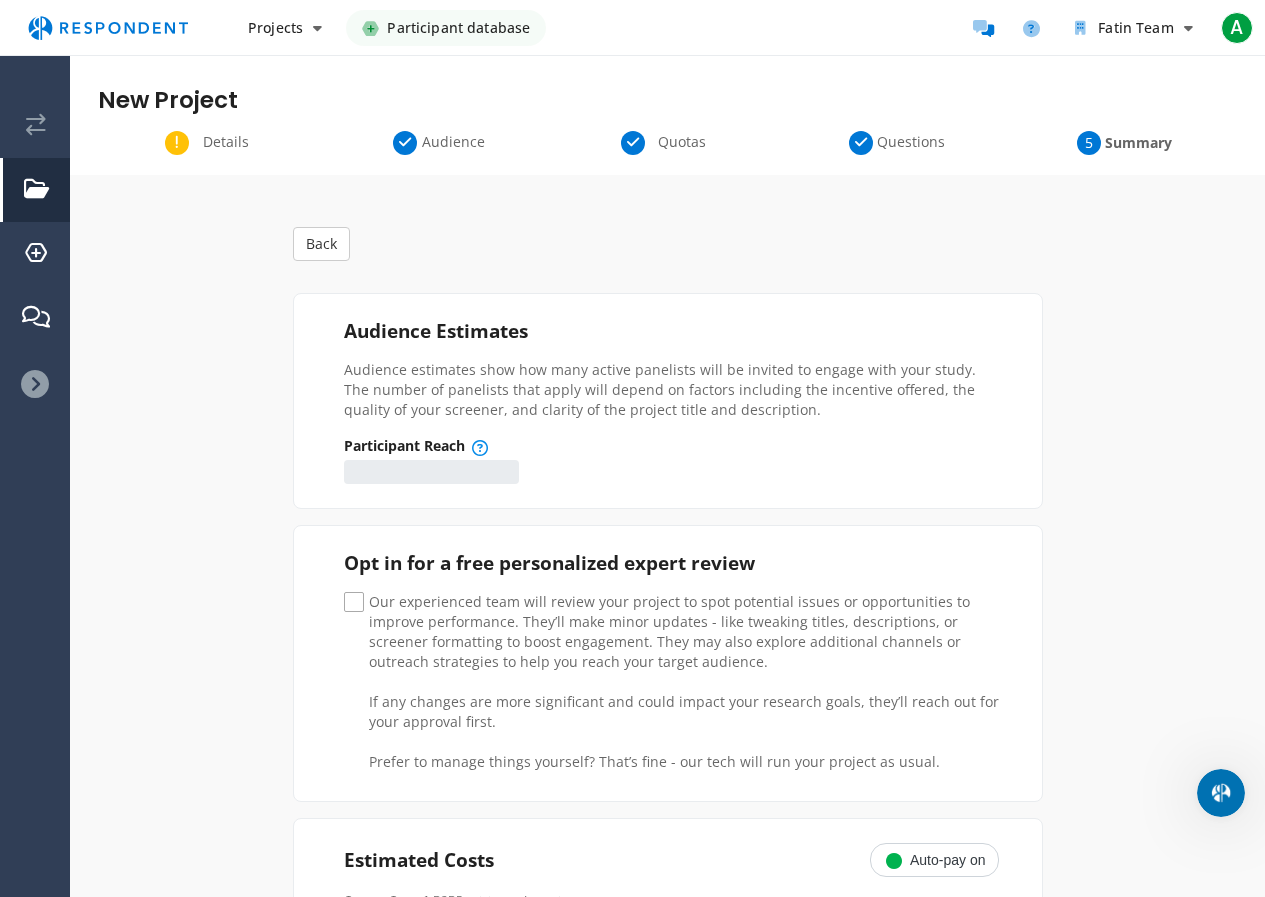 click on "Our experienced team will review your project to spot potential issues or opportunities to improve performance. They’ll make minor updates - like tweaking titles, descriptions, or screener formatting to boost engagement. They may also explore additional channels or outreach strategies to help you reach your target audience.     If any changes are more significant and could impact your research goals, they’ll reach out for your approval first.     Prefer to manage things yourself? That’s fine - our tech will run your project as usual." 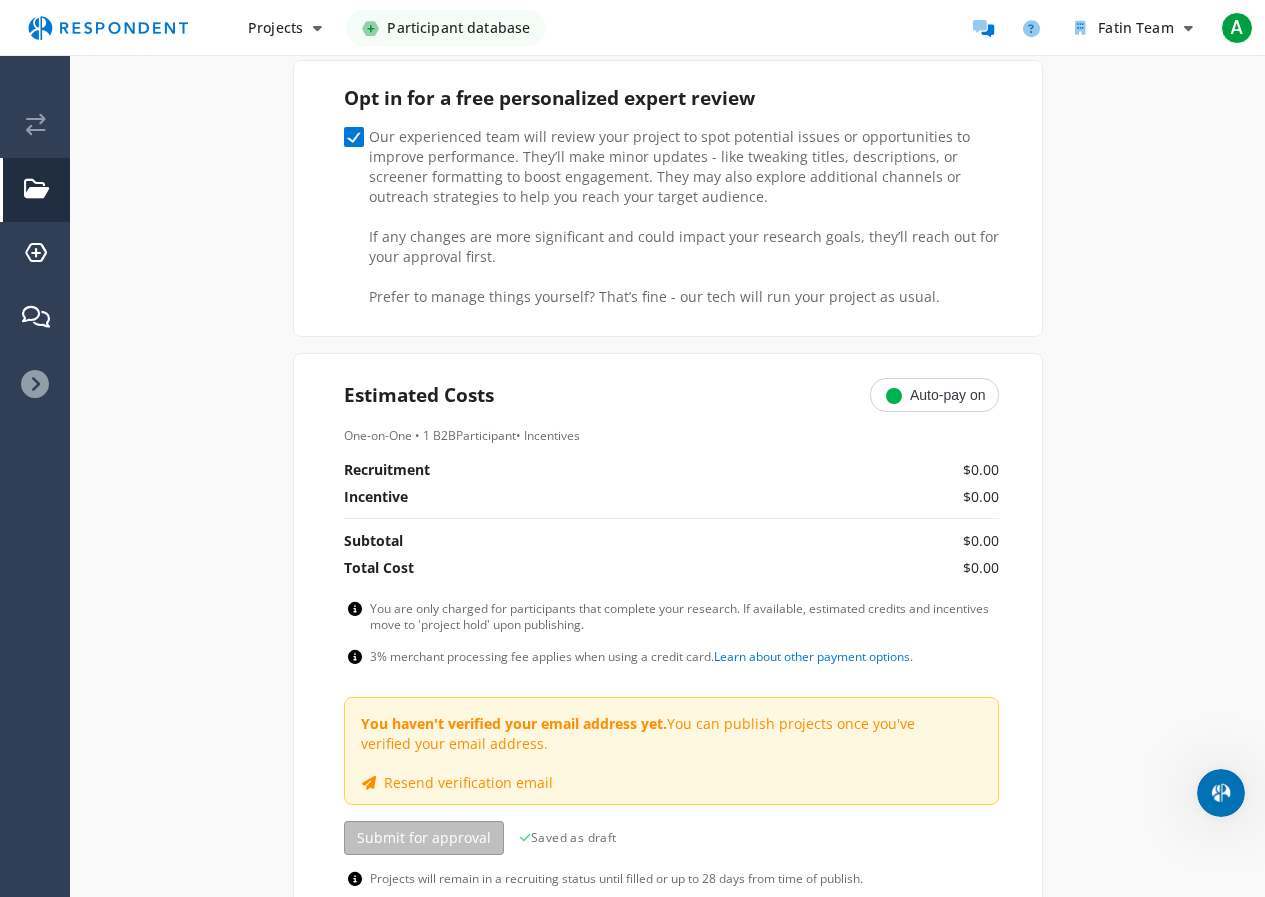 scroll, scrollTop: 500, scrollLeft: 0, axis: vertical 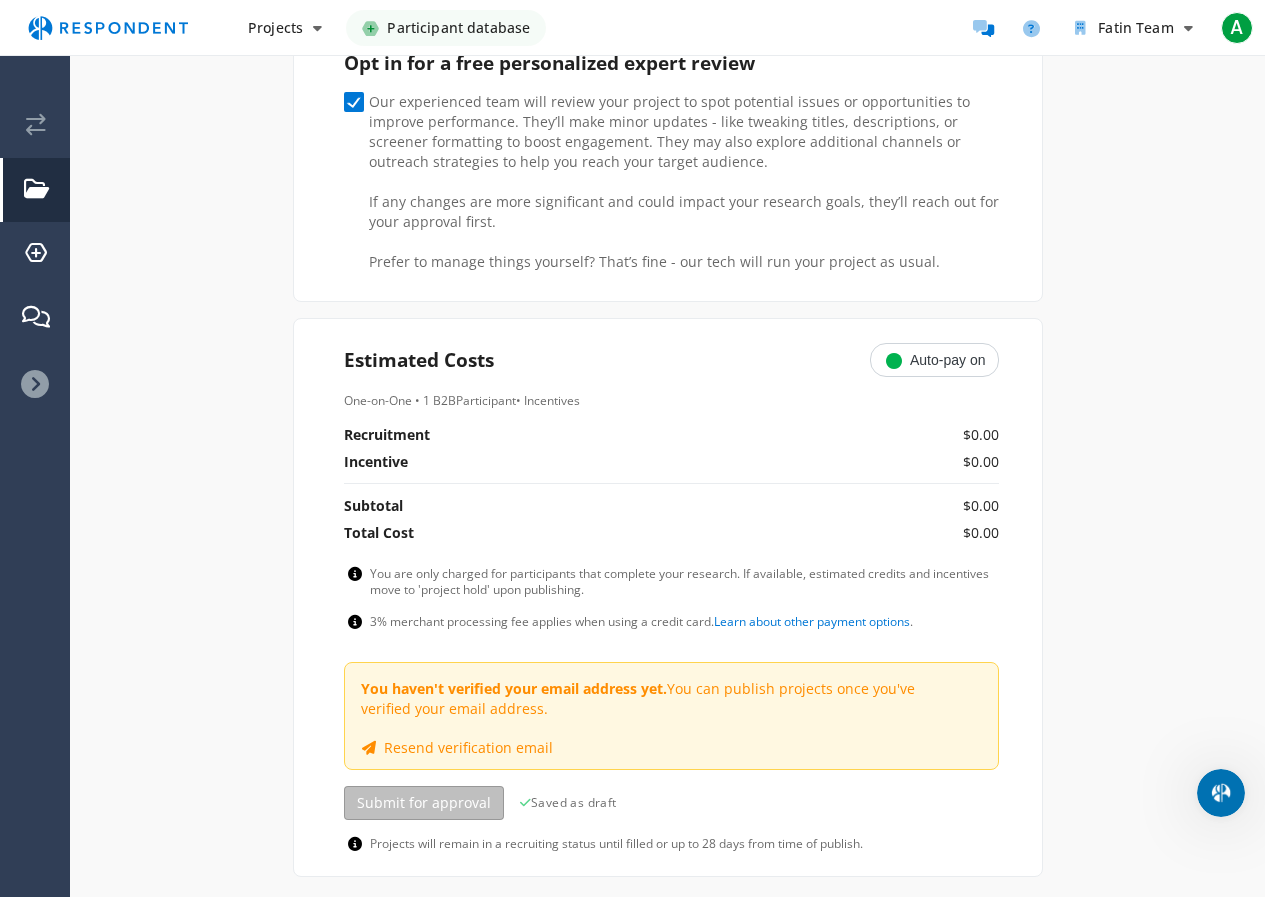 click on "You haven't verified your email address yet.  You can publish projects once you've verified your email address." 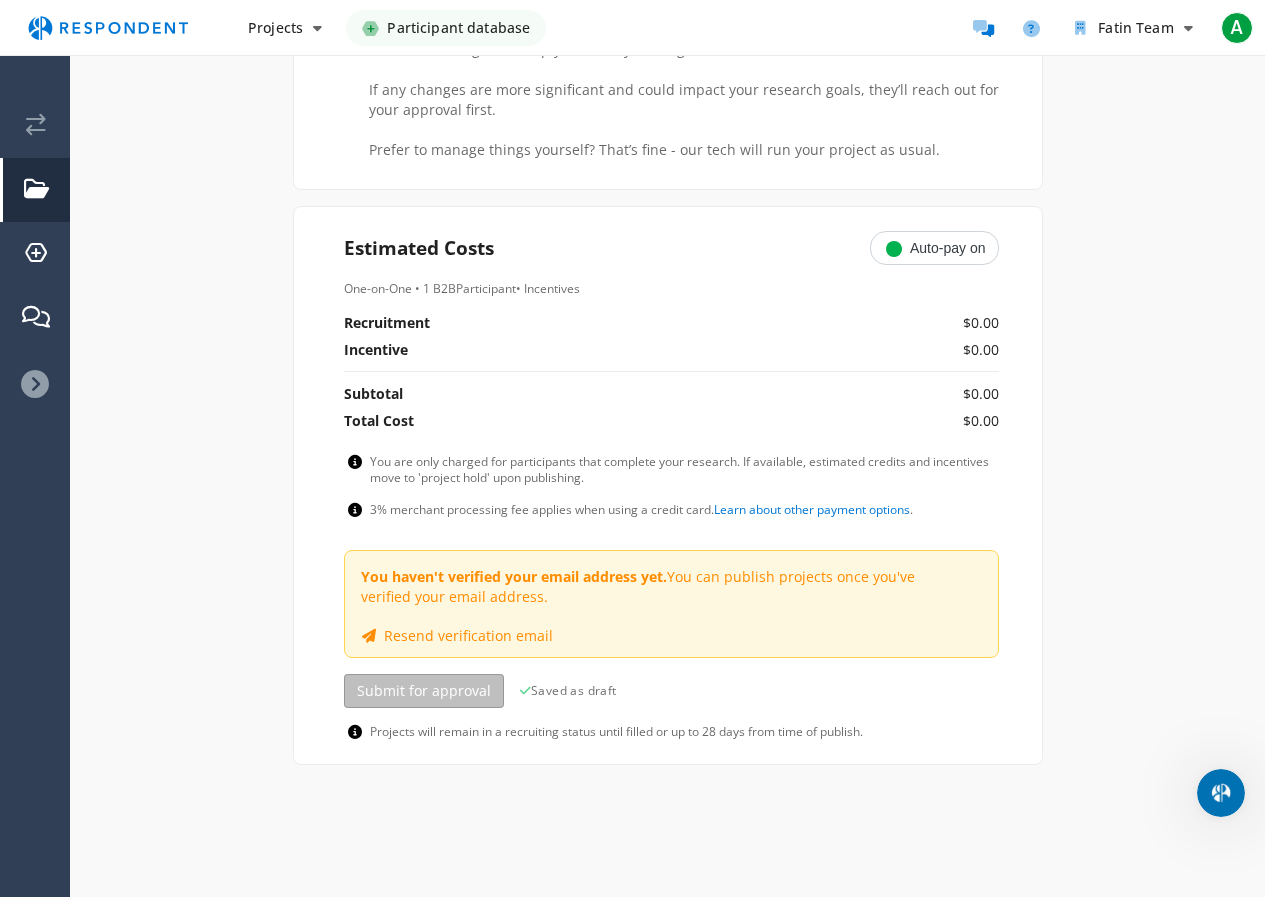 scroll, scrollTop: 600, scrollLeft: 0, axis: vertical 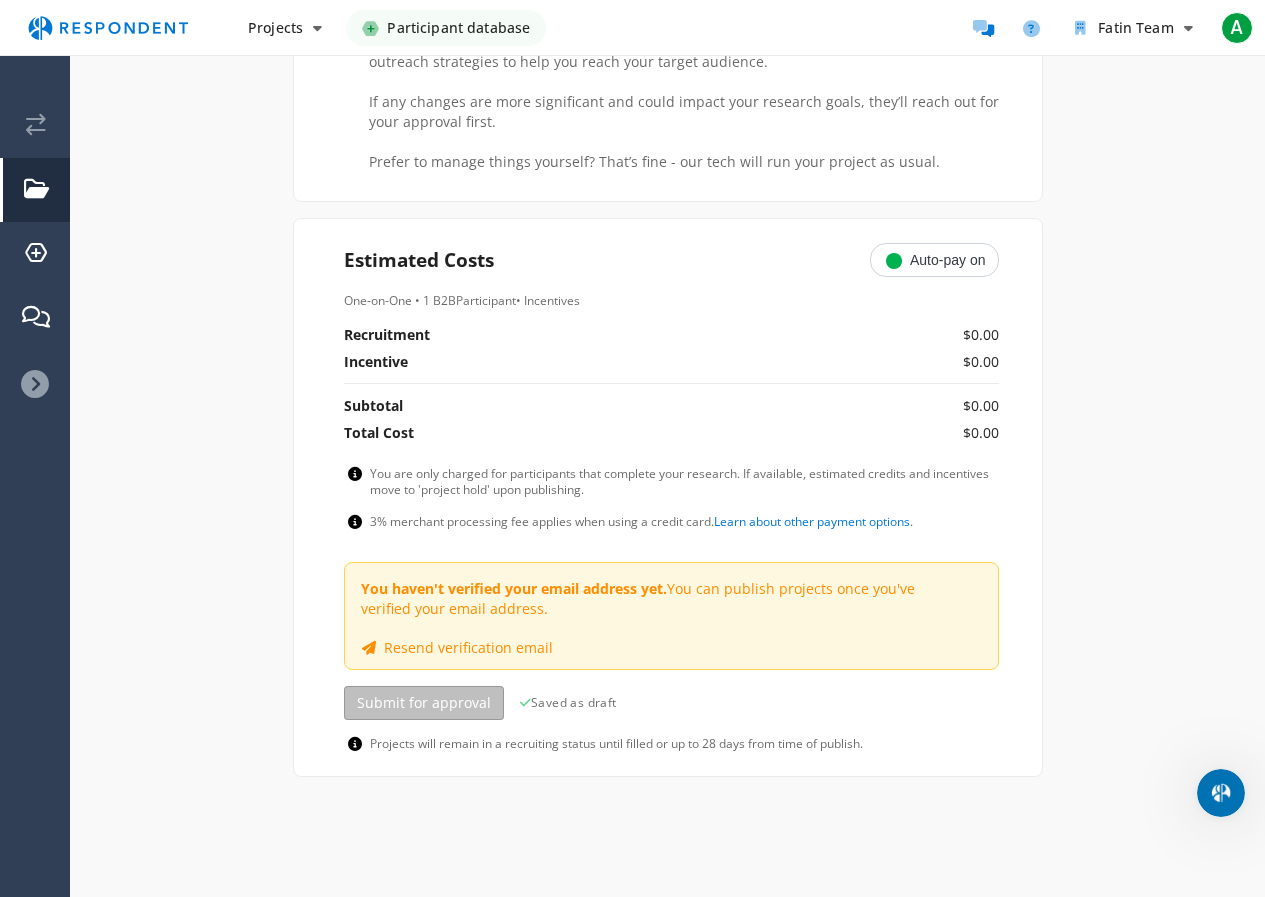 click on "Auto-pay on" at bounding box center (934, 260) 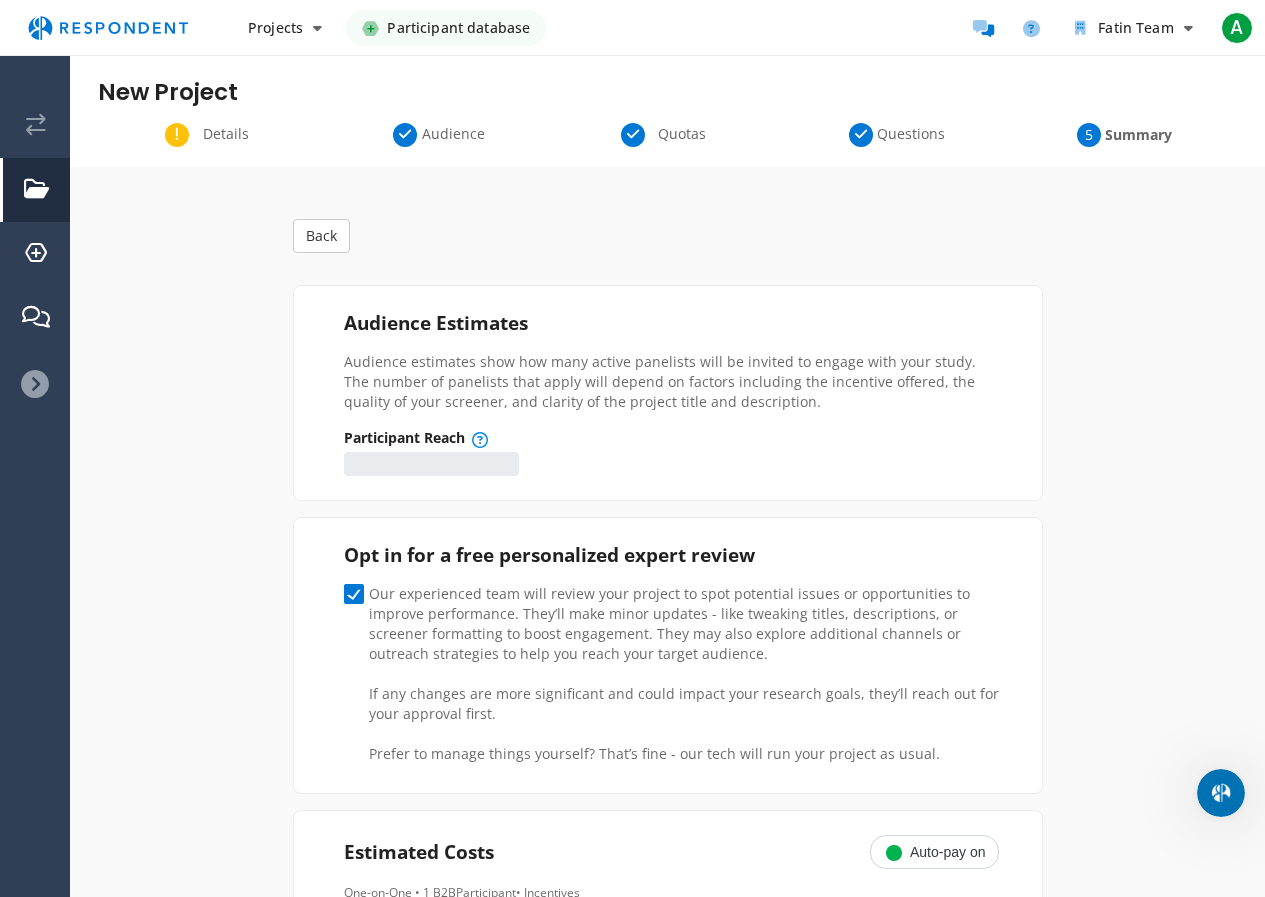 scroll, scrollTop: 0, scrollLeft: 0, axis: both 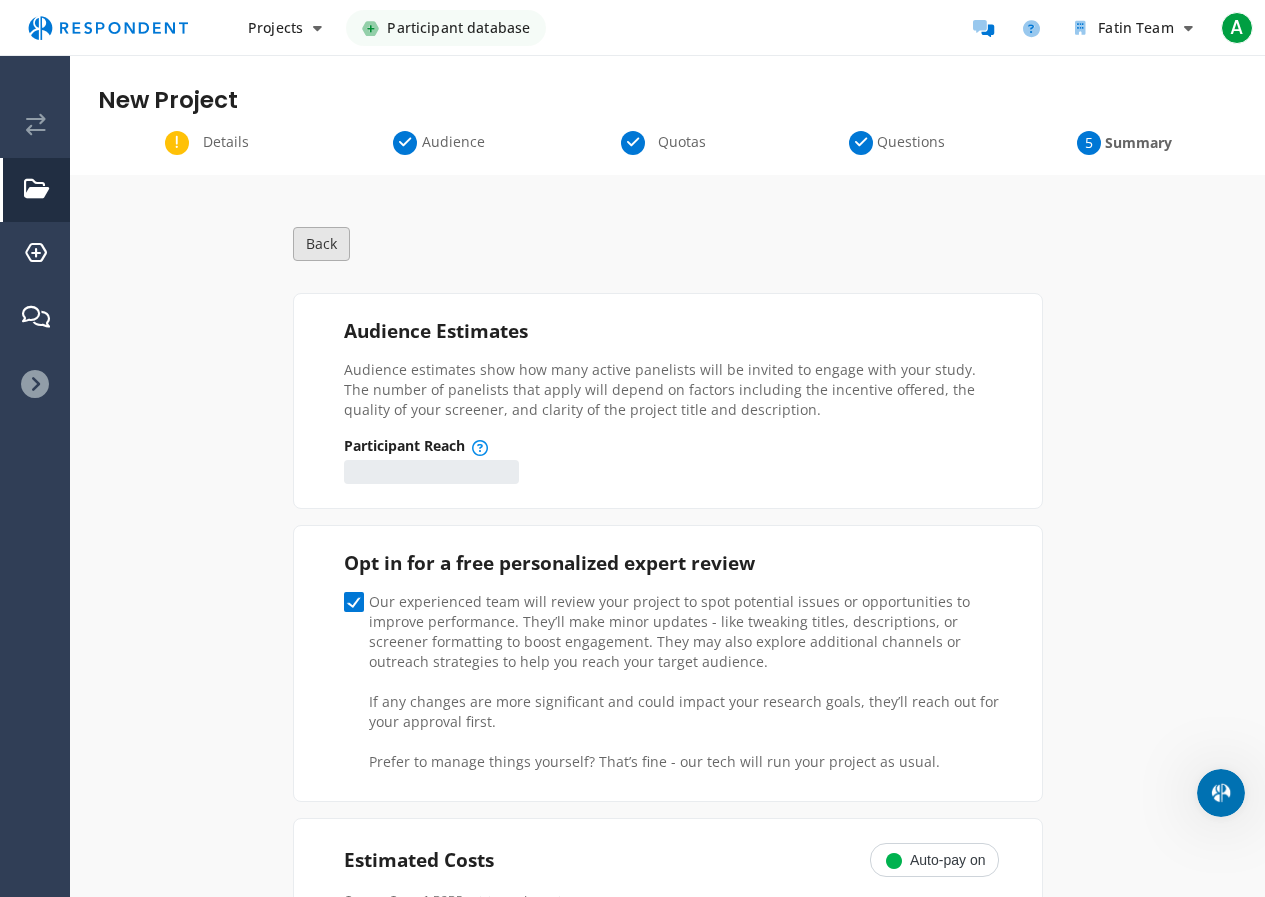 click on "Back" 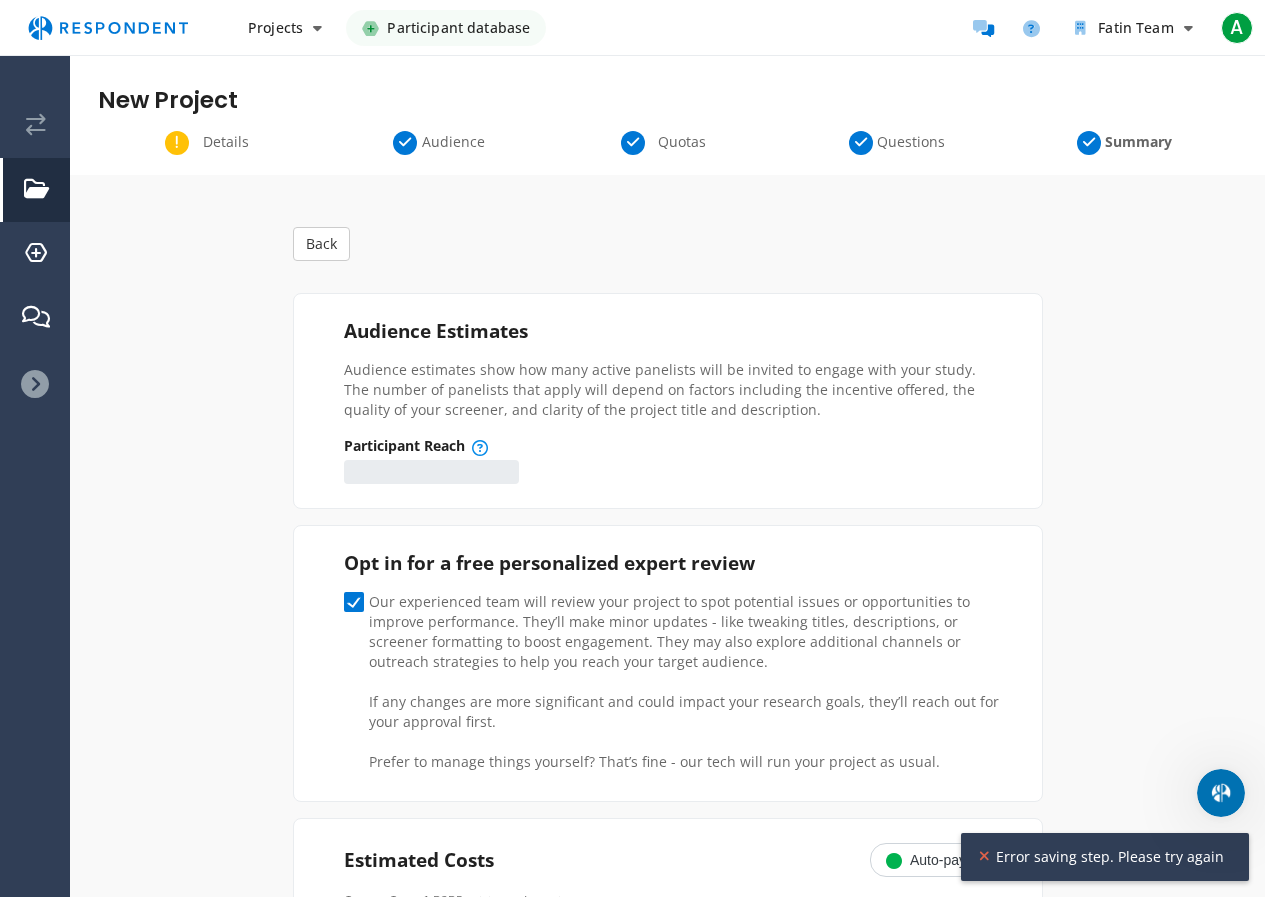 click on "Auto-pay on" at bounding box center (934, 860) 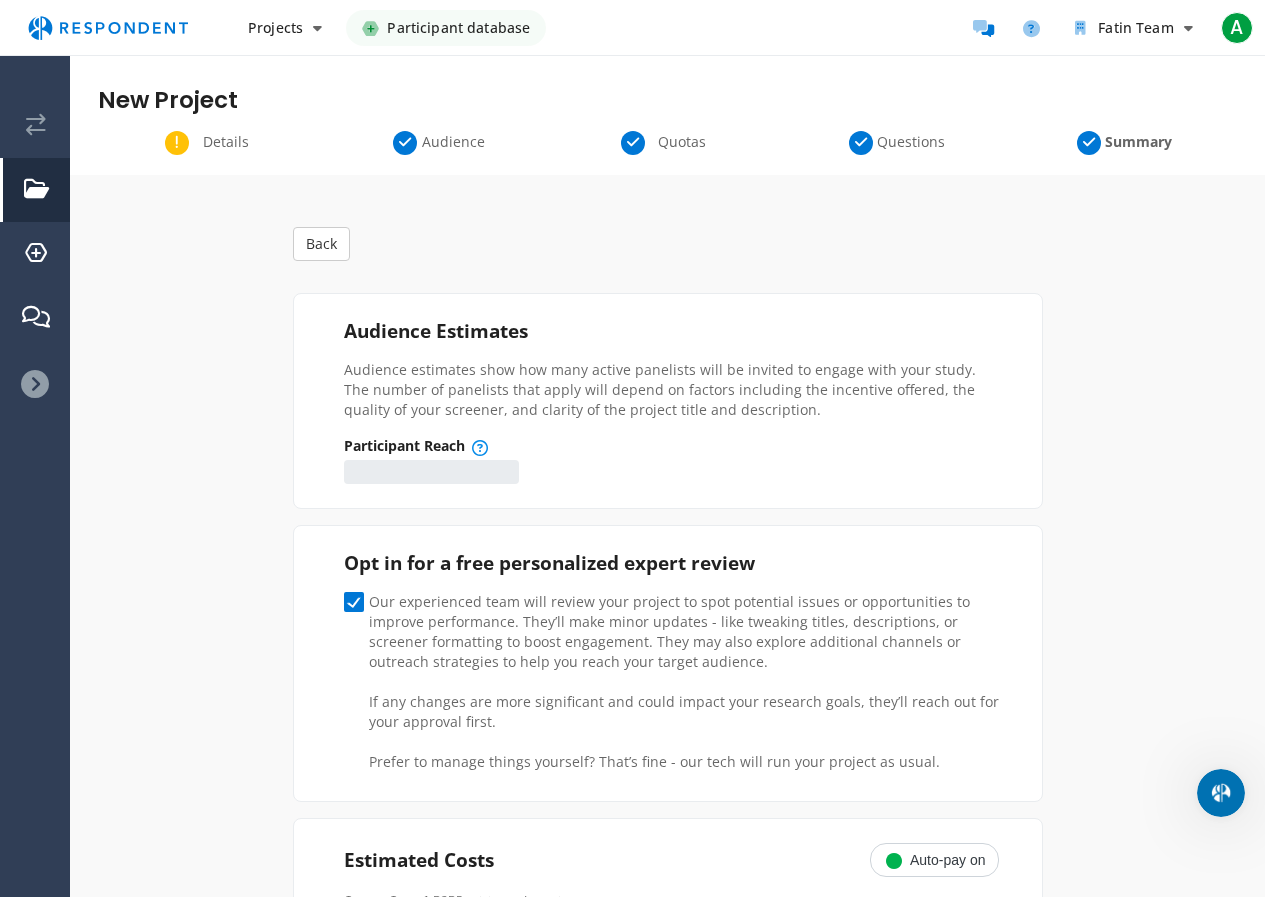 click on "Our experienced team will review your project to spot potential issues or opportunities to improve performance. They’ll make minor updates - like tweaking titles, descriptions, or screener formatting to boost engagement. They may also explore additional channels or outreach strategies to help you reach your target audience.     If any changes are more significant and could impact your research goals, they’ll reach out for your approval first.     Prefer to manage things yourself? That’s fine - our tech will run your project as usual." 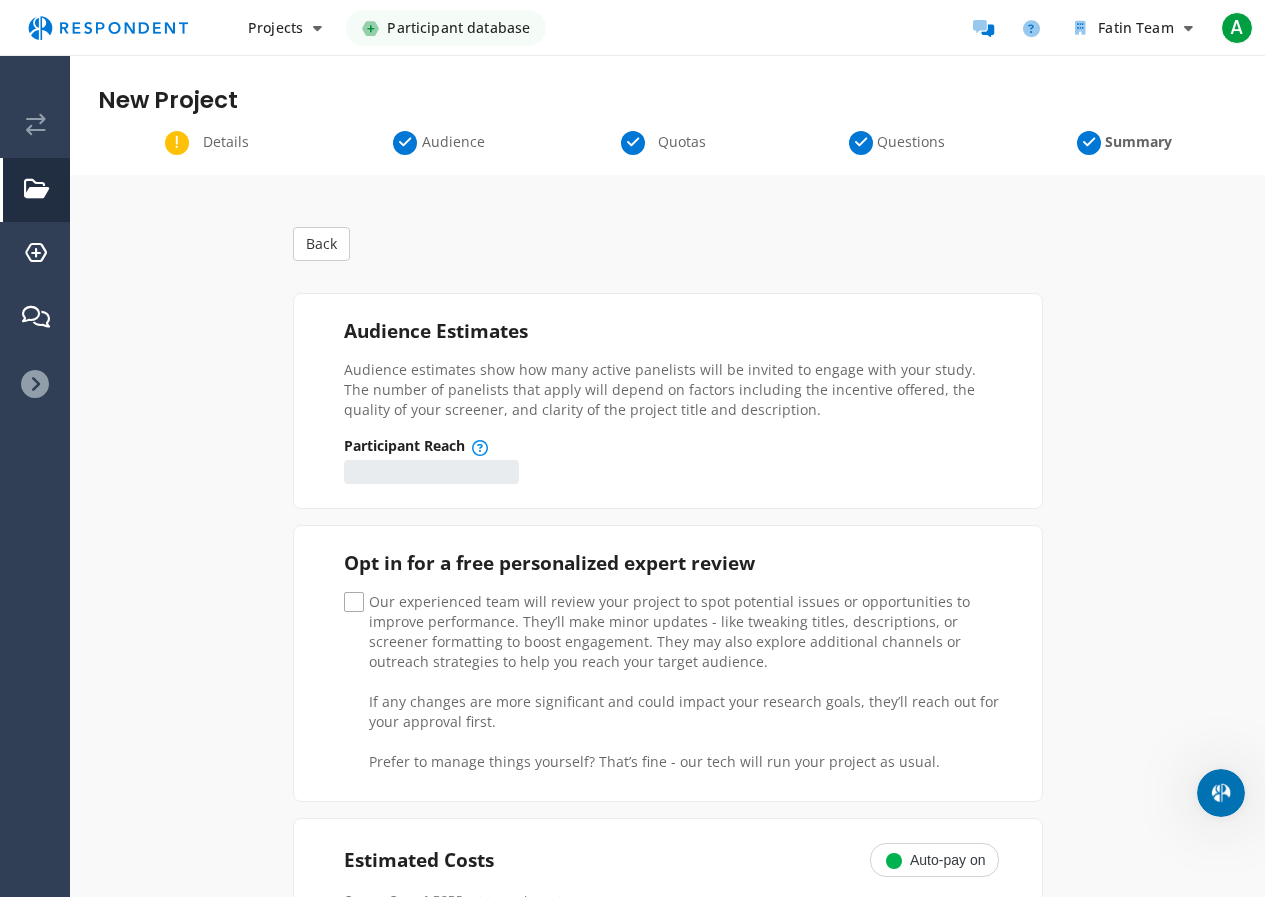 click 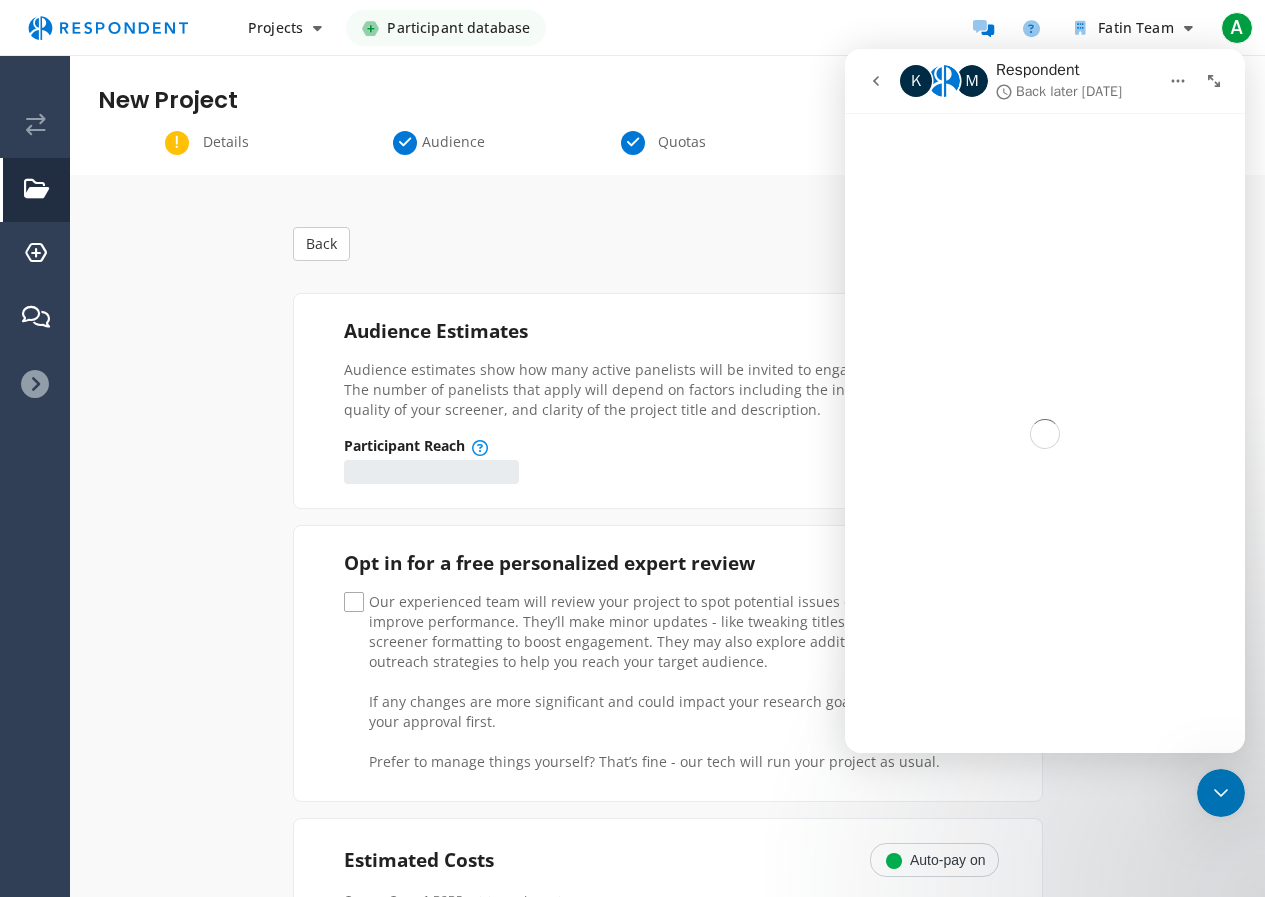 click 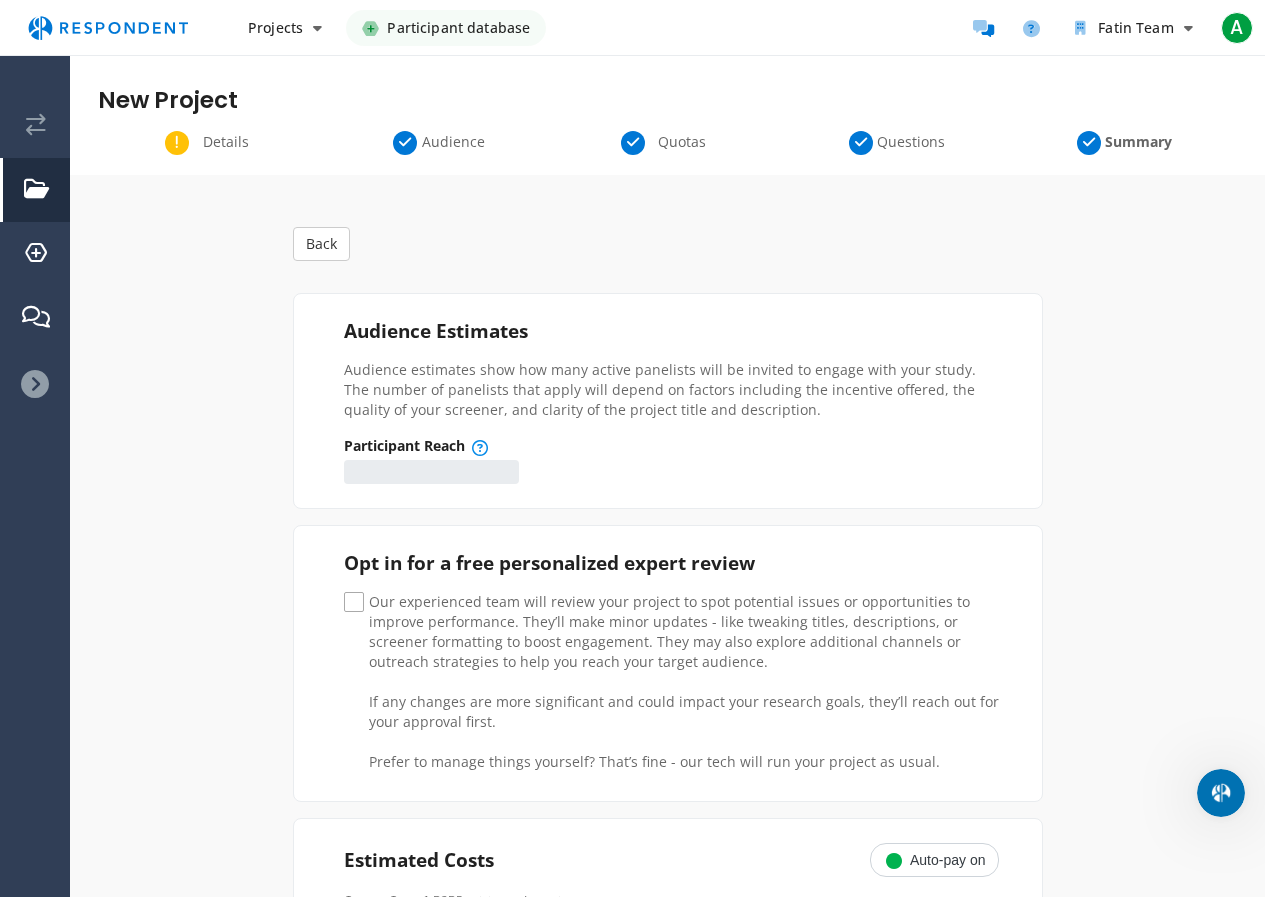 click 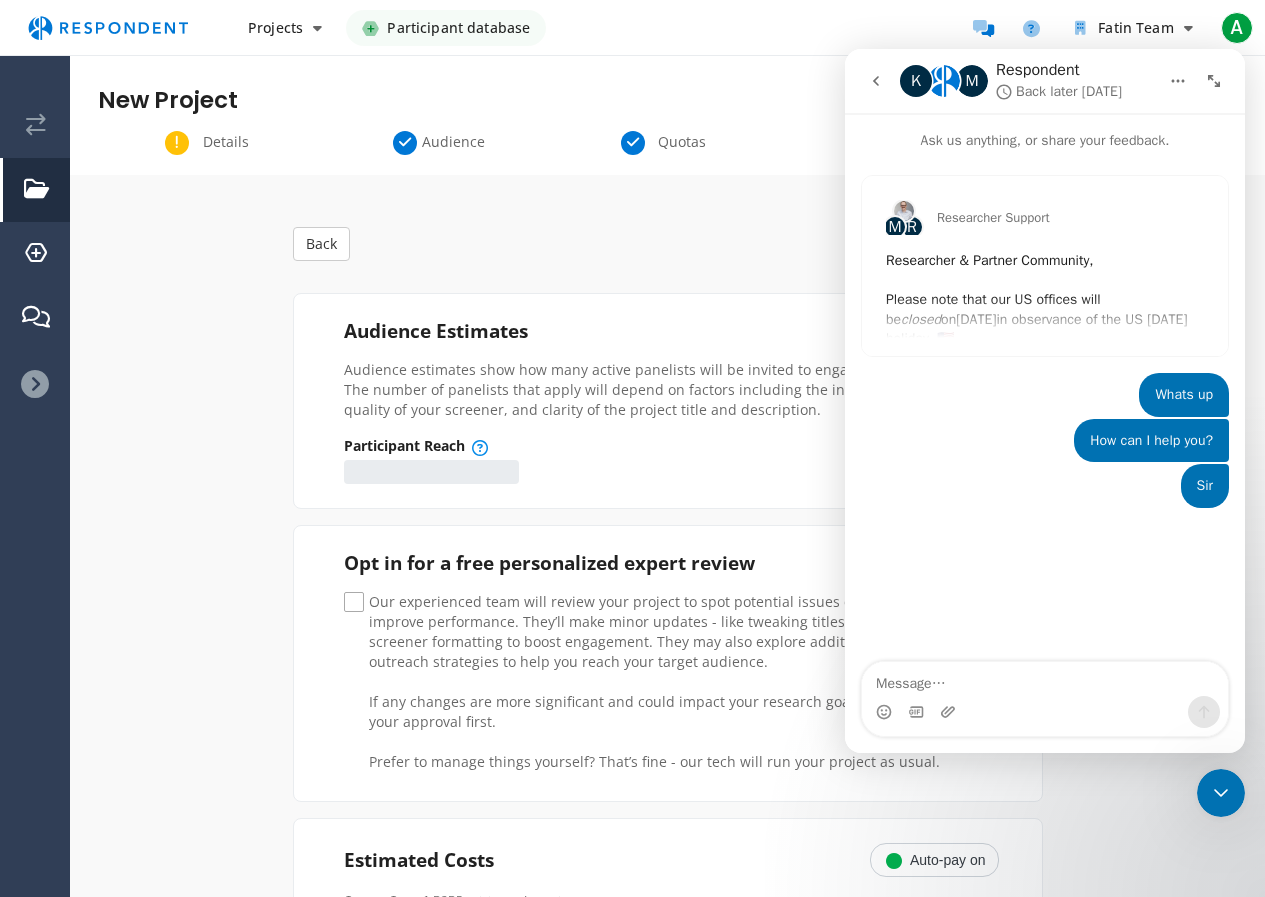 click on "Researcher & Partner Community, ​ Please note that our US offices will be  closed  [DATE][DATE]  in observance of the US [DATE] holiday. 🇺🇸 ​ While our response times will be delayed, we will have team members occasionally checking in for mission-critical and time-sensitive emergencies, as applicable. ​ Our teams will return to office following the federal holiday [DATE][DATE]. As a reminder, our Support queues are monitored by [DEMOGRAPHIC_DATA] staff [DATE] through [DATE] from 10:30 AM EST until 7:30 PM EST, excluding holidays. ​ We look forward to working with you upon our return!" at bounding box center (1045, 437) 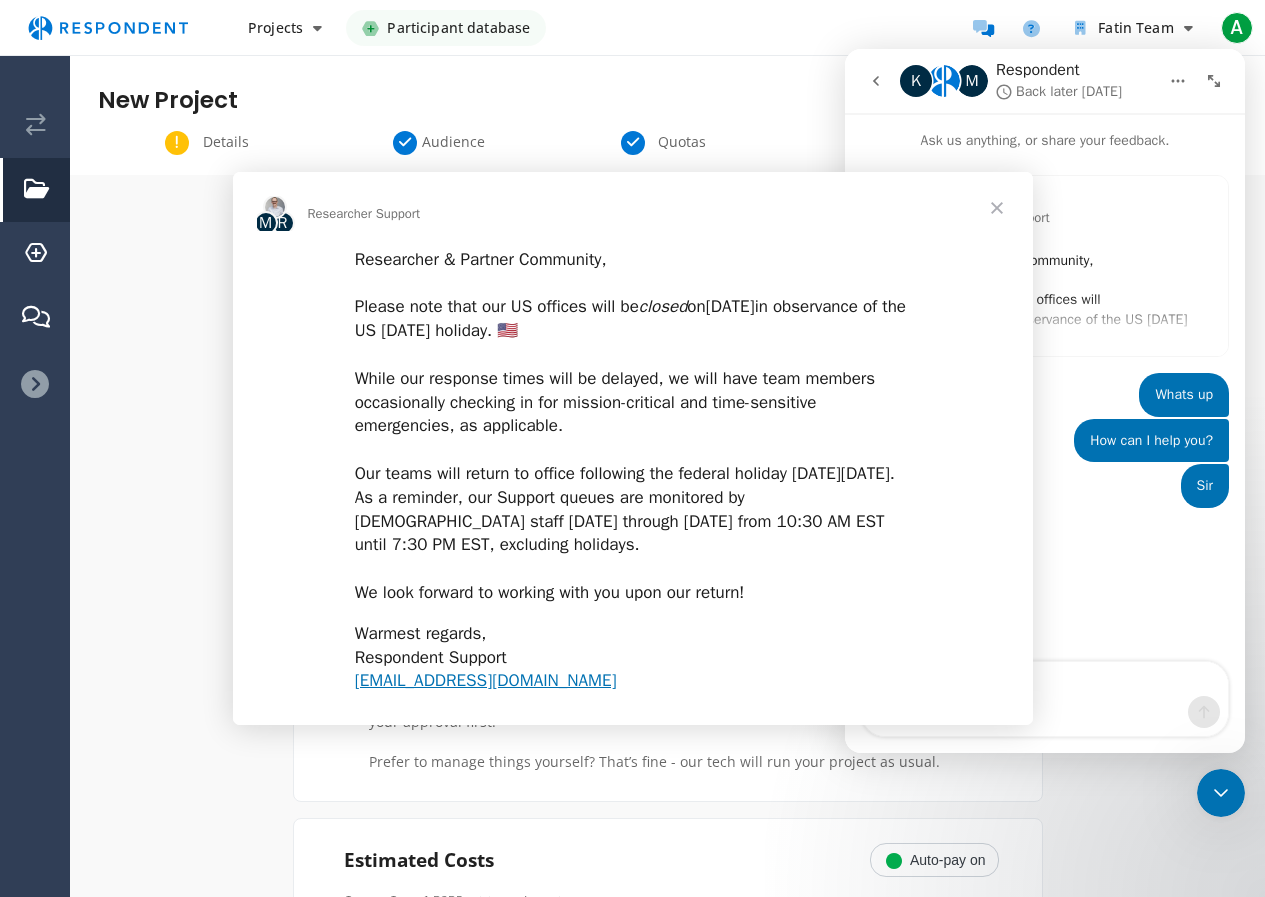 scroll, scrollTop: 0, scrollLeft: 0, axis: both 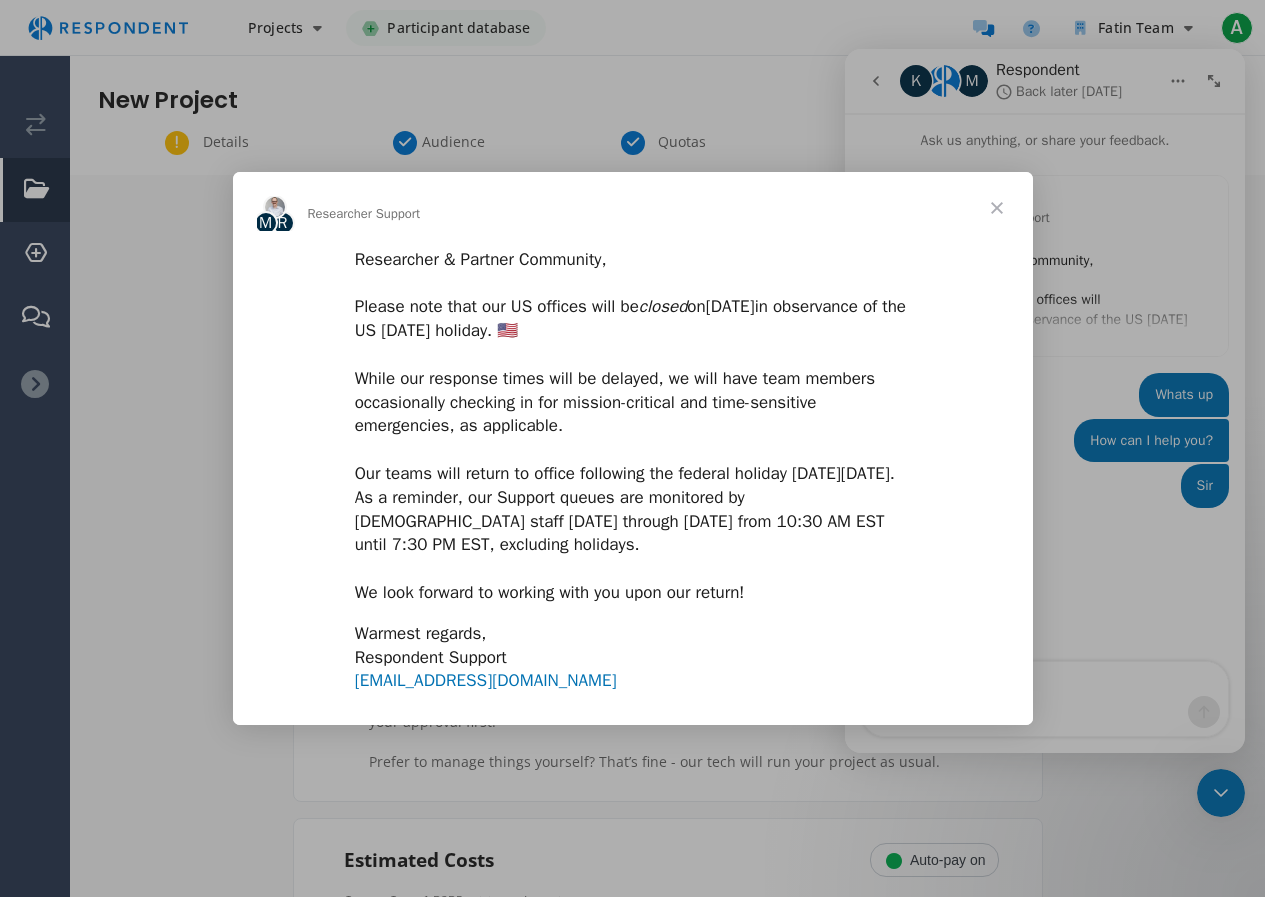 click on "[EMAIL_ADDRESS][DOMAIN_NAME]" at bounding box center (486, 680) 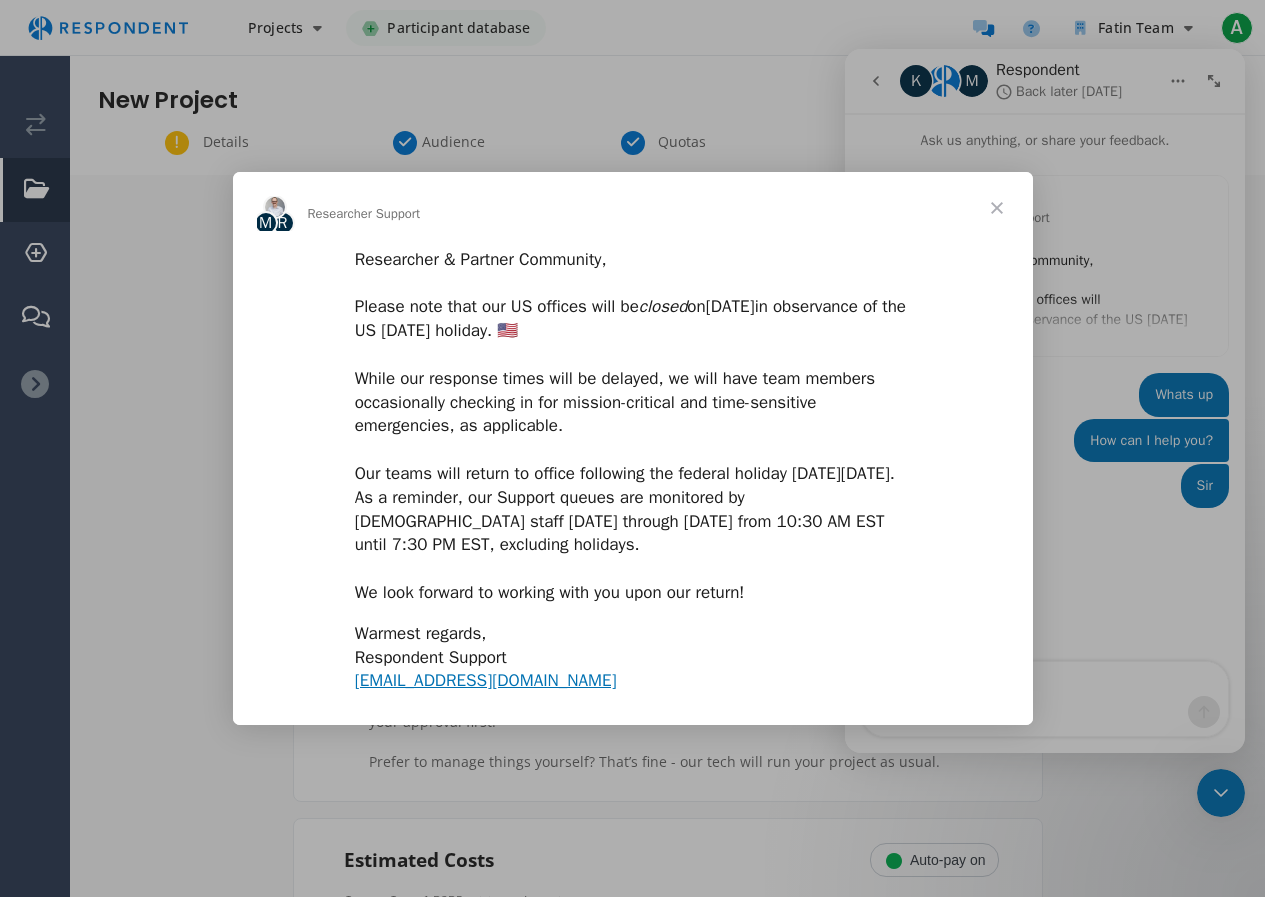 click on "Researcher & Partner Community, ​ Please note that our US offices will be  closed  [DATE][DATE]  in observance of the US [DATE] holiday. 🇺🇸 ​ While our response times will be delayed, we will have team members occasionally checking in for mission-critical and time-sensitive emergencies, as applicable. ​ Our teams will return to office following the federal holiday [DATE][DATE]. As a reminder, our Support queues are monitored by [DEMOGRAPHIC_DATA] staff [DATE] through [DATE] from 10:30 AM EST until 7:30 PM EST, excluding holidays. ​ We look forward to working with you upon our return! Warmest regards, Respondent Support [EMAIL_ADDRESS][DOMAIN_NAME]" at bounding box center [633, 478] 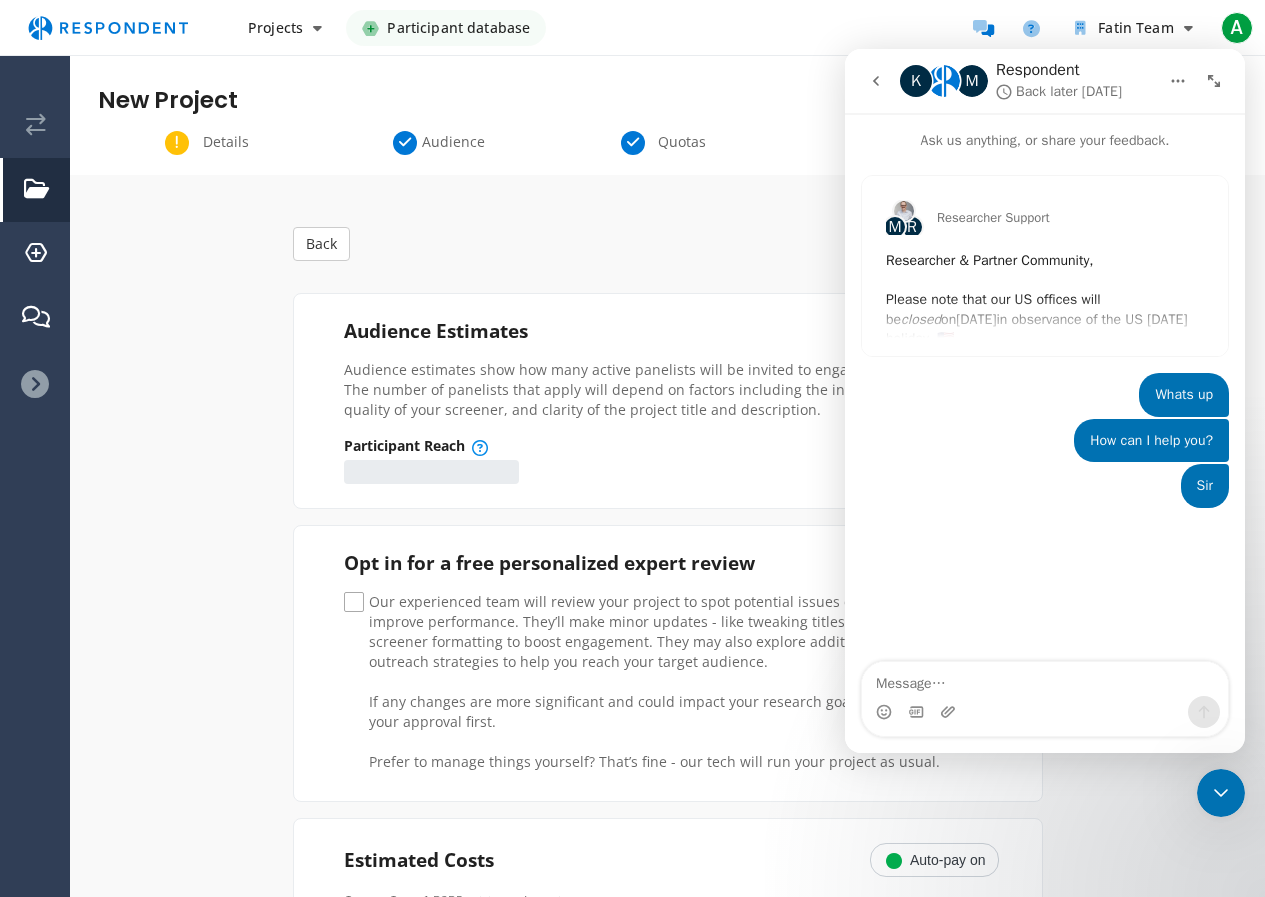 click at bounding box center (108, 28) 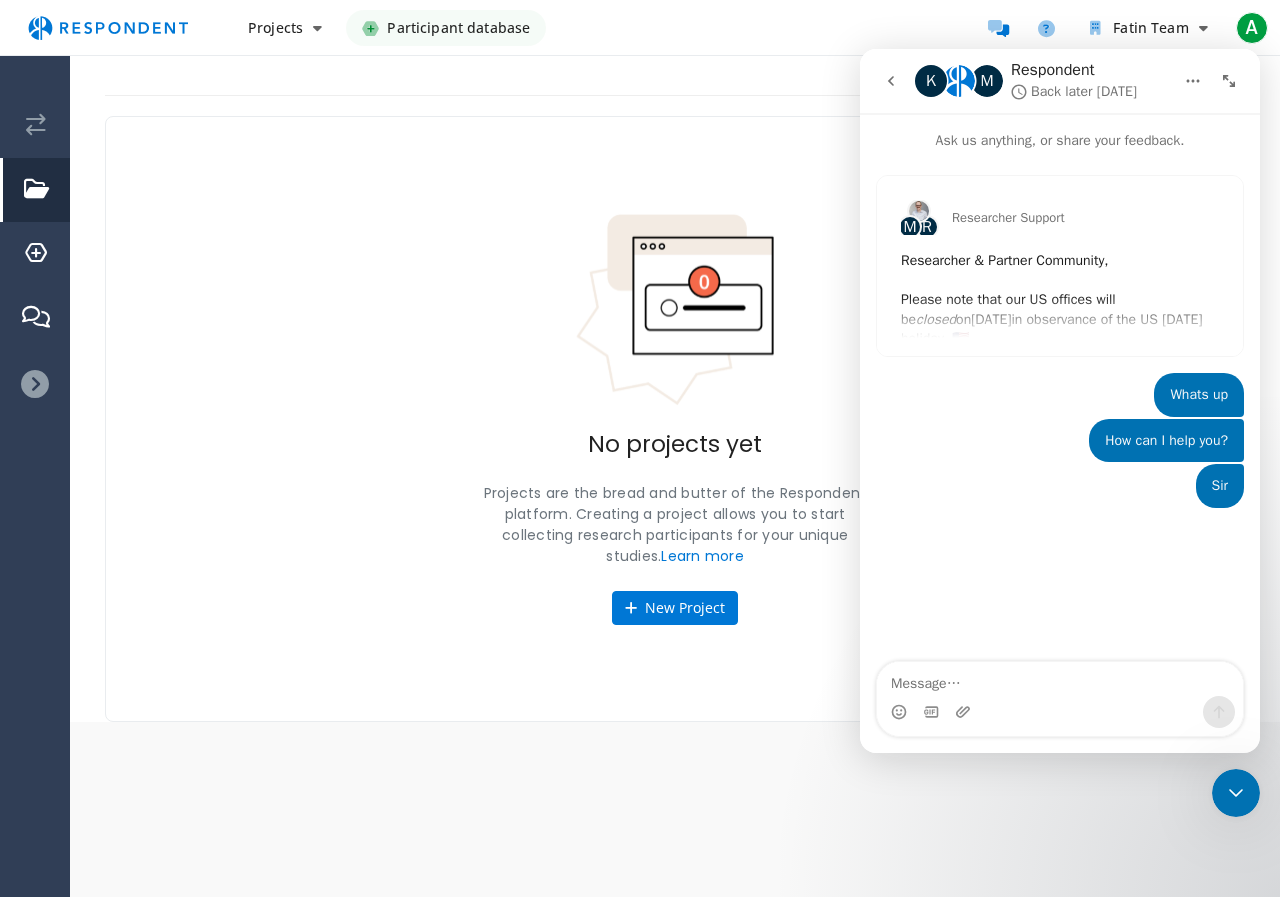 click at bounding box center [108, 28] 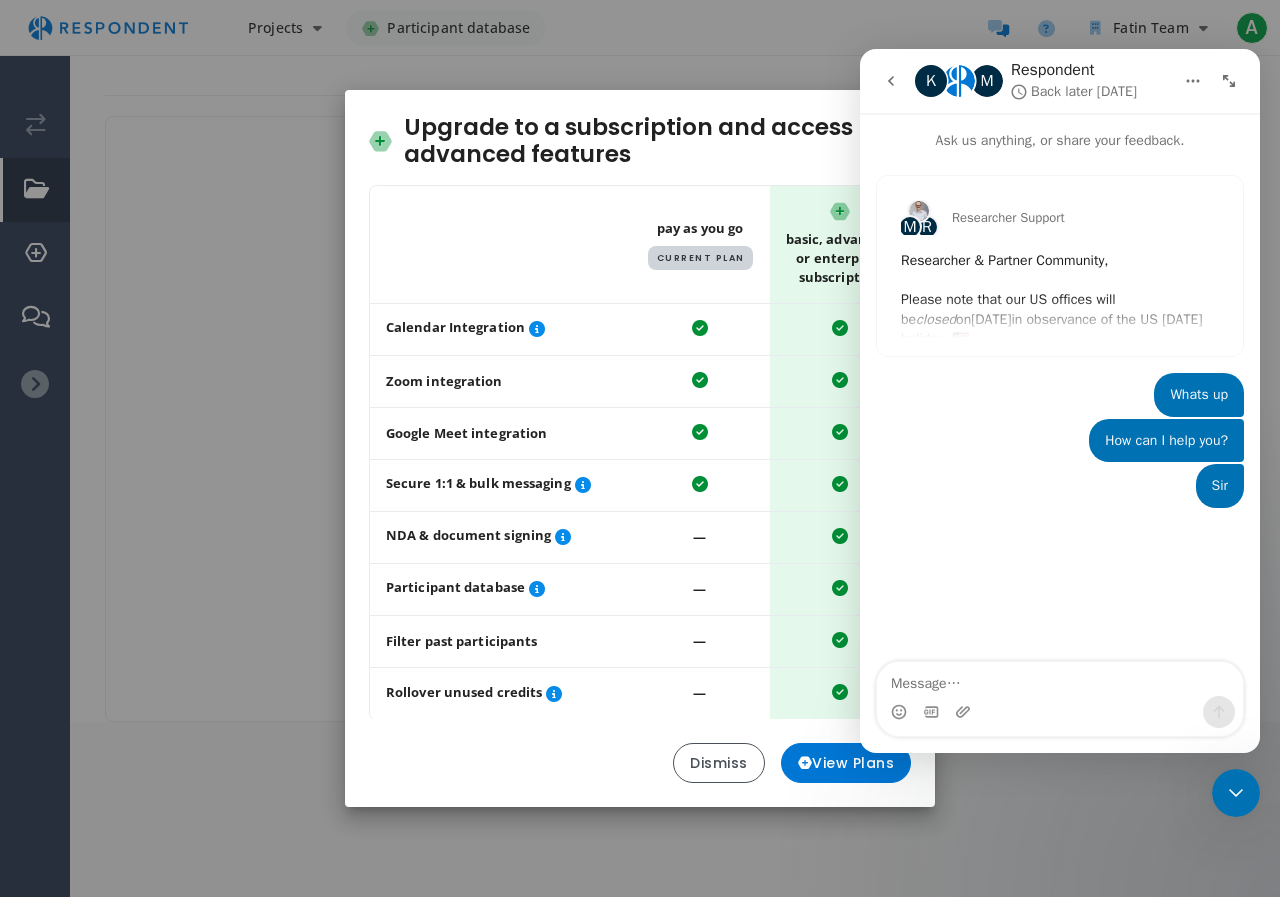 click on "Upgrade to a subscription and access advanced features               Table showing a comparison between the pay as you go plan and the basic, advanced, or enterprise subscription plans             Pay As You Go  Current Plan              Basic, Advanced, or Enterprise Subscription               Calendar Integration                                   Zoom integration                         Google Meet integration                         Secure 1:1 & bulk messaging                                   NDA & document signing                      ―              Participant database                      ―              Filter past participants            ―              Rollover unused credits                      ―                    Billed annually • Starting at 0 / yr • Cancel anytime           Dismiss       View Plans" at bounding box center (640, 448) 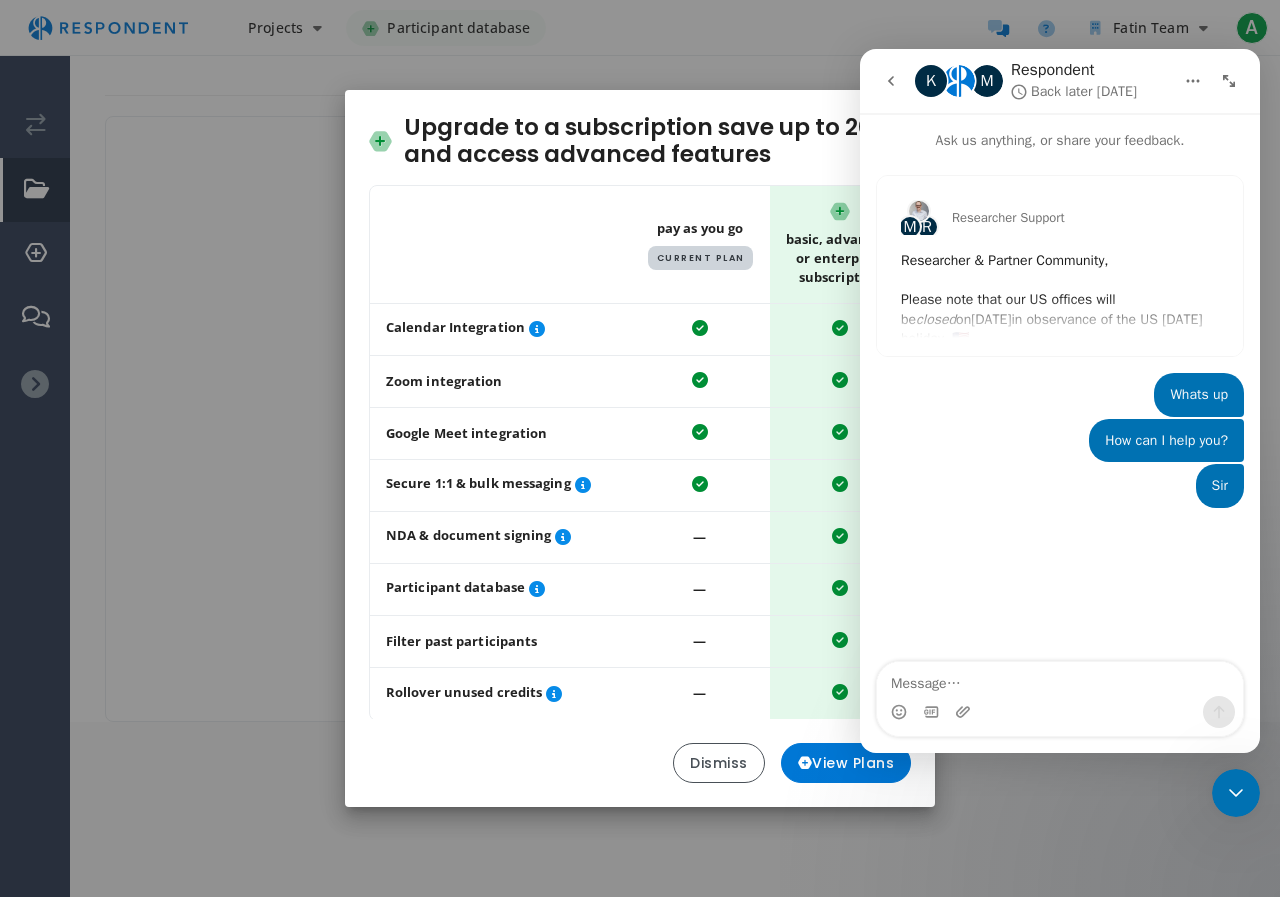 drag, startPoint x: 499, startPoint y: 384, endPoint x: 378, endPoint y: 385, distance: 121.004135 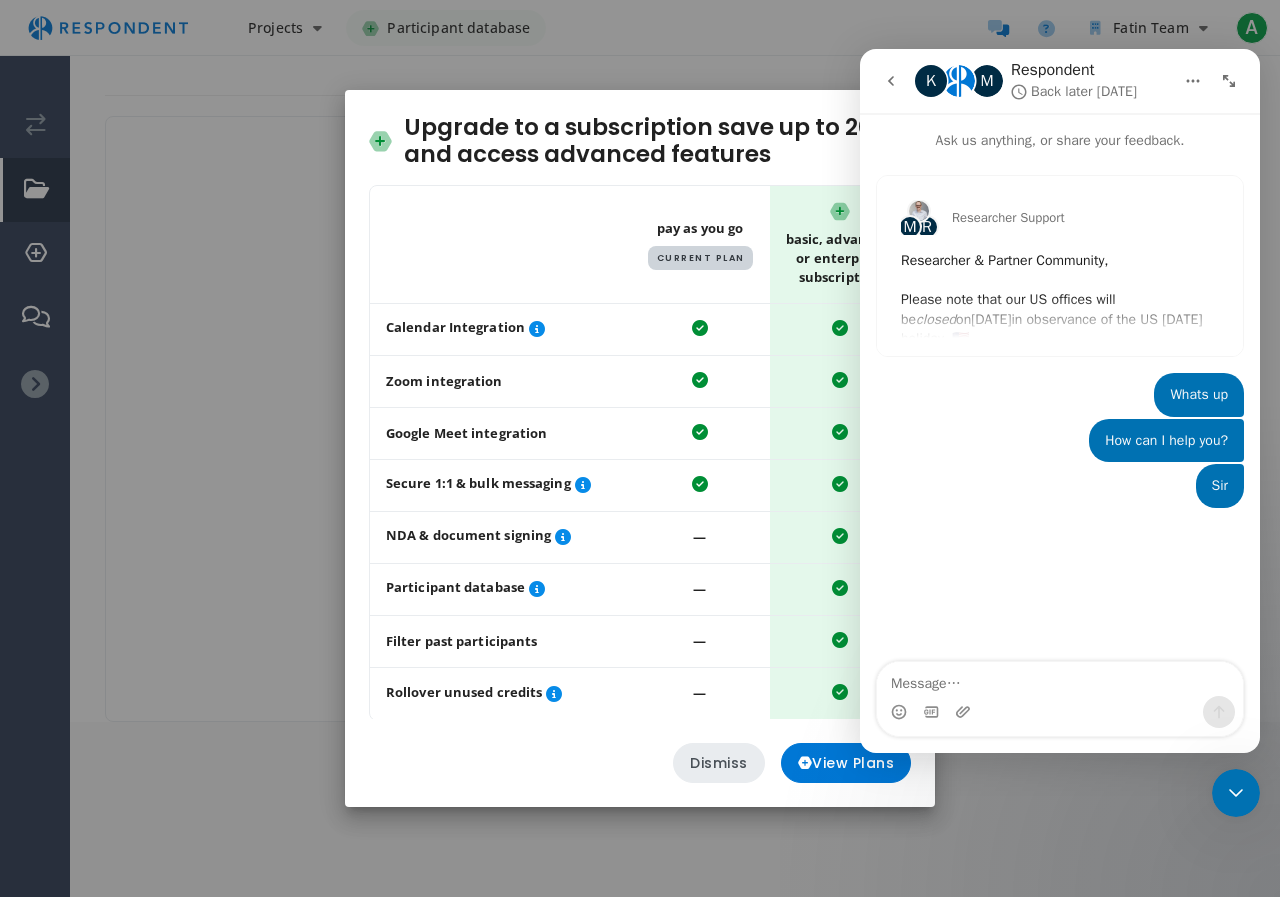 click on "Dismiss" 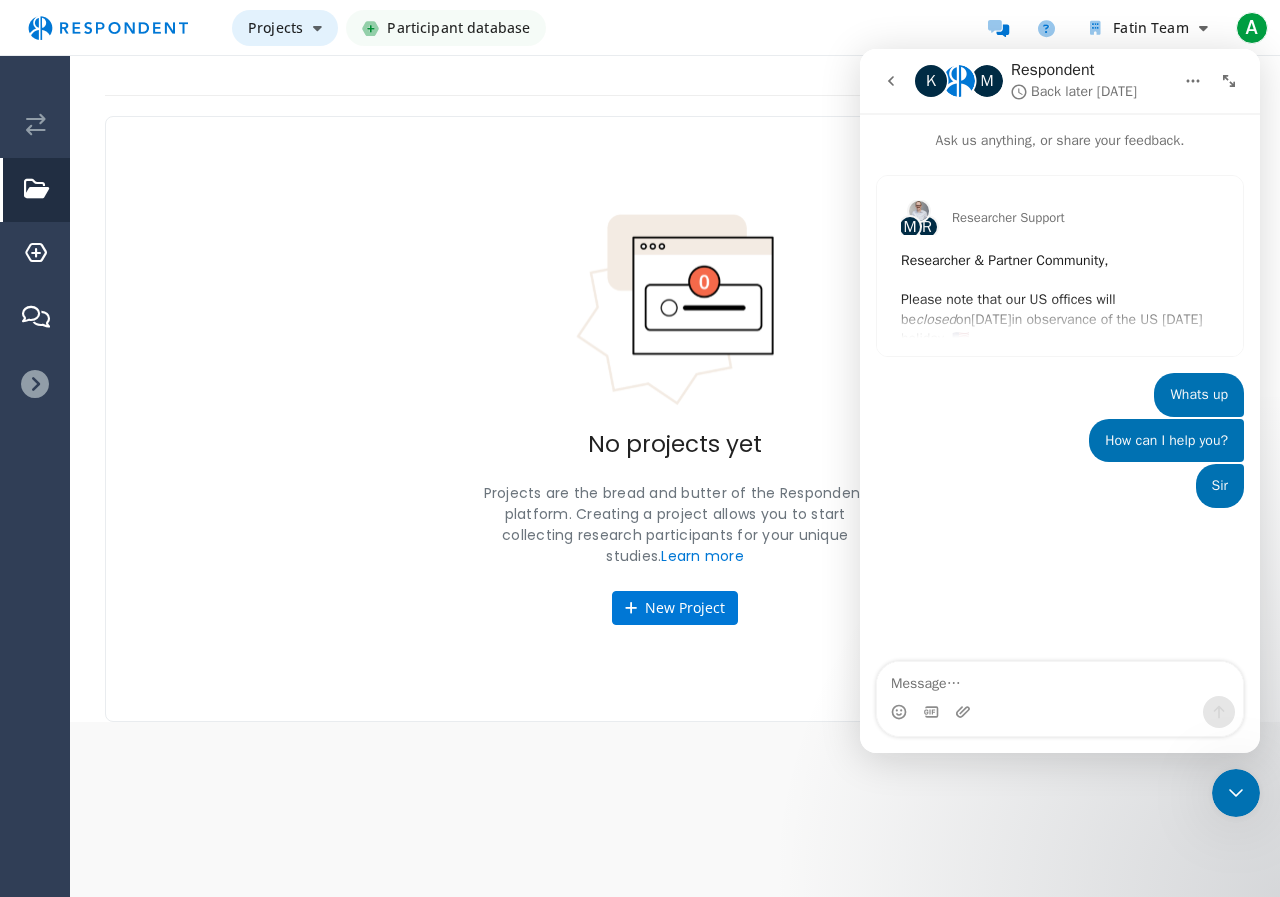 click on "Projects" at bounding box center (275, 27) 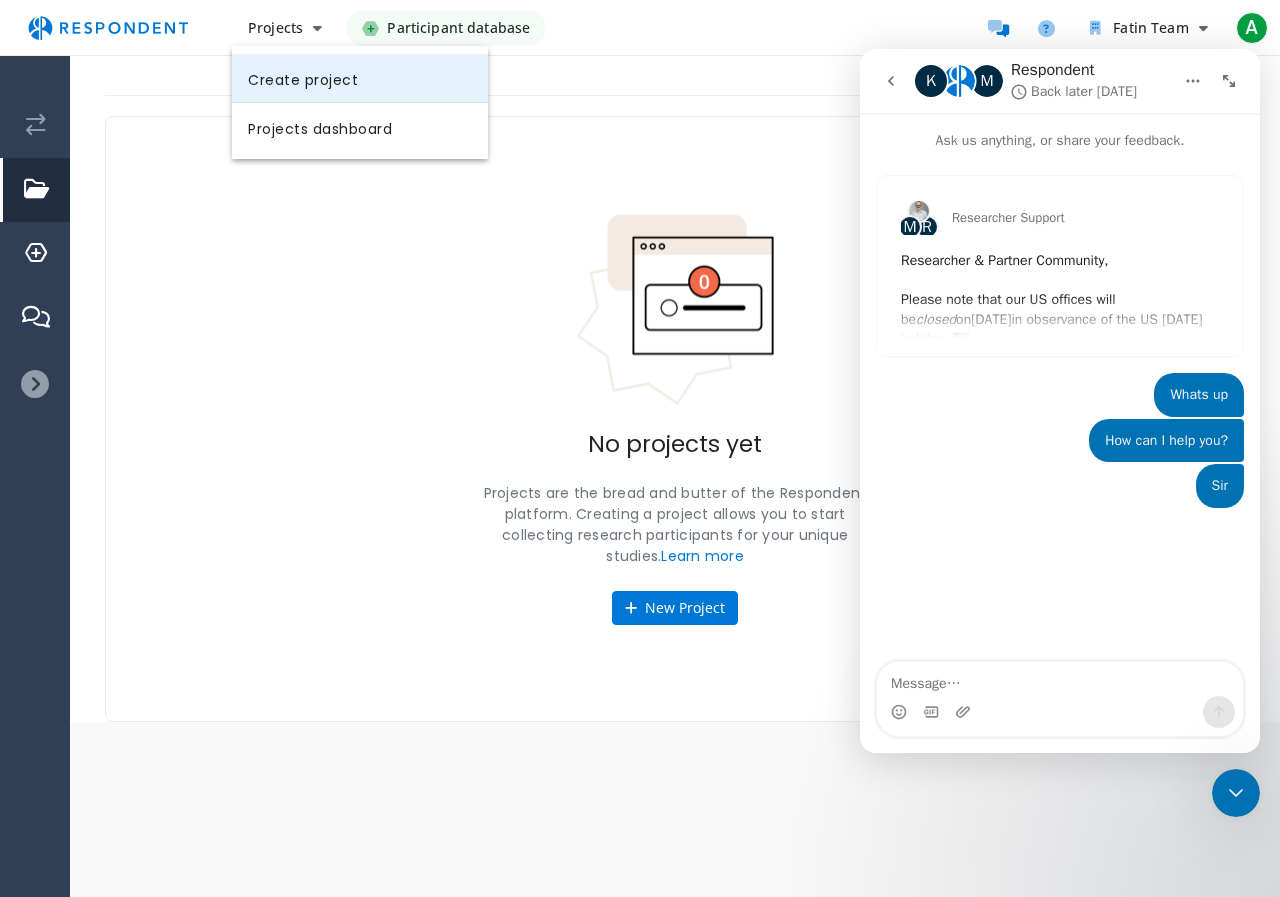 click on "Create project" at bounding box center [360, 78] 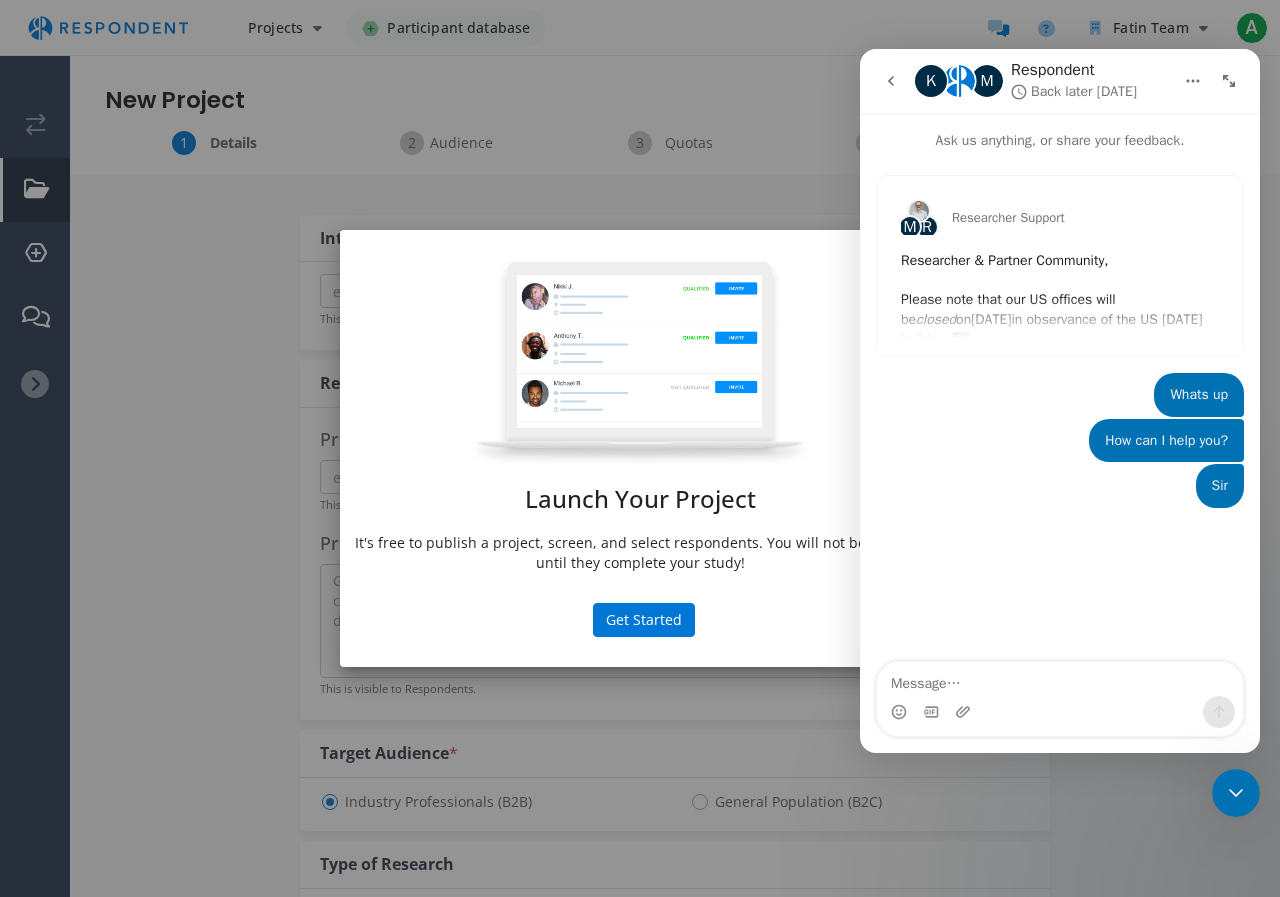 drag, startPoint x: 388, startPoint y: 282, endPoint x: 274, endPoint y: 403, distance: 166.24379 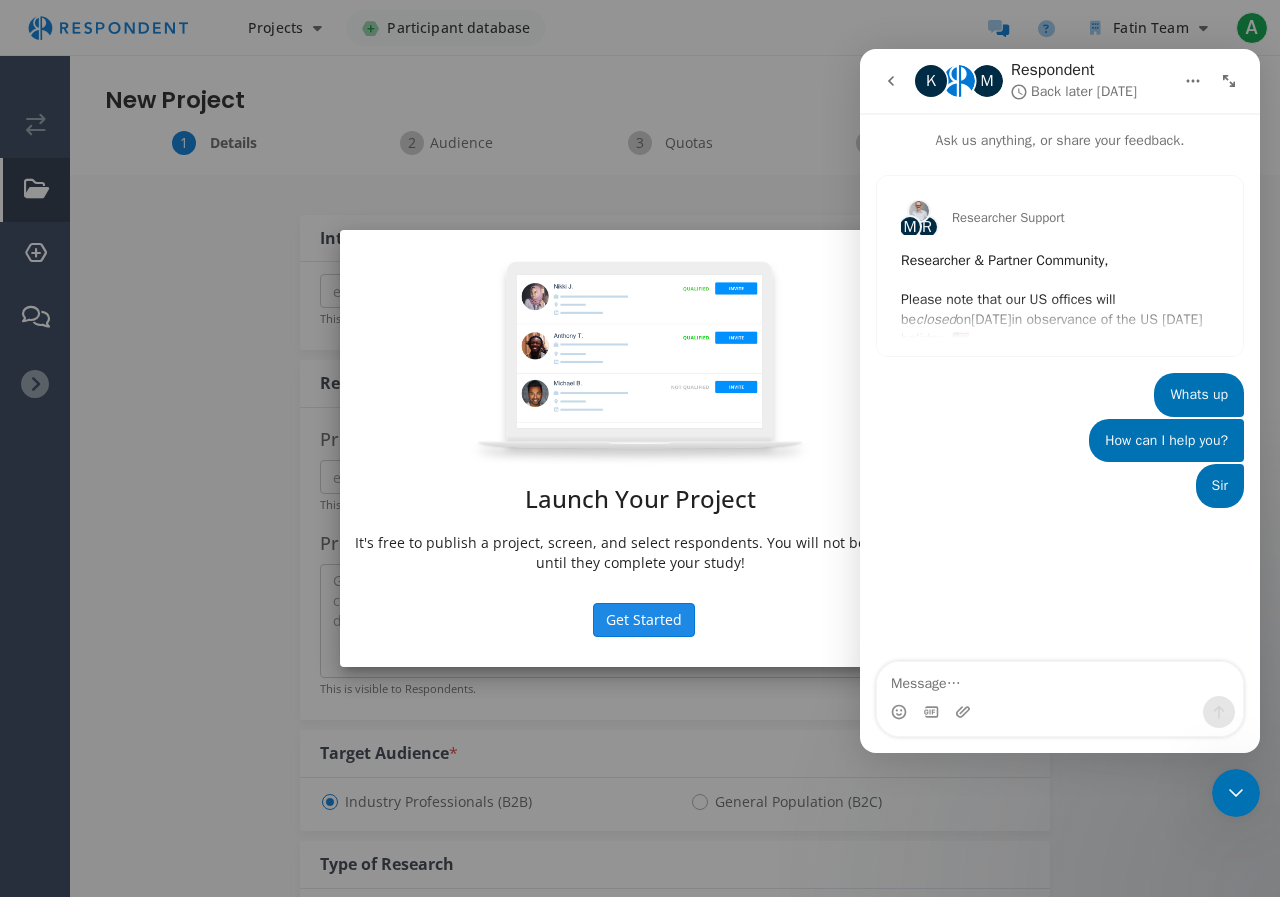 click on "Get Started" 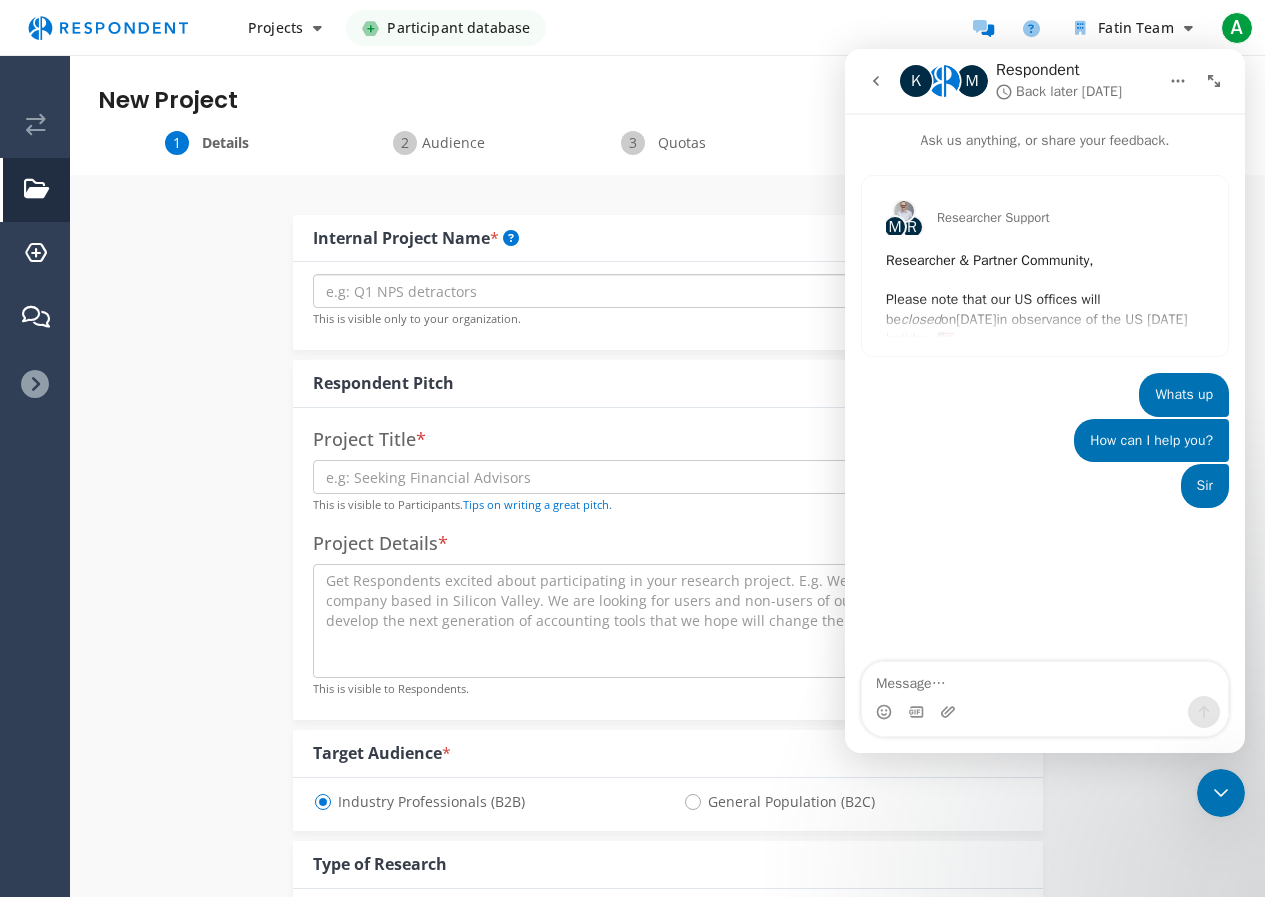 paste on "Zoom integration" 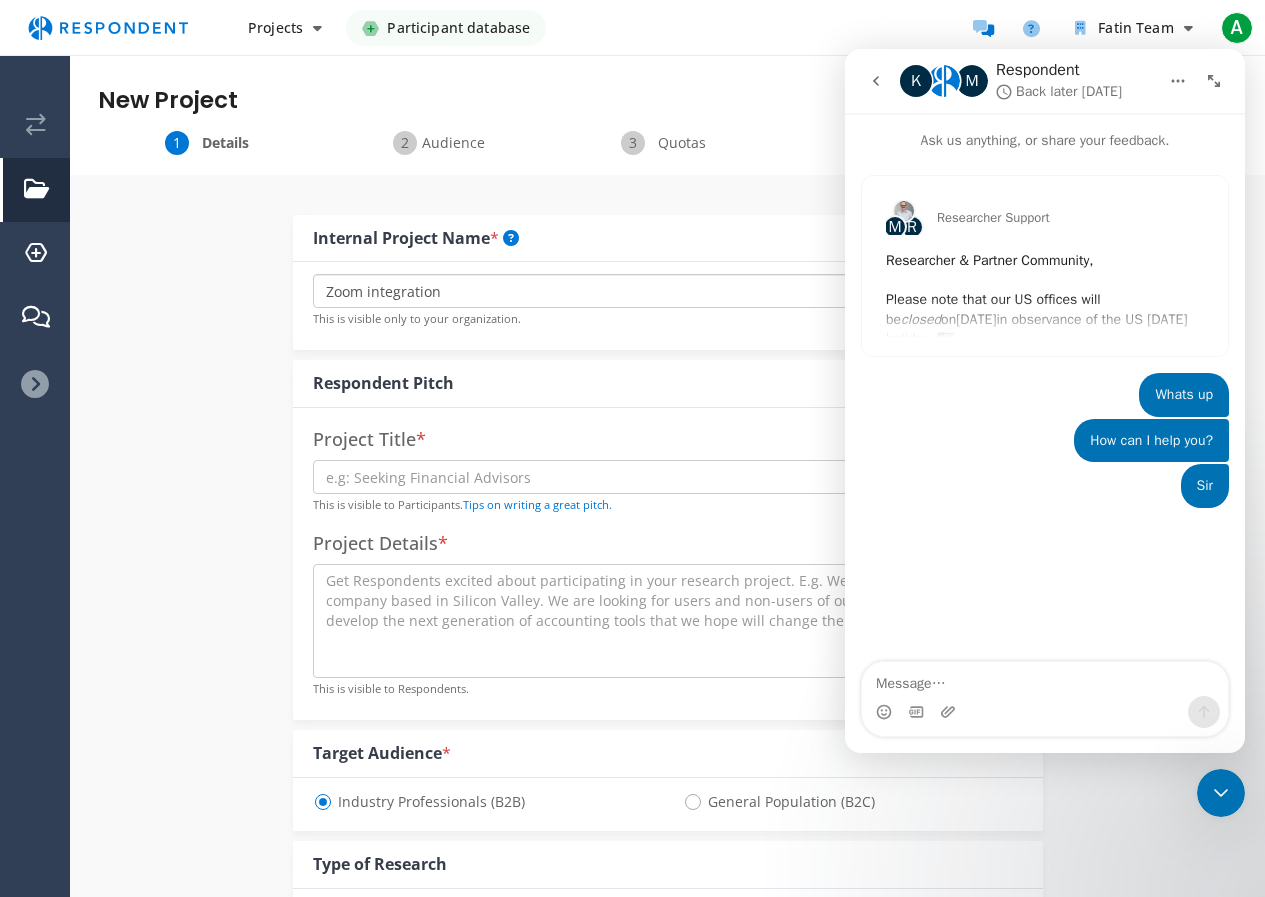 type on "Zoom integration" 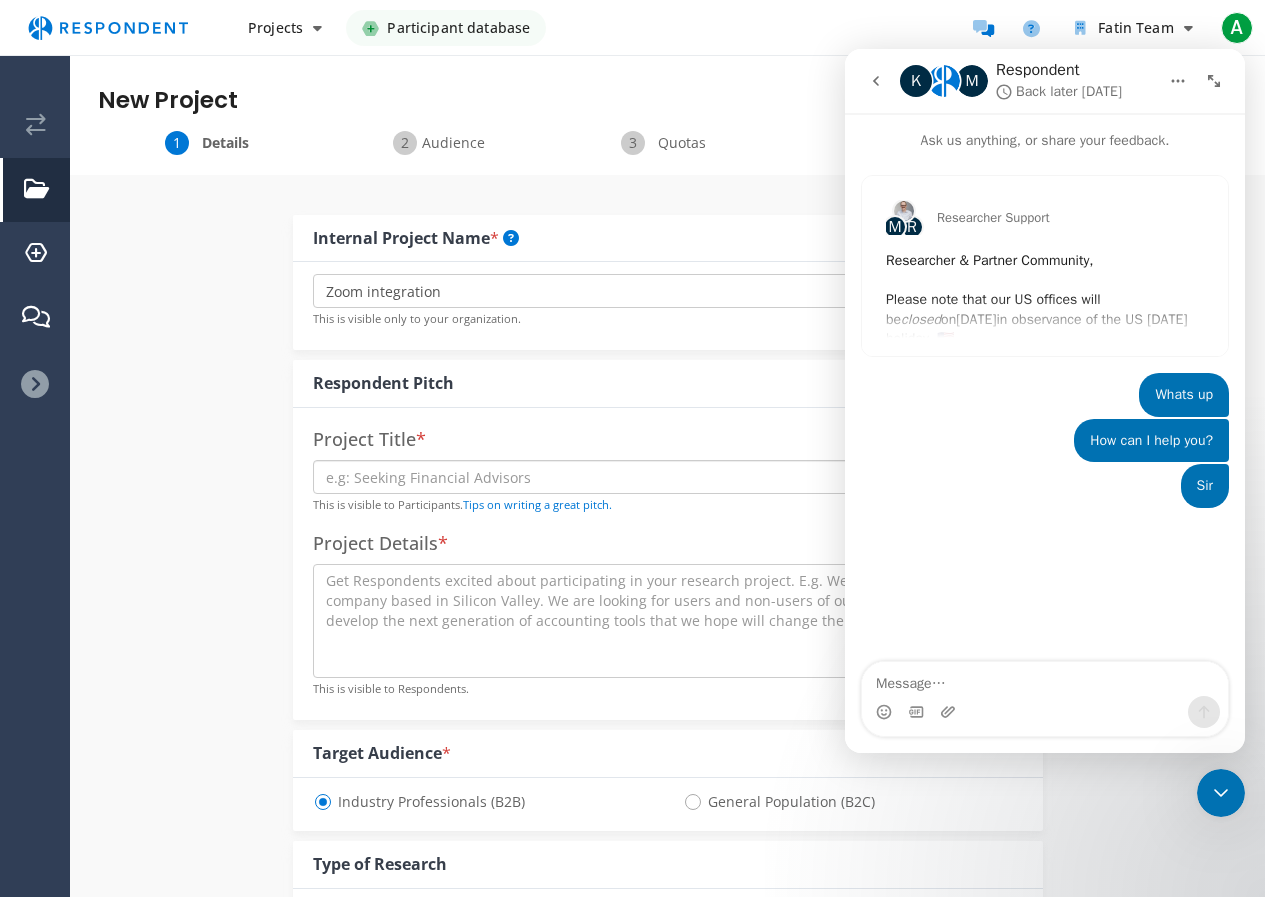 paste on "Zoom integration" 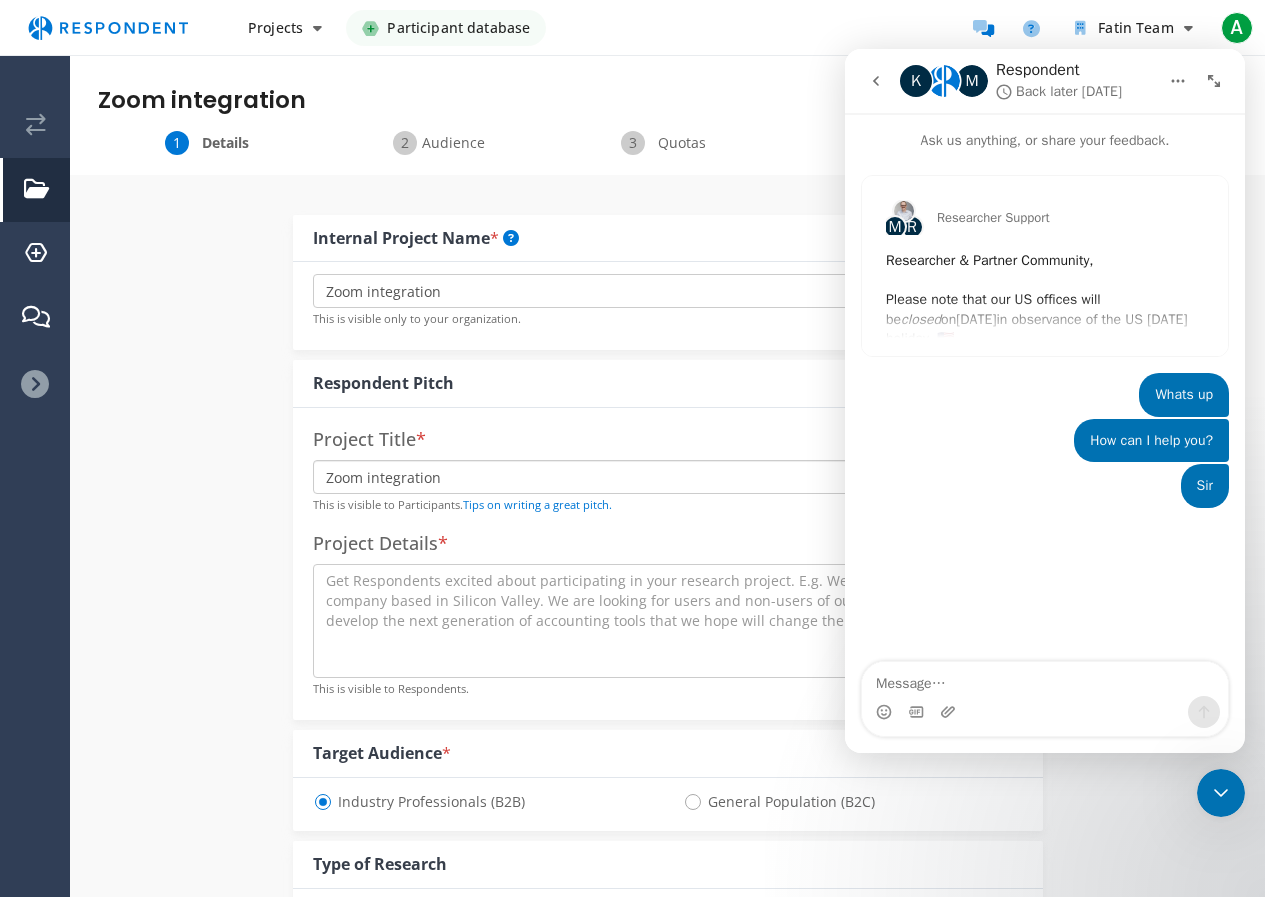type on "Zoom integration" 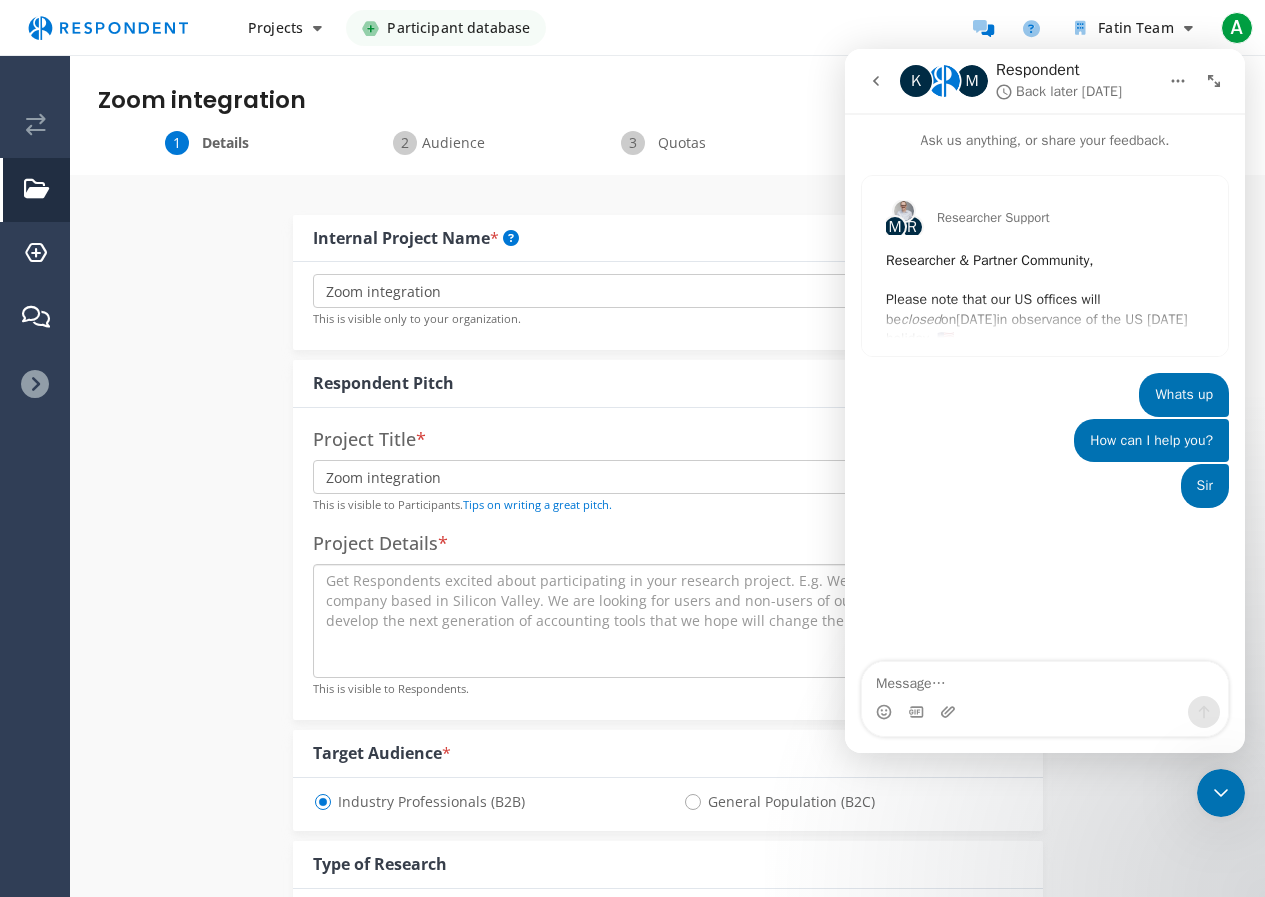 paste on "Zoom integration" 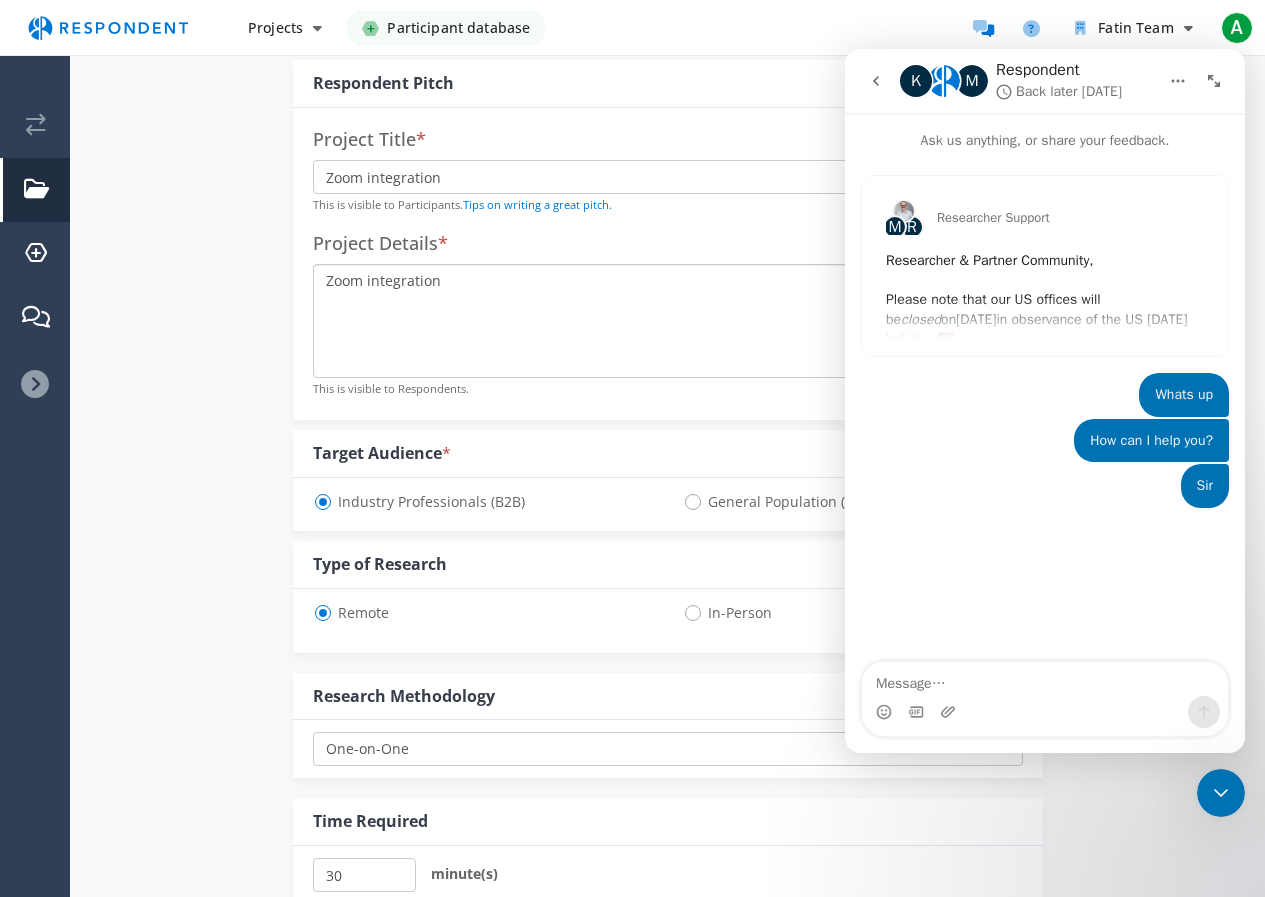 scroll, scrollTop: 400, scrollLeft: 0, axis: vertical 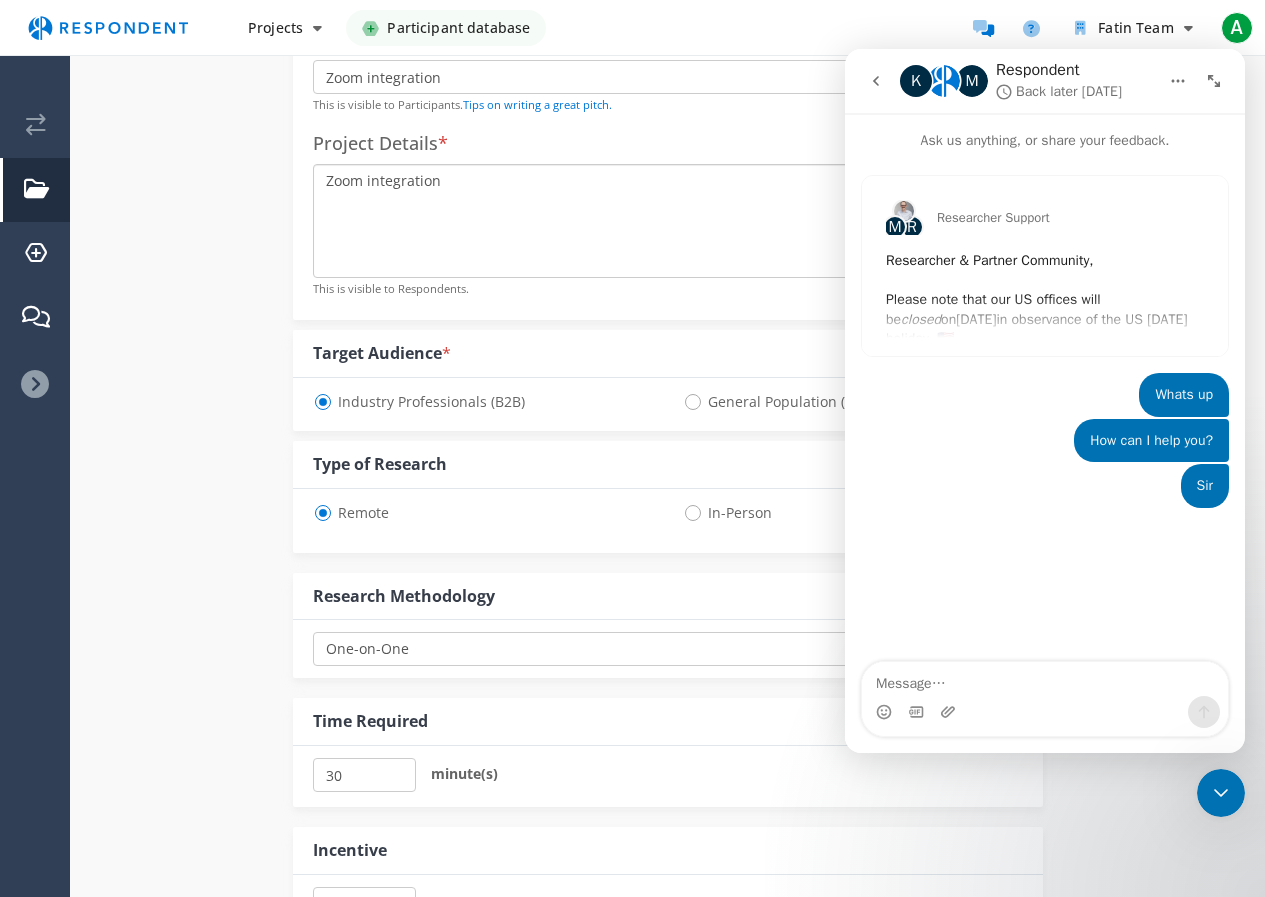 type on "Zoom integration" 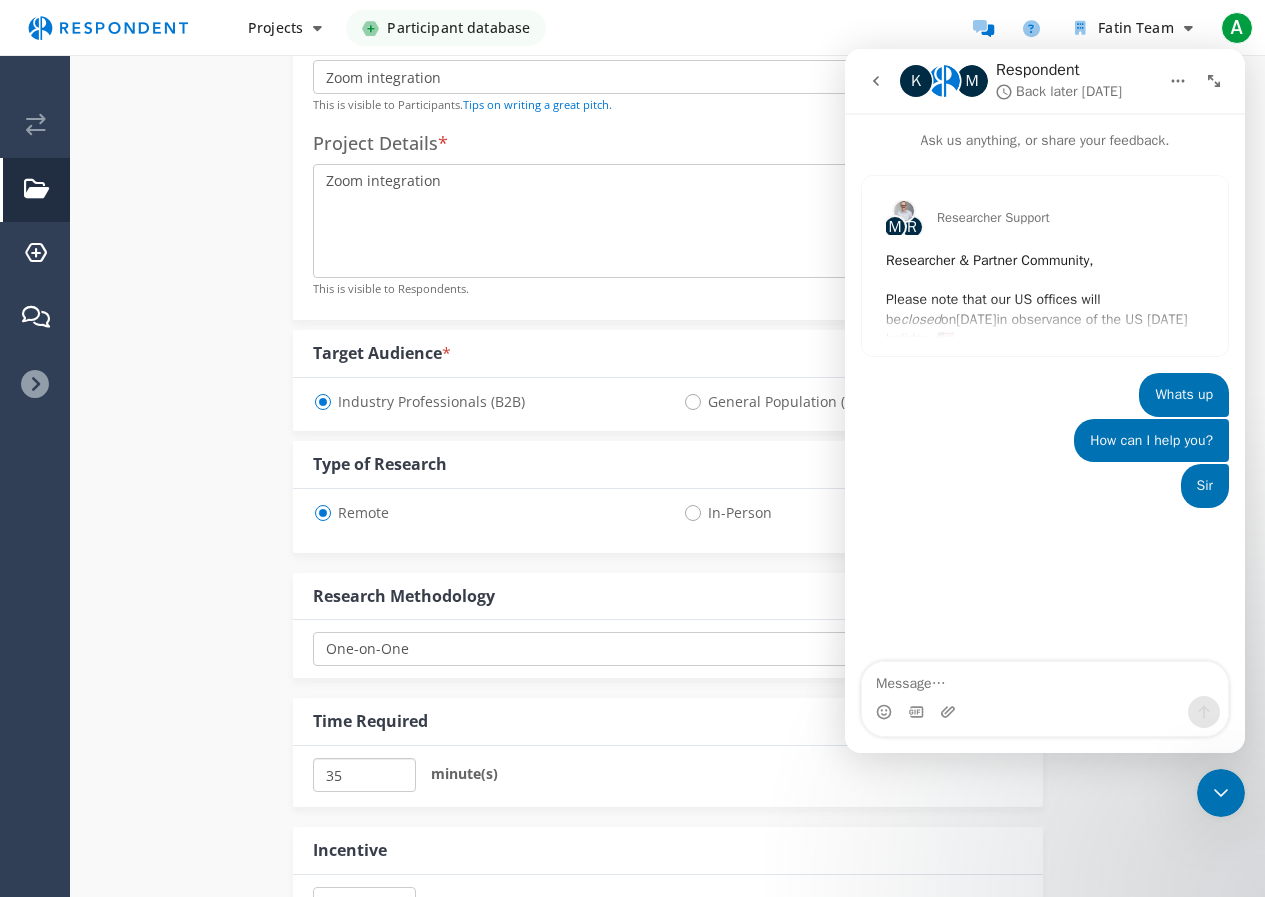 click on "35" at bounding box center (364, 775) 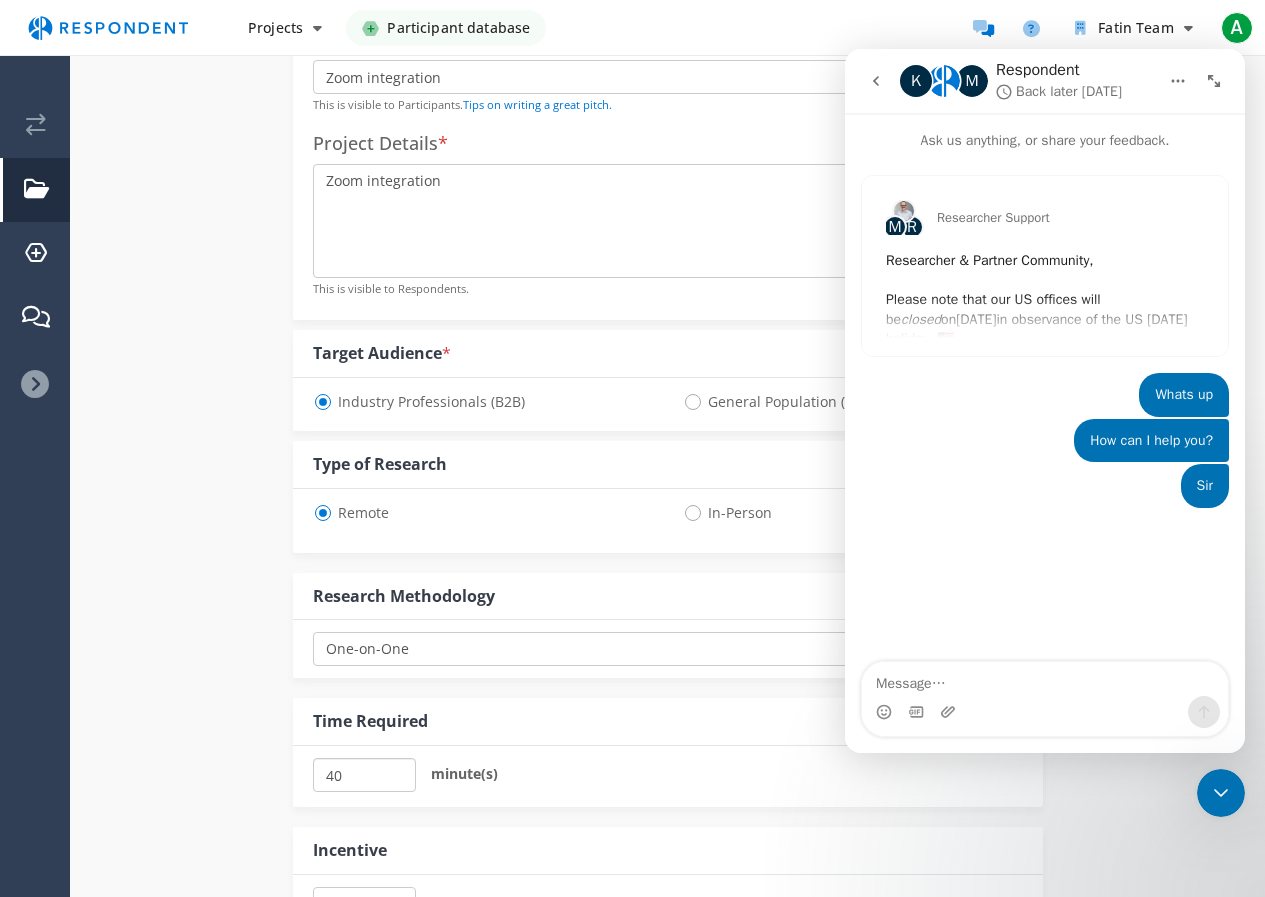click on "40" at bounding box center [364, 775] 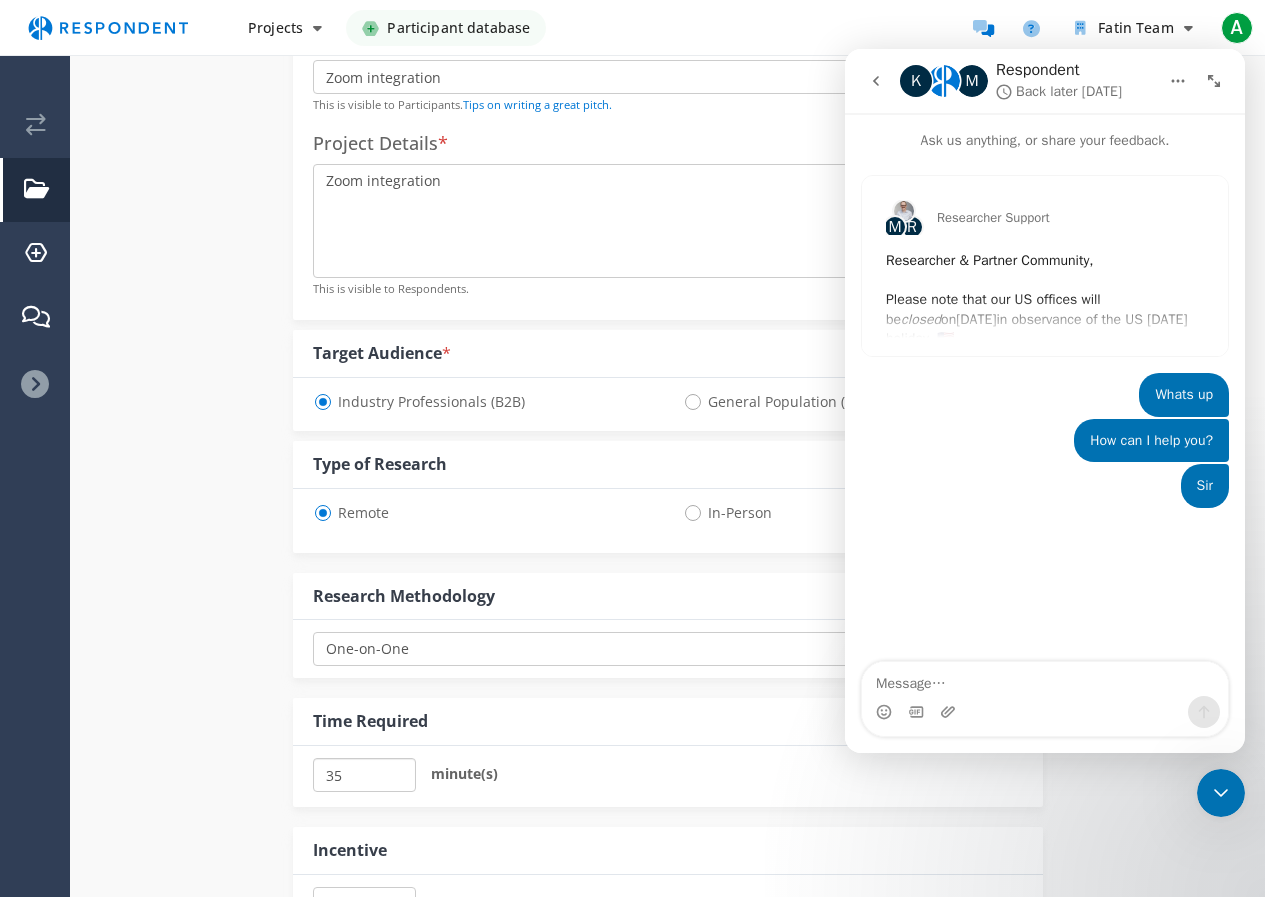 click on "35" at bounding box center [364, 775] 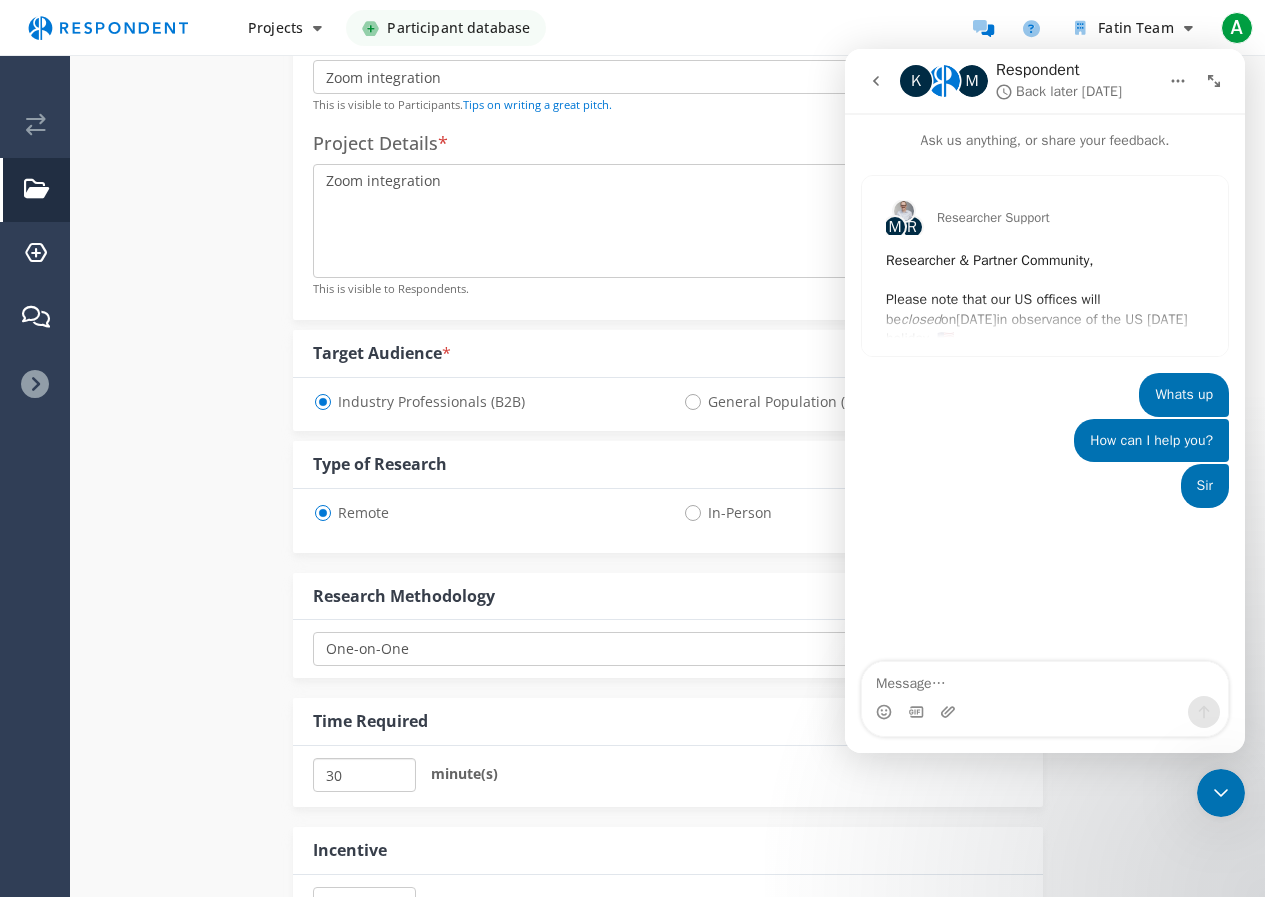 click on "30" at bounding box center [364, 775] 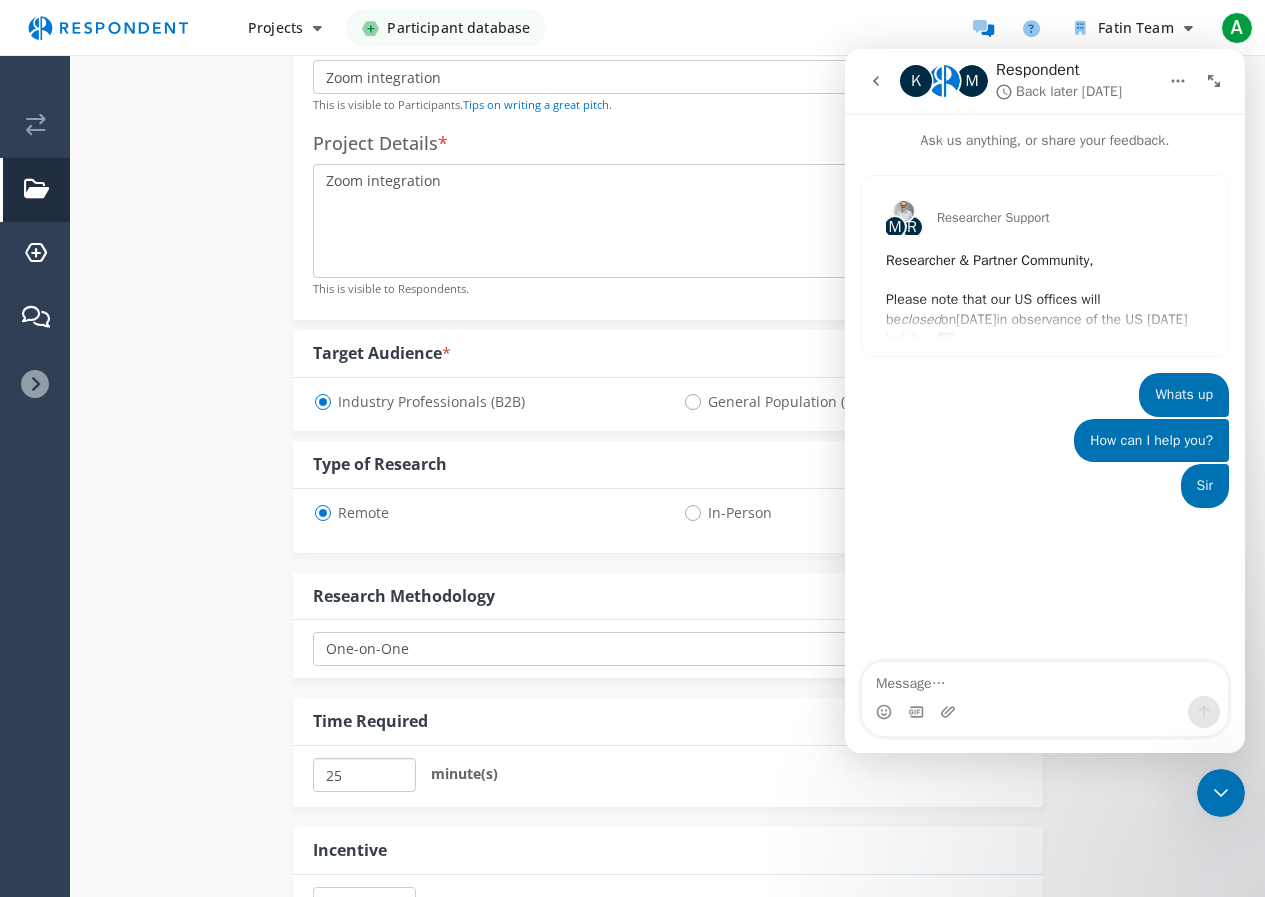 click on "25" at bounding box center [364, 775] 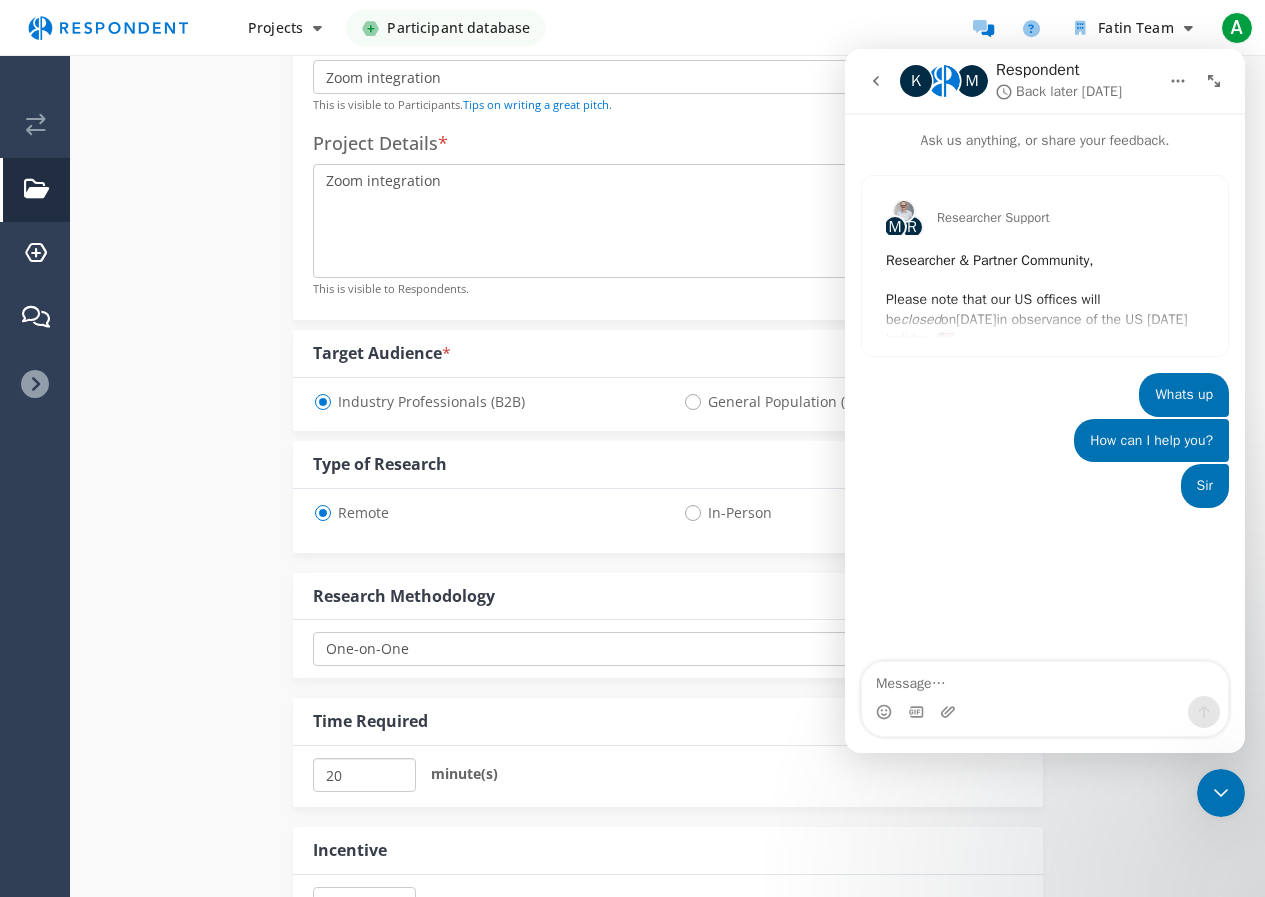 click on "20" at bounding box center (364, 775) 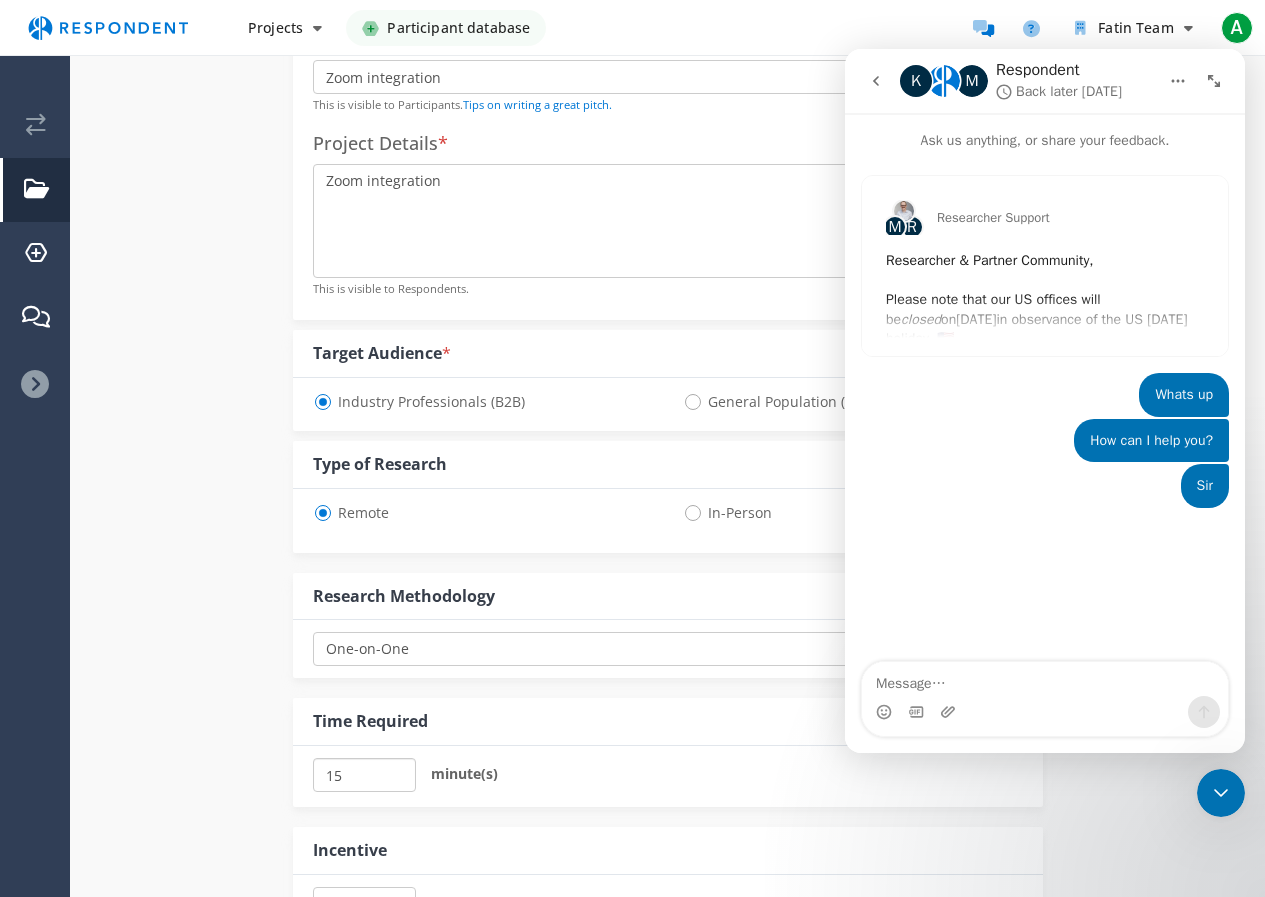 click on "15" at bounding box center [364, 775] 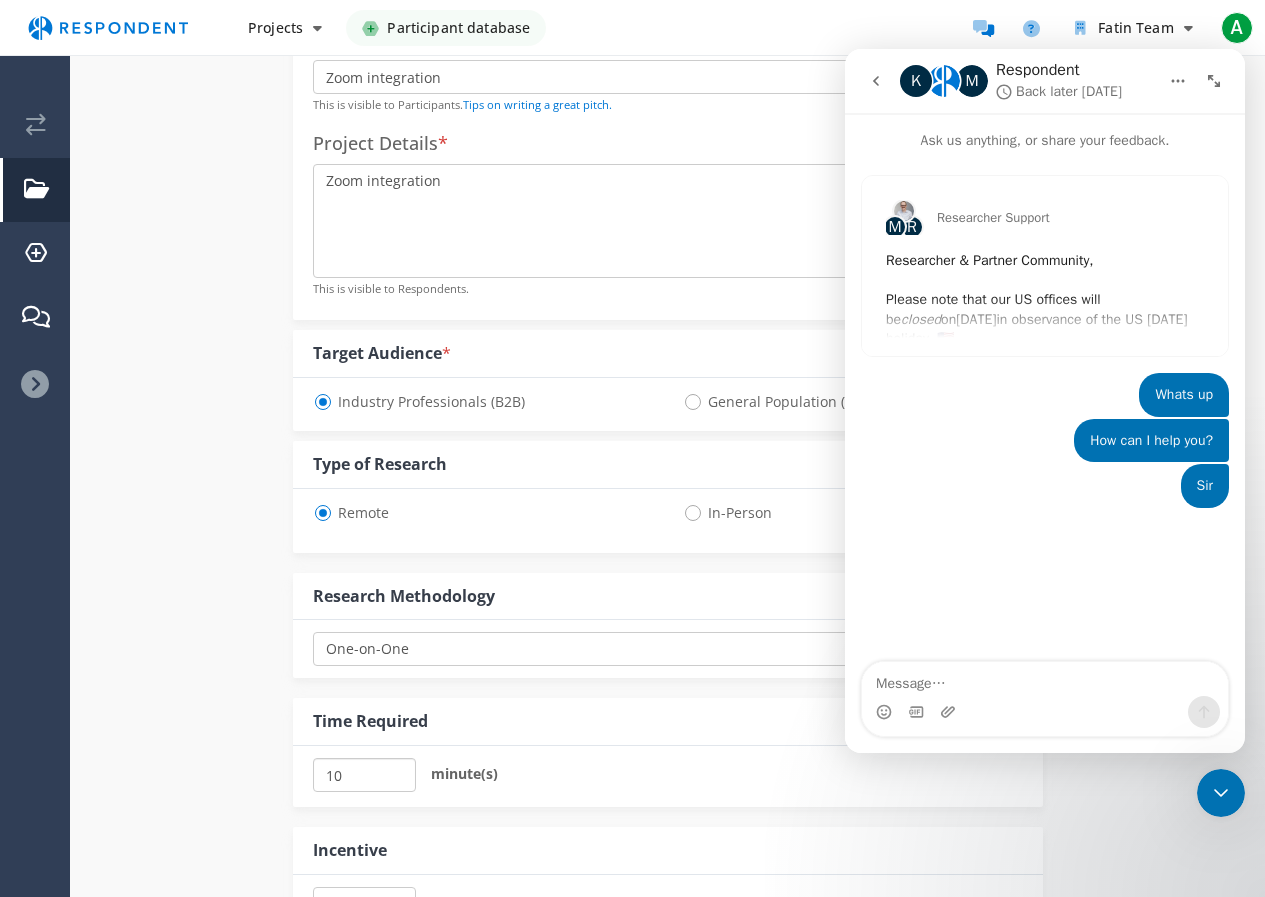 click on "10" at bounding box center [364, 775] 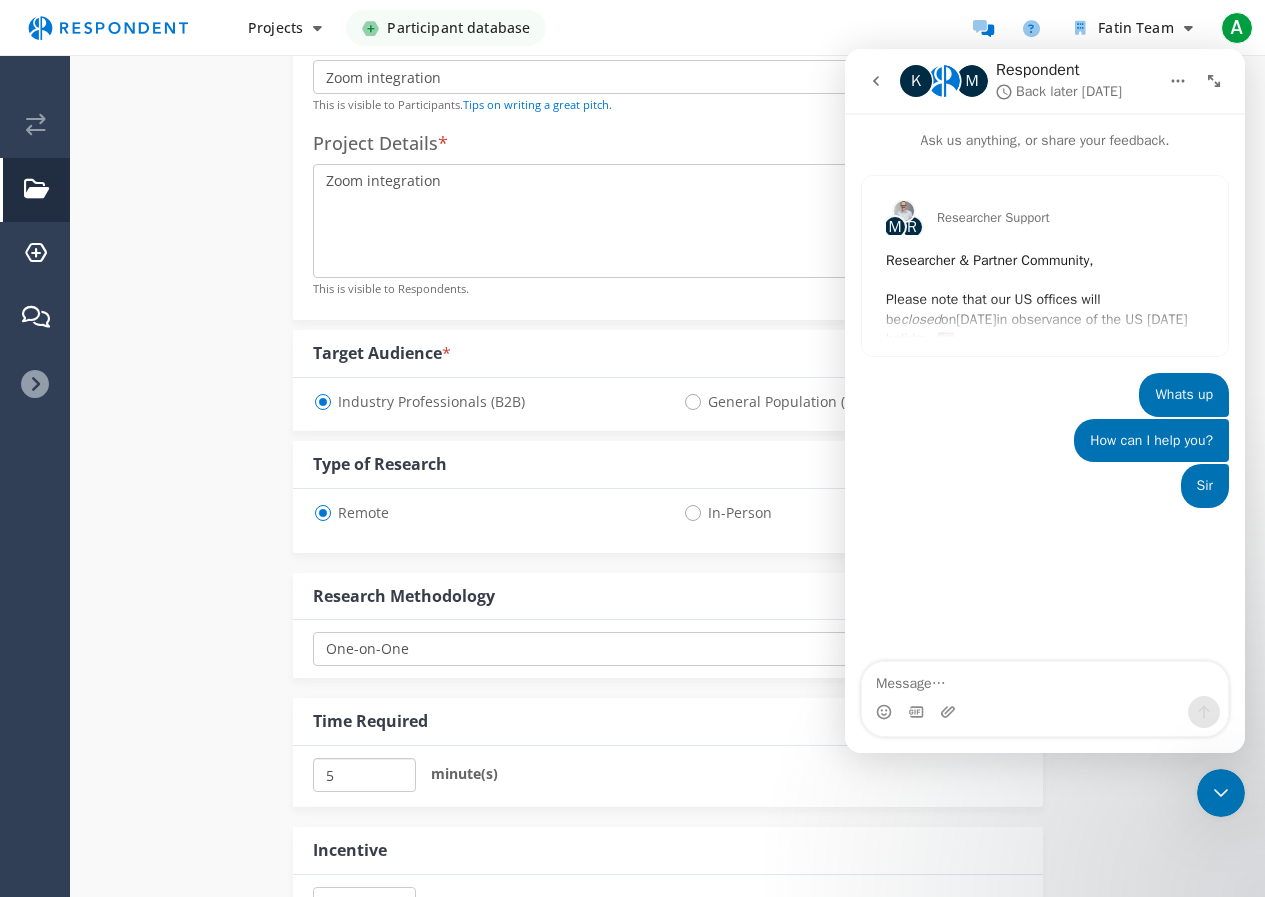 click on "5" at bounding box center (364, 775) 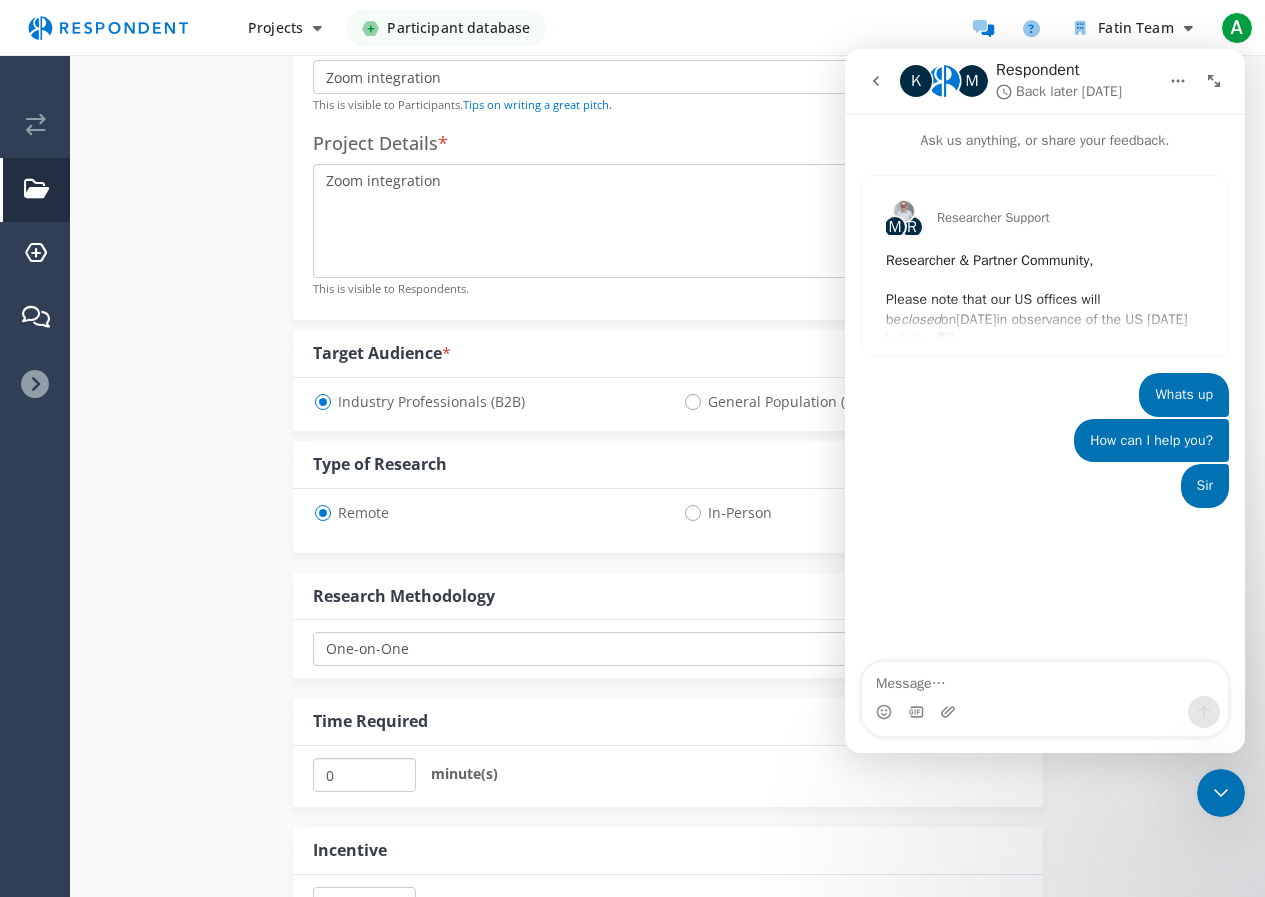 click on "0" at bounding box center (364, 775) 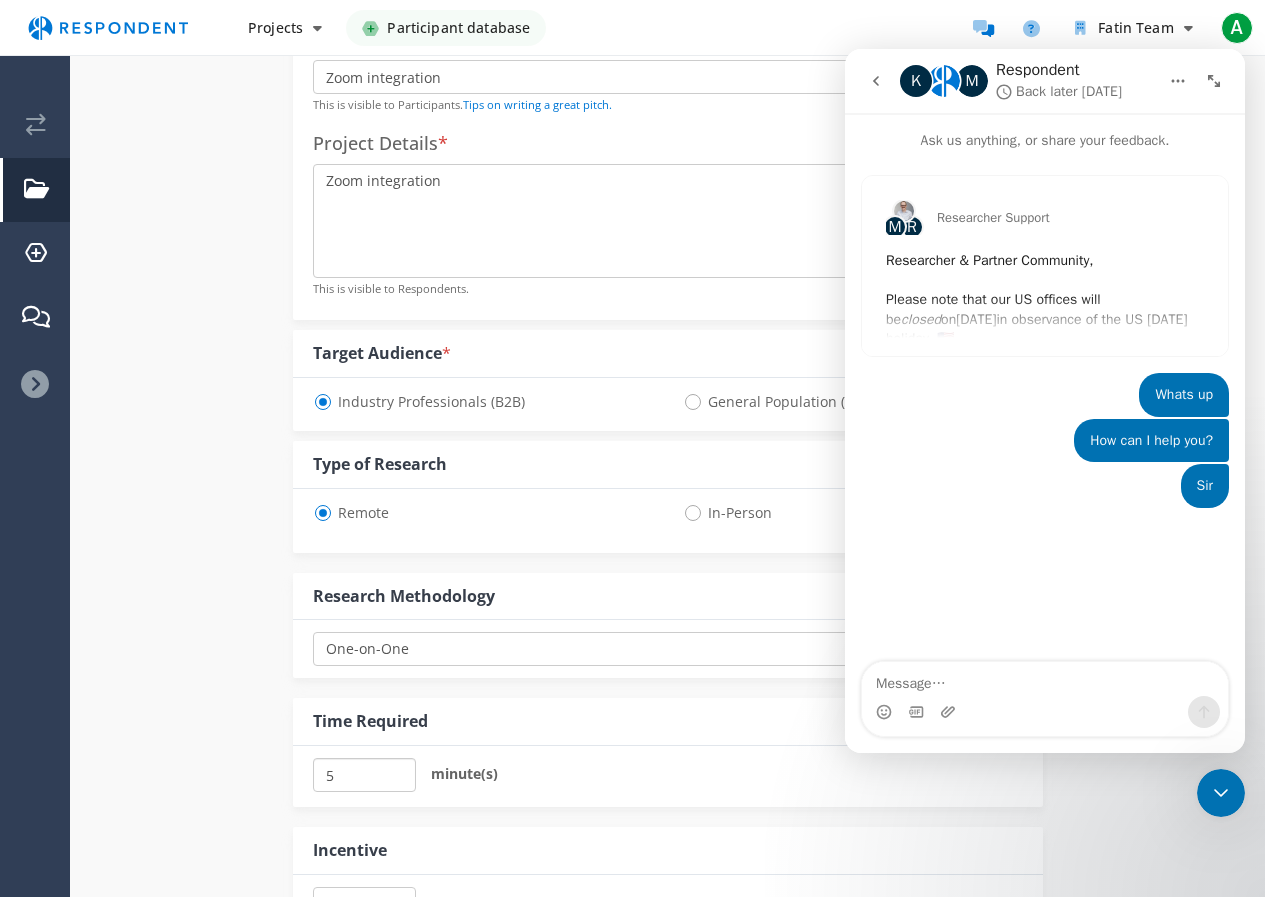 type on "5" 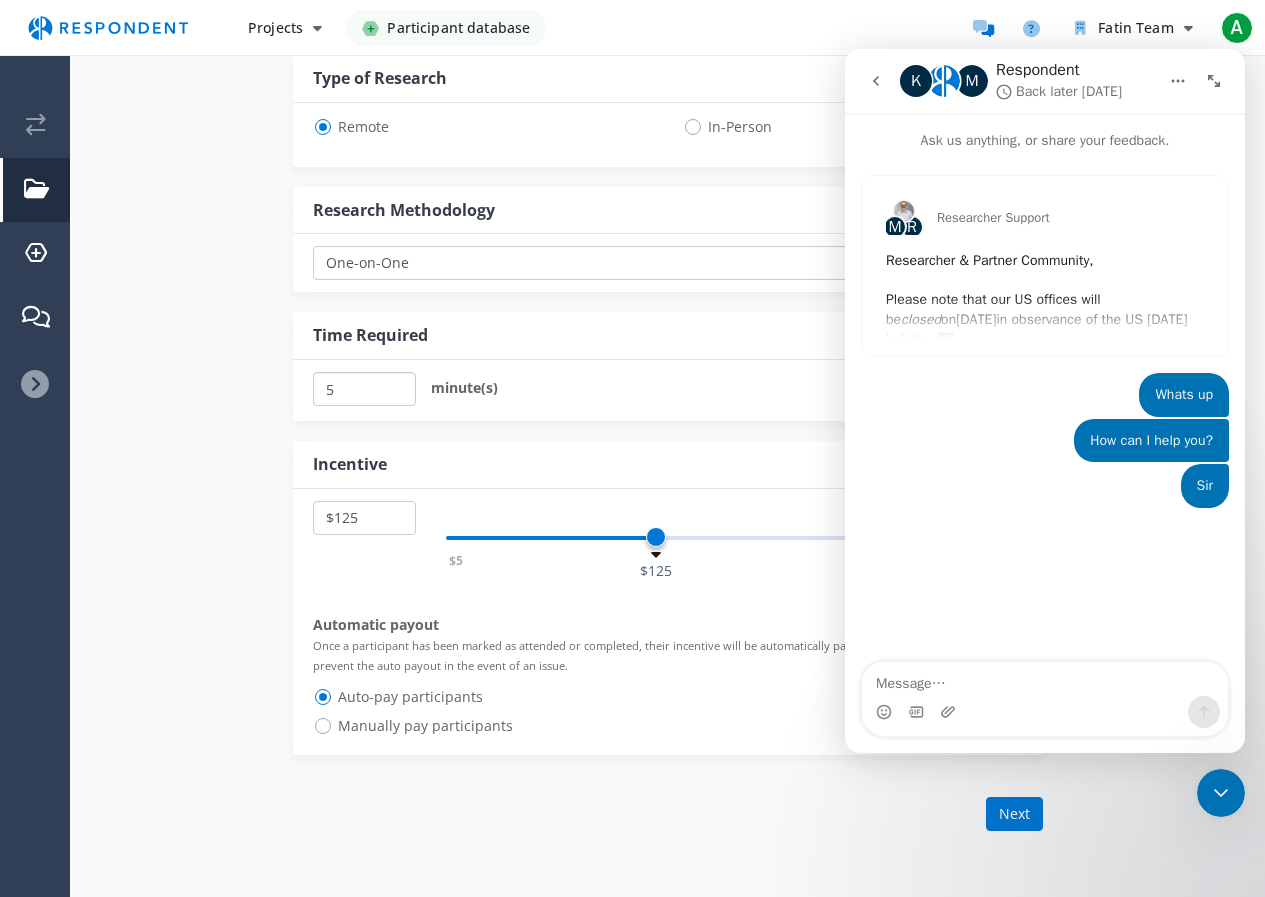 scroll, scrollTop: 700, scrollLeft: 0, axis: vertical 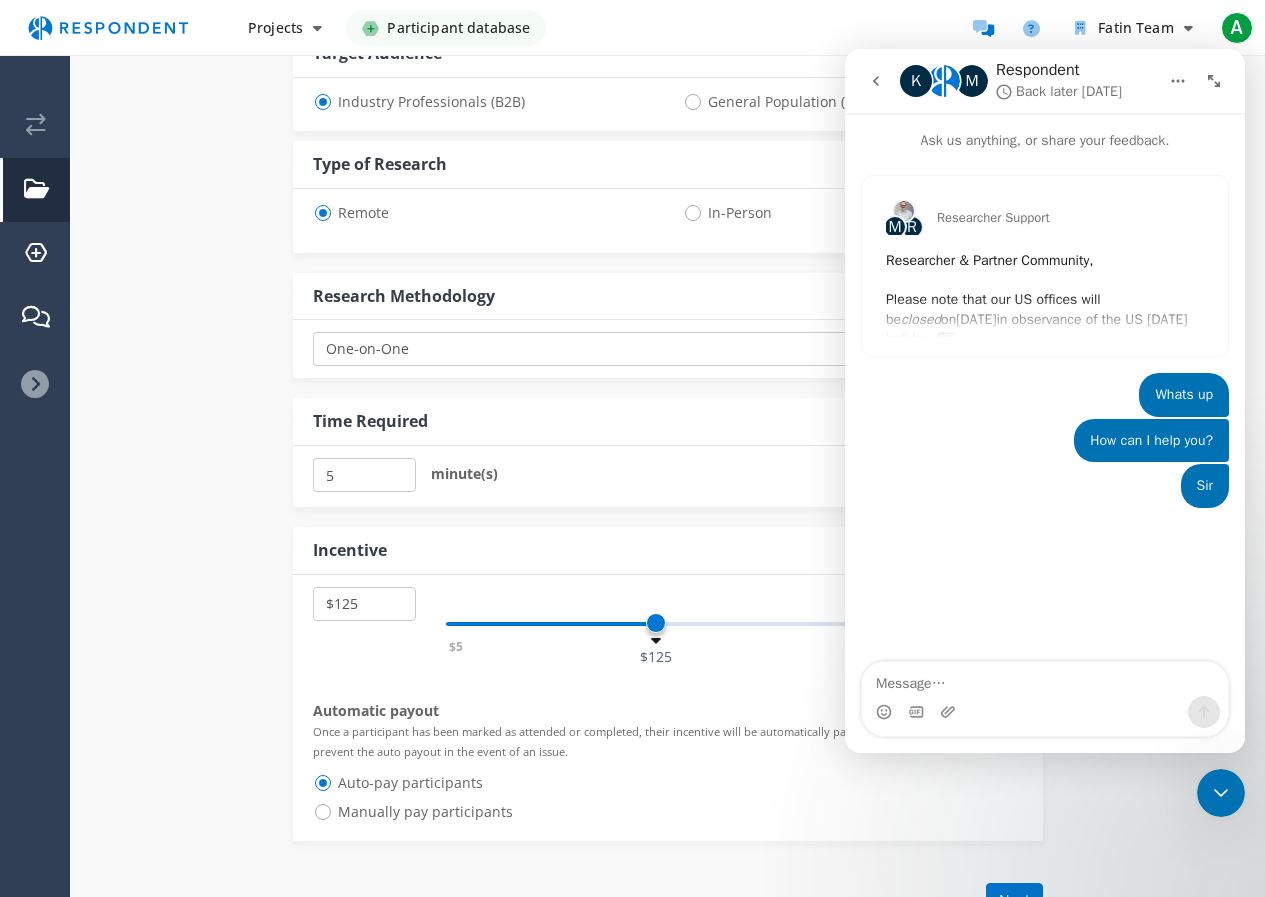 click 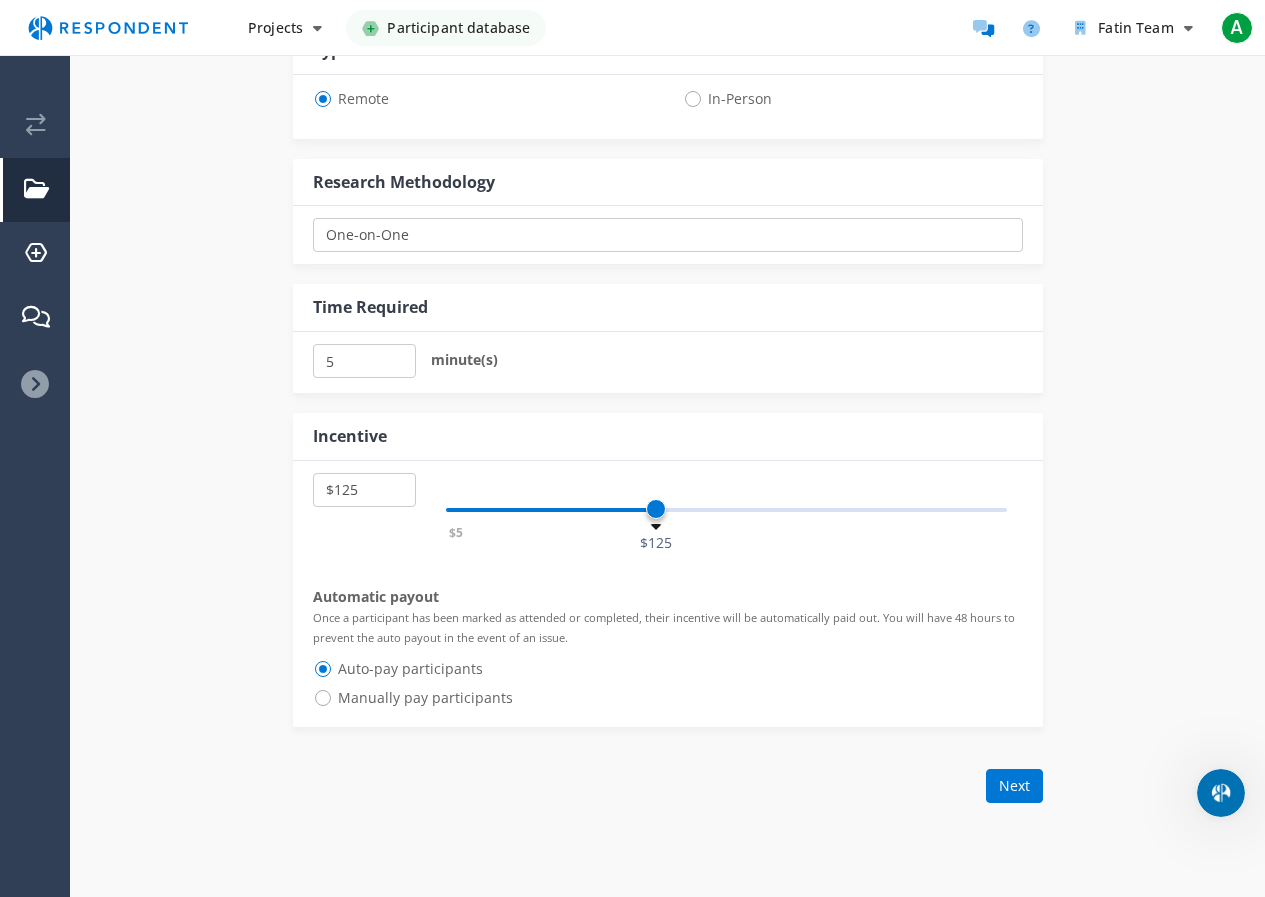 scroll, scrollTop: 900, scrollLeft: 0, axis: vertical 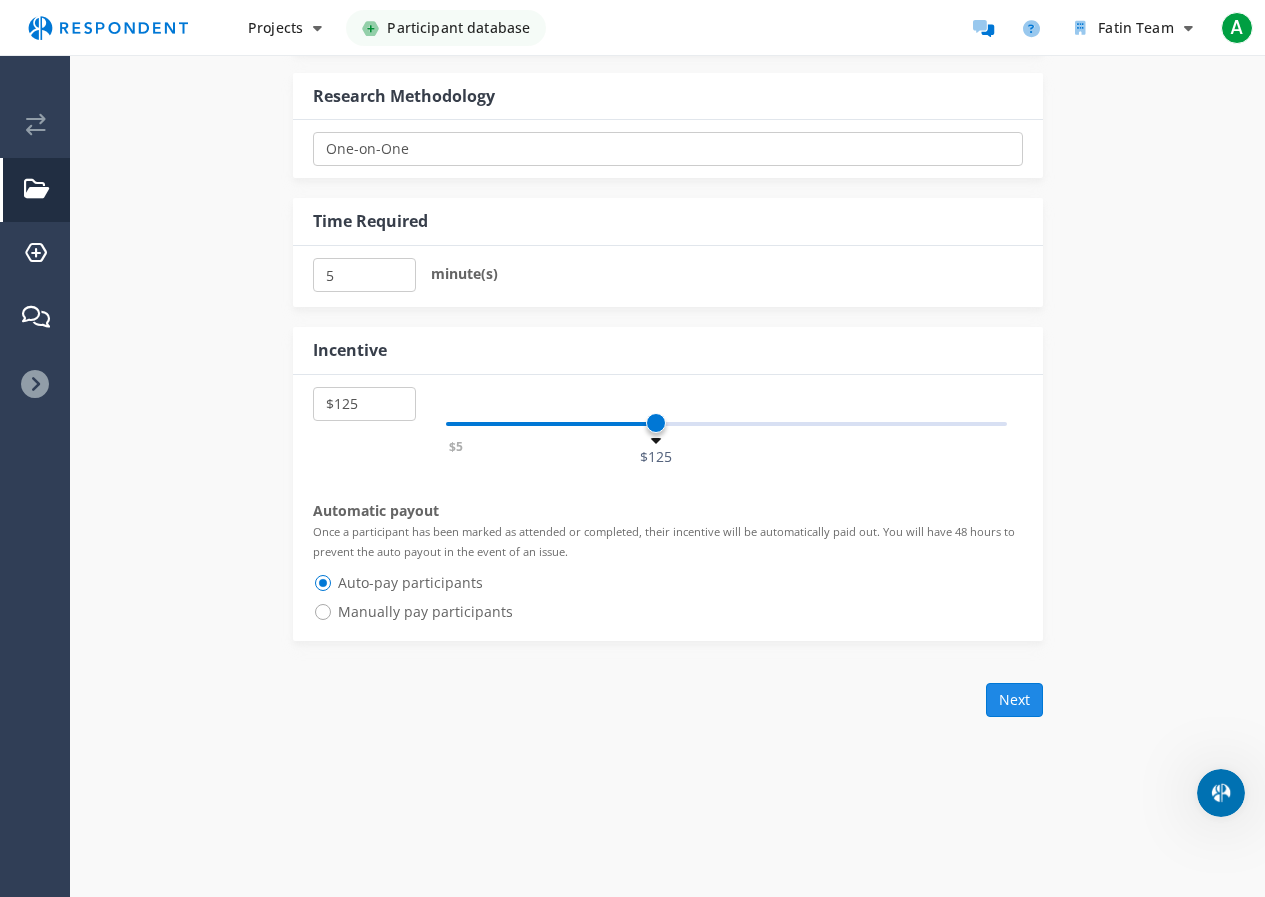 click on "Next" 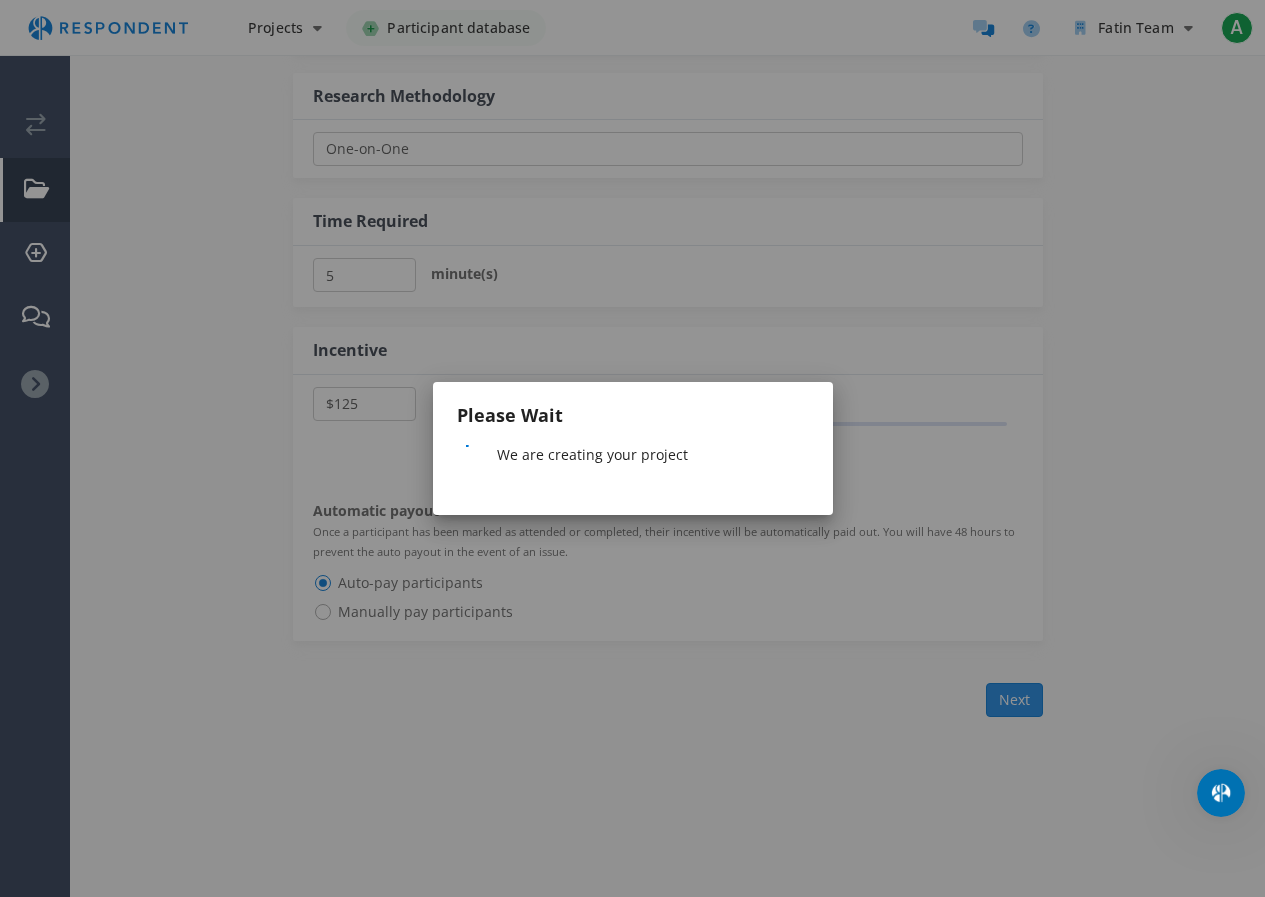 scroll, scrollTop: 0, scrollLeft: 0, axis: both 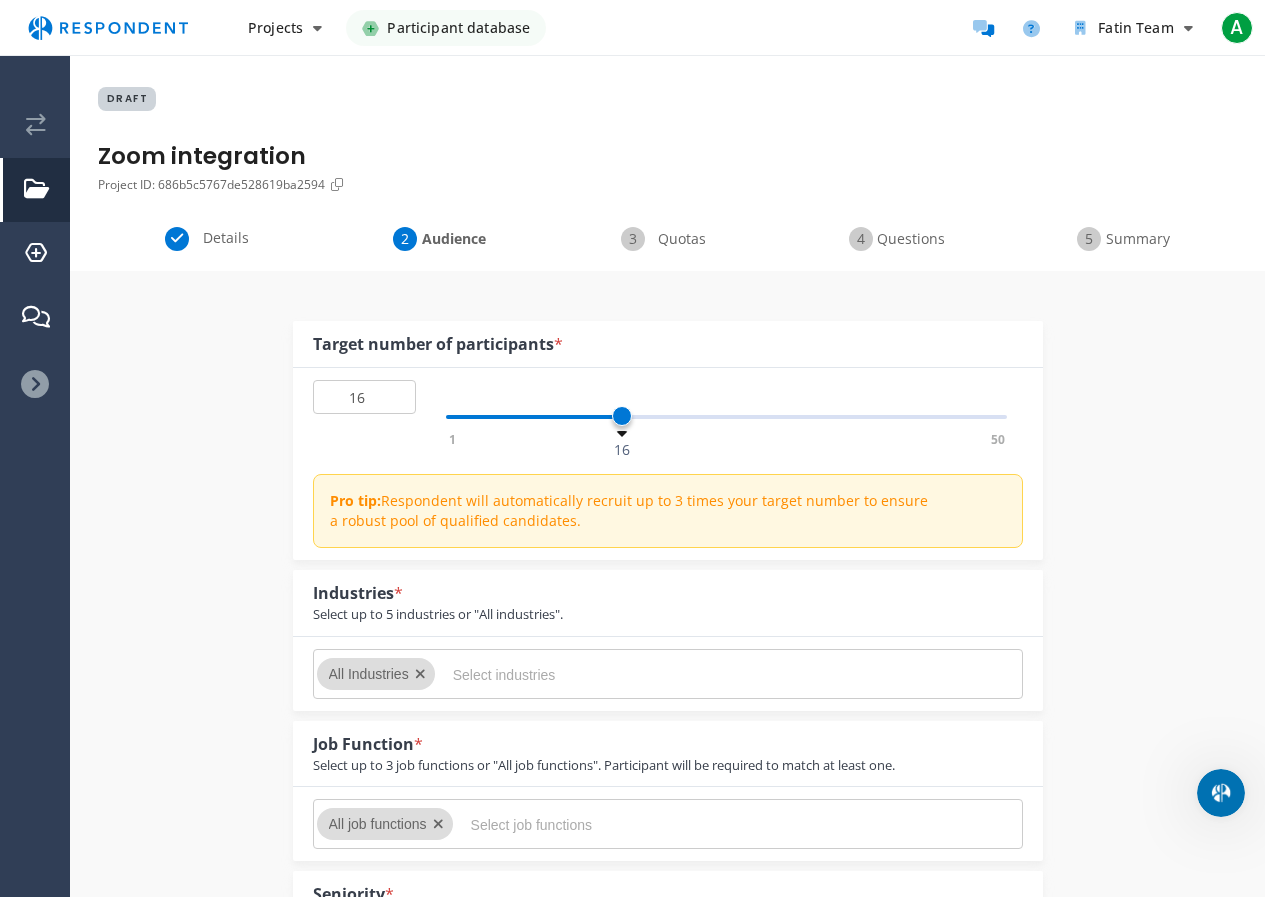 drag, startPoint x: 456, startPoint y: 422, endPoint x: 618, endPoint y: 422, distance: 162 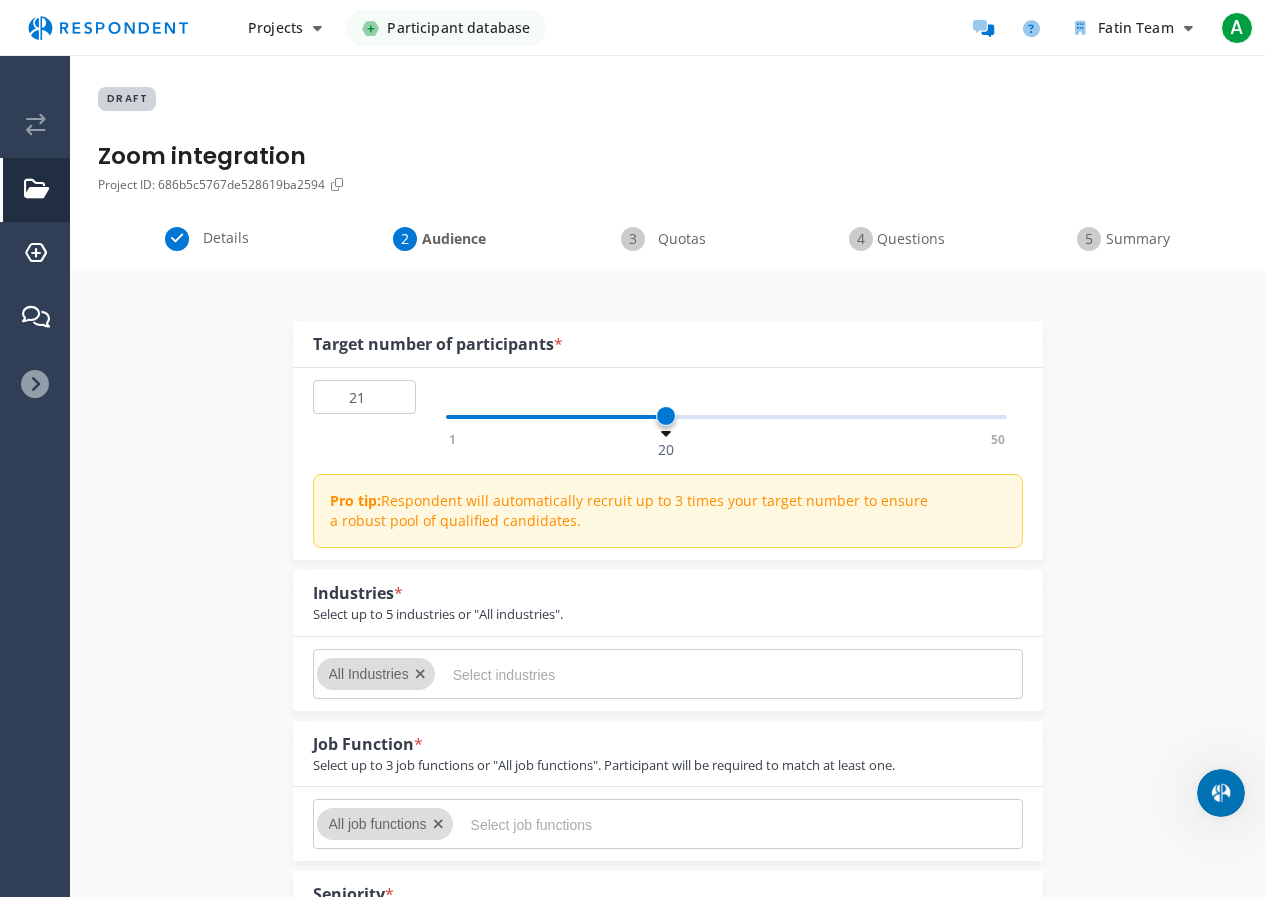 type on "22" 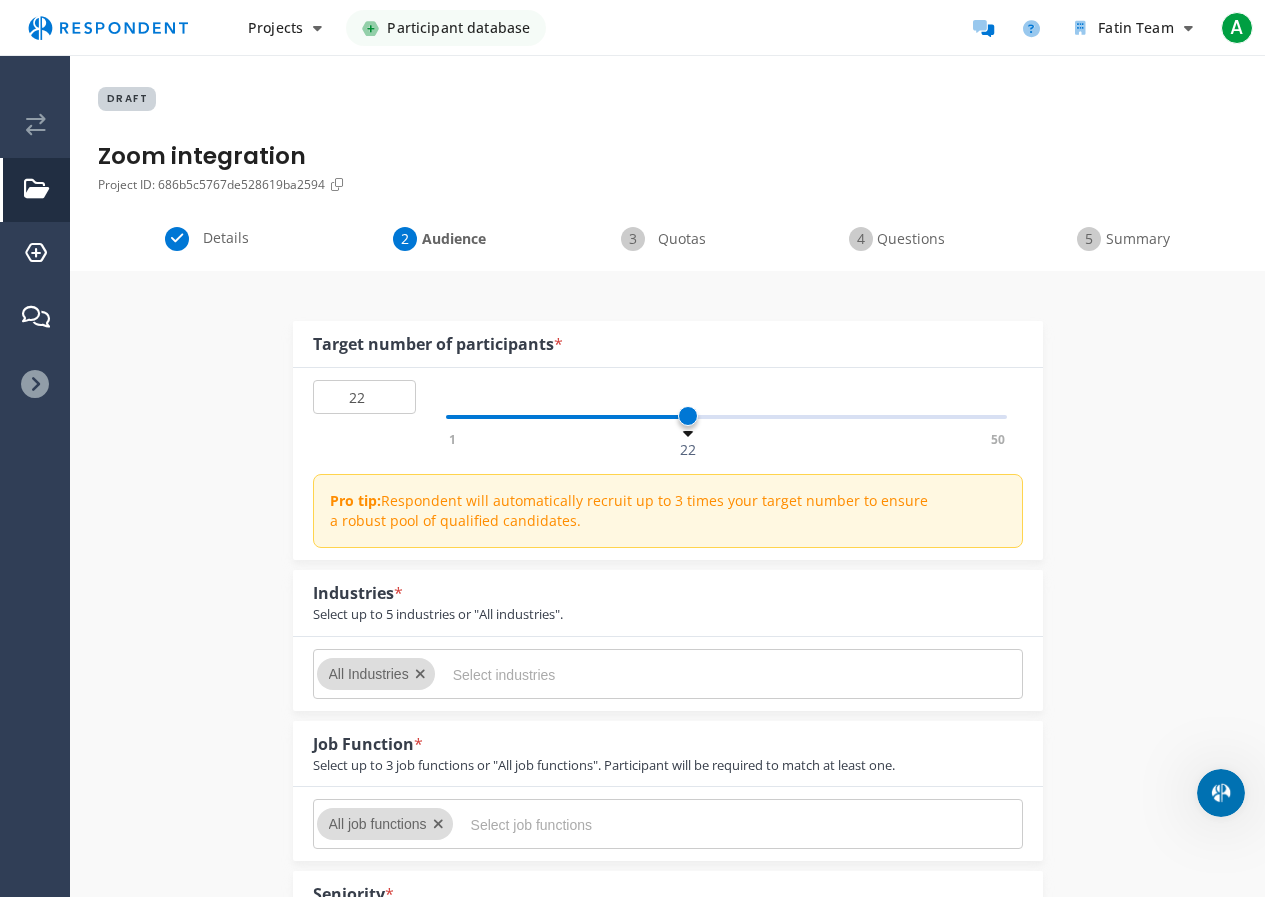 drag, startPoint x: 625, startPoint y: 420, endPoint x: 688, endPoint y: 413, distance: 63.387695 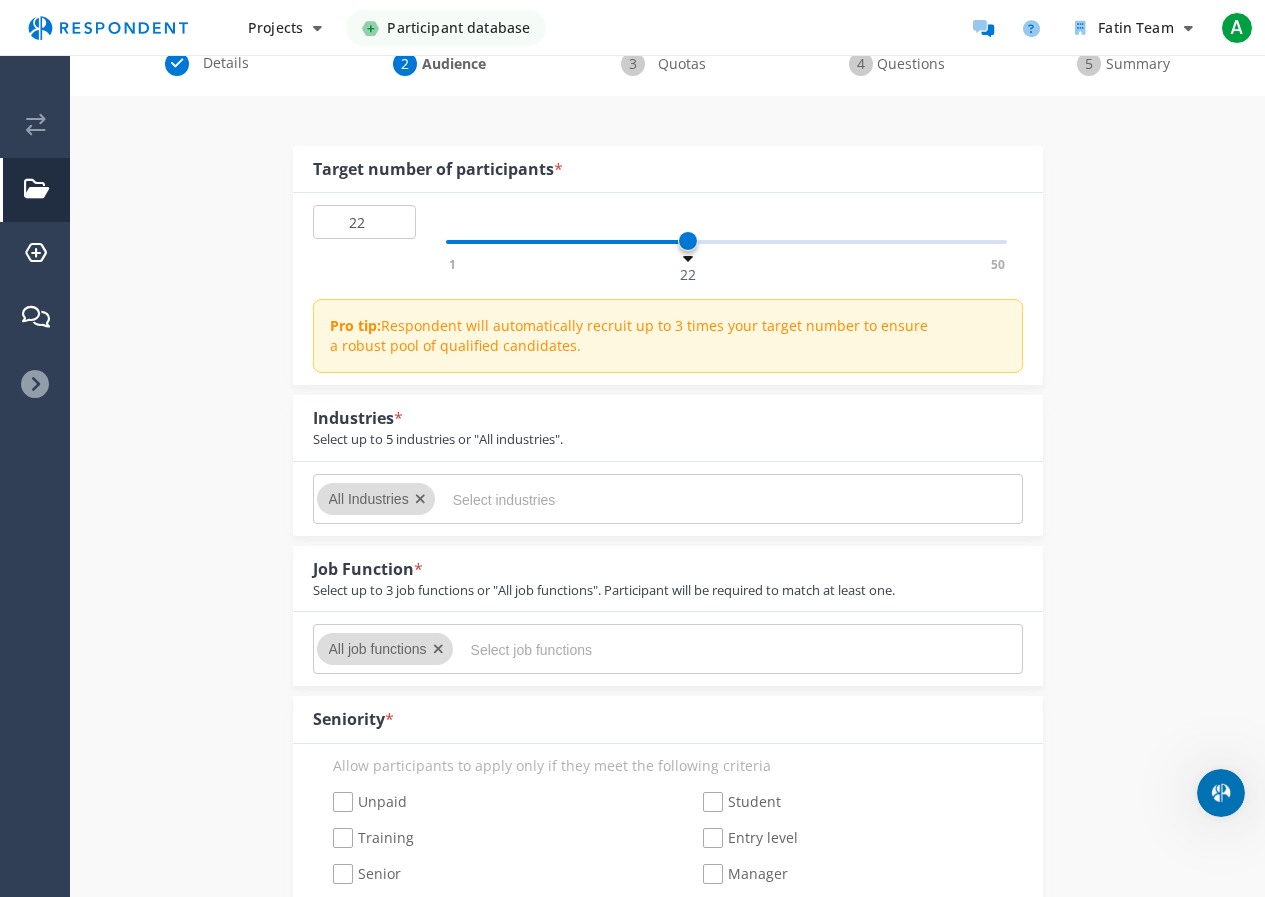 scroll, scrollTop: 200, scrollLeft: 0, axis: vertical 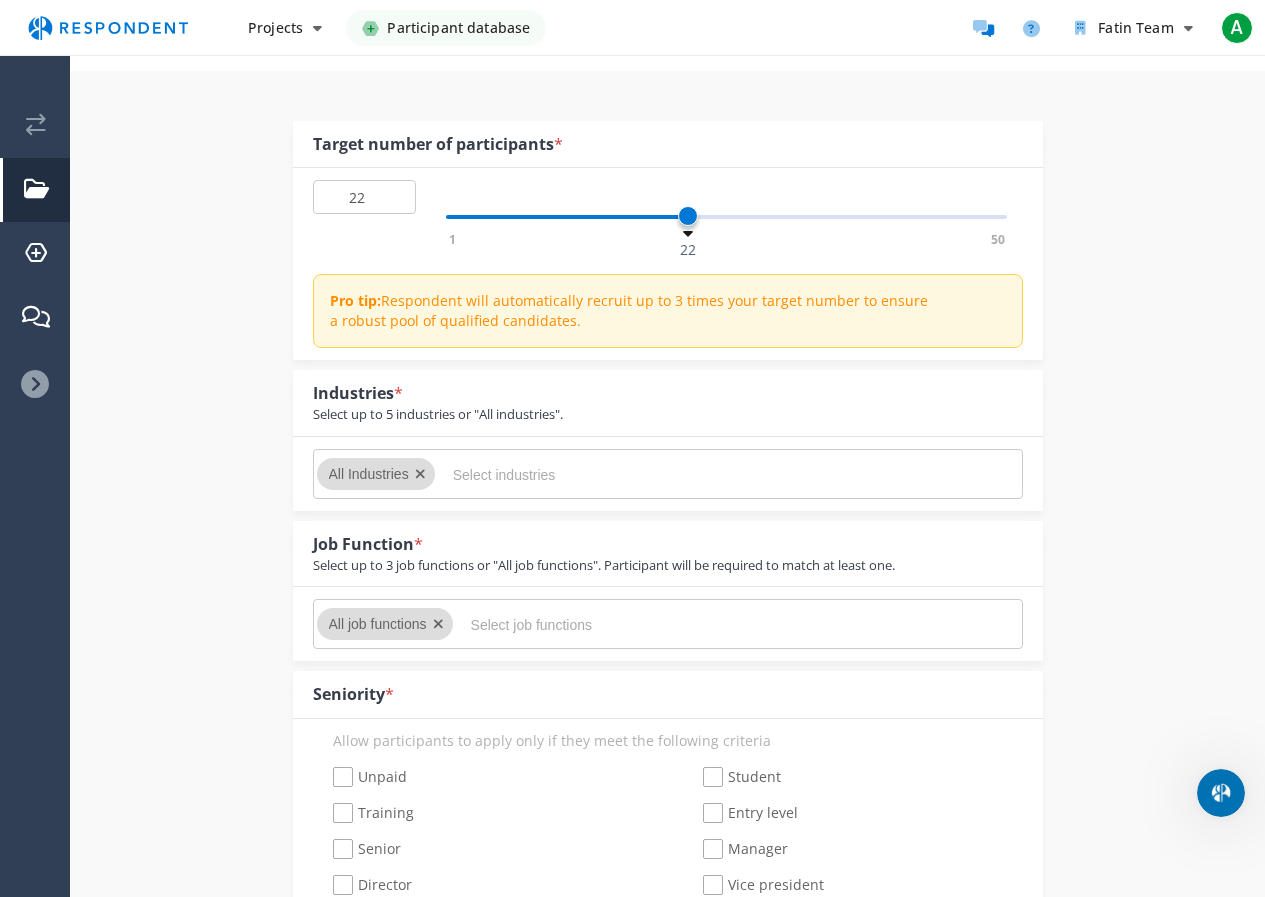paste on "Zoom integration" 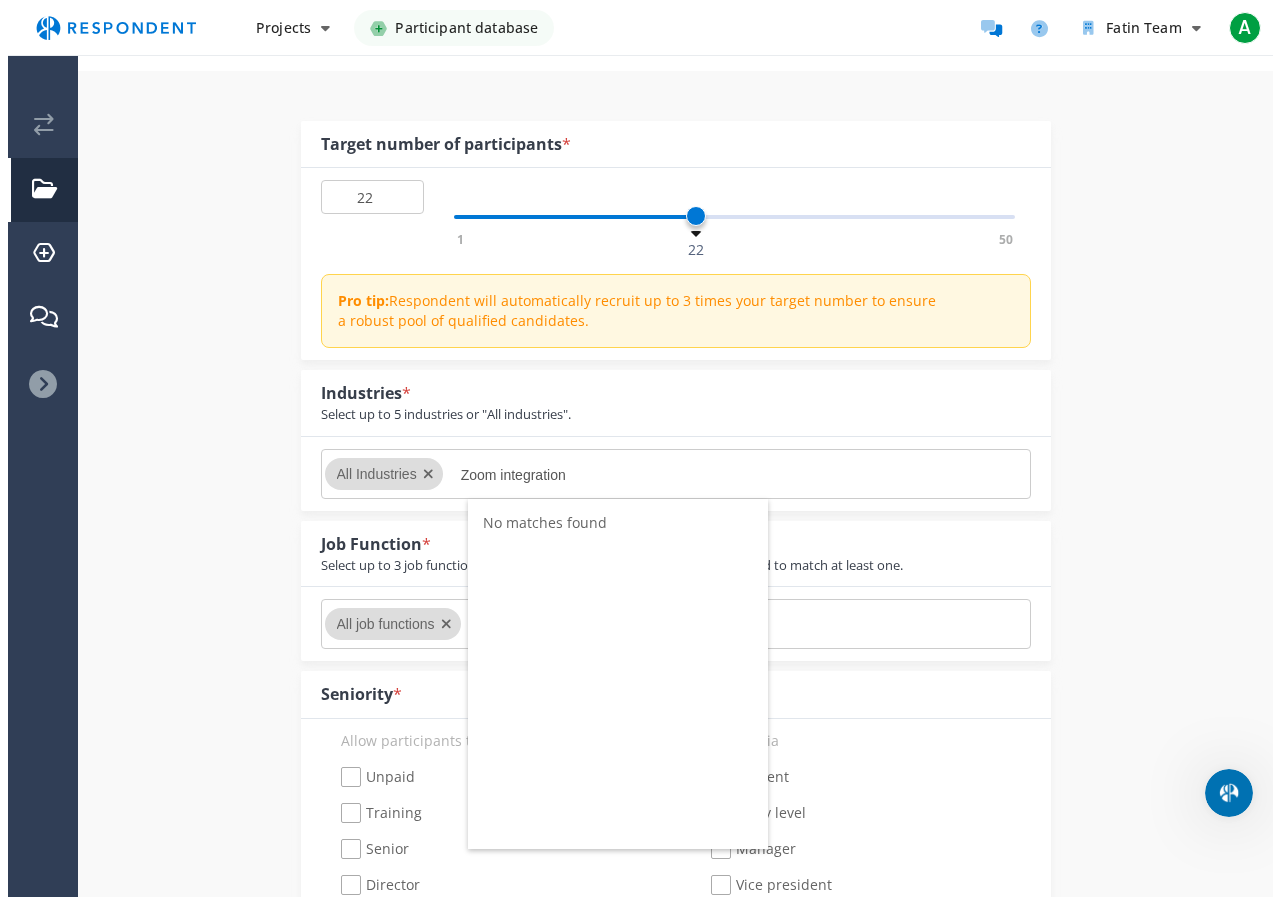 scroll, scrollTop: 0, scrollLeft: 0, axis: both 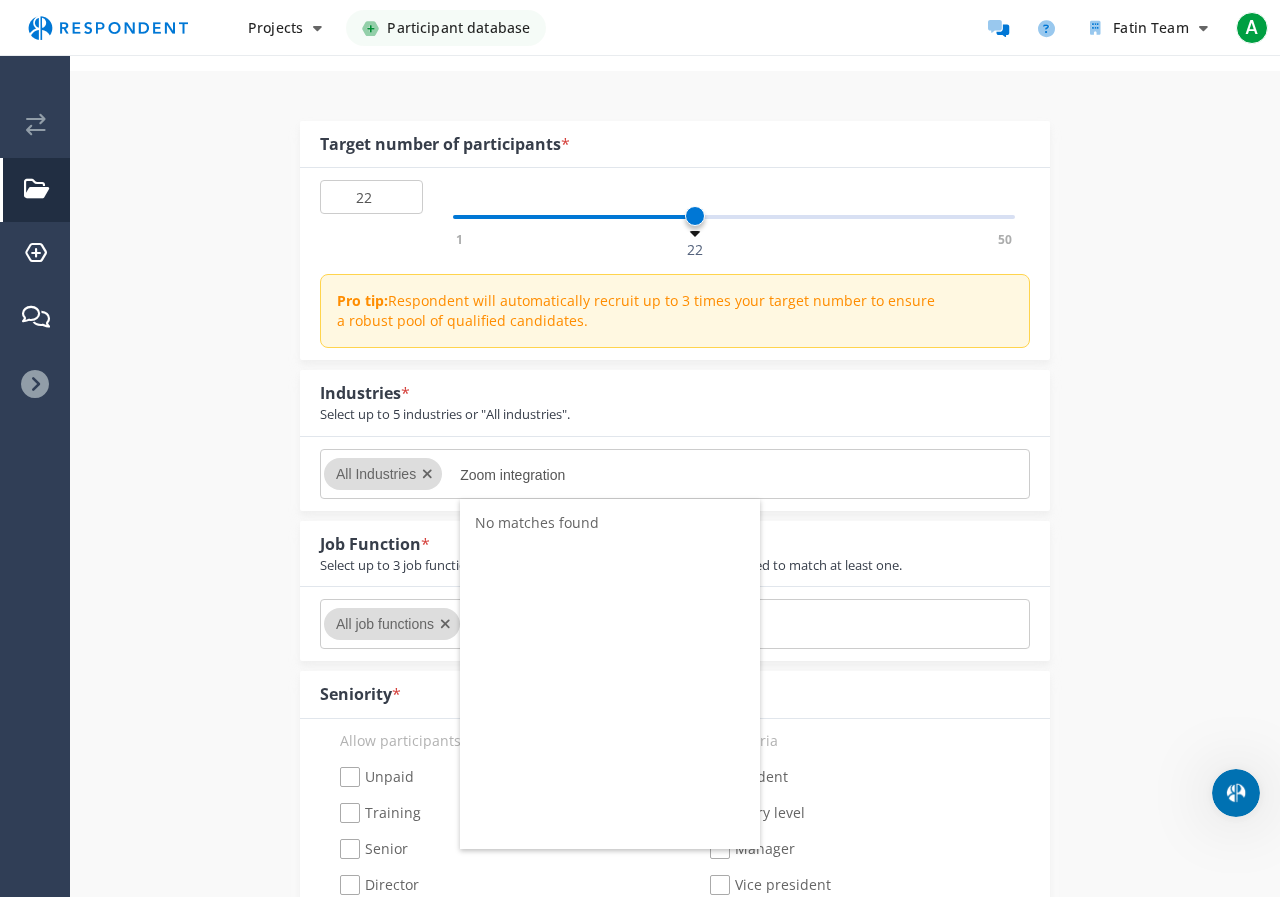 type on "Zoom integration" 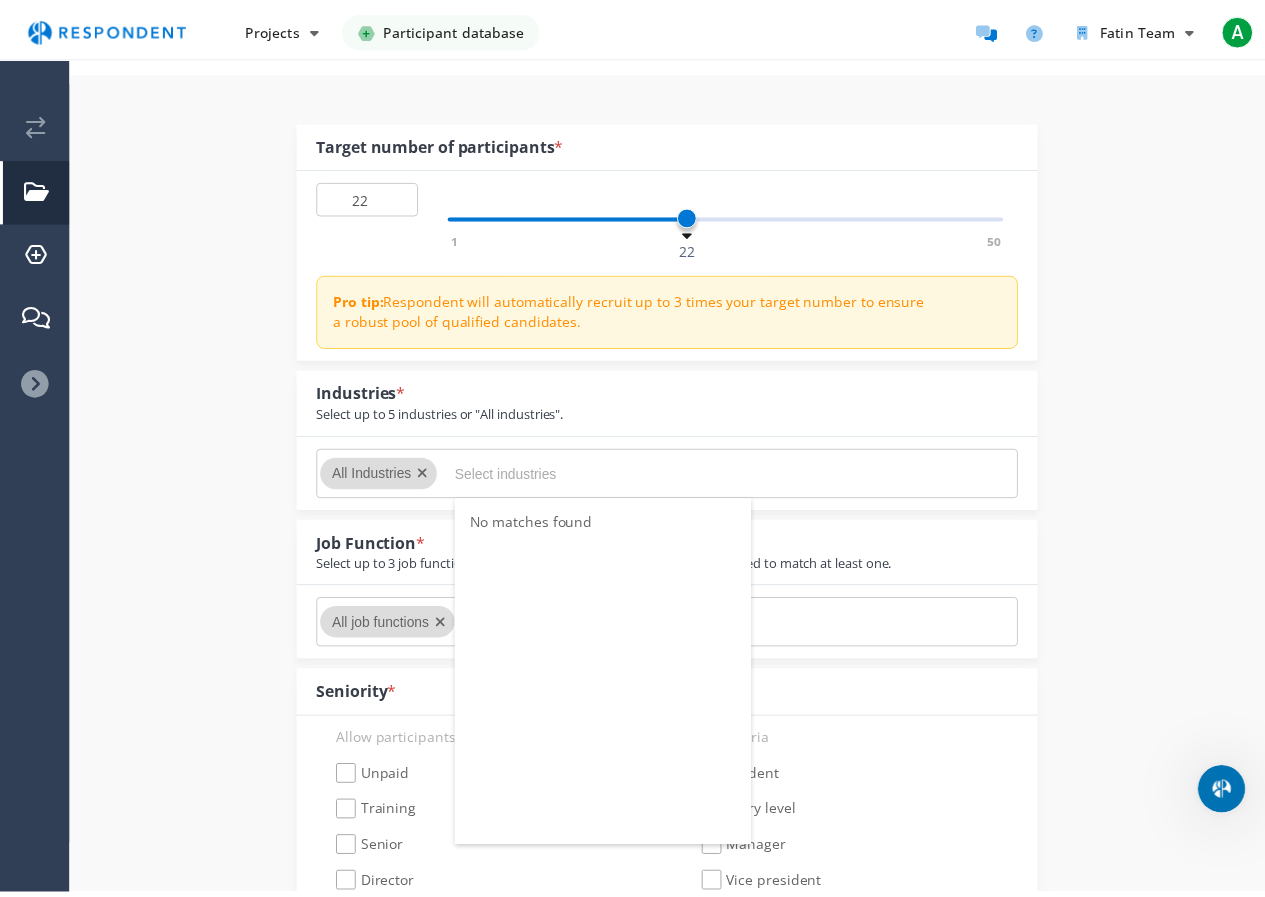 scroll, scrollTop: 200, scrollLeft: 0, axis: vertical 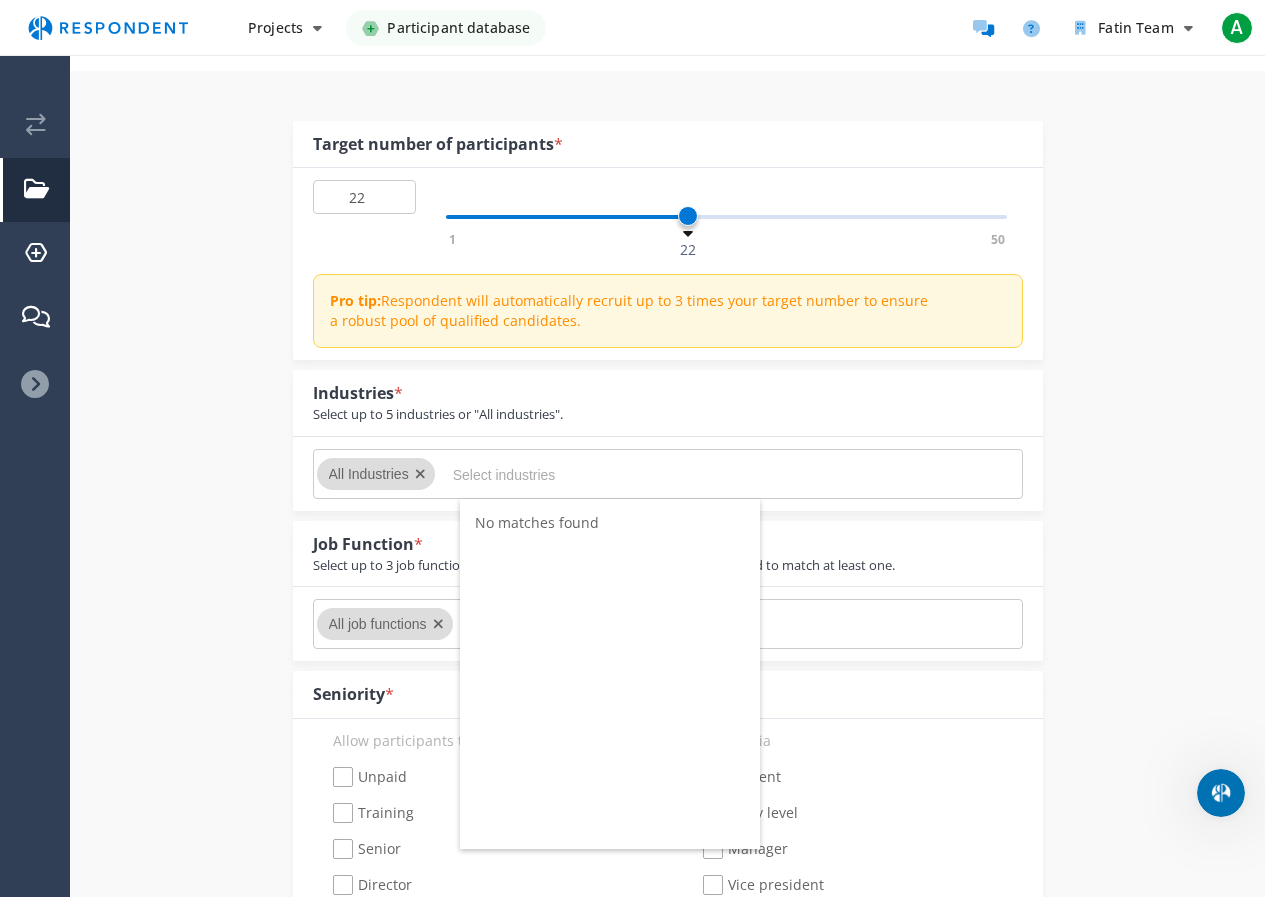 click on "All job functions" at bounding box center [668, 624] 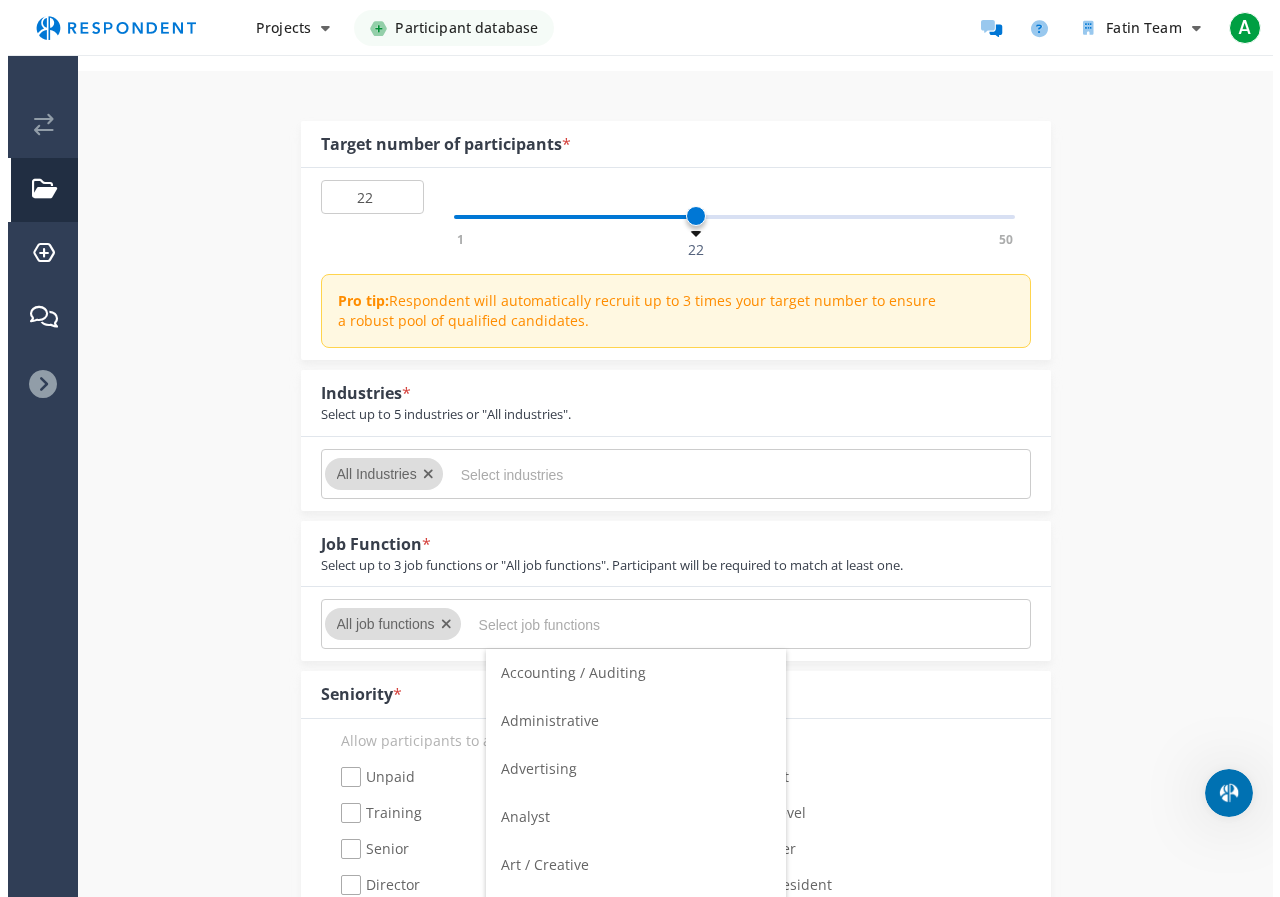 scroll, scrollTop: 0, scrollLeft: 0, axis: both 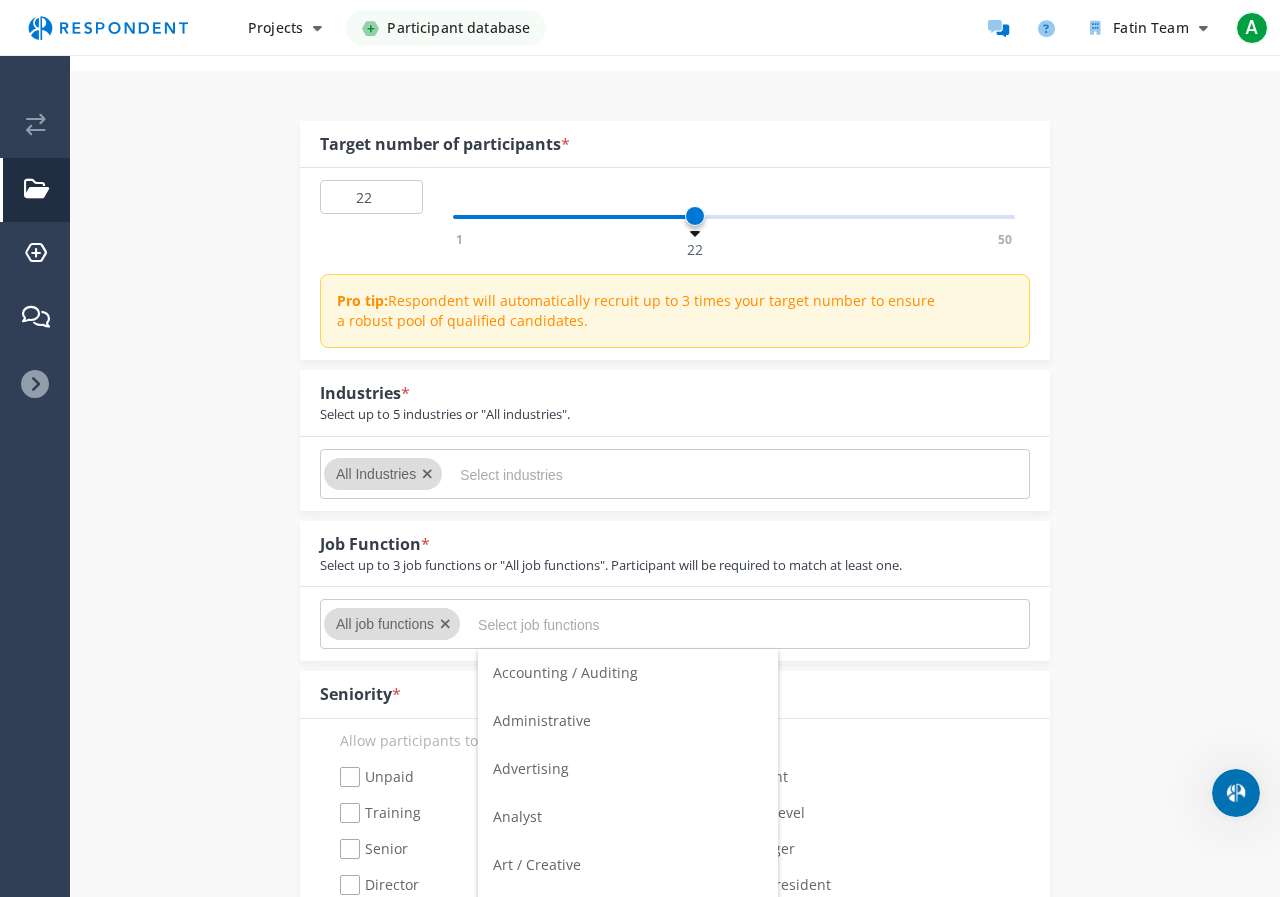 drag, startPoint x: 775, startPoint y: 625, endPoint x: 511, endPoint y: 620, distance: 264.04733 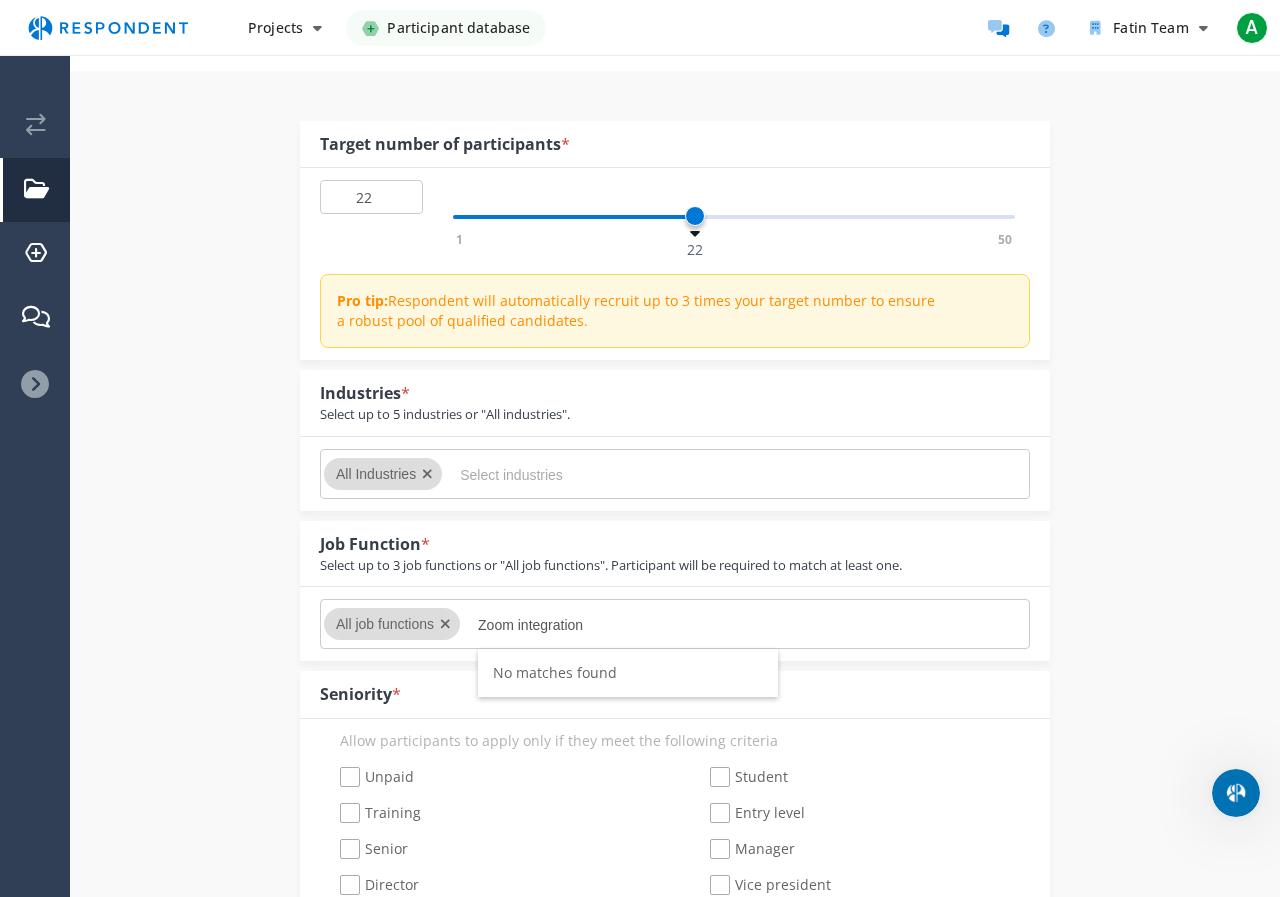 type on "Zoom integration" 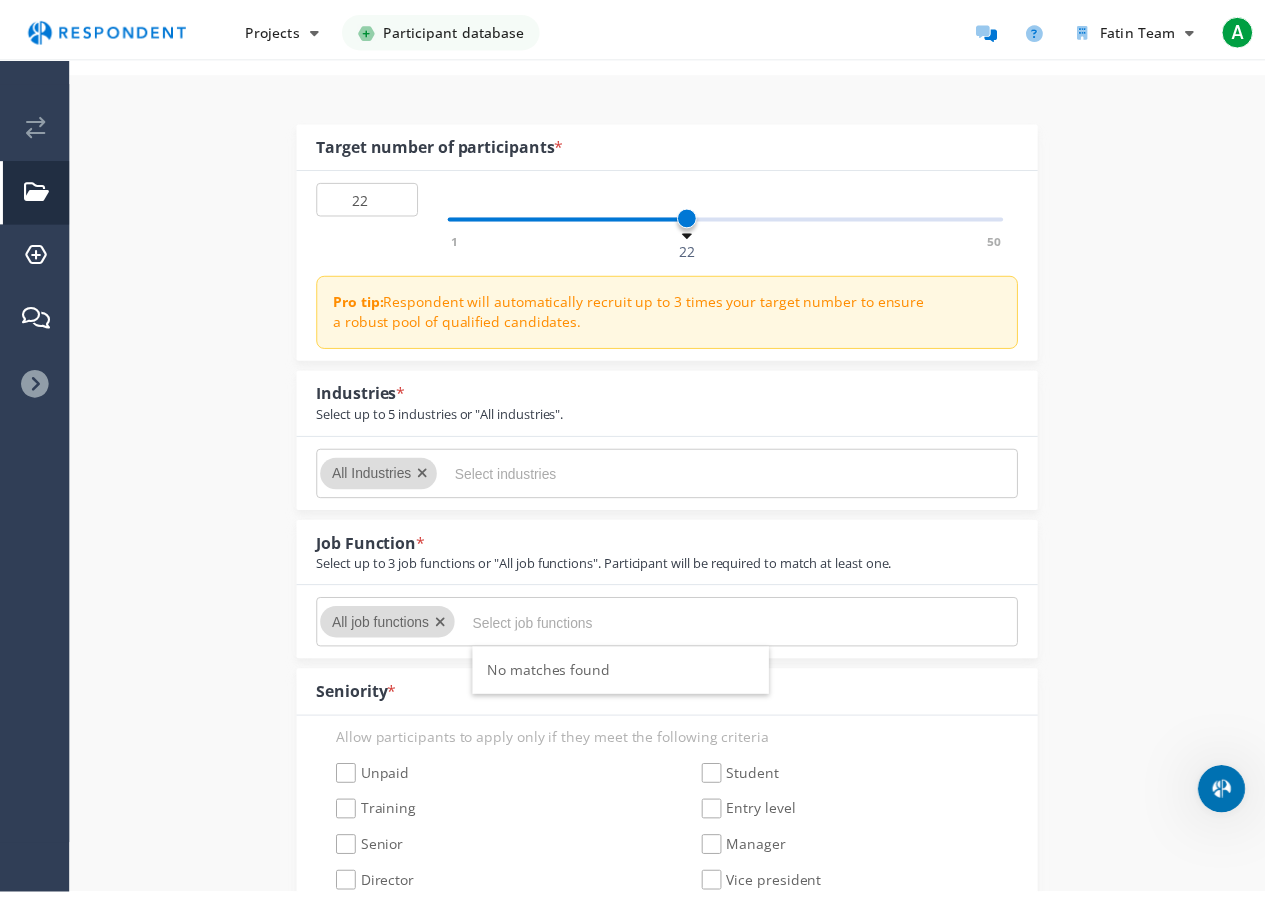scroll, scrollTop: 200, scrollLeft: 0, axis: vertical 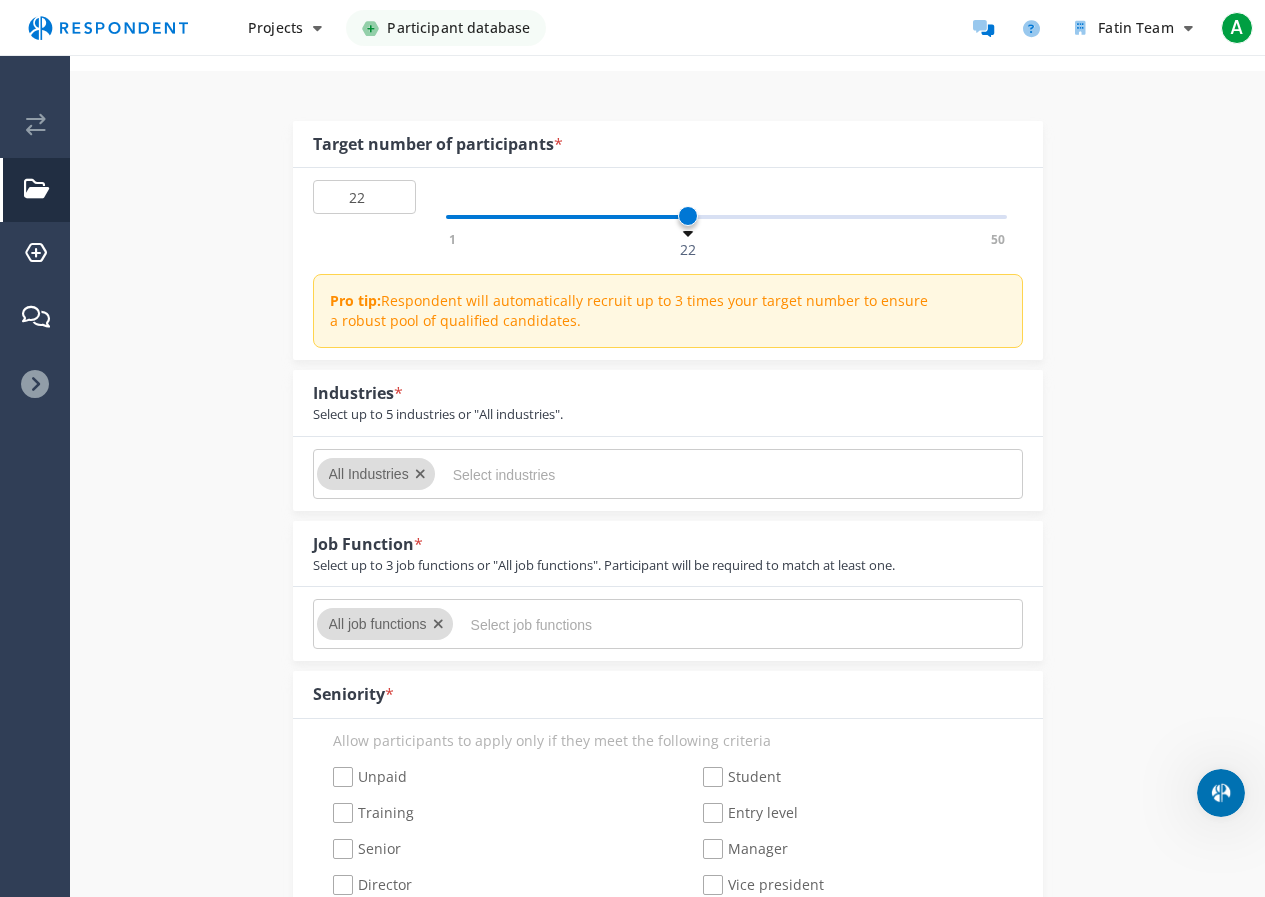 paste on "Zoom integration" 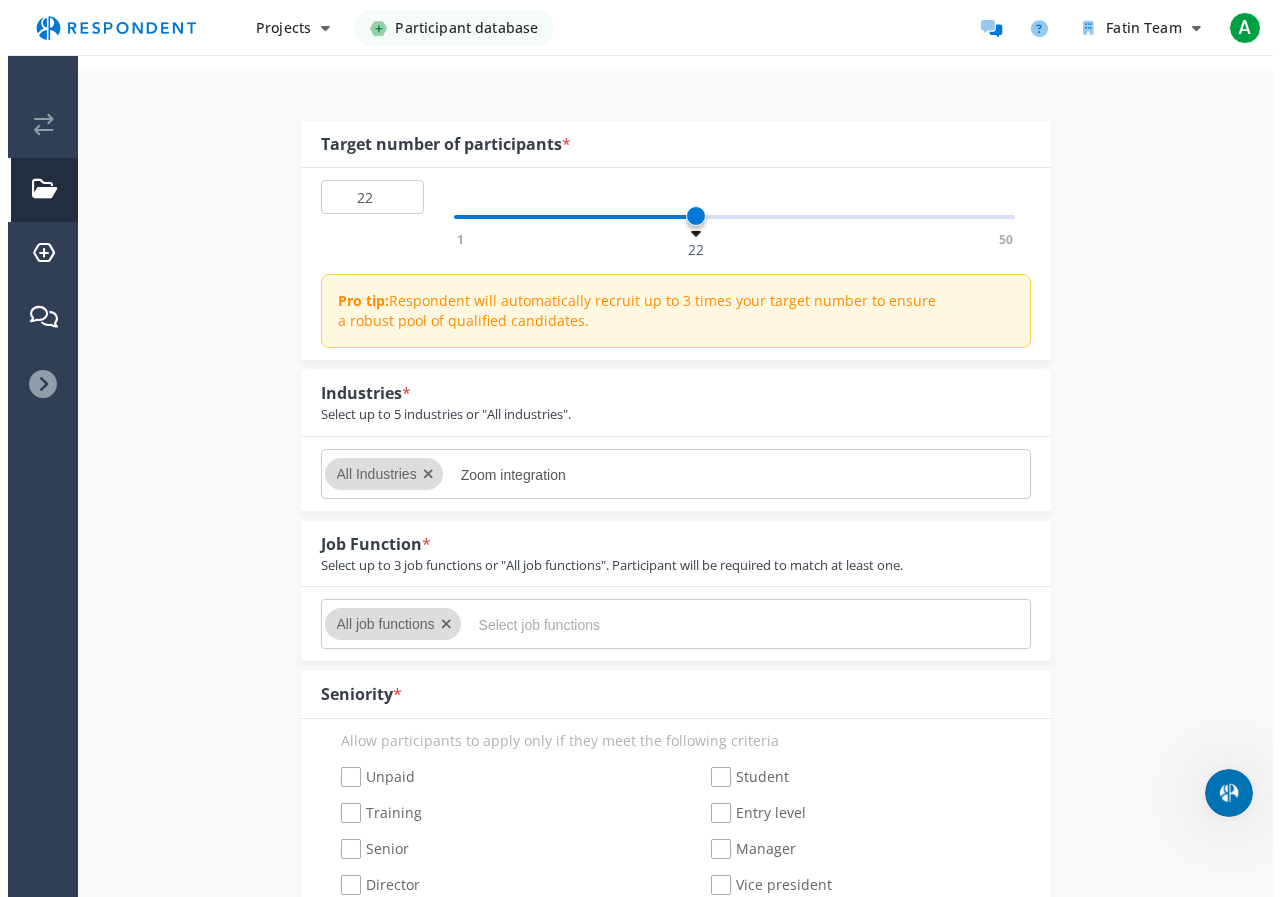 scroll, scrollTop: 0, scrollLeft: 0, axis: both 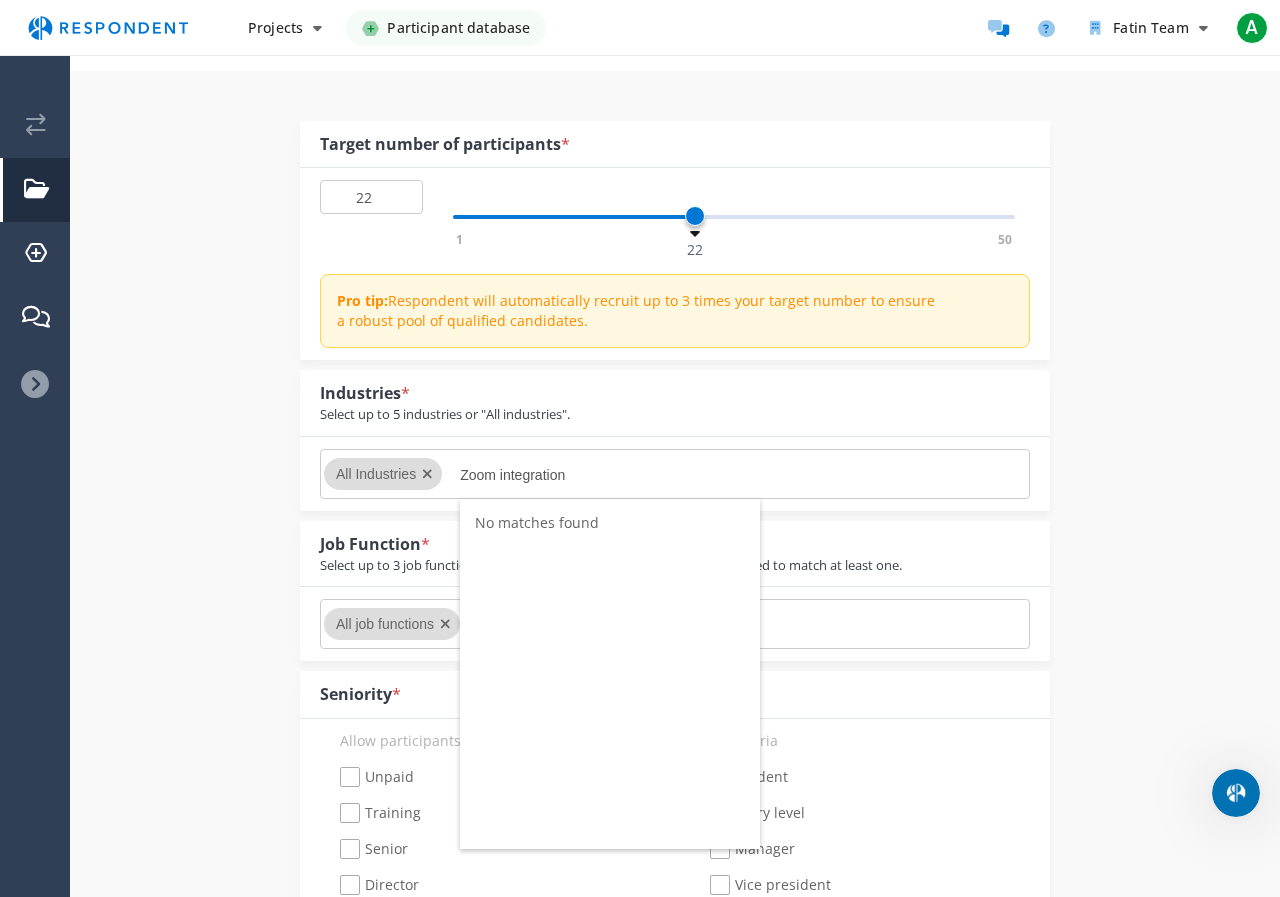 click on "Zoom integration" at bounding box center (610, 475) 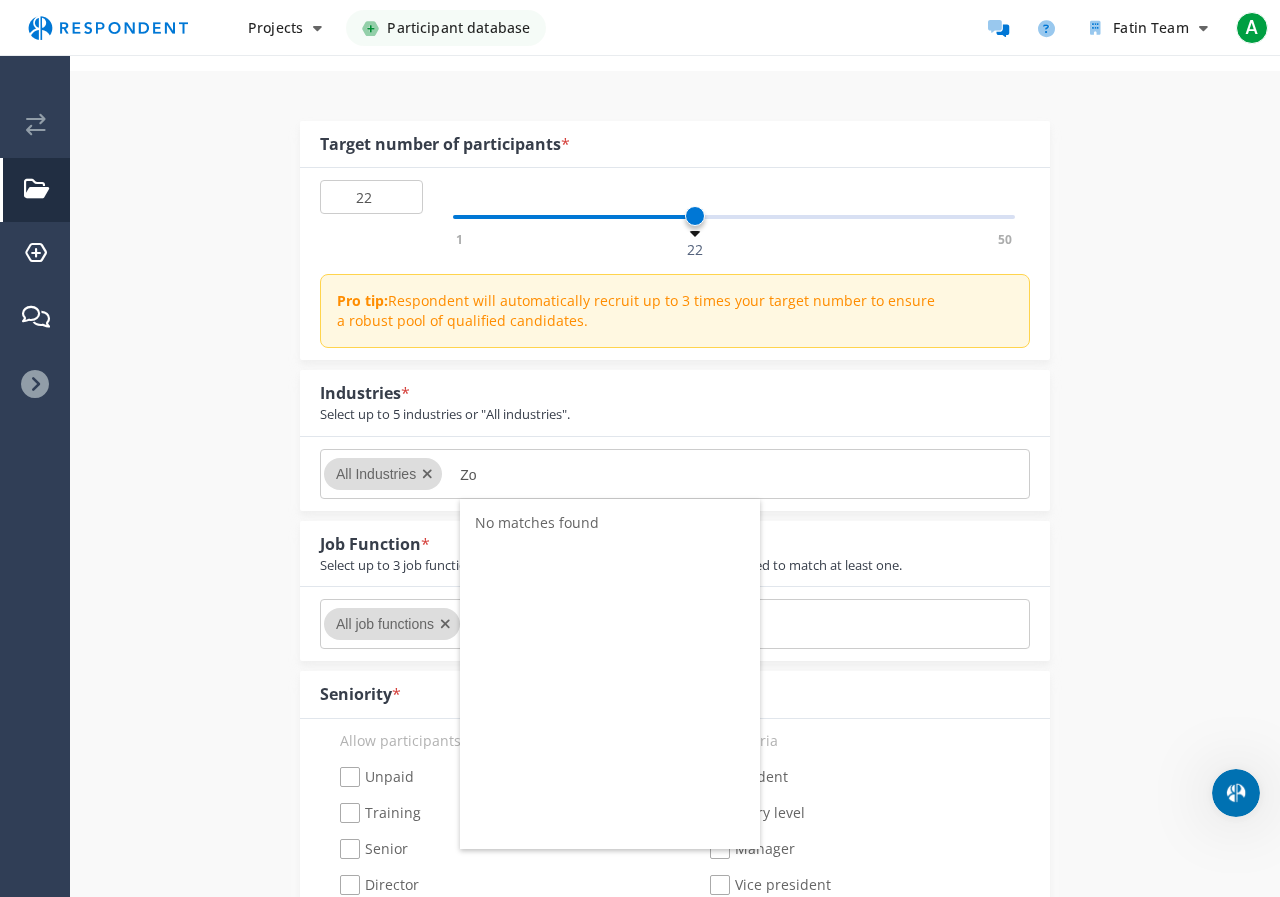 type on "Z" 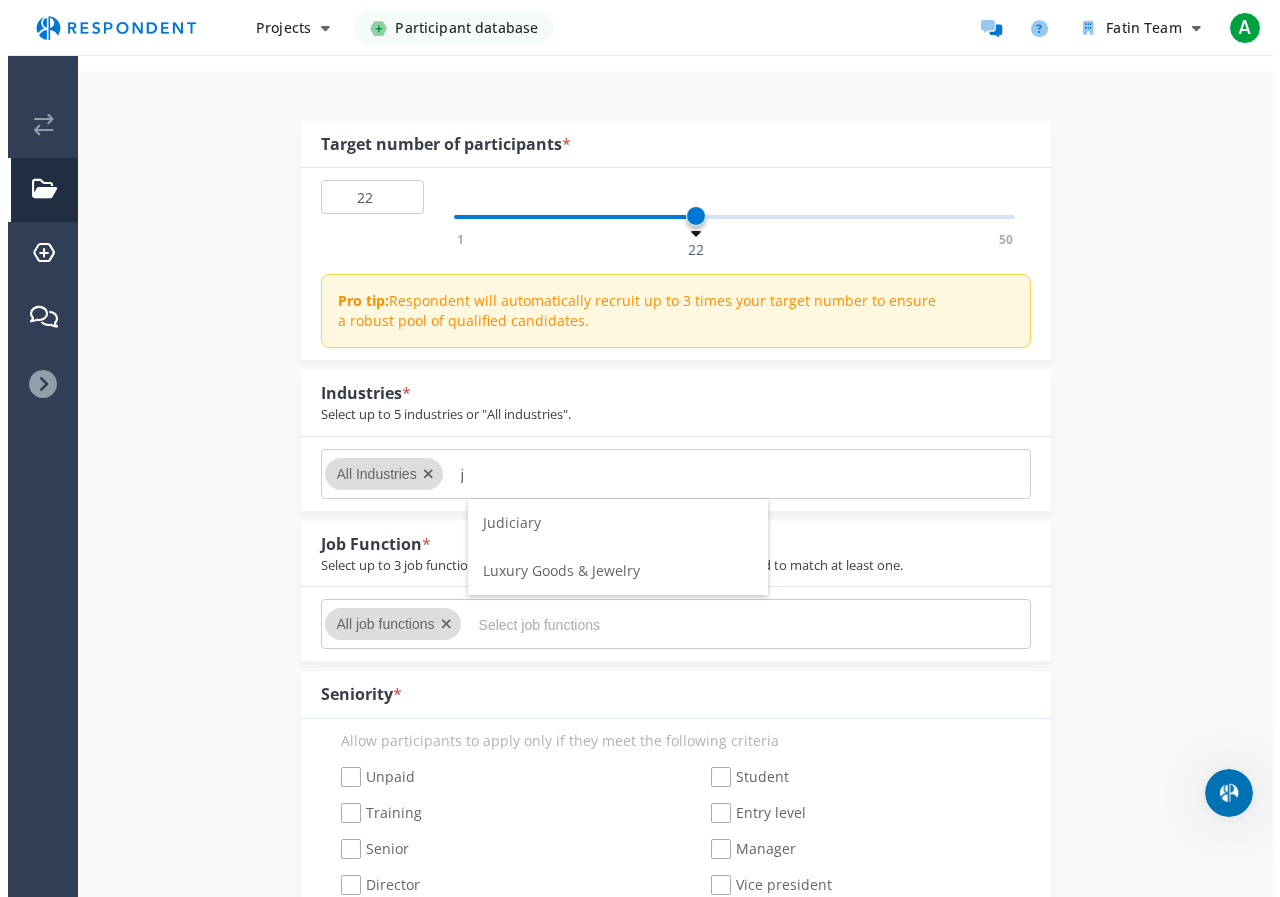 scroll, scrollTop: 0, scrollLeft: 0, axis: both 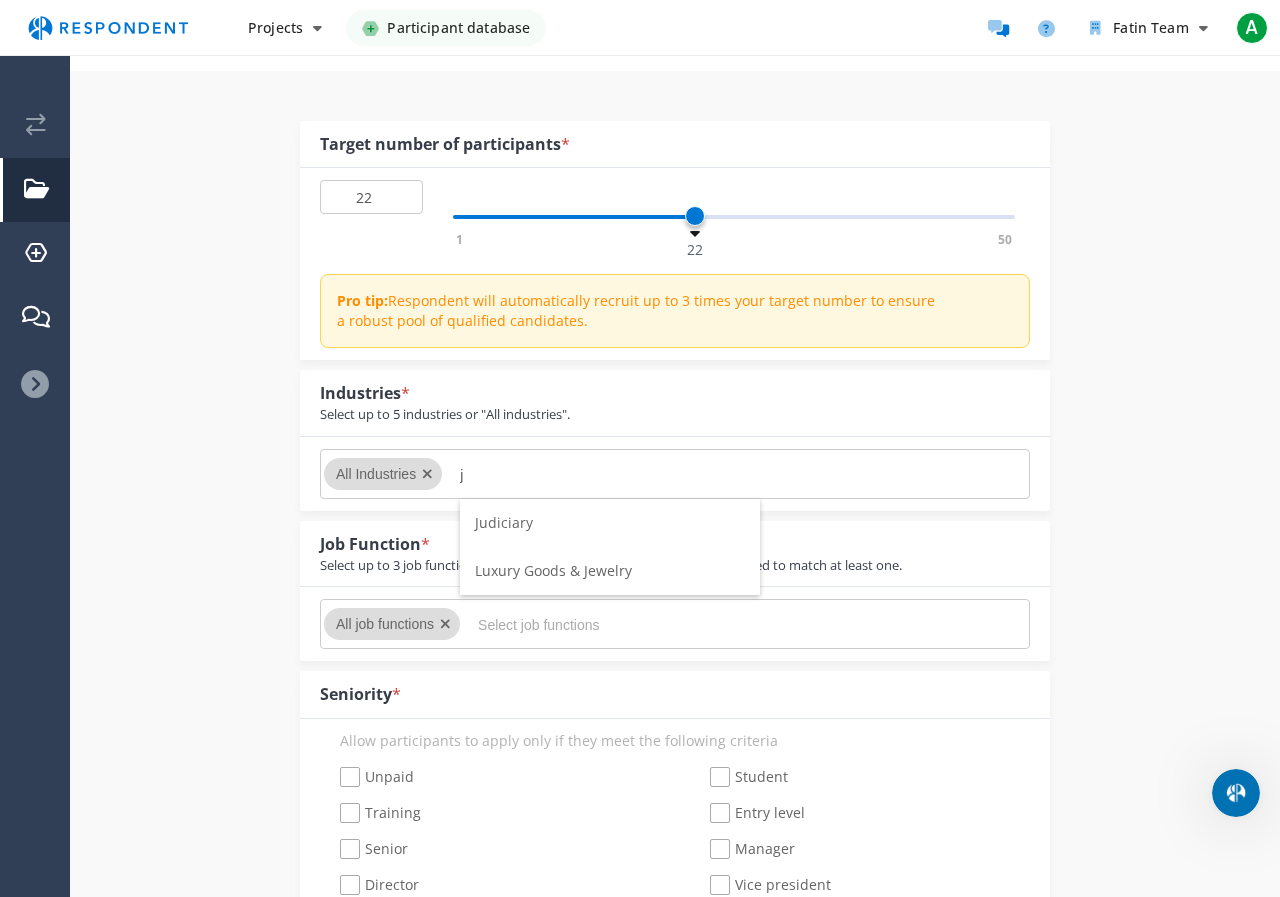 type on "j" 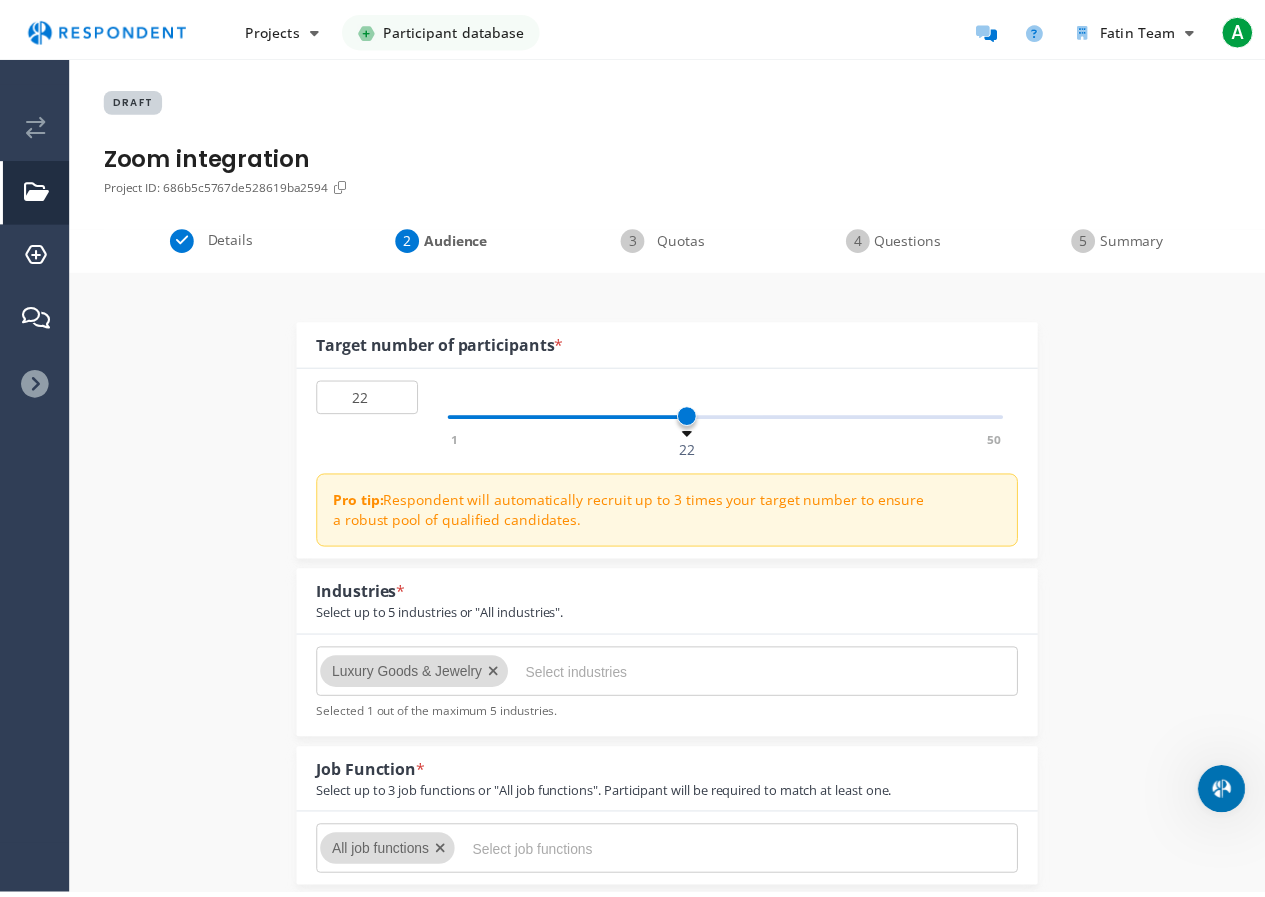 scroll, scrollTop: 200, scrollLeft: 0, axis: vertical 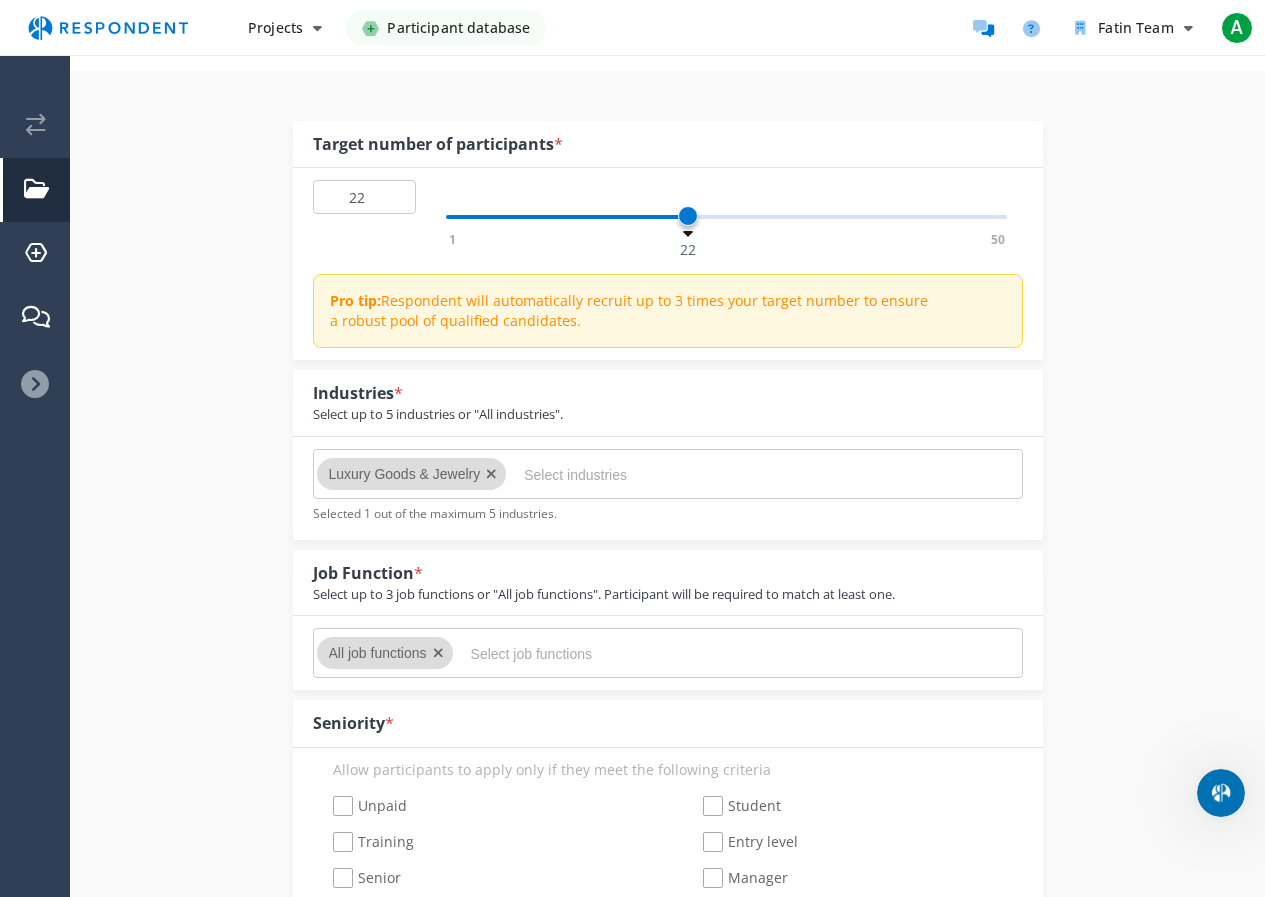 click at bounding box center [674, 475] 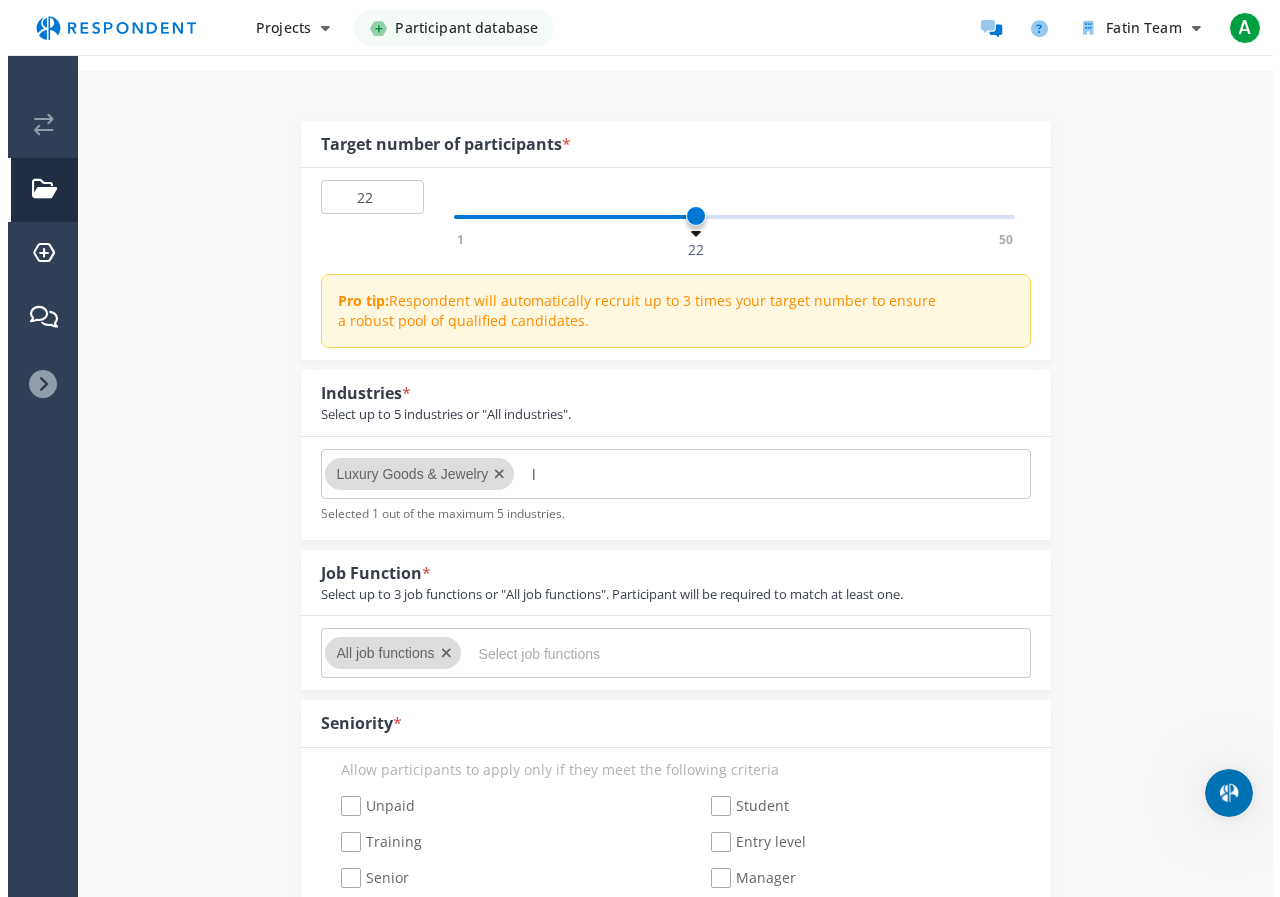 scroll, scrollTop: 0, scrollLeft: 0, axis: both 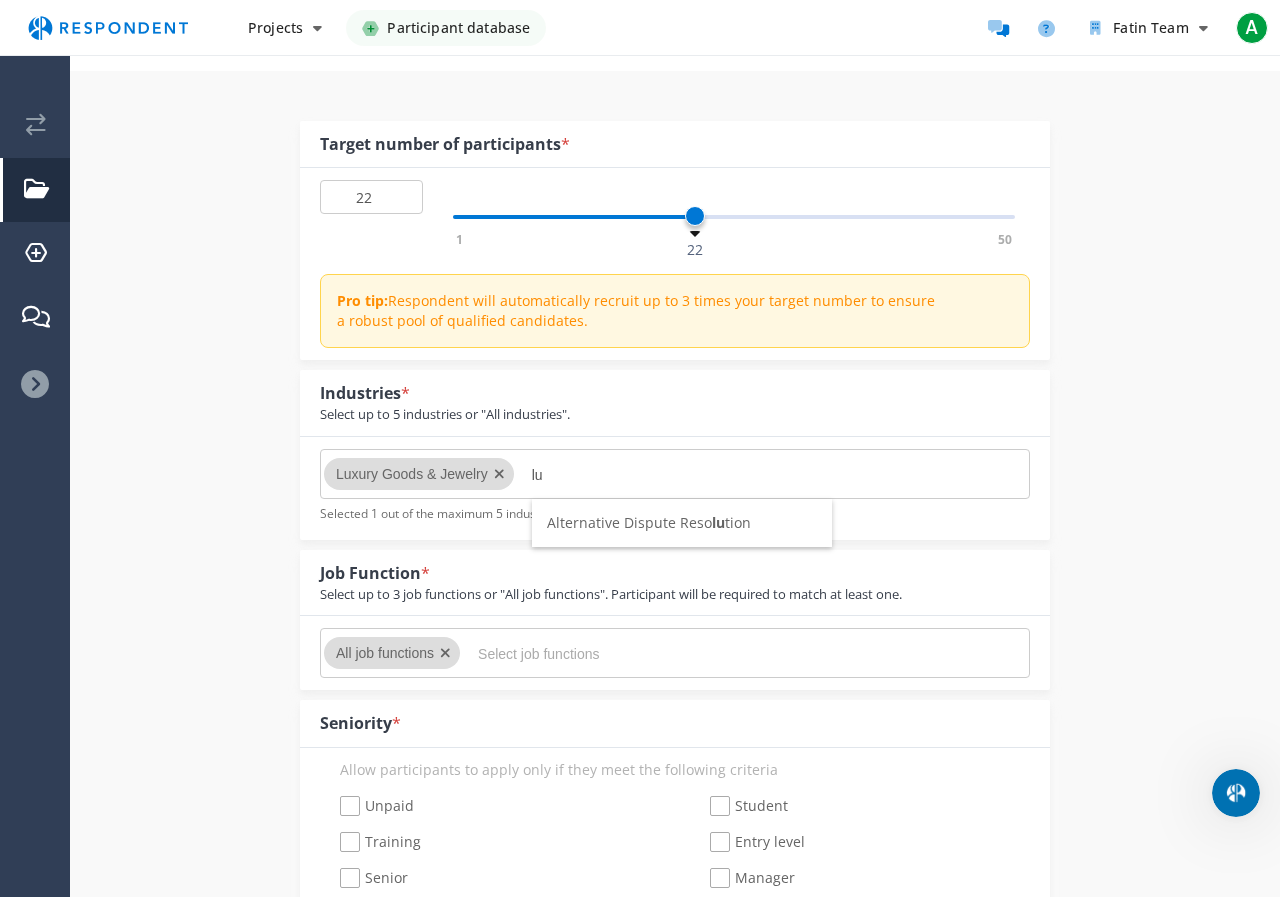 type on "lu" 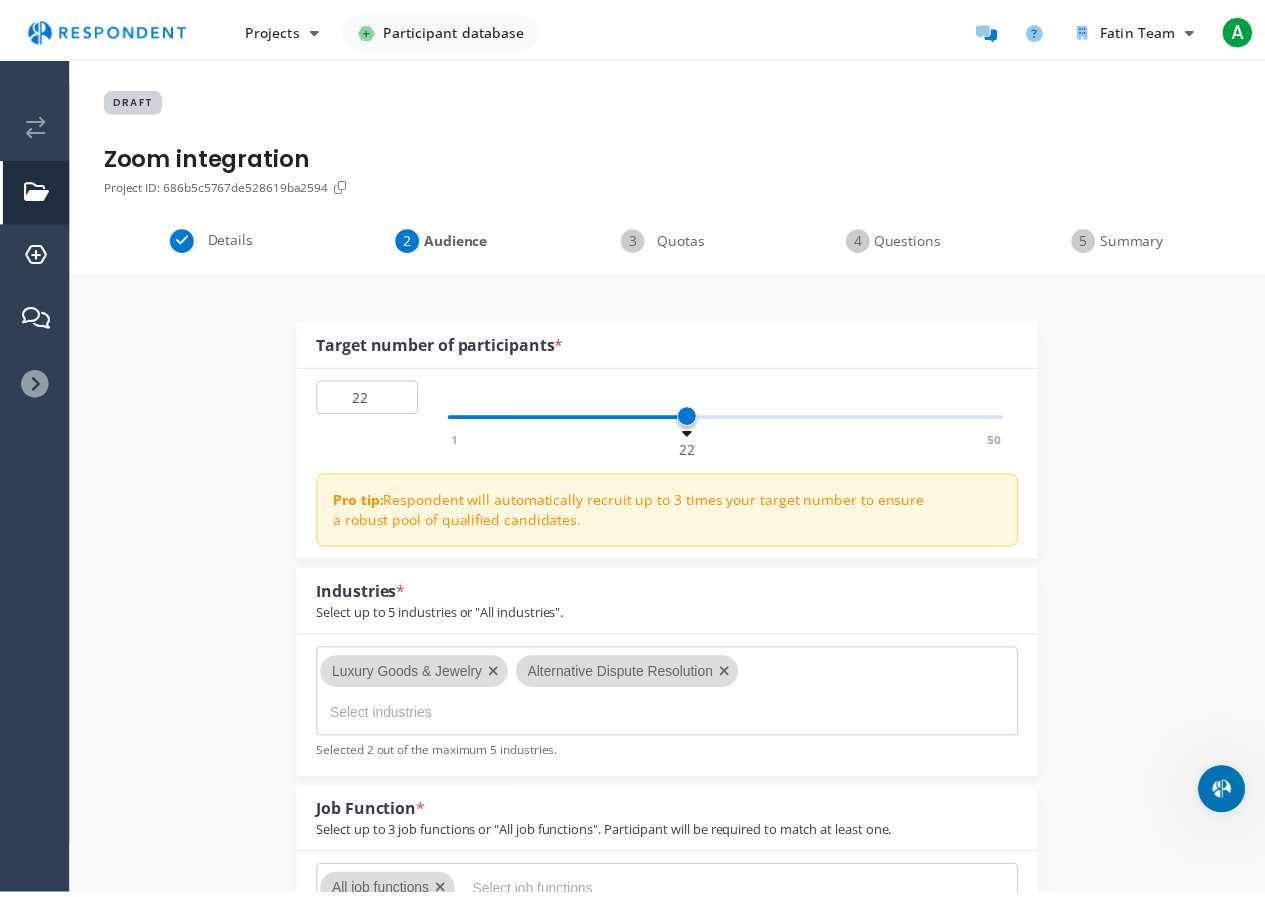 scroll, scrollTop: 200, scrollLeft: 0, axis: vertical 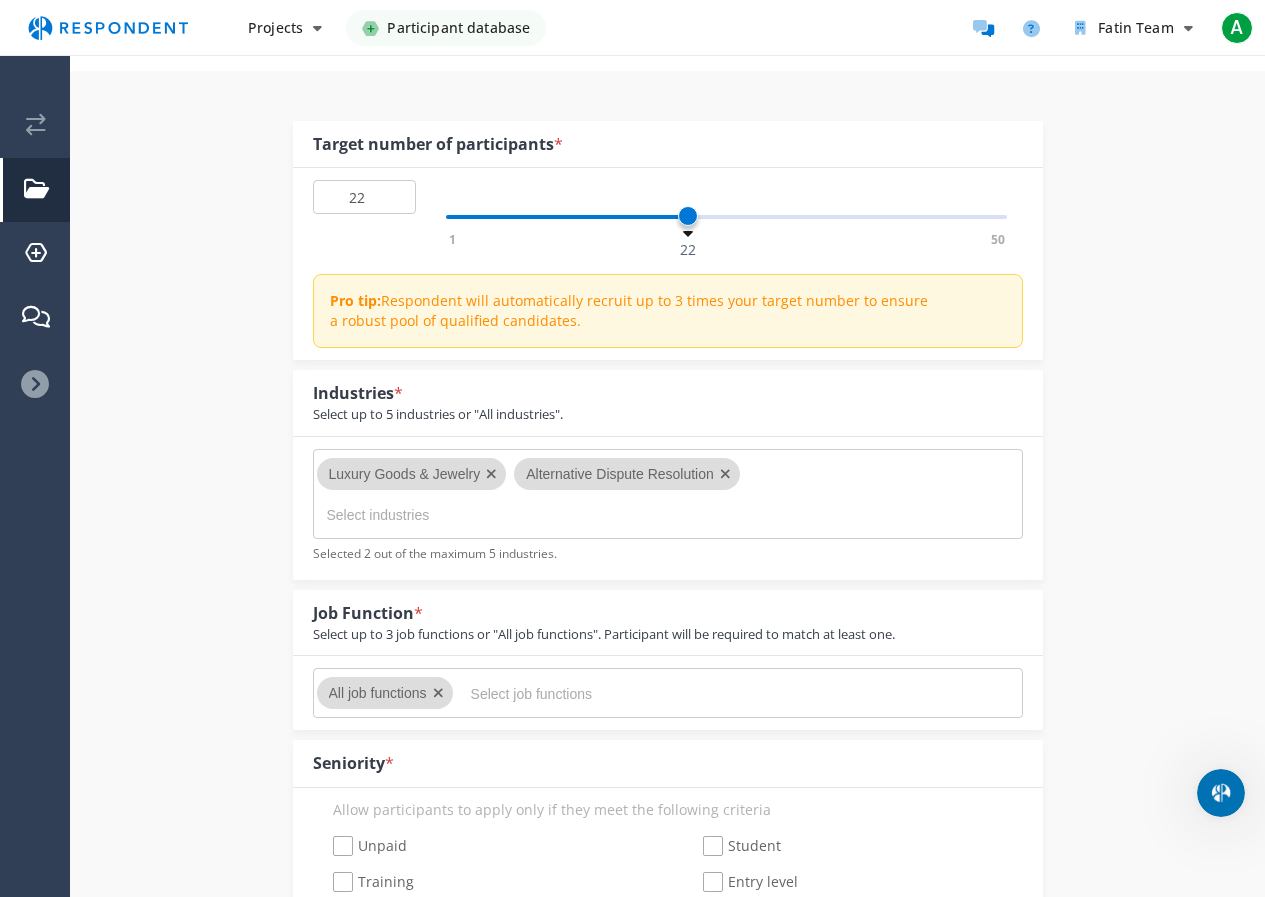 click on "Luxury Goods & Jewelry" at bounding box center (405, 474) 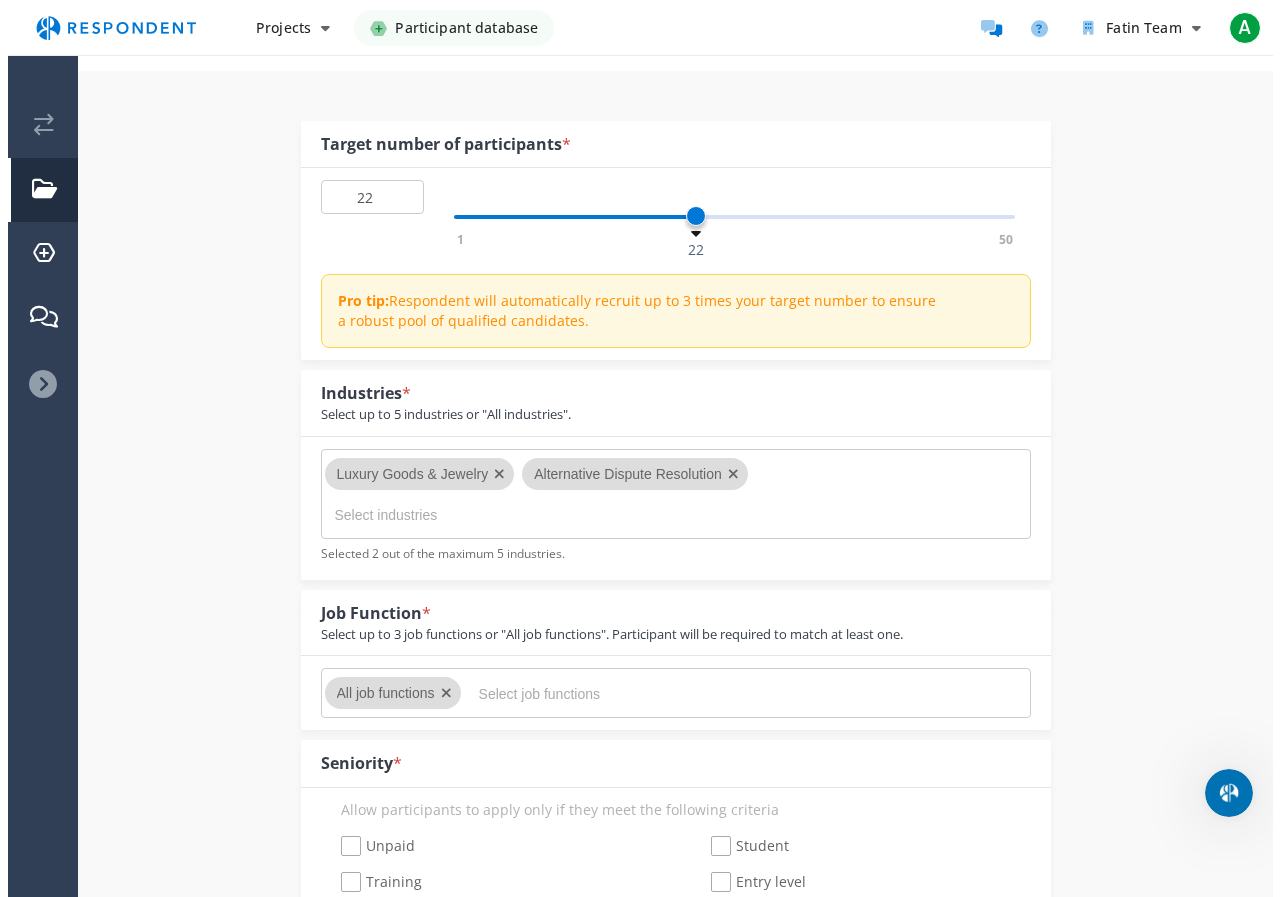 scroll, scrollTop: 0, scrollLeft: 0, axis: both 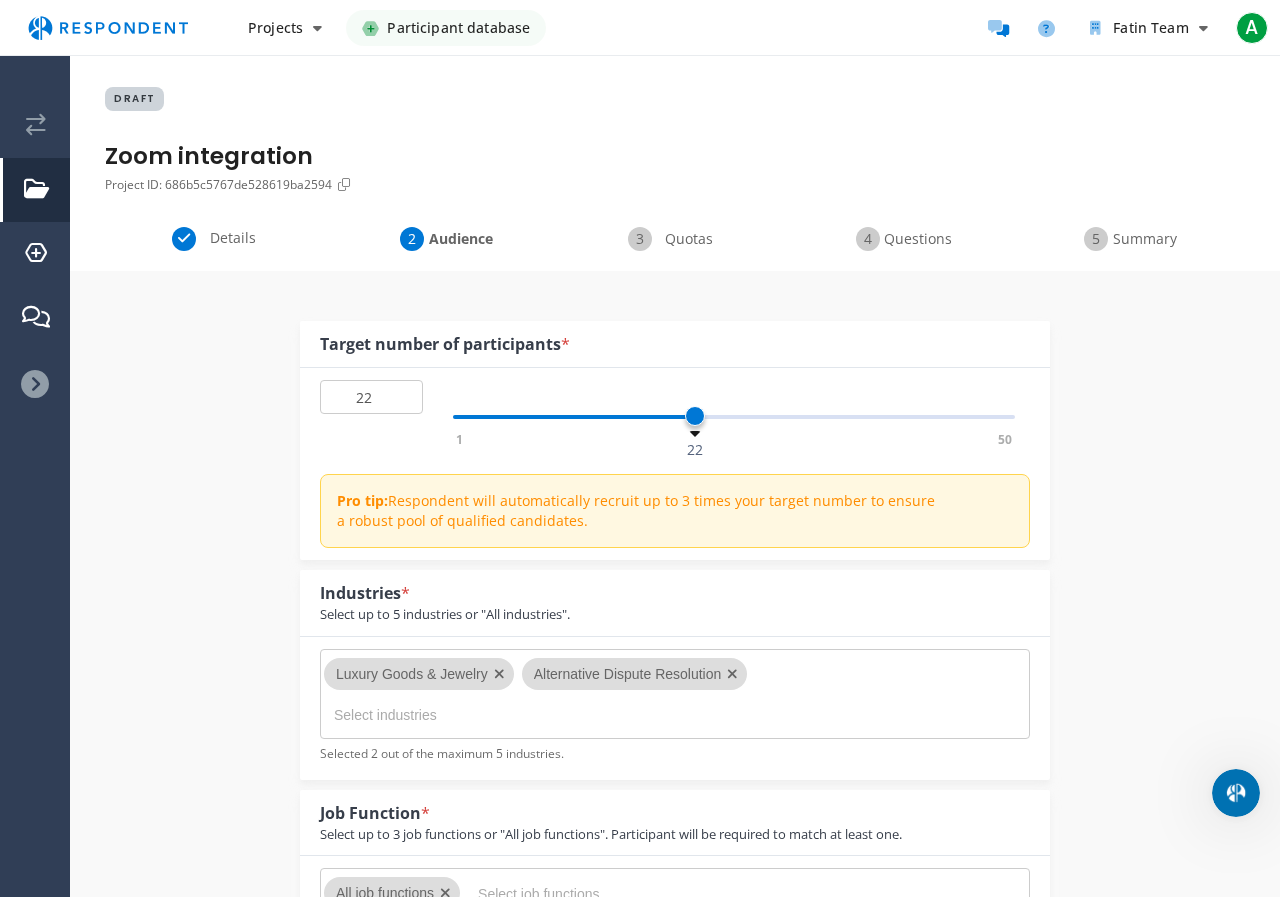 click at bounding box center [628, 894] 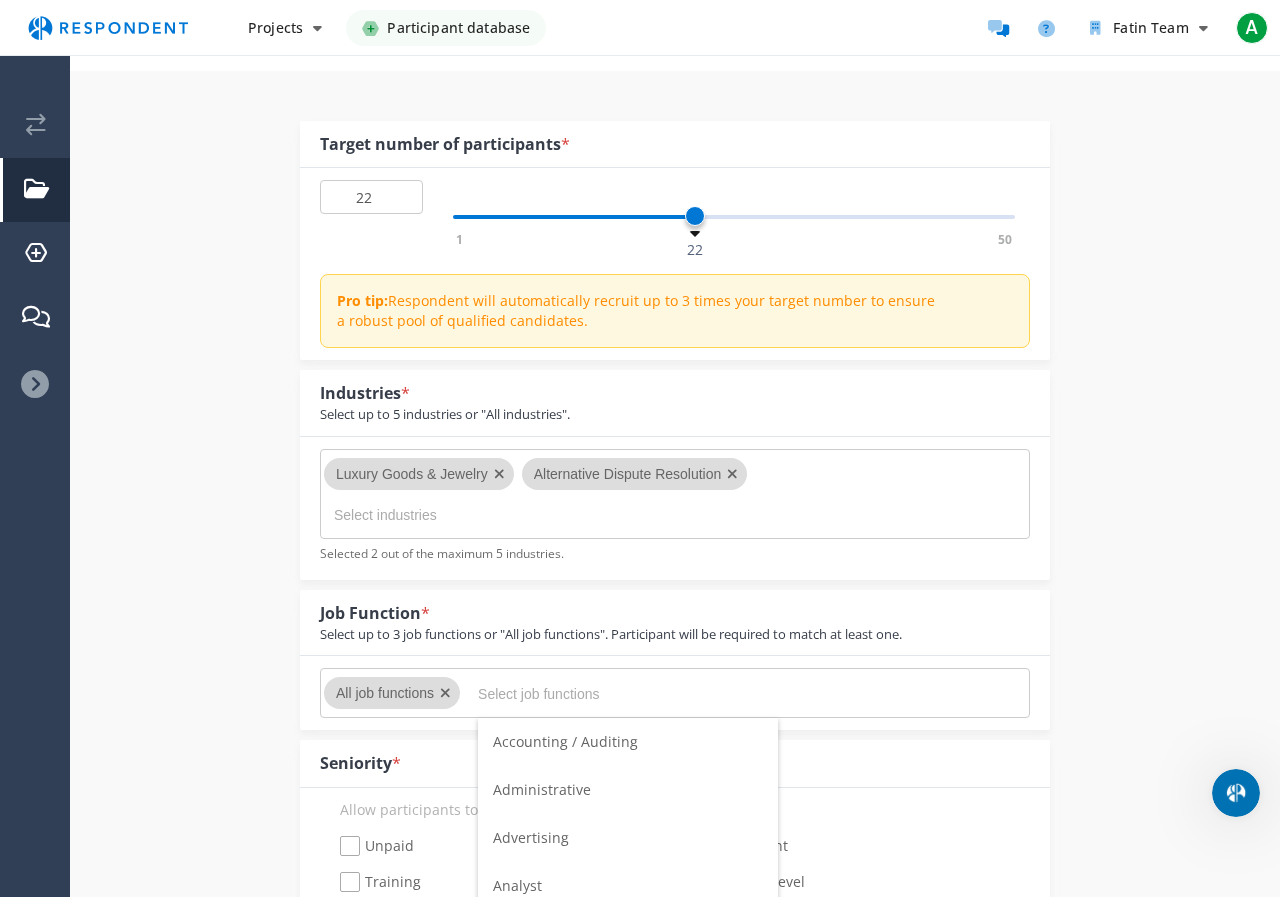click on "Accounting / Auditing" at bounding box center [565, 741] 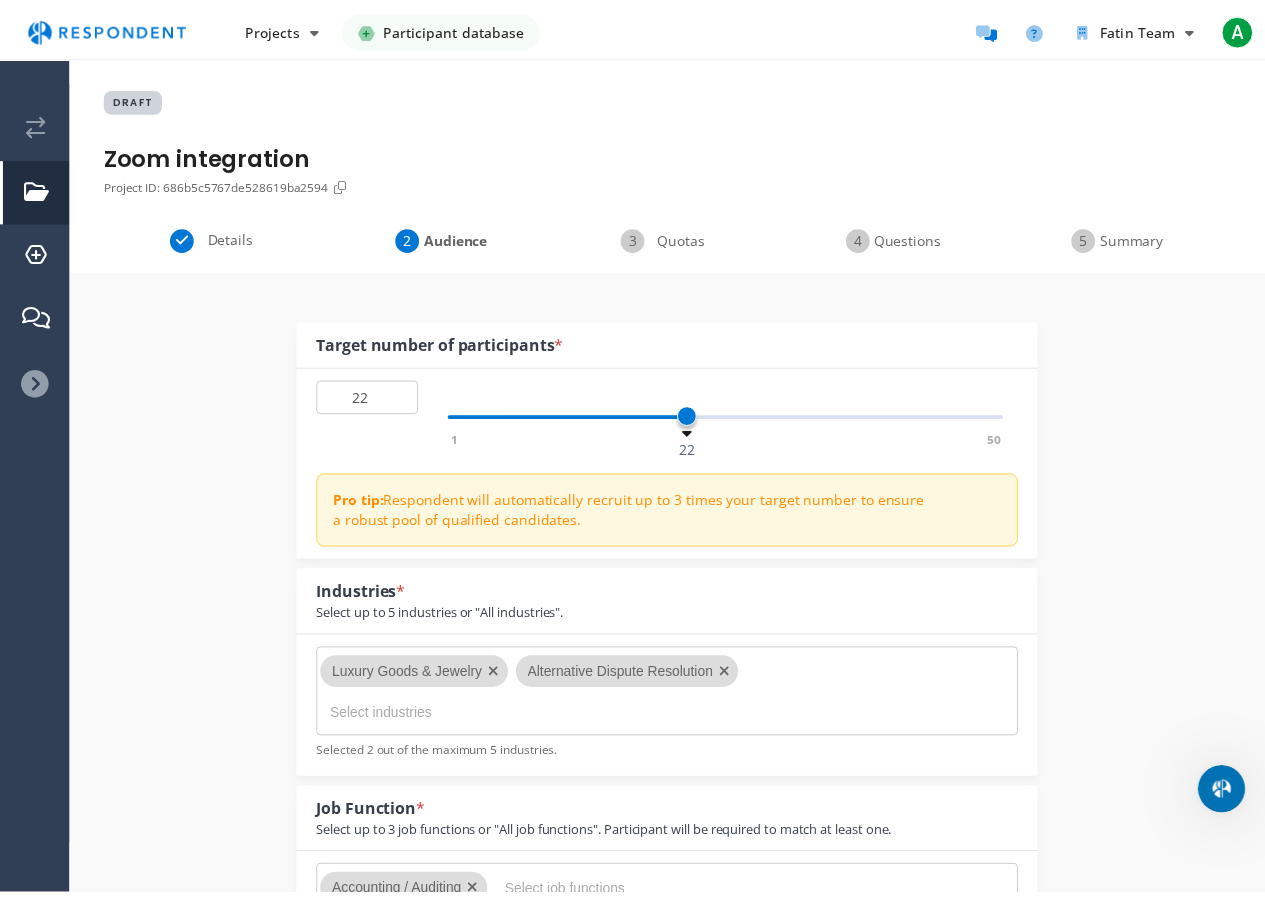 scroll, scrollTop: 200, scrollLeft: 0, axis: vertical 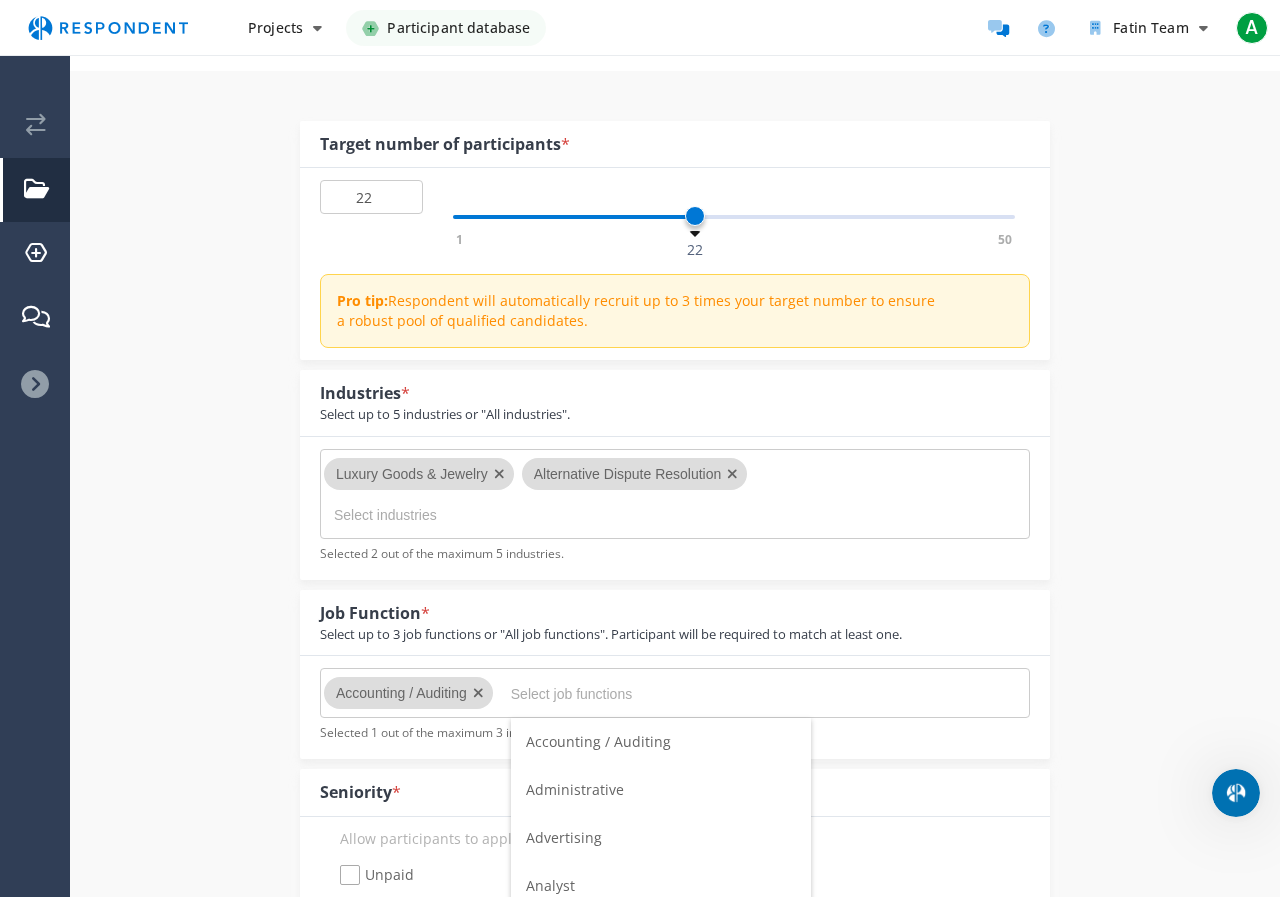 click on "Accounting / Auditing" at bounding box center [598, 741] 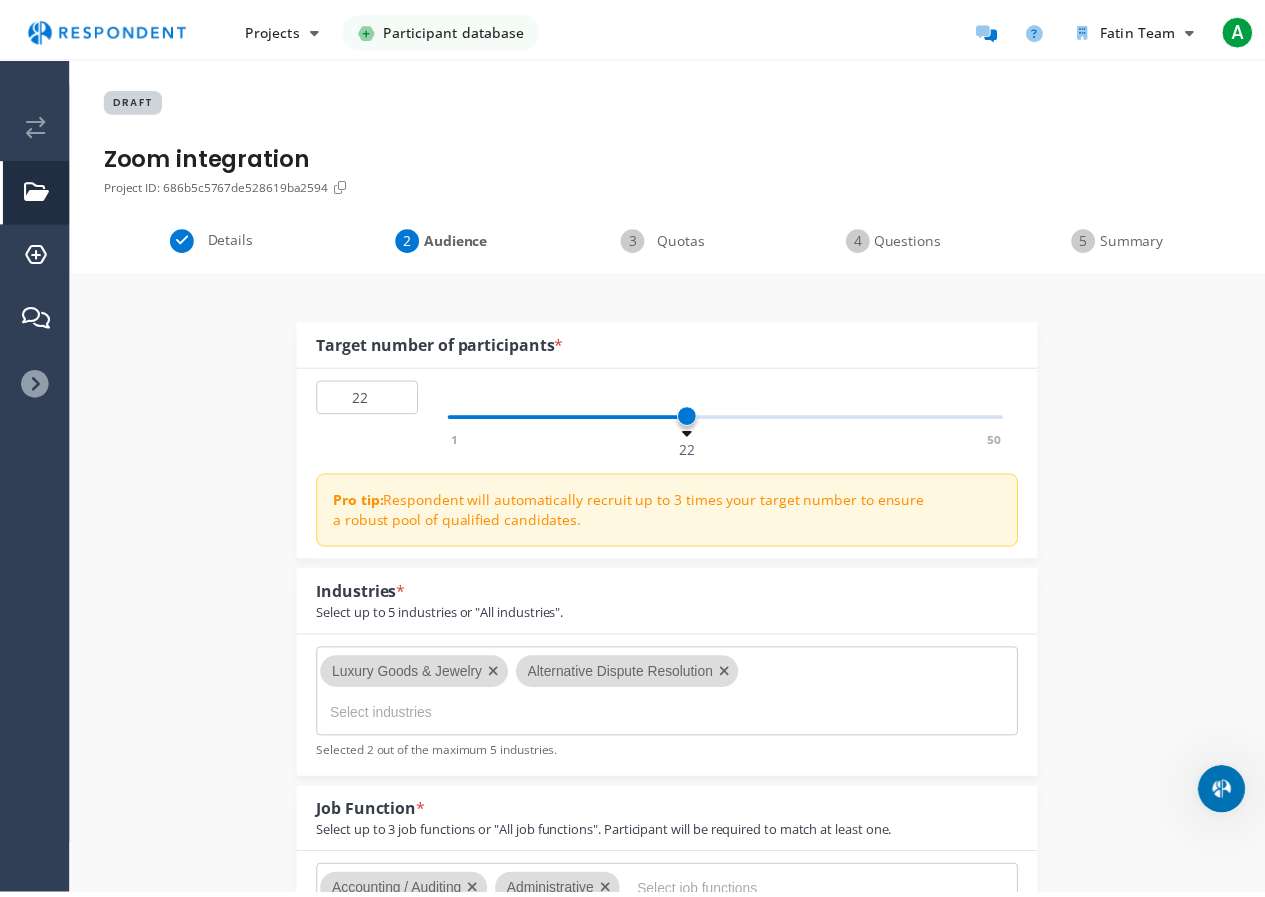 scroll, scrollTop: 200, scrollLeft: 0, axis: vertical 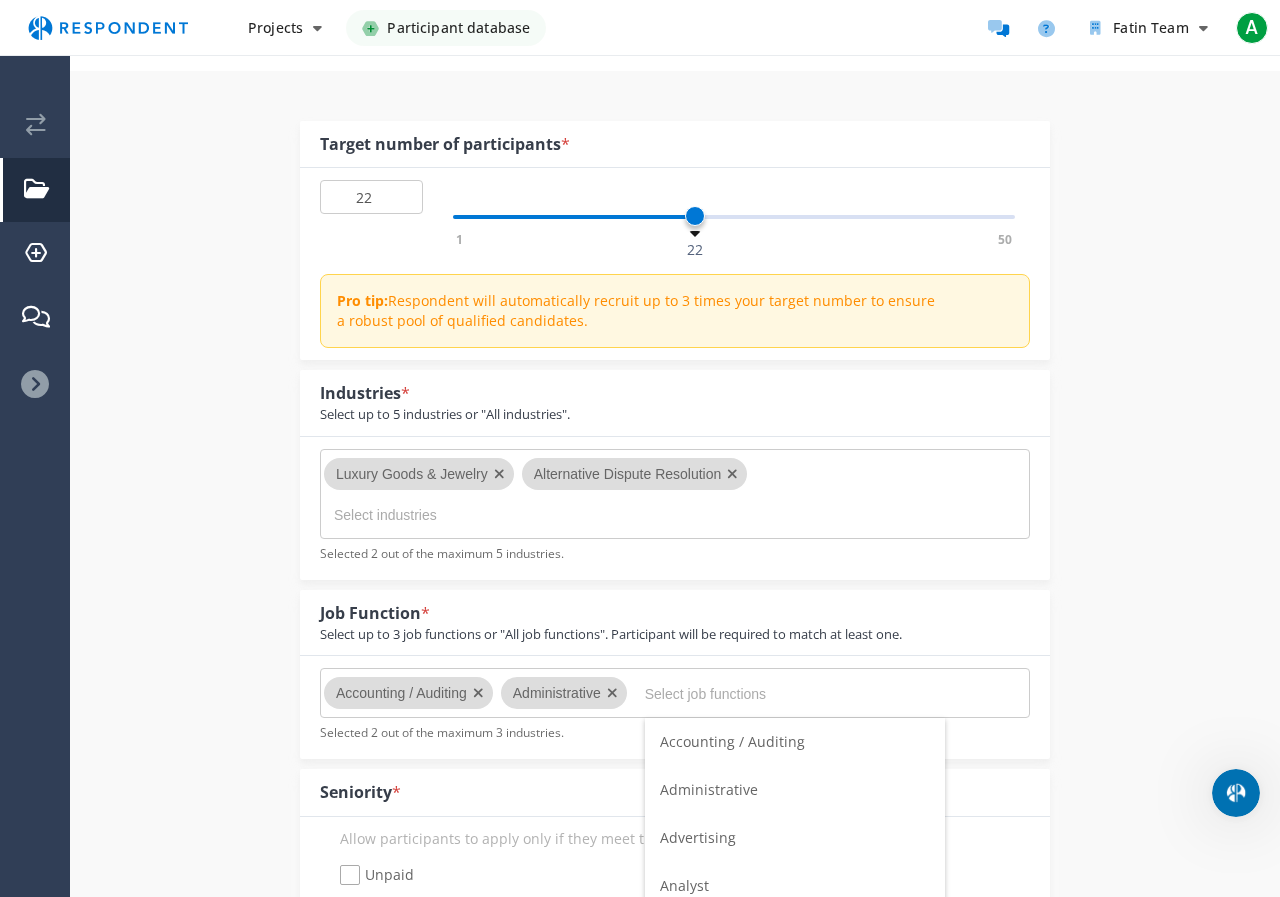 click on "Administrative" at bounding box center (709, 789) 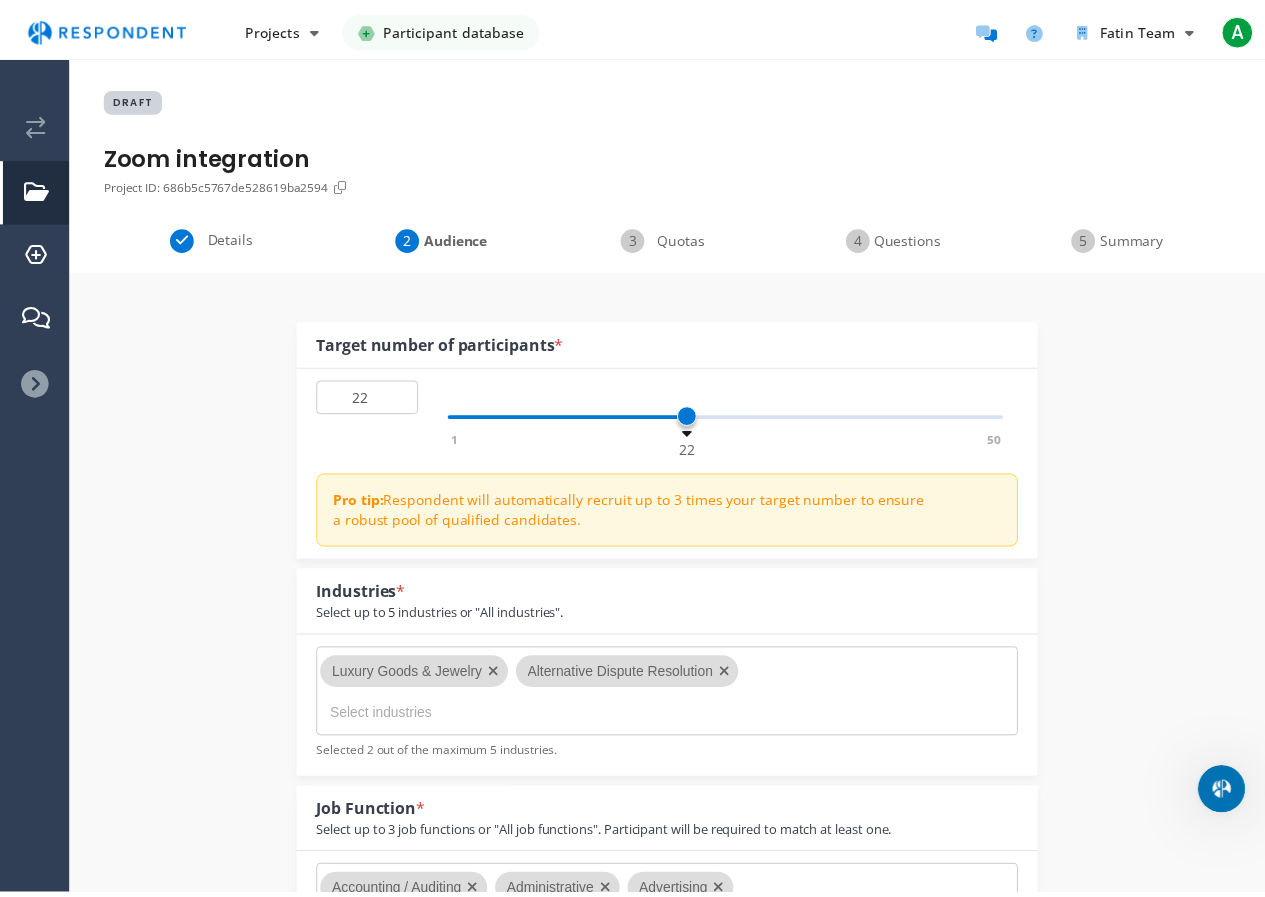 scroll, scrollTop: 200, scrollLeft: 0, axis: vertical 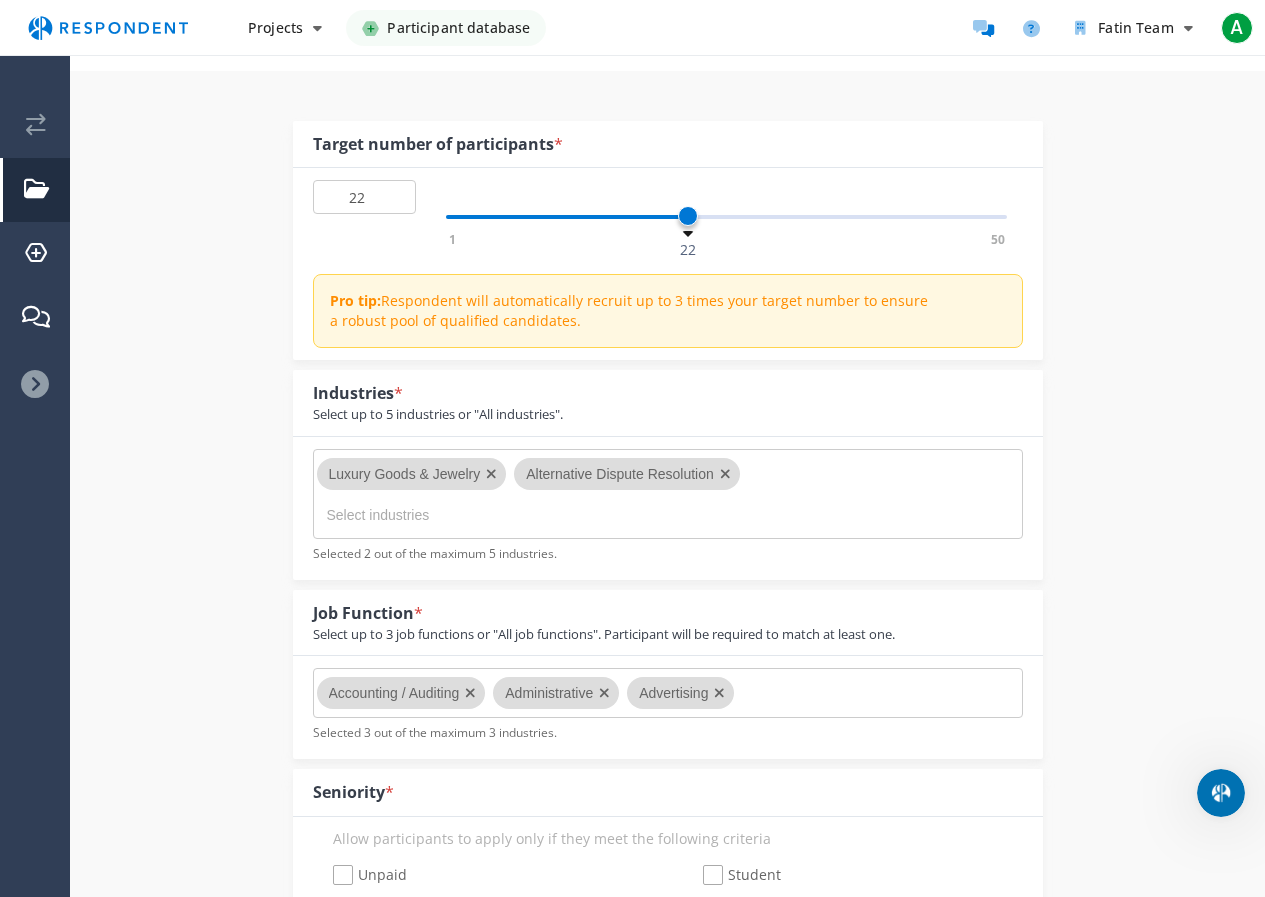 click on "Luxury Goods & Jewelry                                                   Alternative Dispute Resolution" at bounding box center (668, 494) 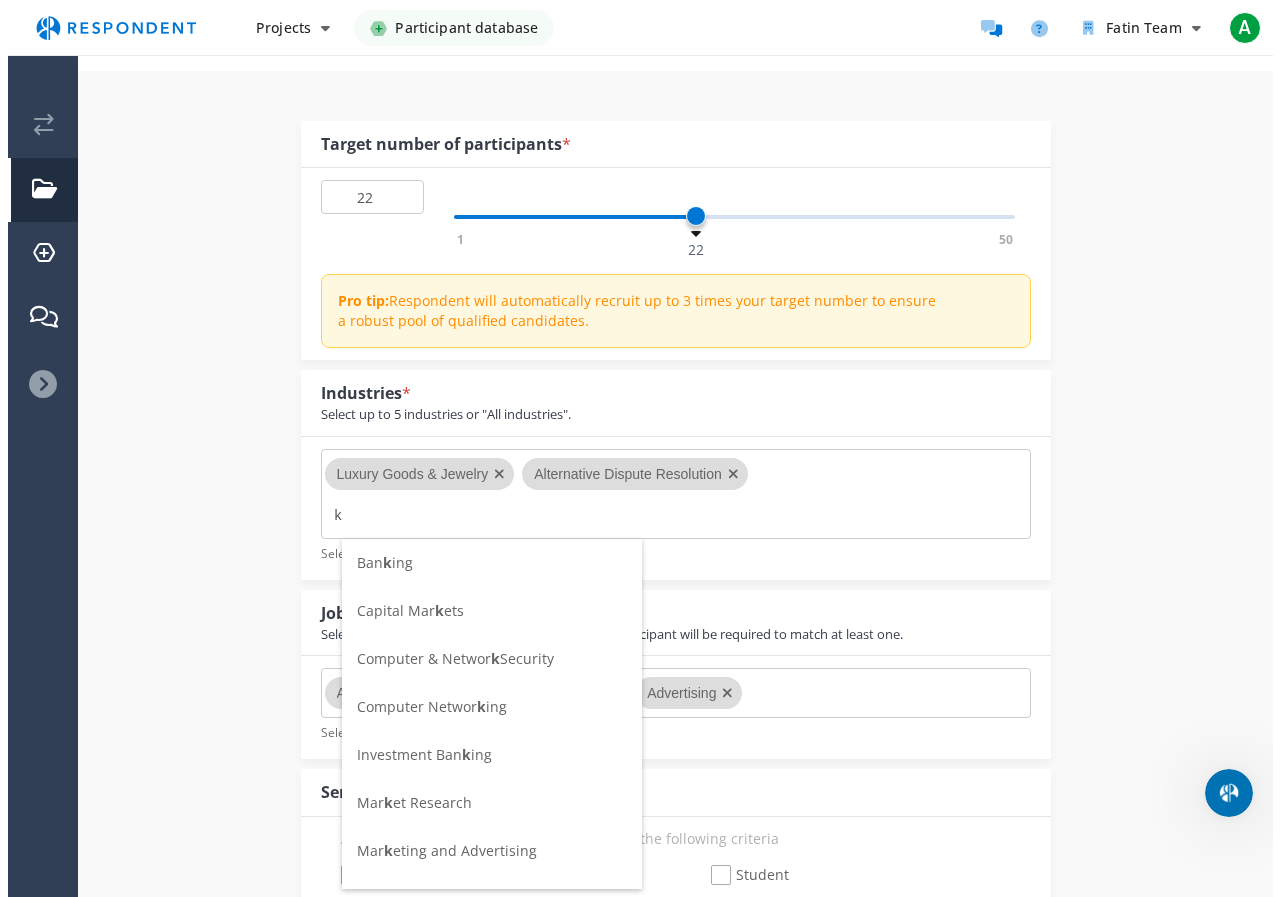 scroll, scrollTop: 0, scrollLeft: 0, axis: both 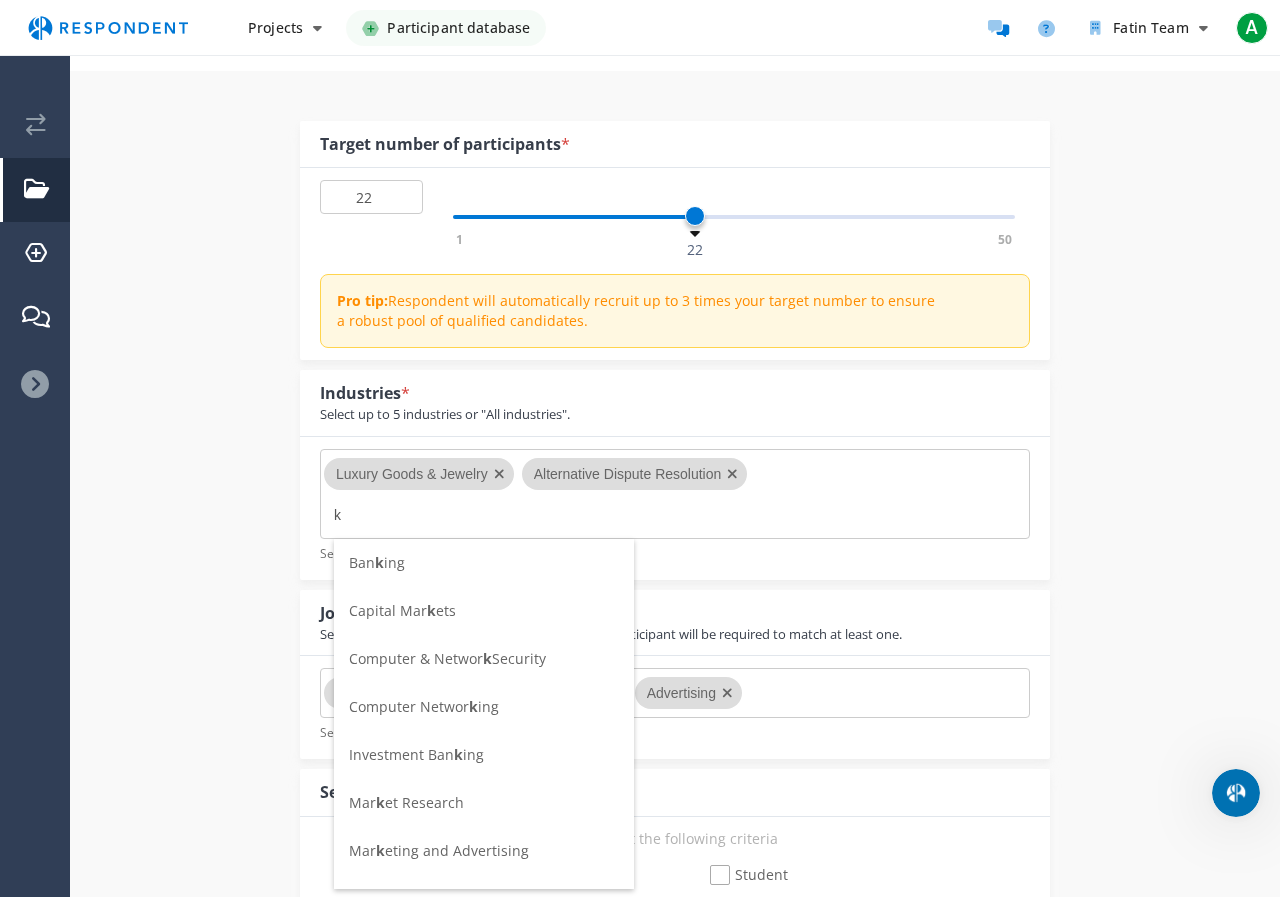 type on "k" 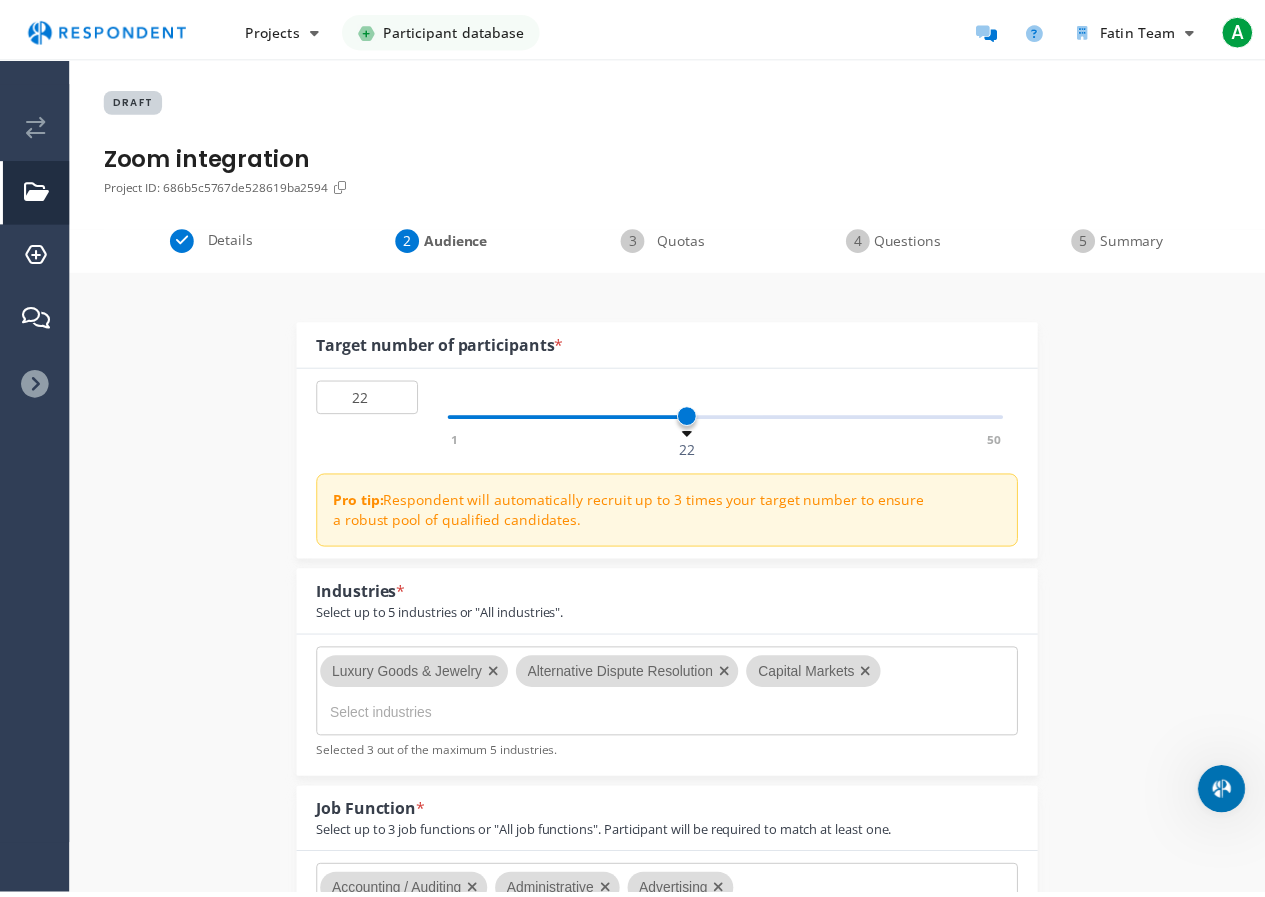 scroll, scrollTop: 200, scrollLeft: 0, axis: vertical 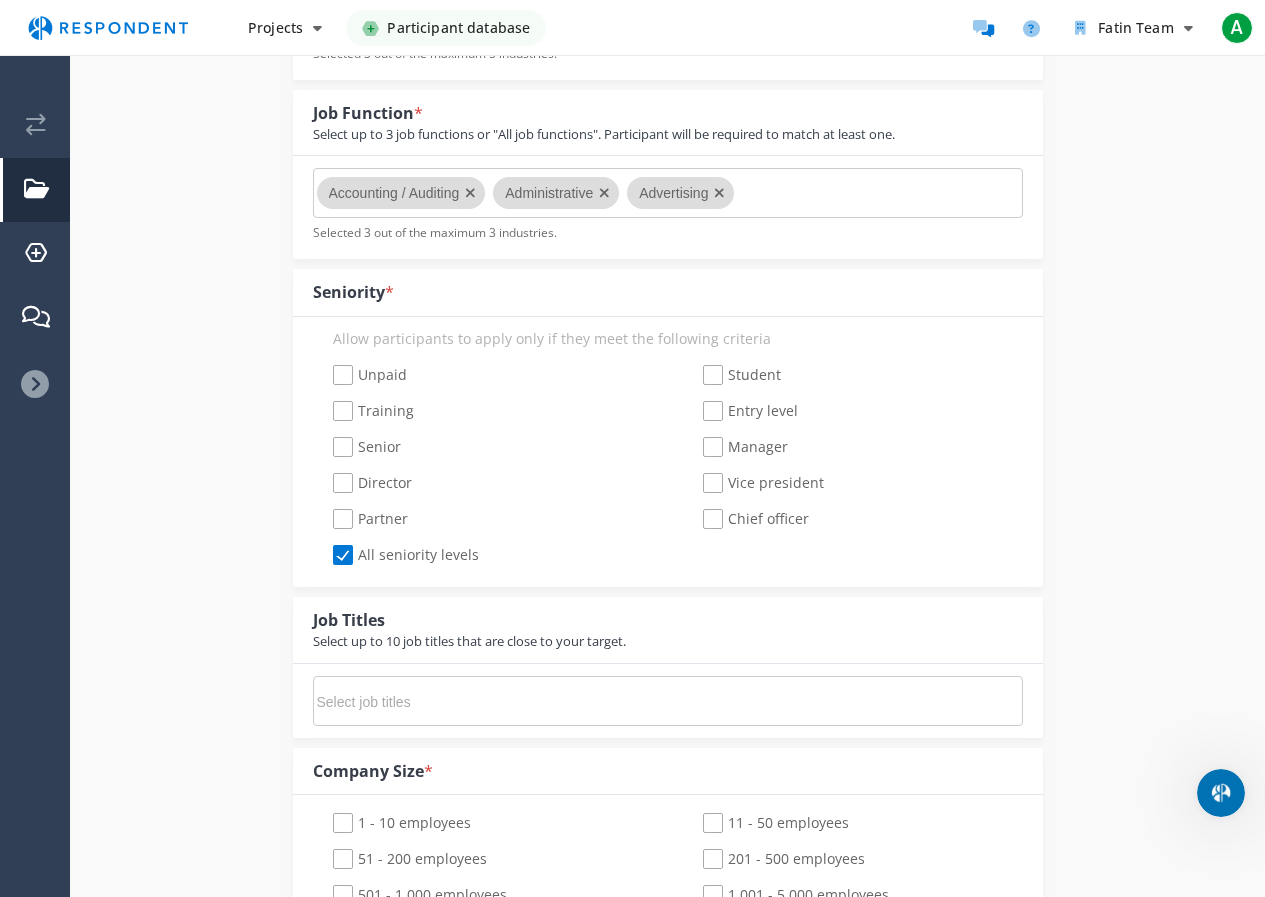 click on "Entry level" 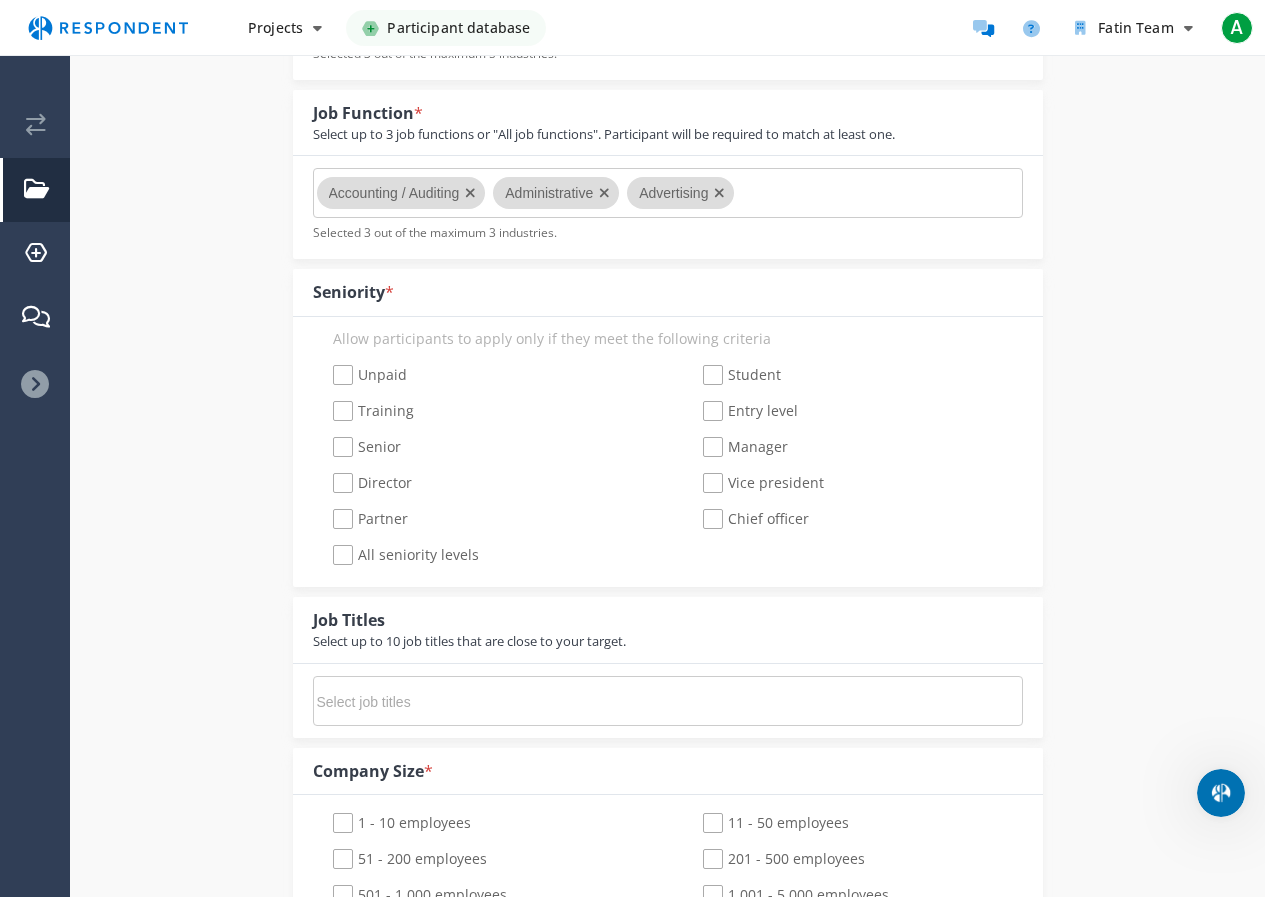 checkbox on "true" 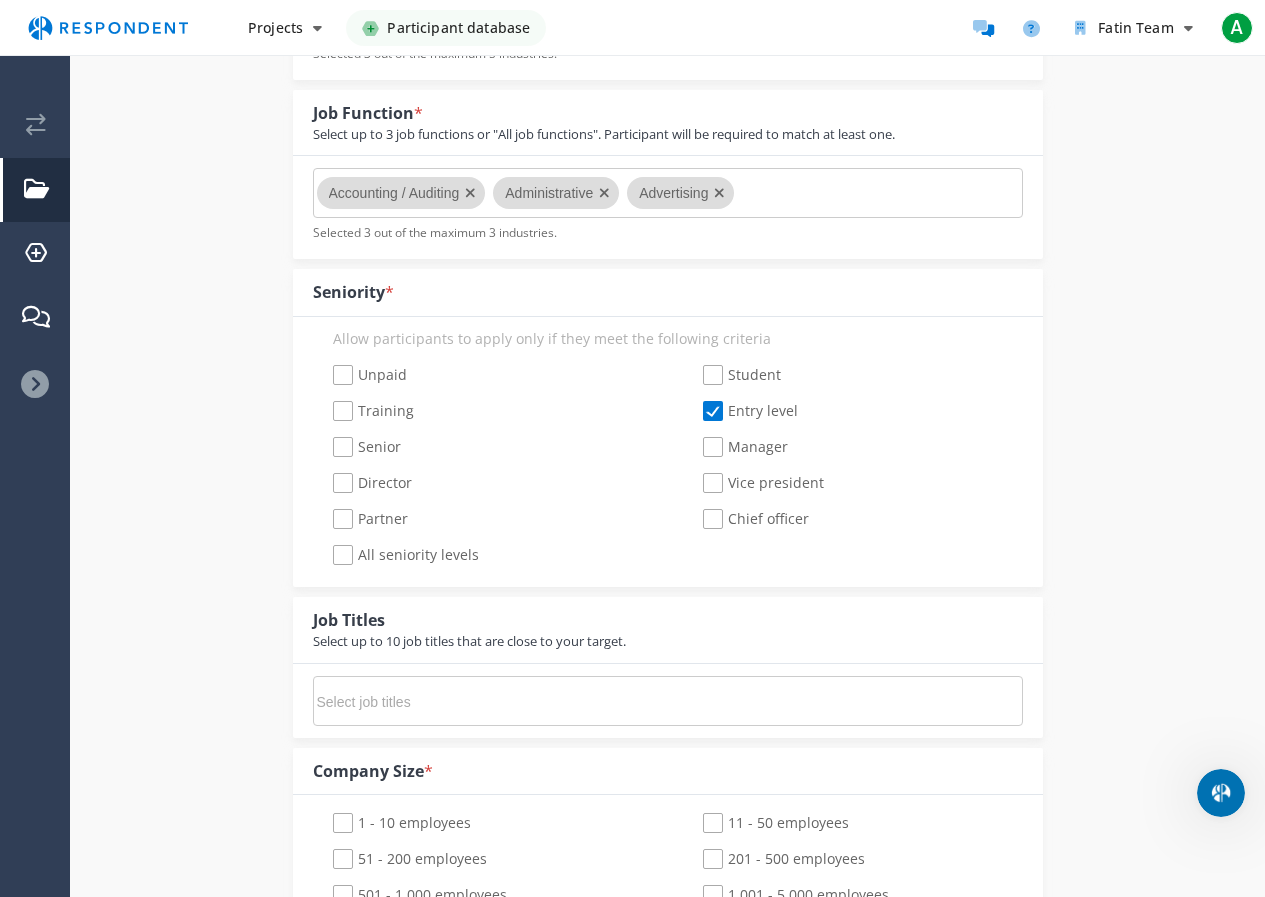 checkbox on "false" 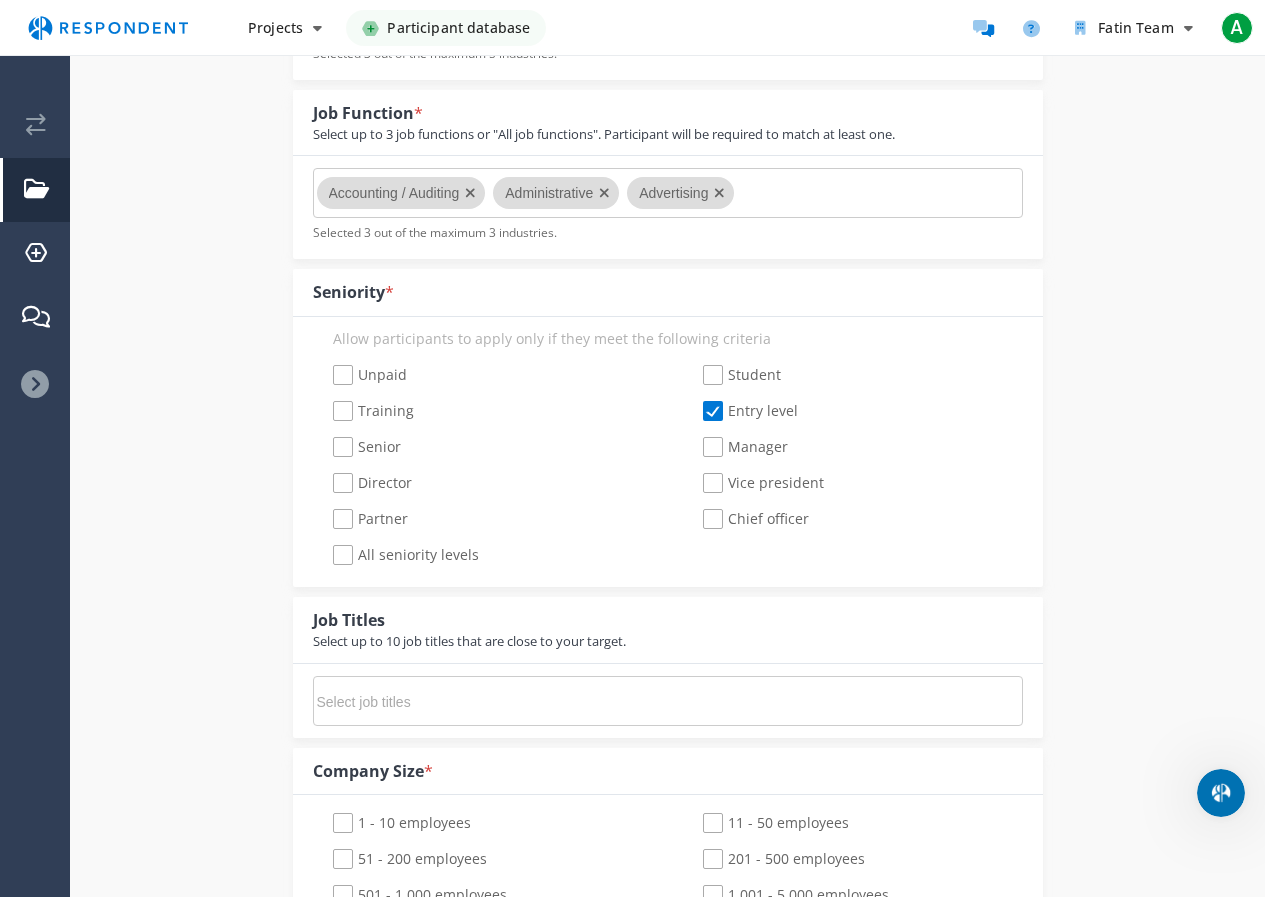 click on "Entry level" 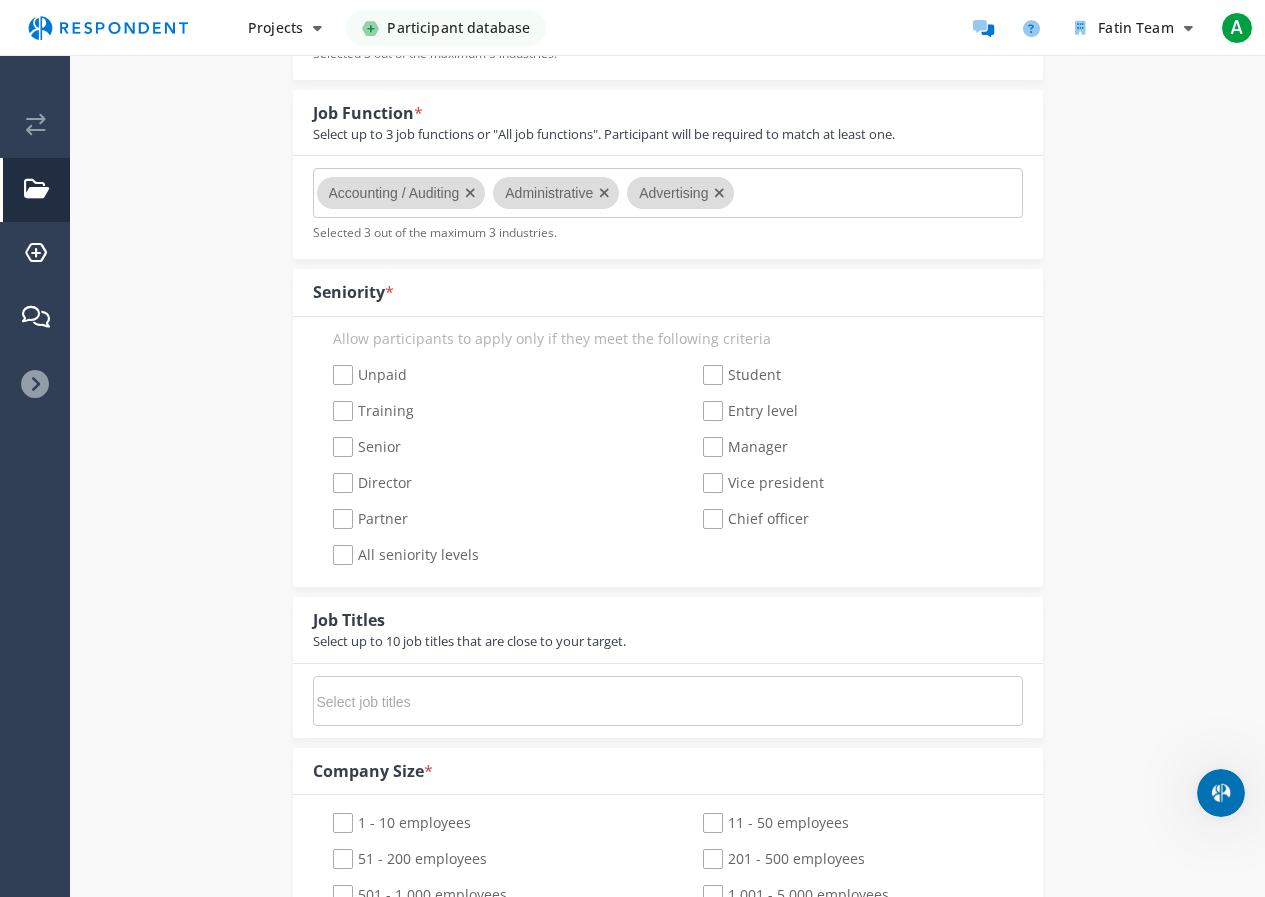 click on "Student" 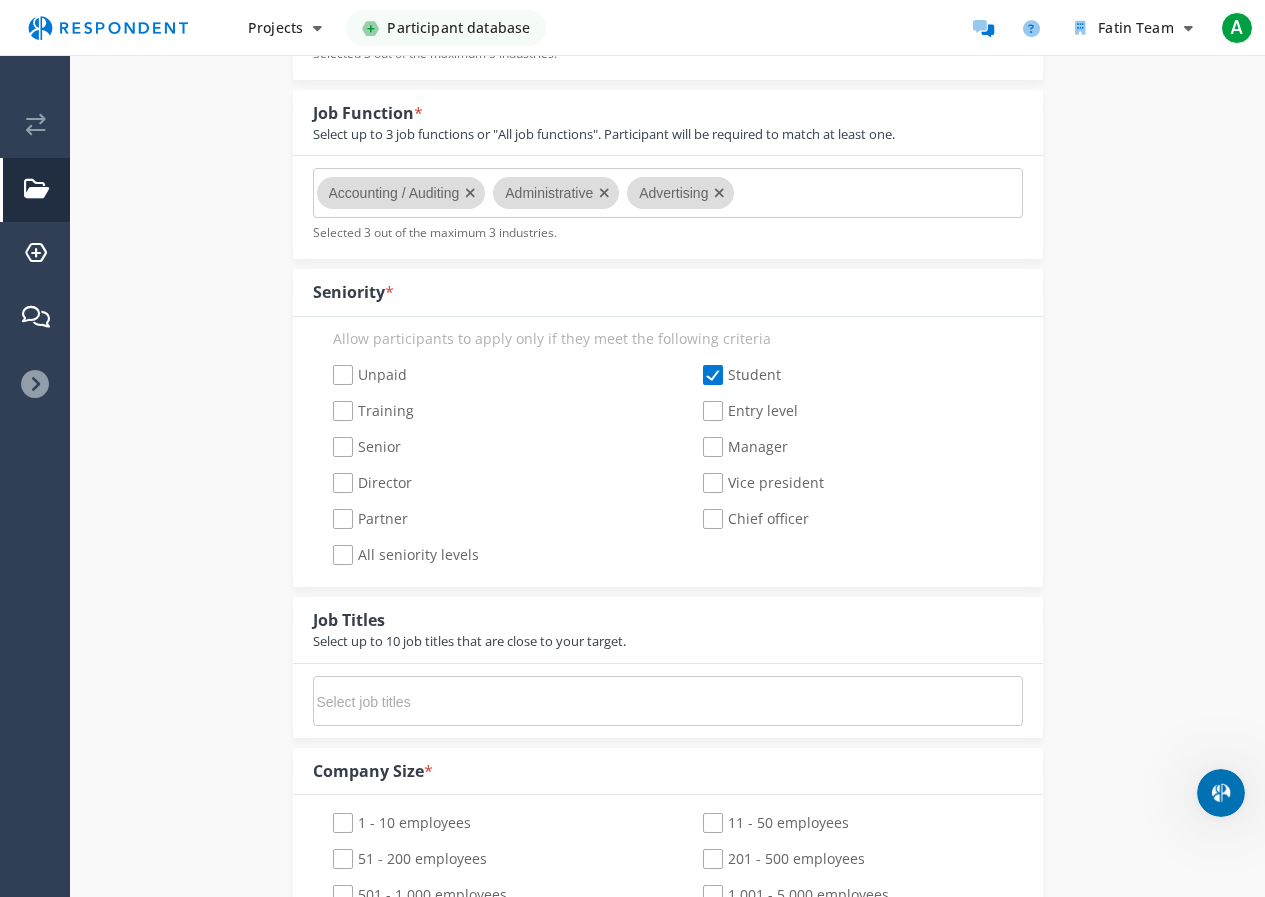 click on "All seniority levels" 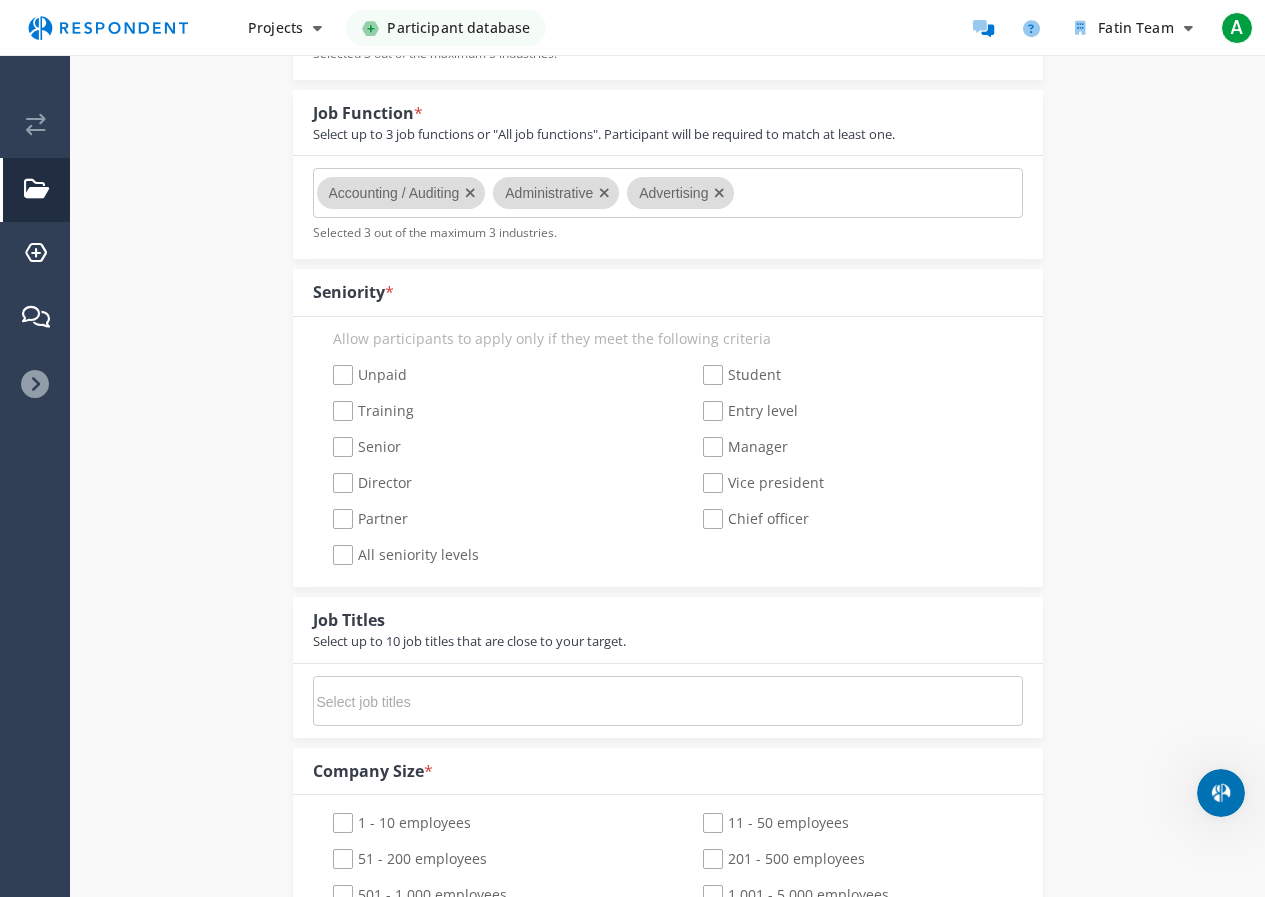 checkbox on "true" 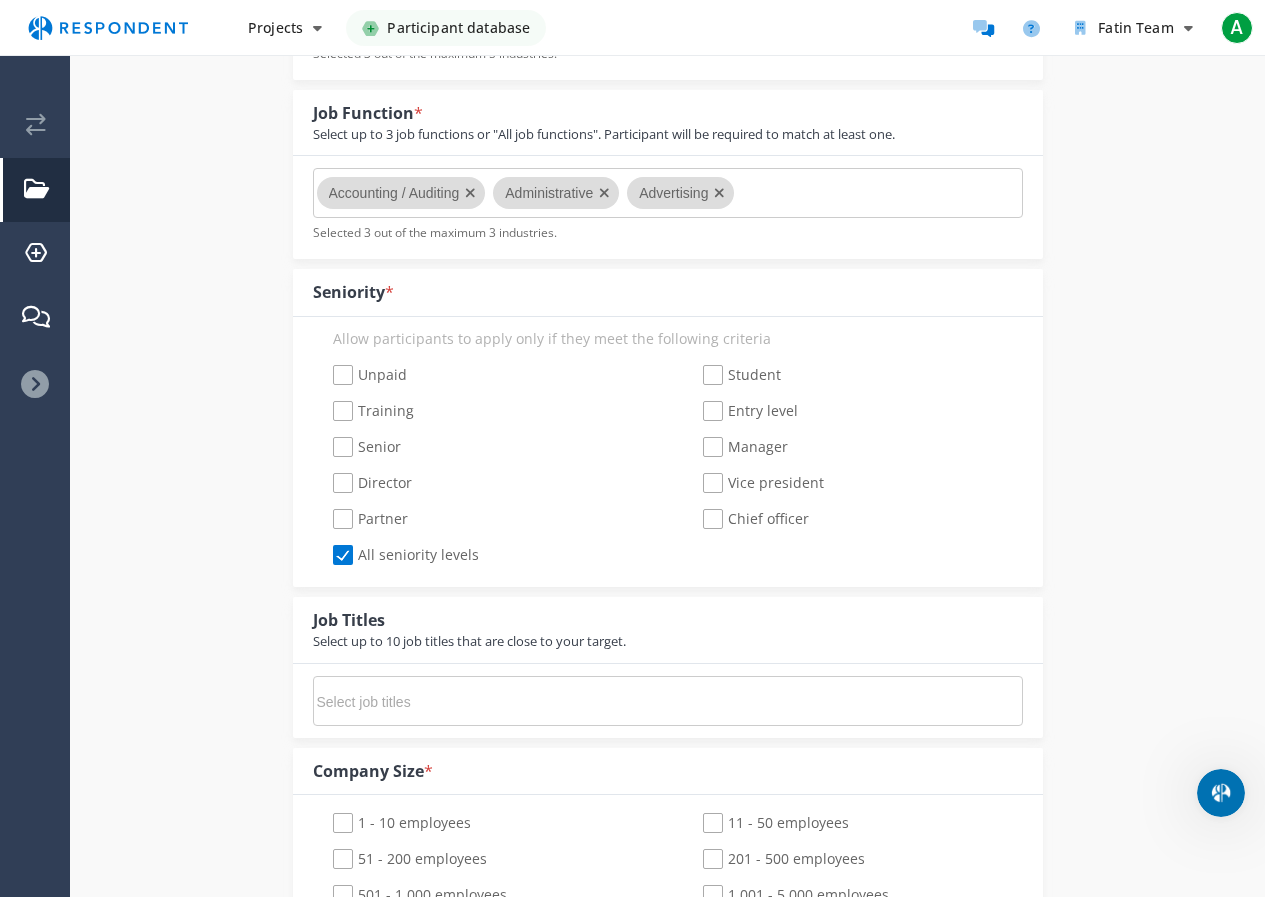 checkbox on "false" 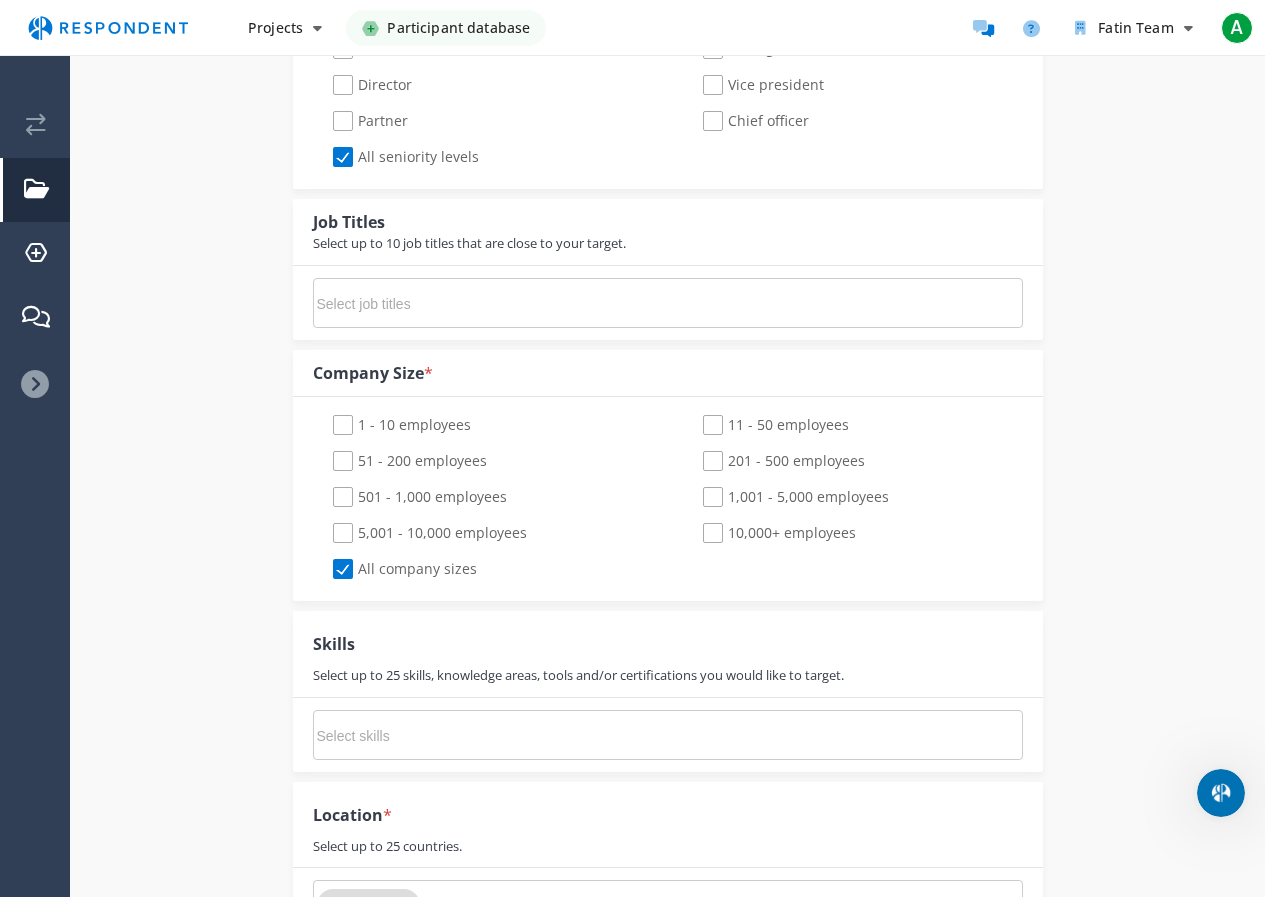 scroll, scrollTop: 1100, scrollLeft: 0, axis: vertical 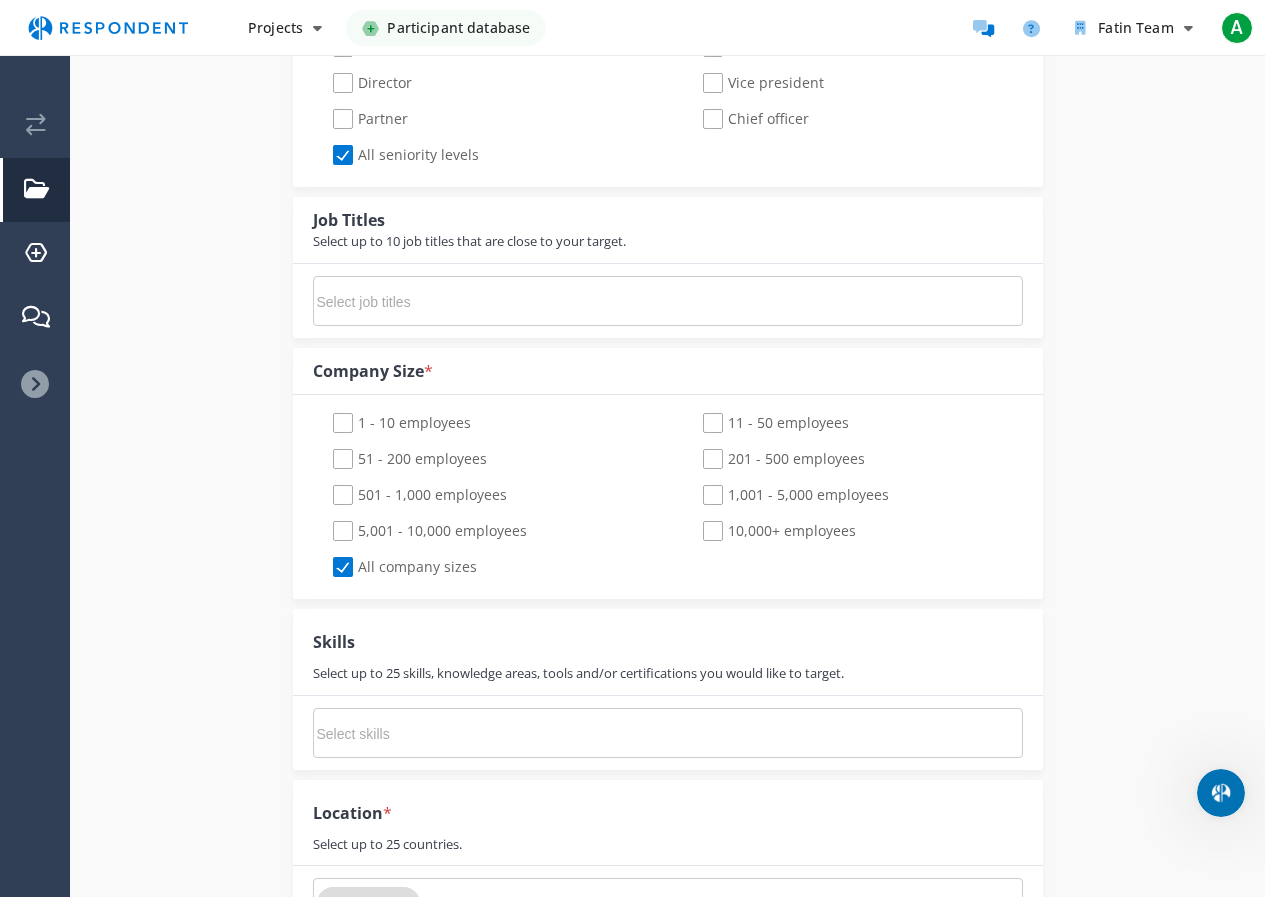 click at bounding box center (467, 302) 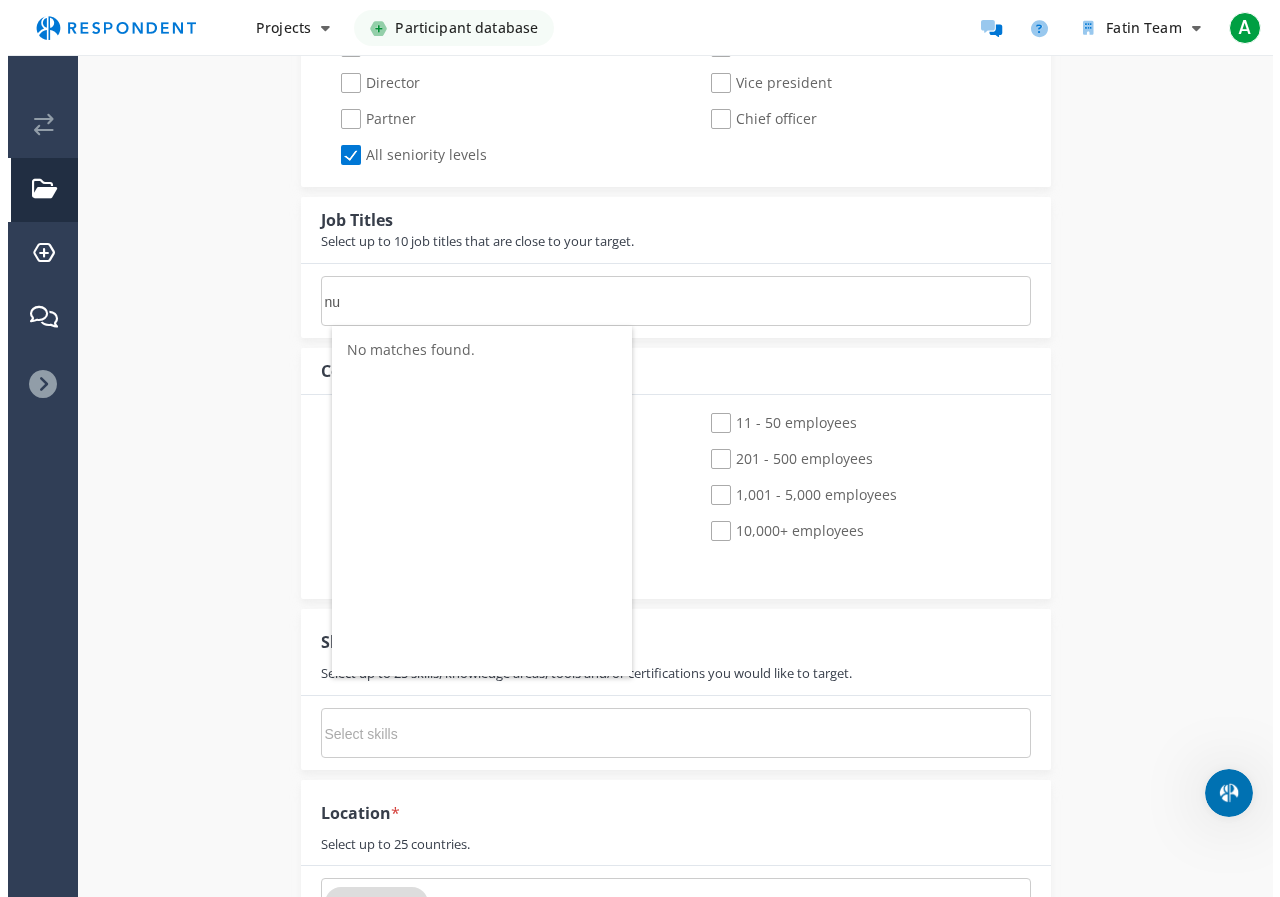 scroll, scrollTop: 0, scrollLeft: 0, axis: both 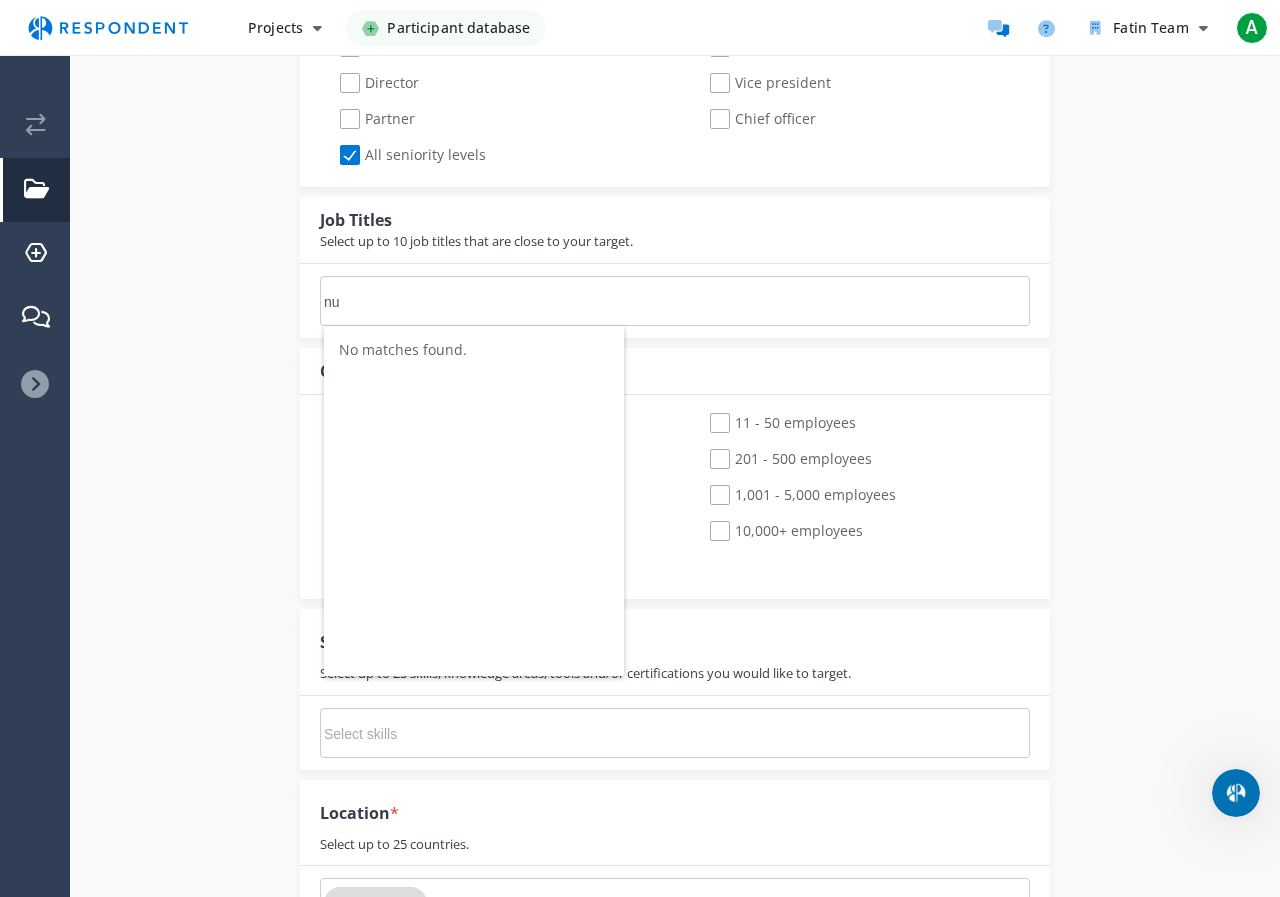 type on "n" 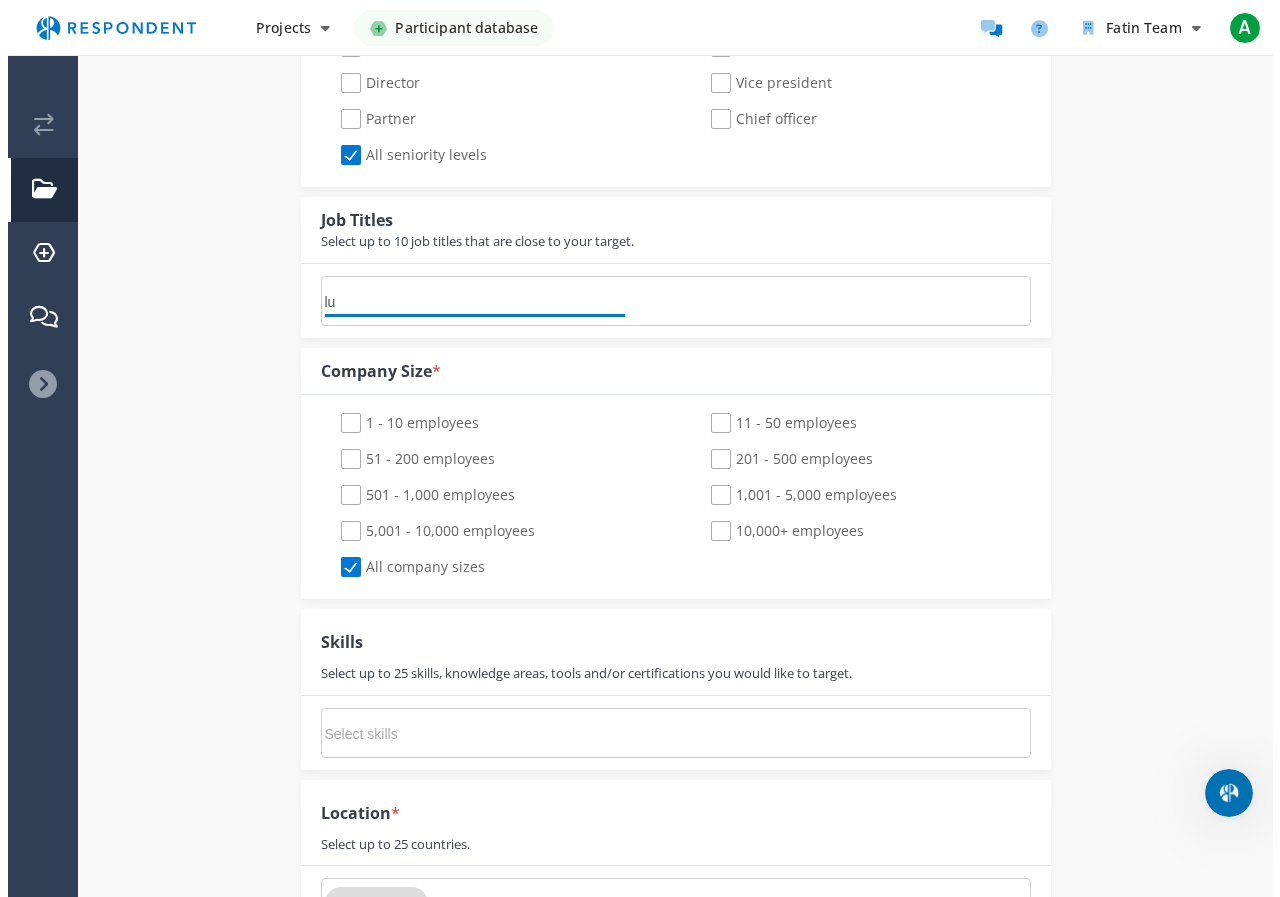 scroll, scrollTop: 0, scrollLeft: 0, axis: both 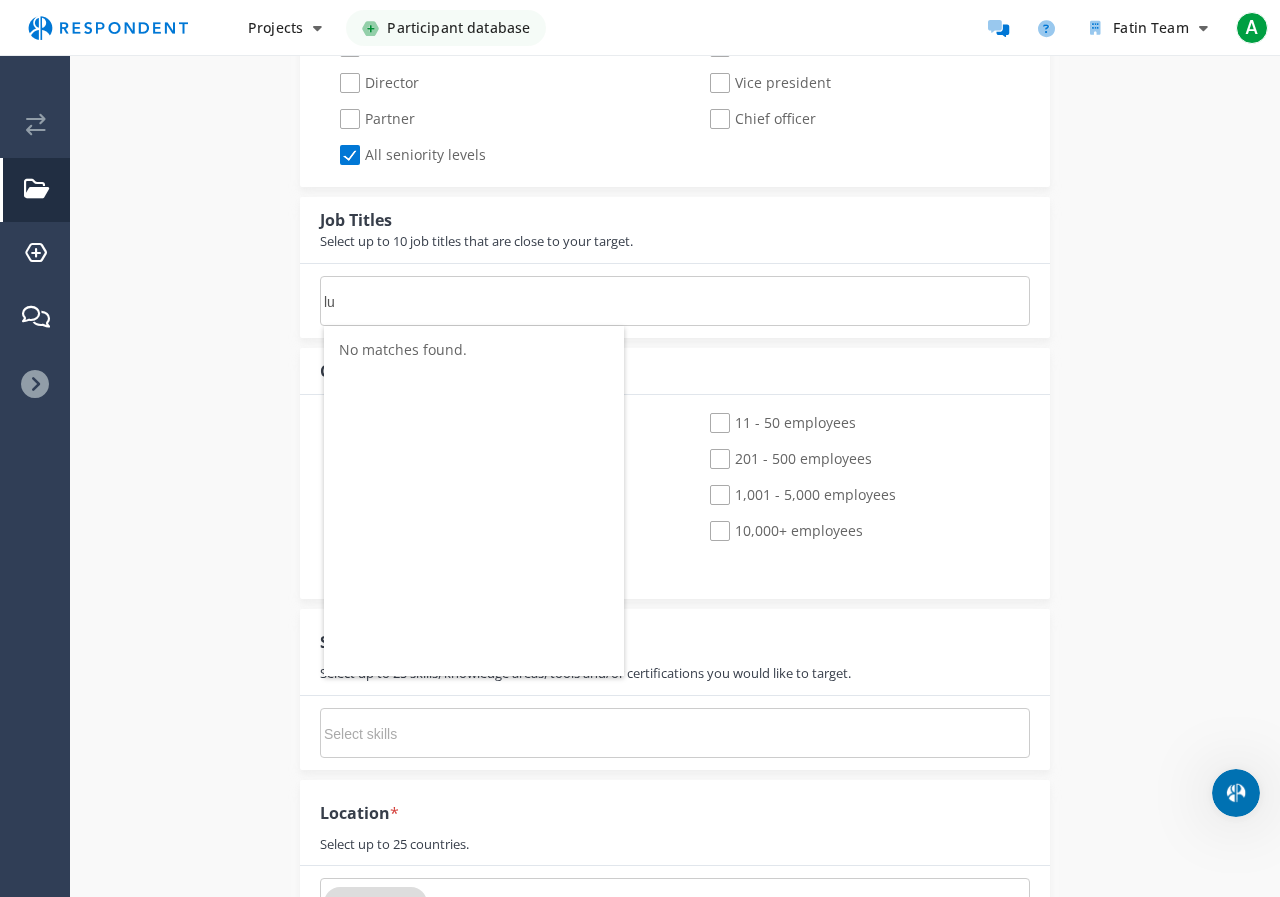 type on "l" 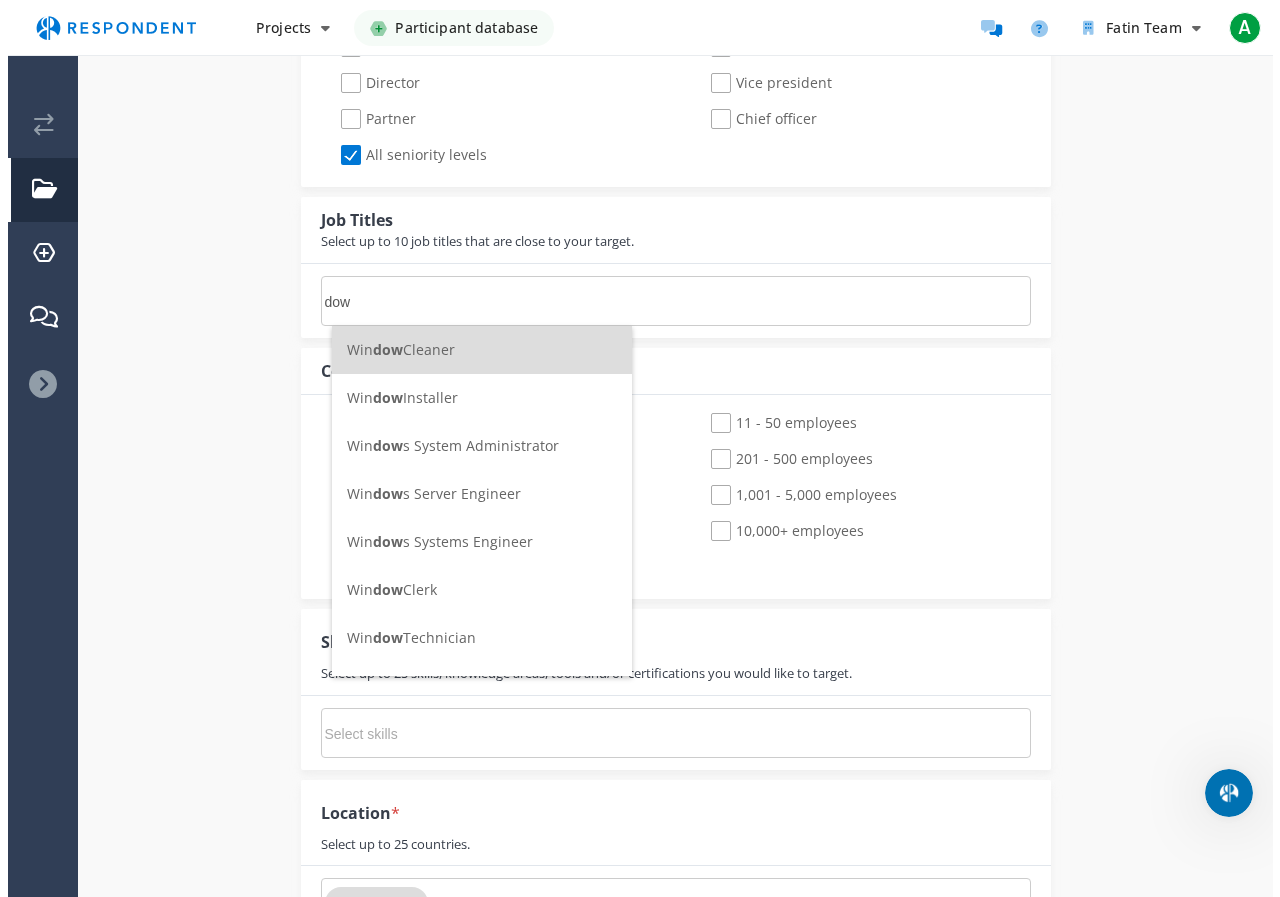 scroll, scrollTop: 0, scrollLeft: 0, axis: both 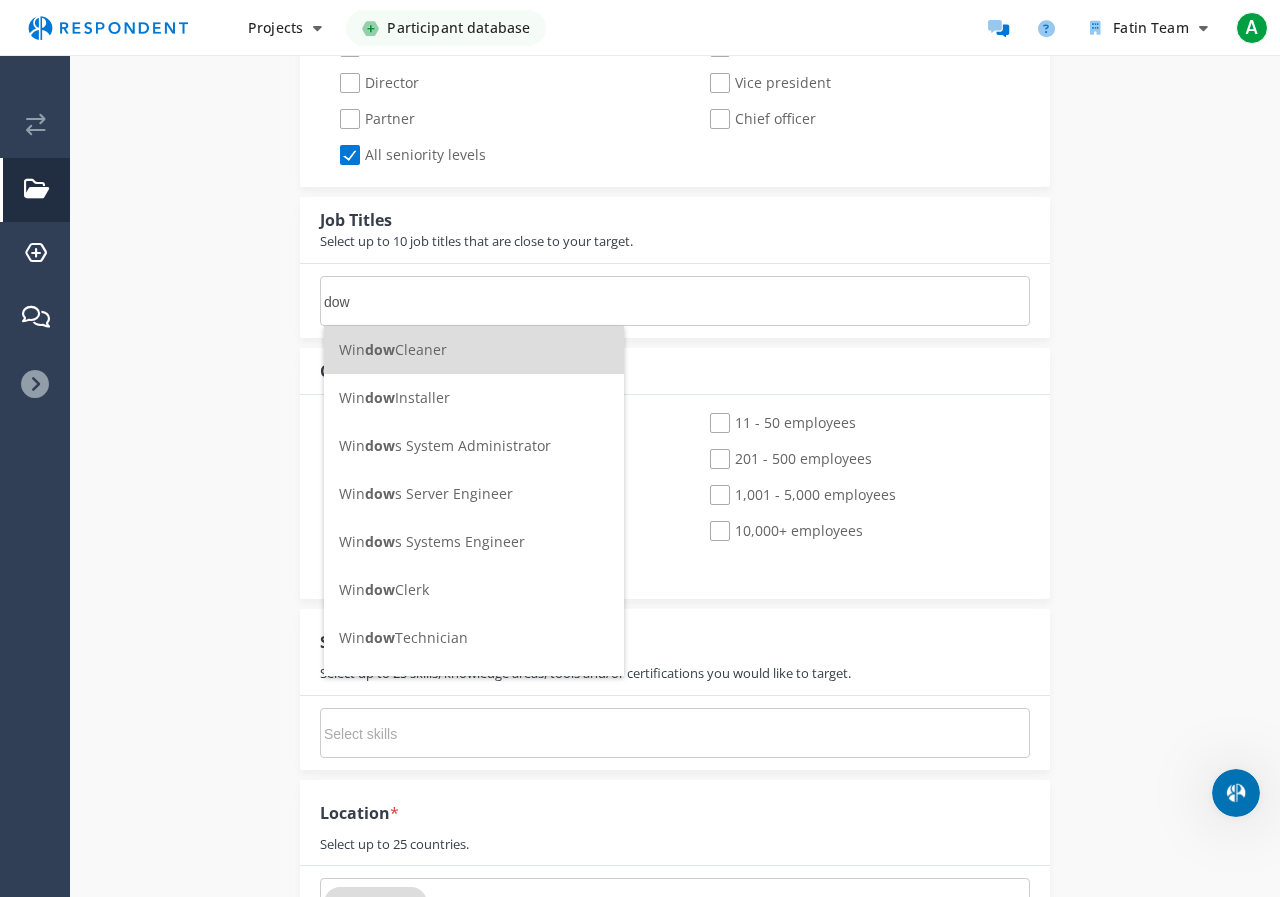 type on "dow" 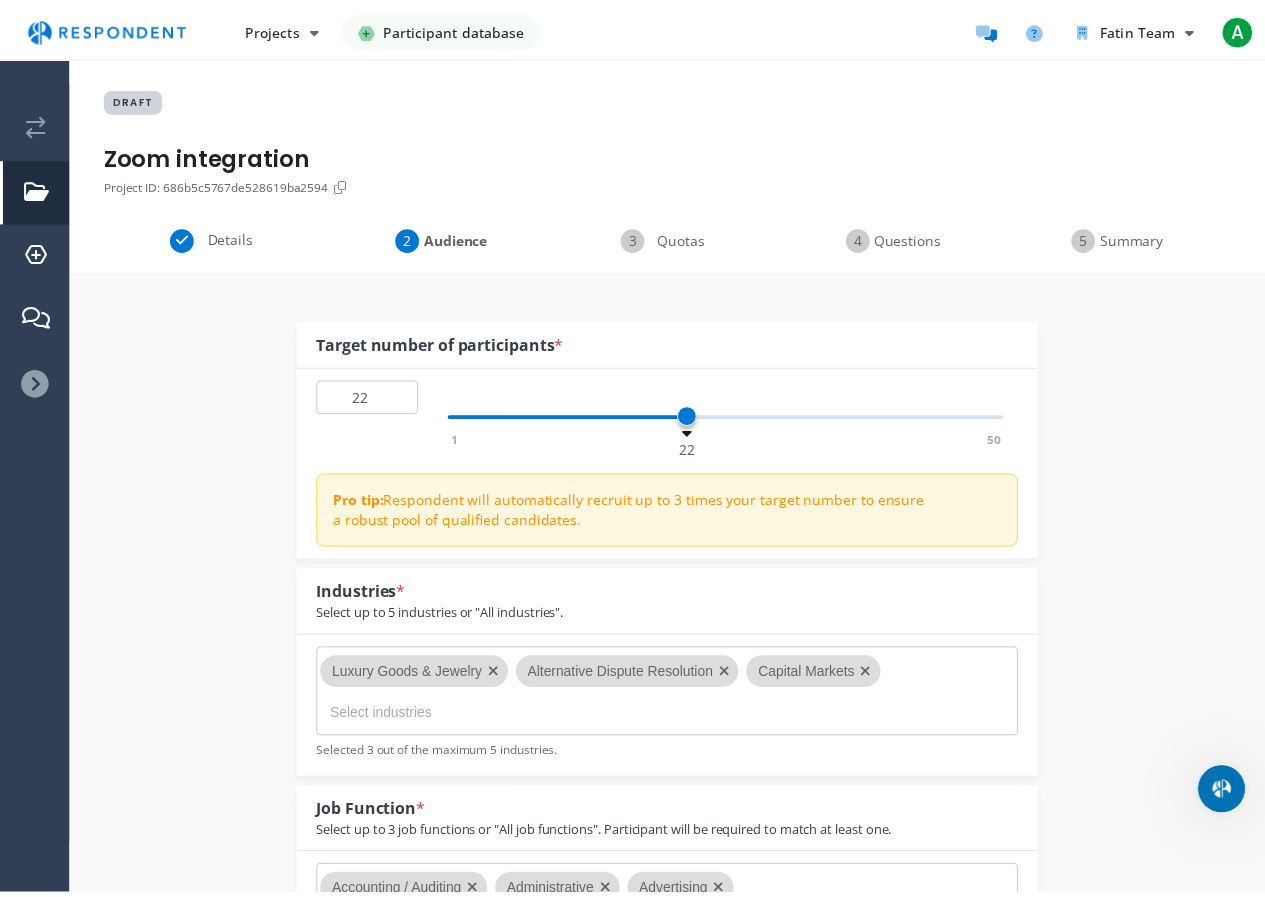 scroll, scrollTop: 1100, scrollLeft: 0, axis: vertical 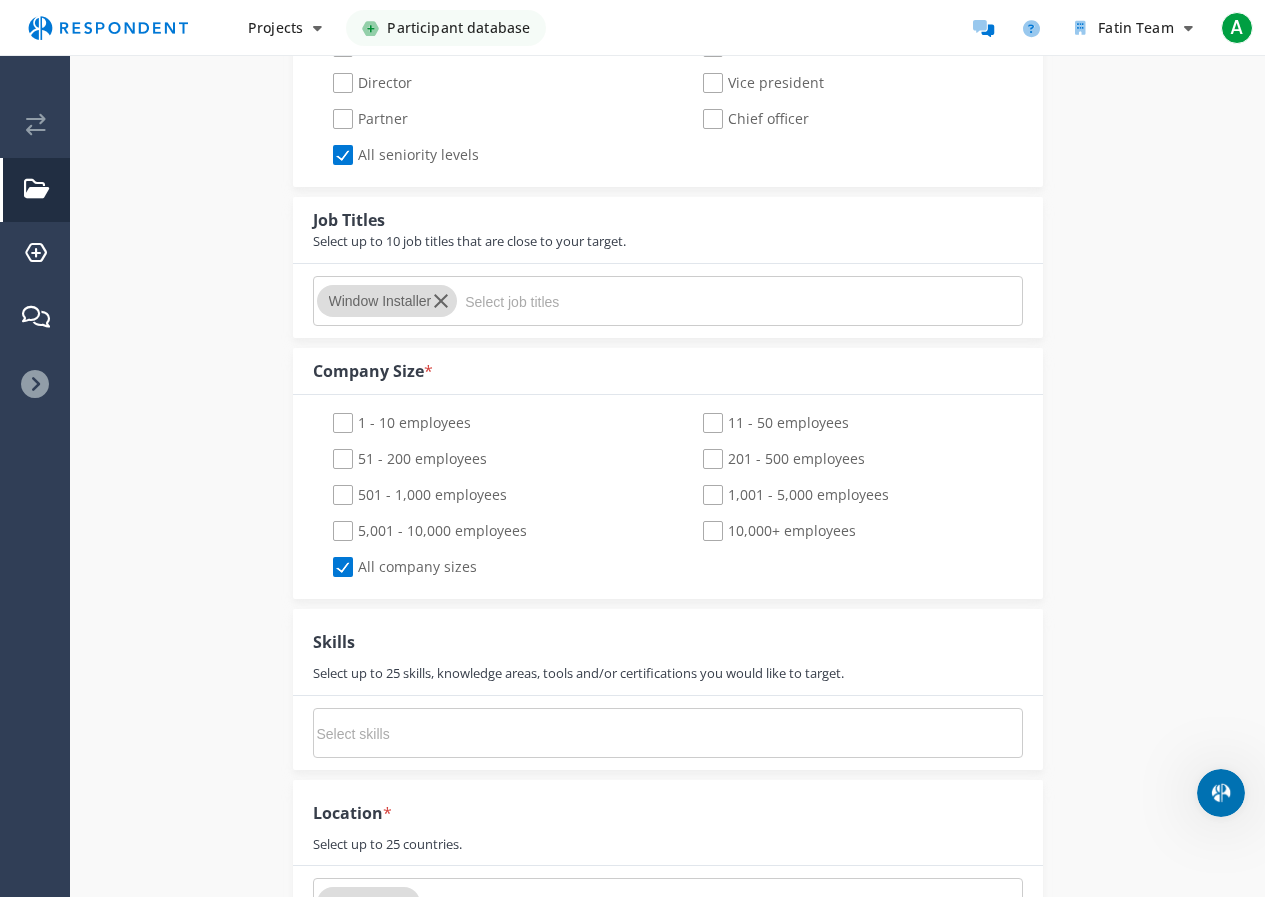 click at bounding box center (615, 302) 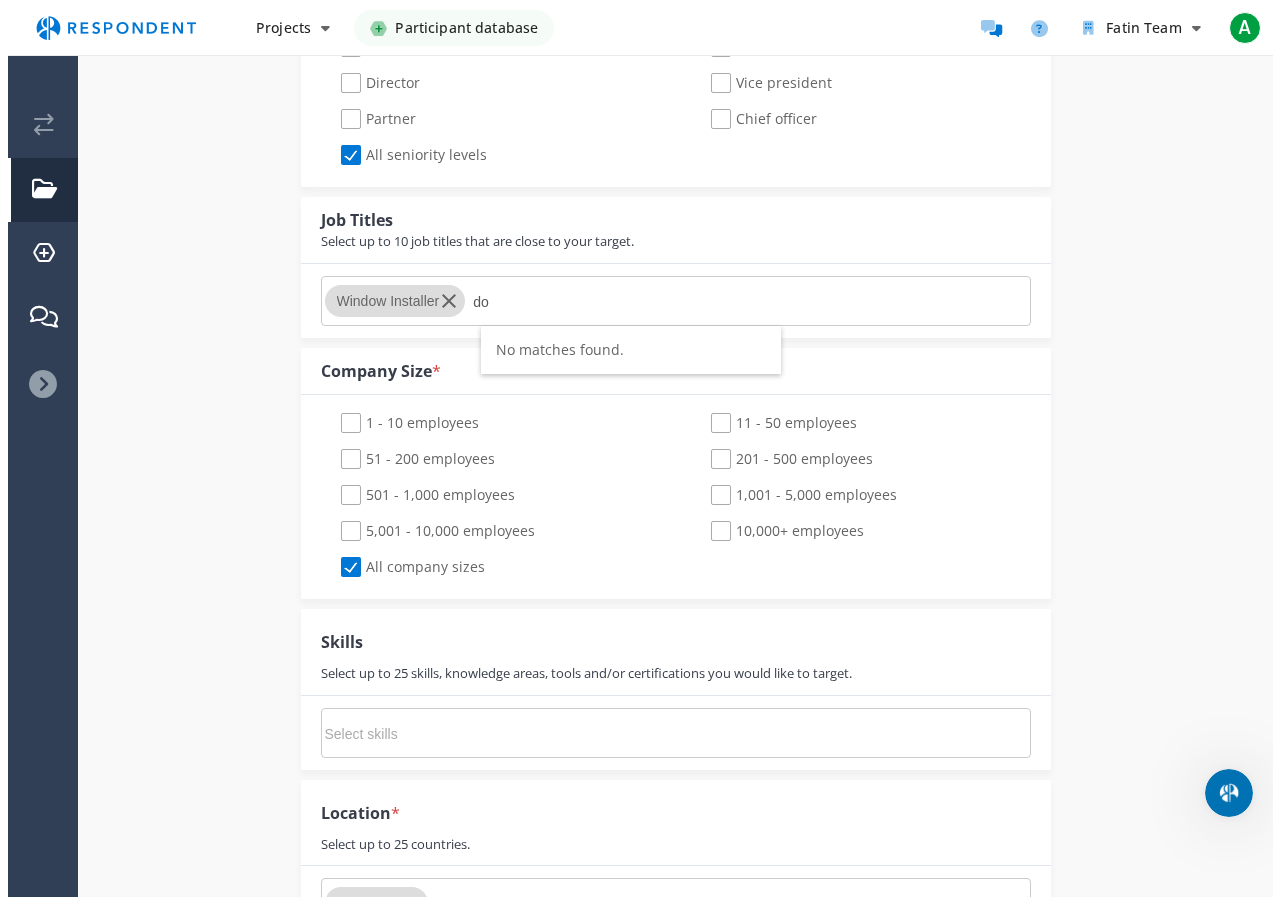 scroll, scrollTop: 0, scrollLeft: 0, axis: both 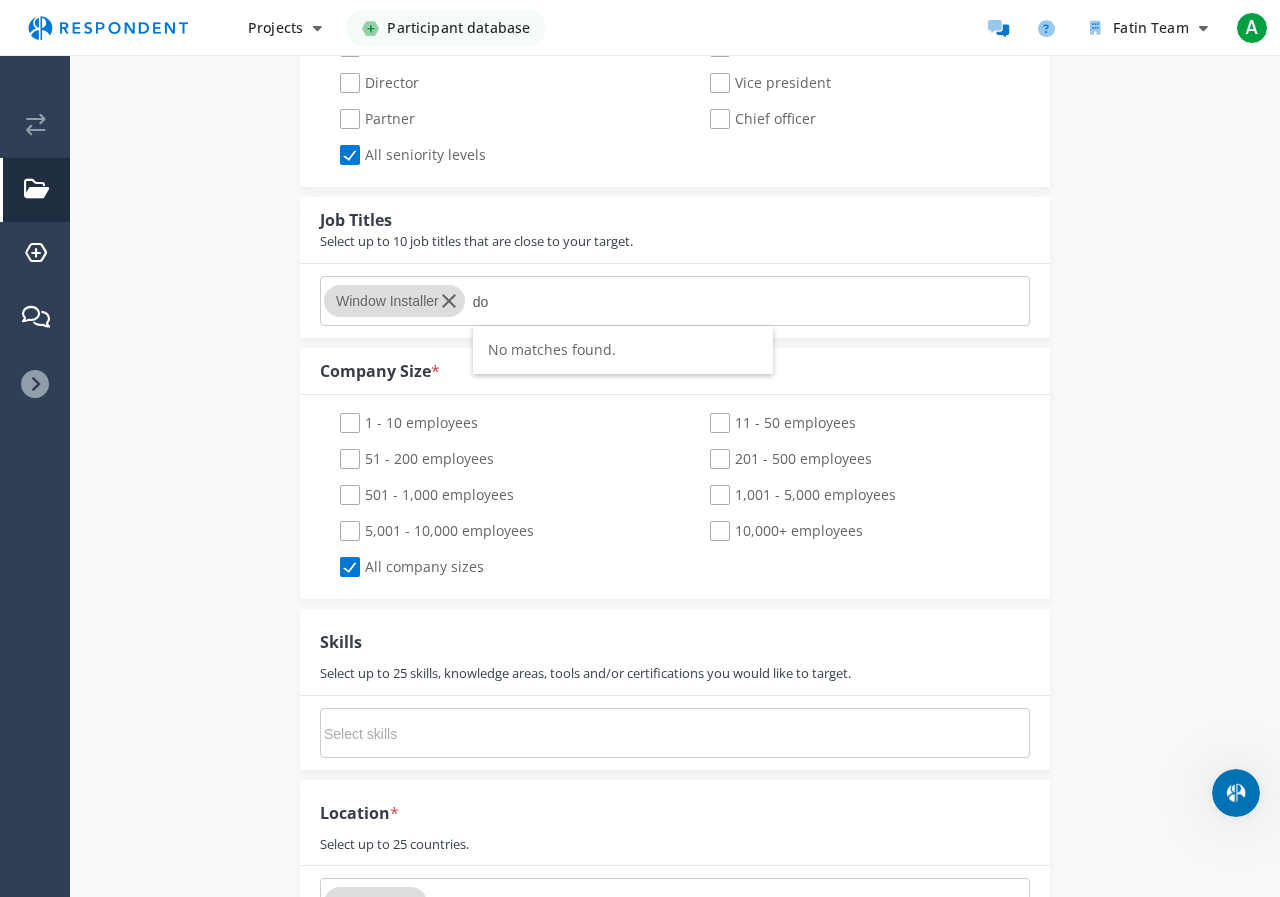 type on "d" 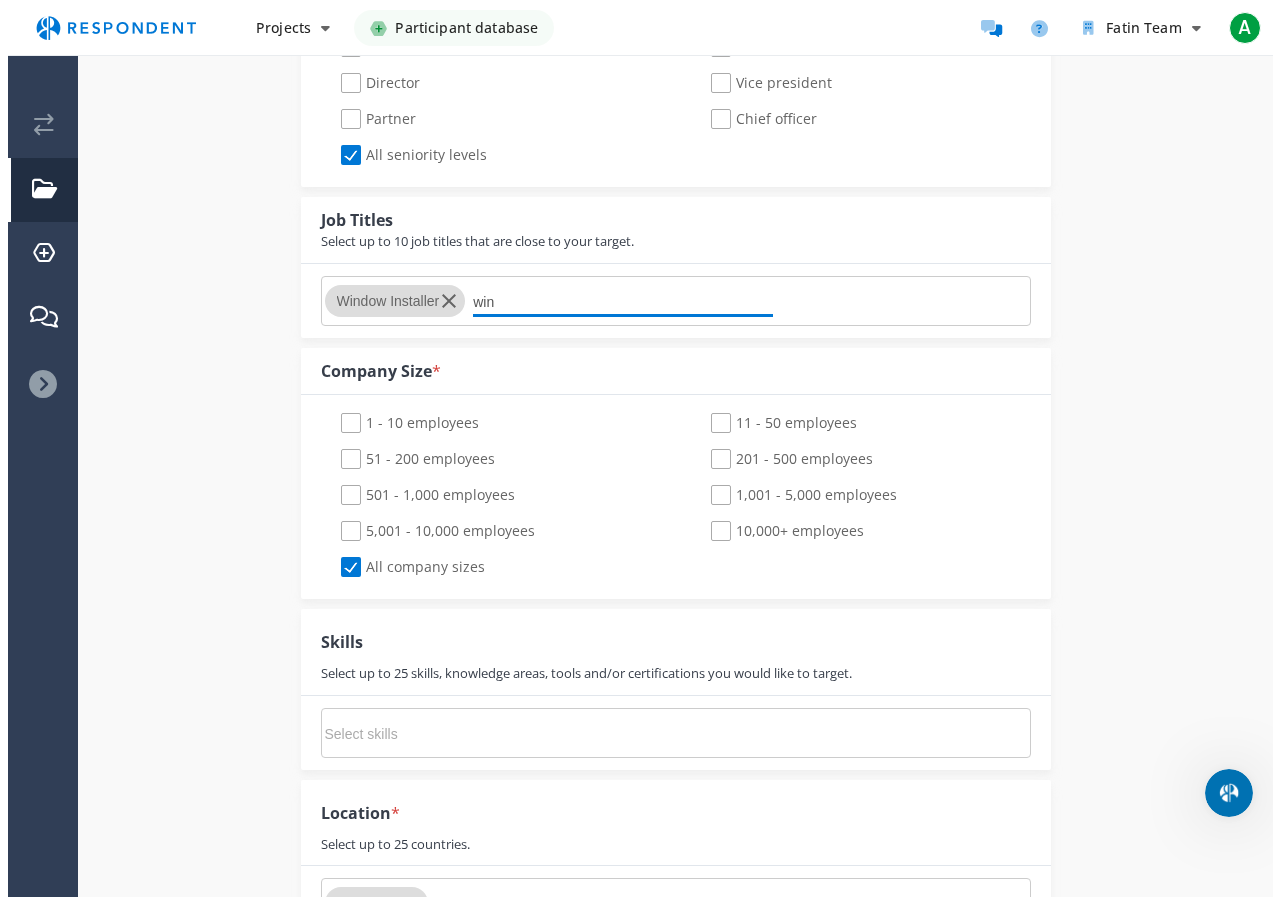 scroll, scrollTop: 0, scrollLeft: 0, axis: both 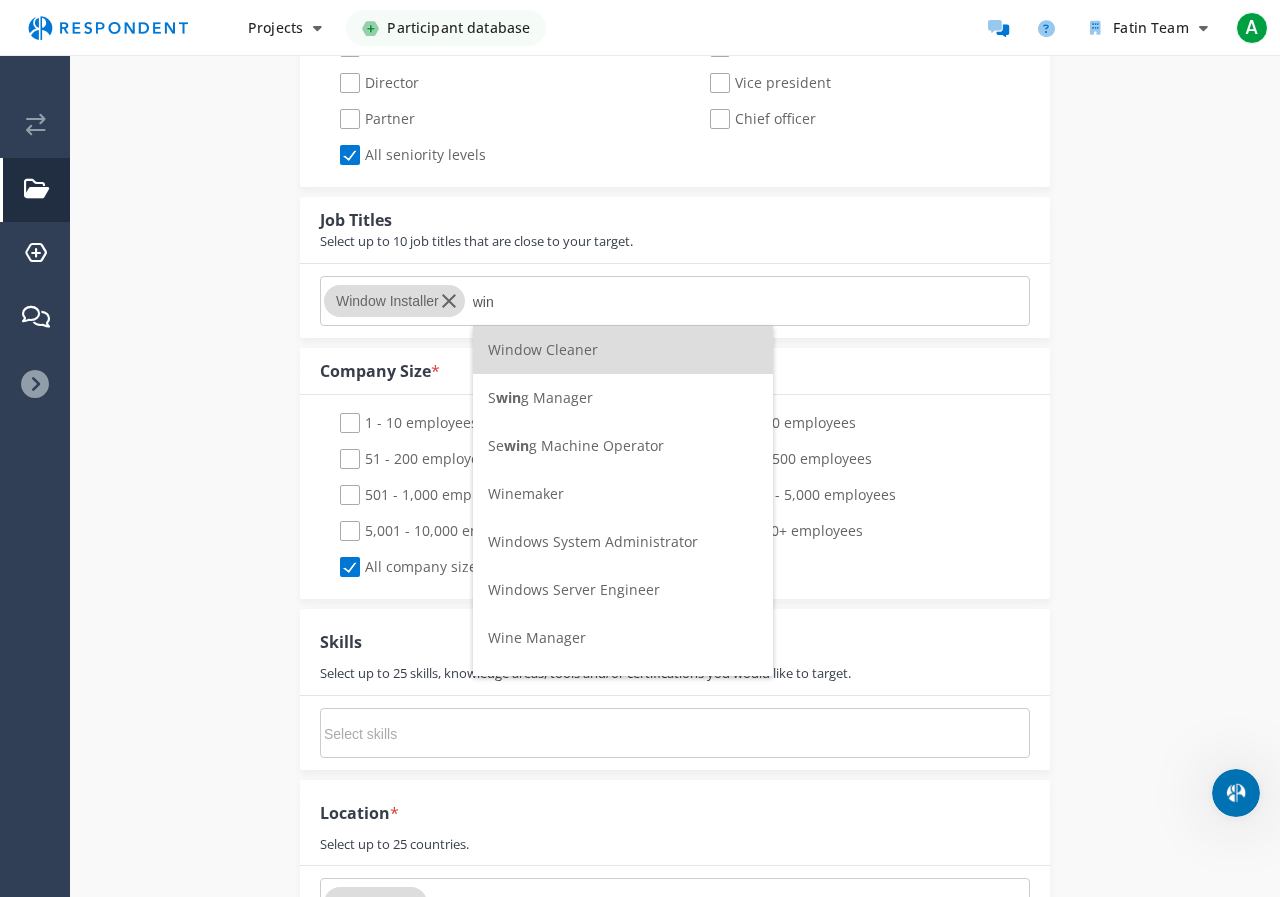 type on "win" 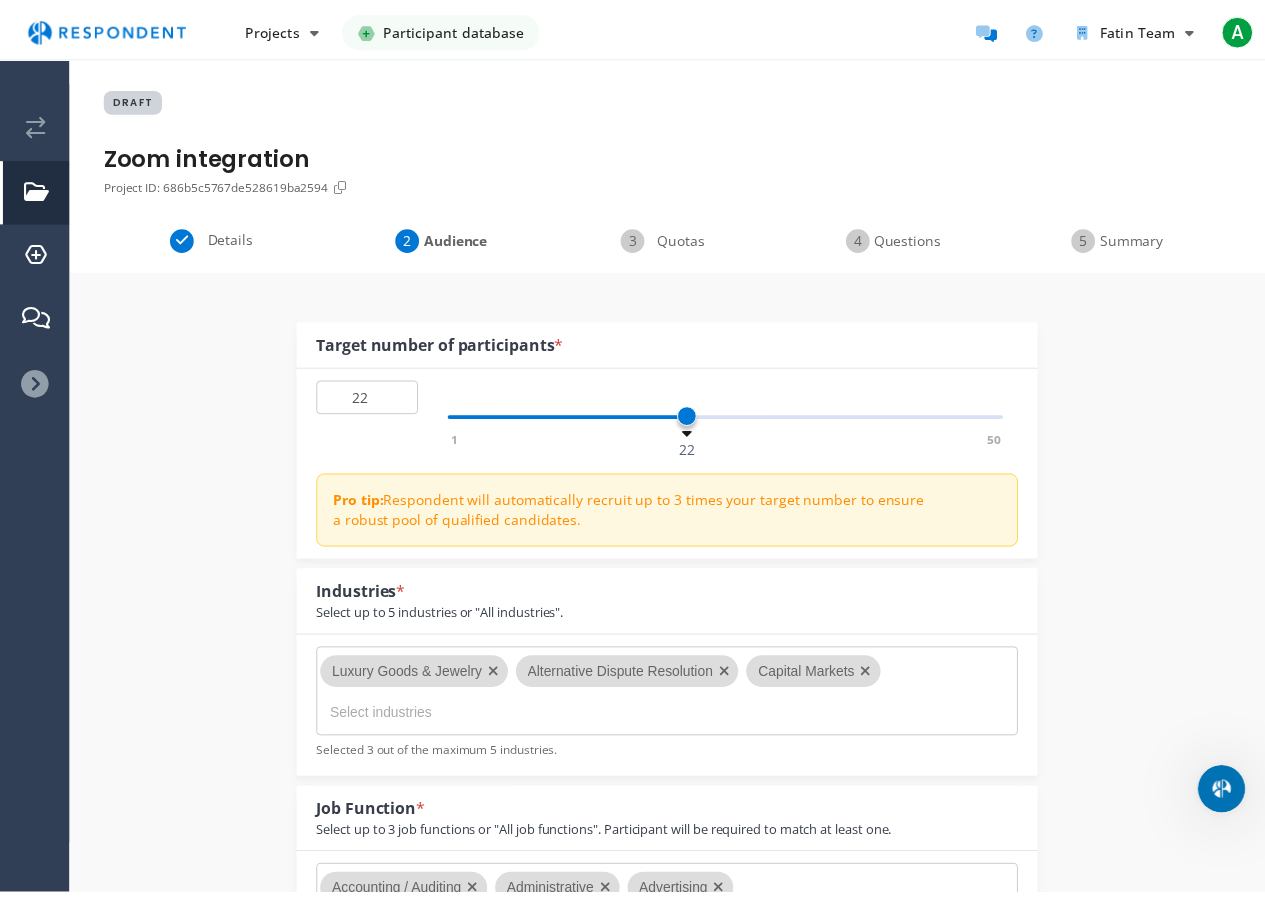 scroll, scrollTop: 1100, scrollLeft: 0, axis: vertical 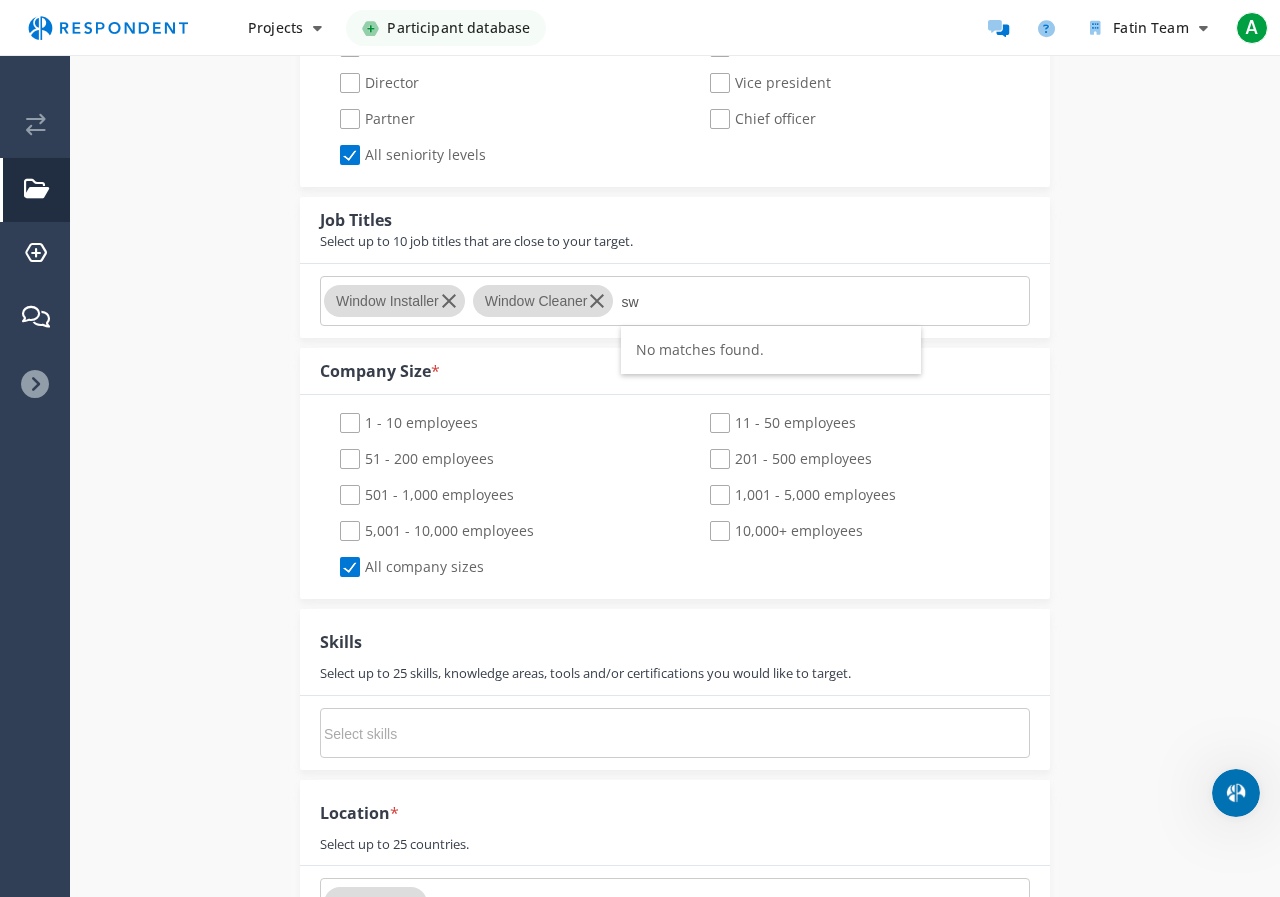 type on "s" 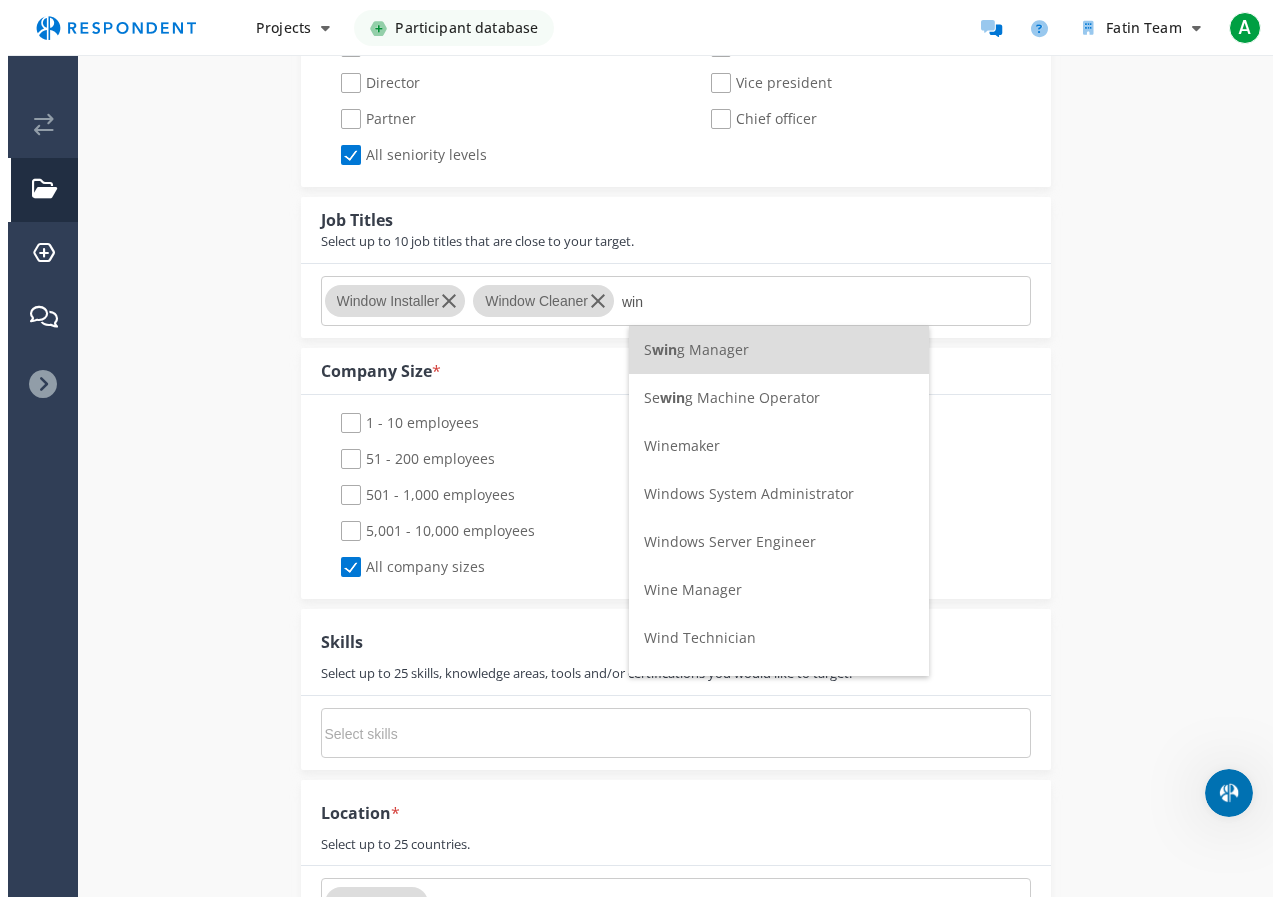 scroll, scrollTop: 0, scrollLeft: 0, axis: both 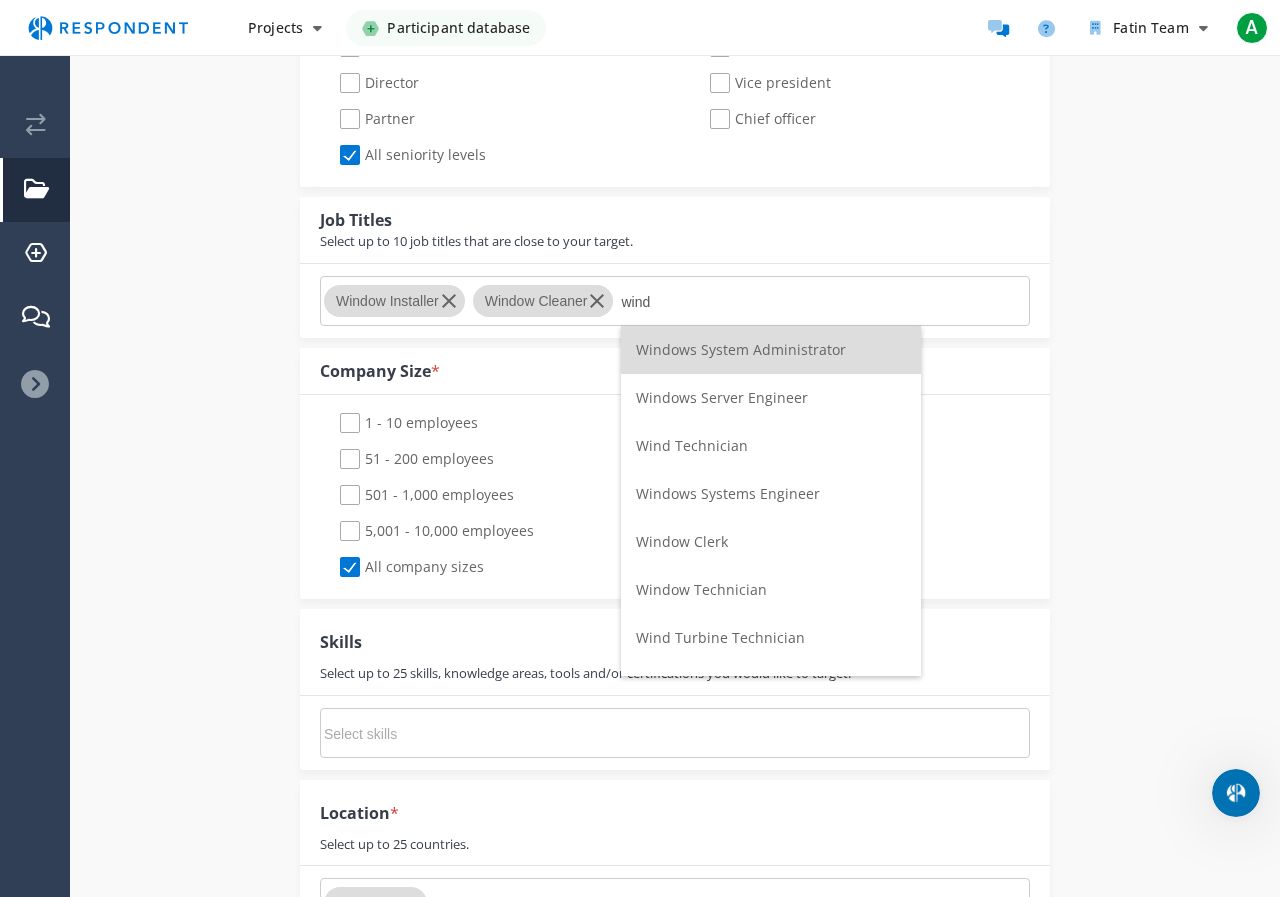 type on "wind" 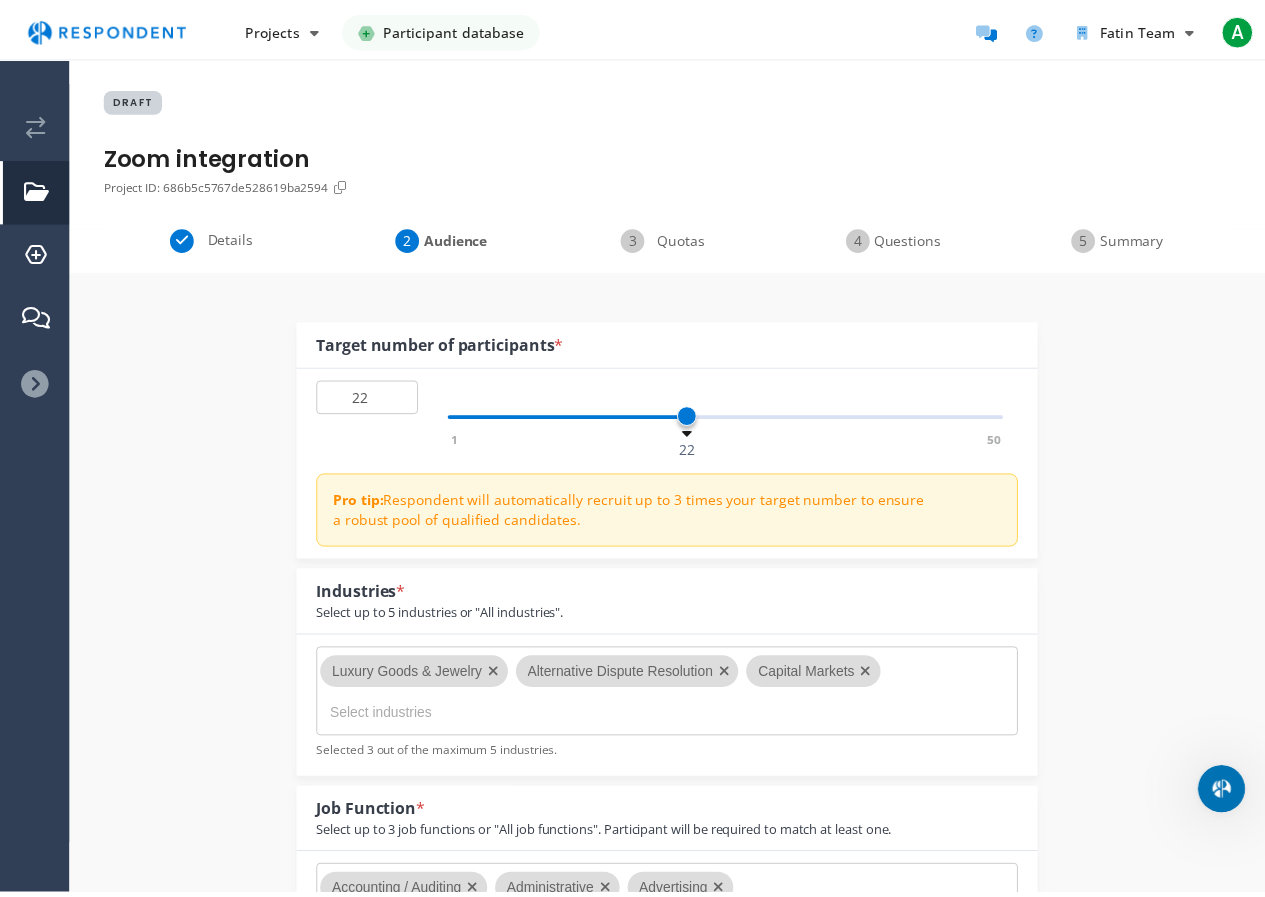 scroll, scrollTop: 1100, scrollLeft: 0, axis: vertical 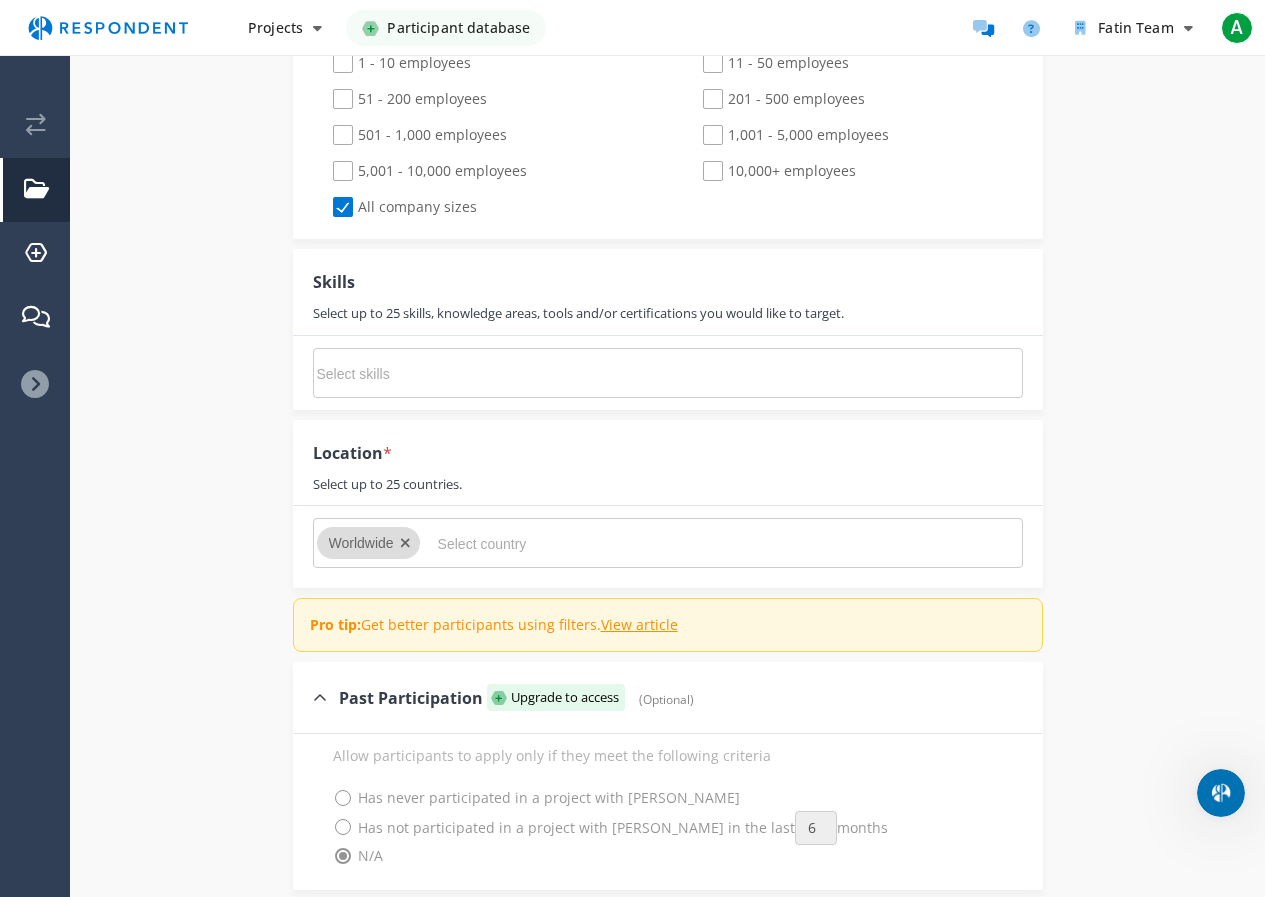 click at bounding box center (467, 374) 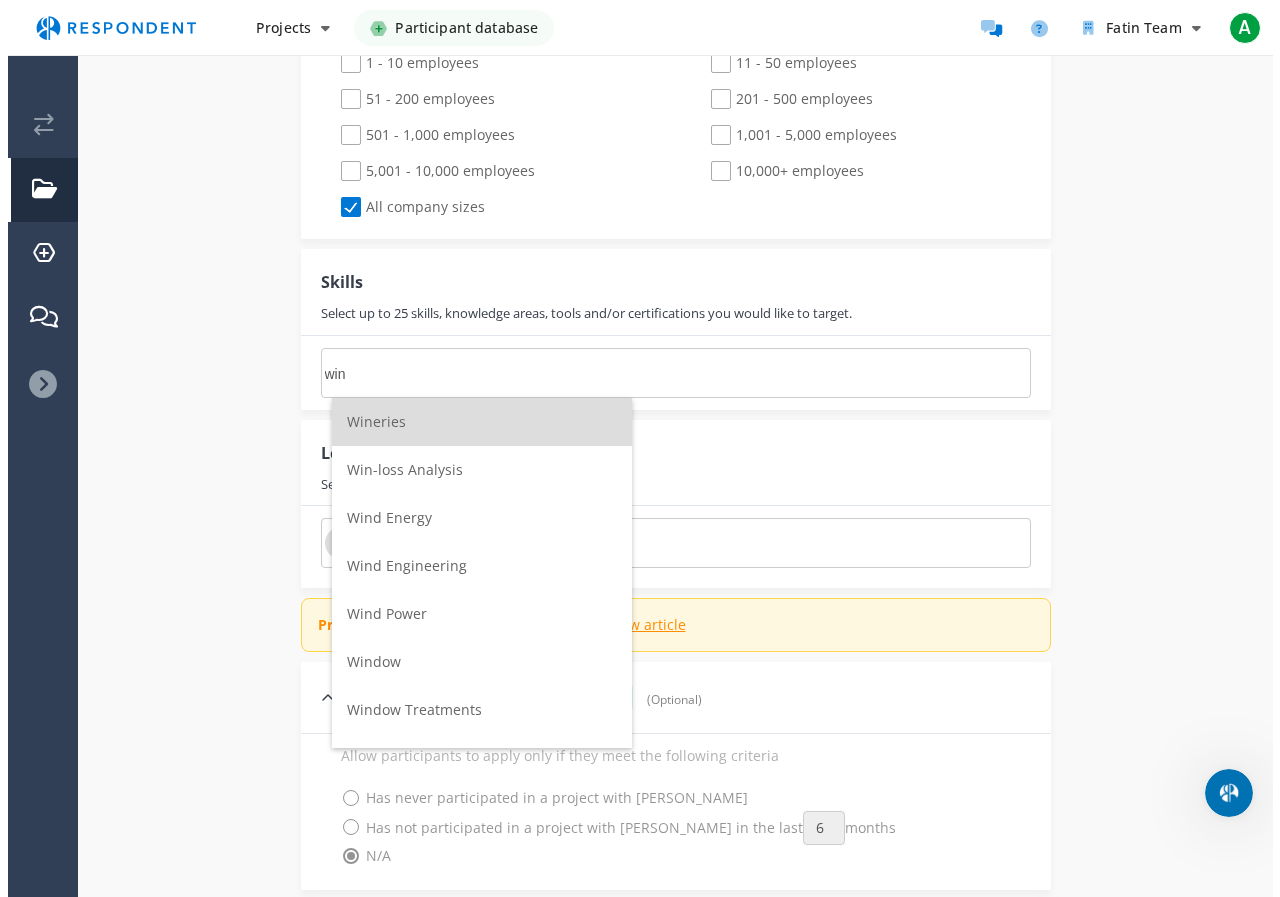 scroll, scrollTop: 0, scrollLeft: 0, axis: both 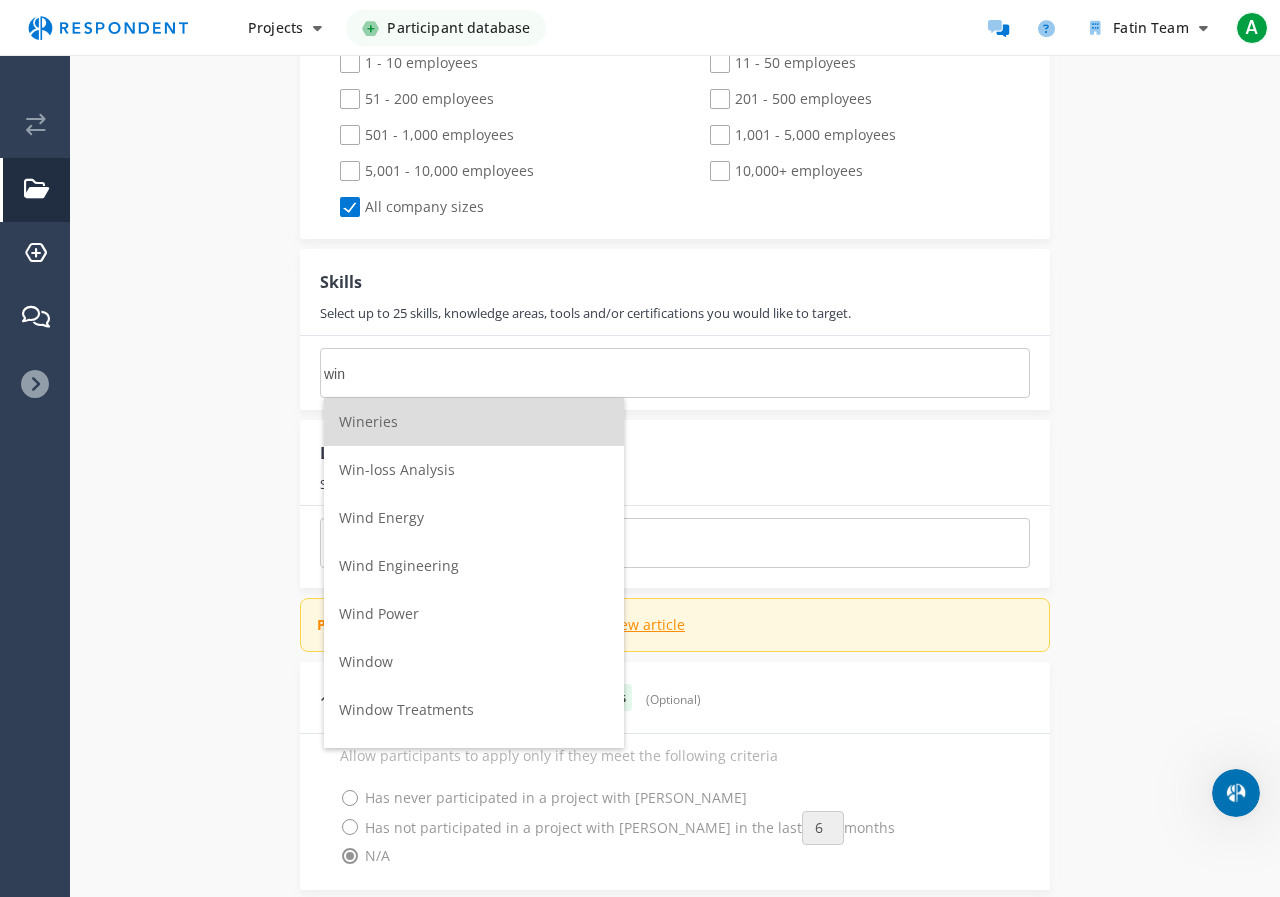 type on "win" 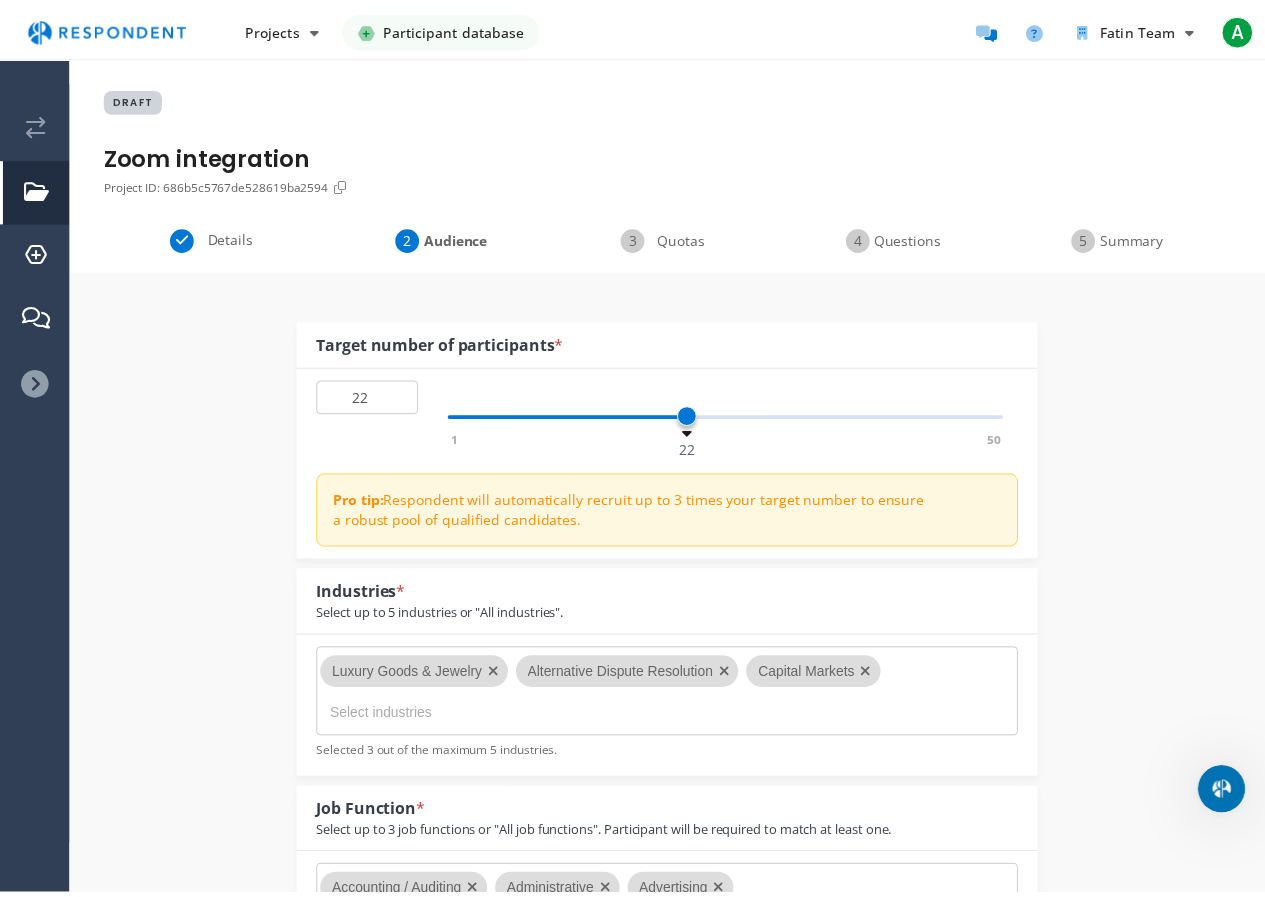 scroll, scrollTop: 1500, scrollLeft: 0, axis: vertical 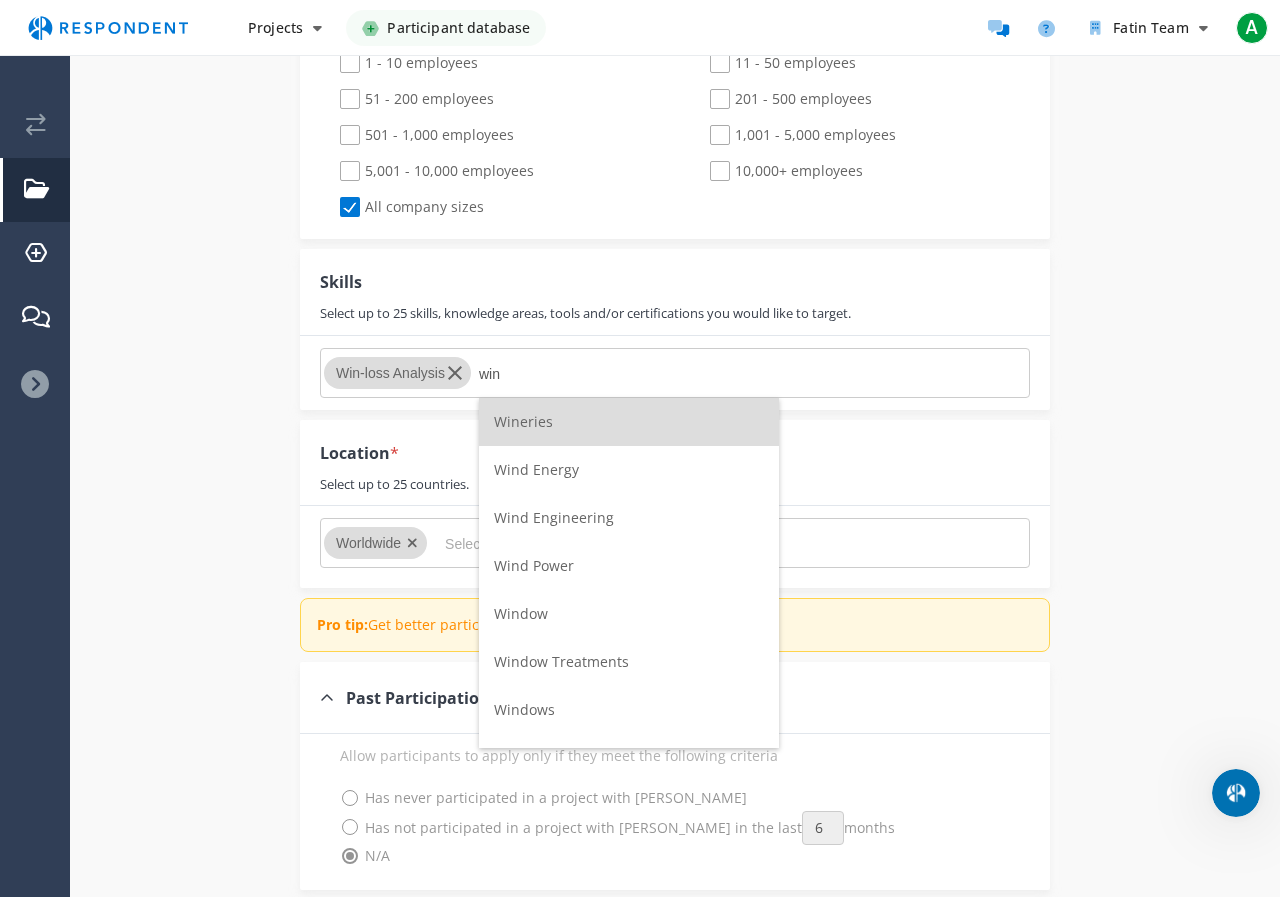 type on "win" 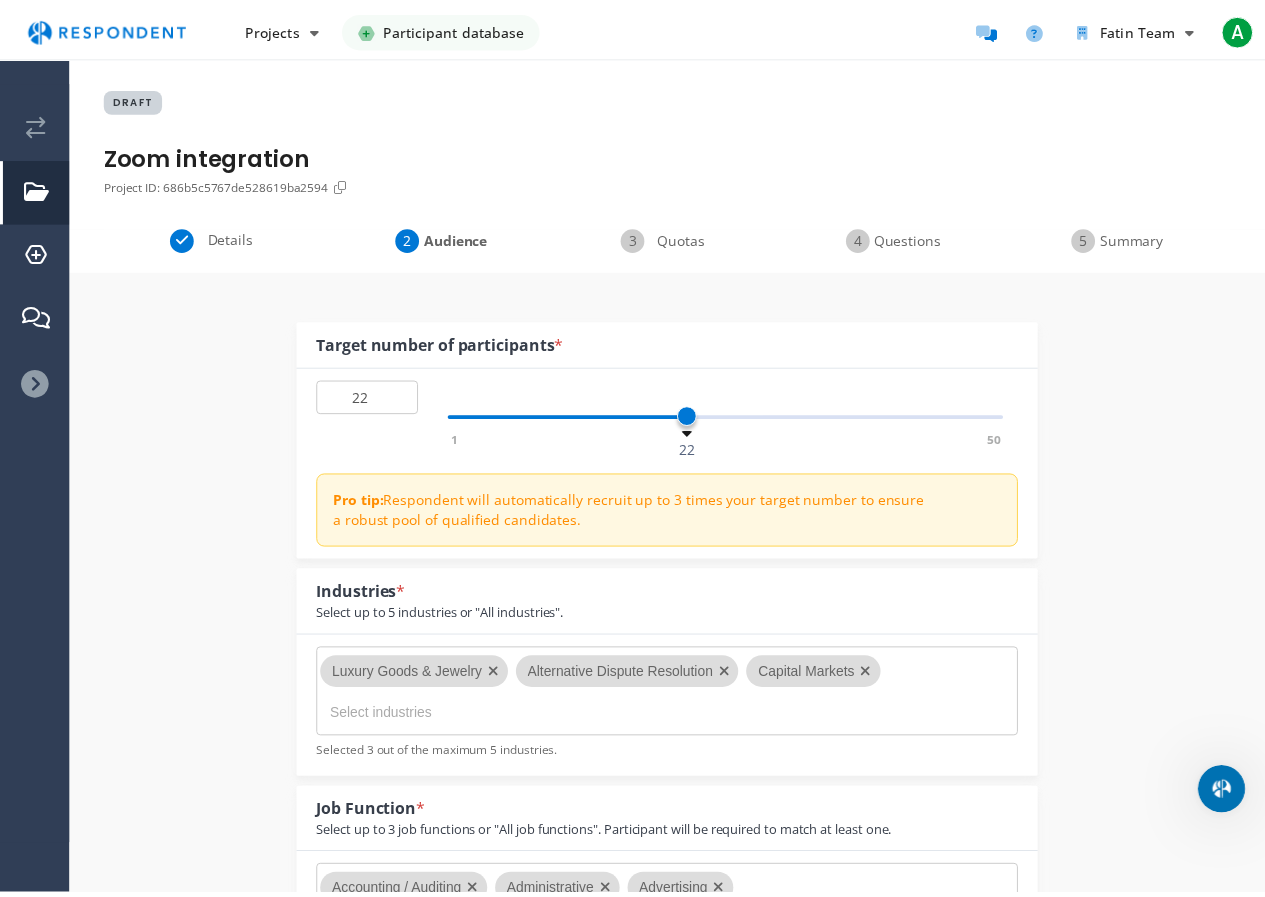 scroll, scrollTop: 1500, scrollLeft: 0, axis: vertical 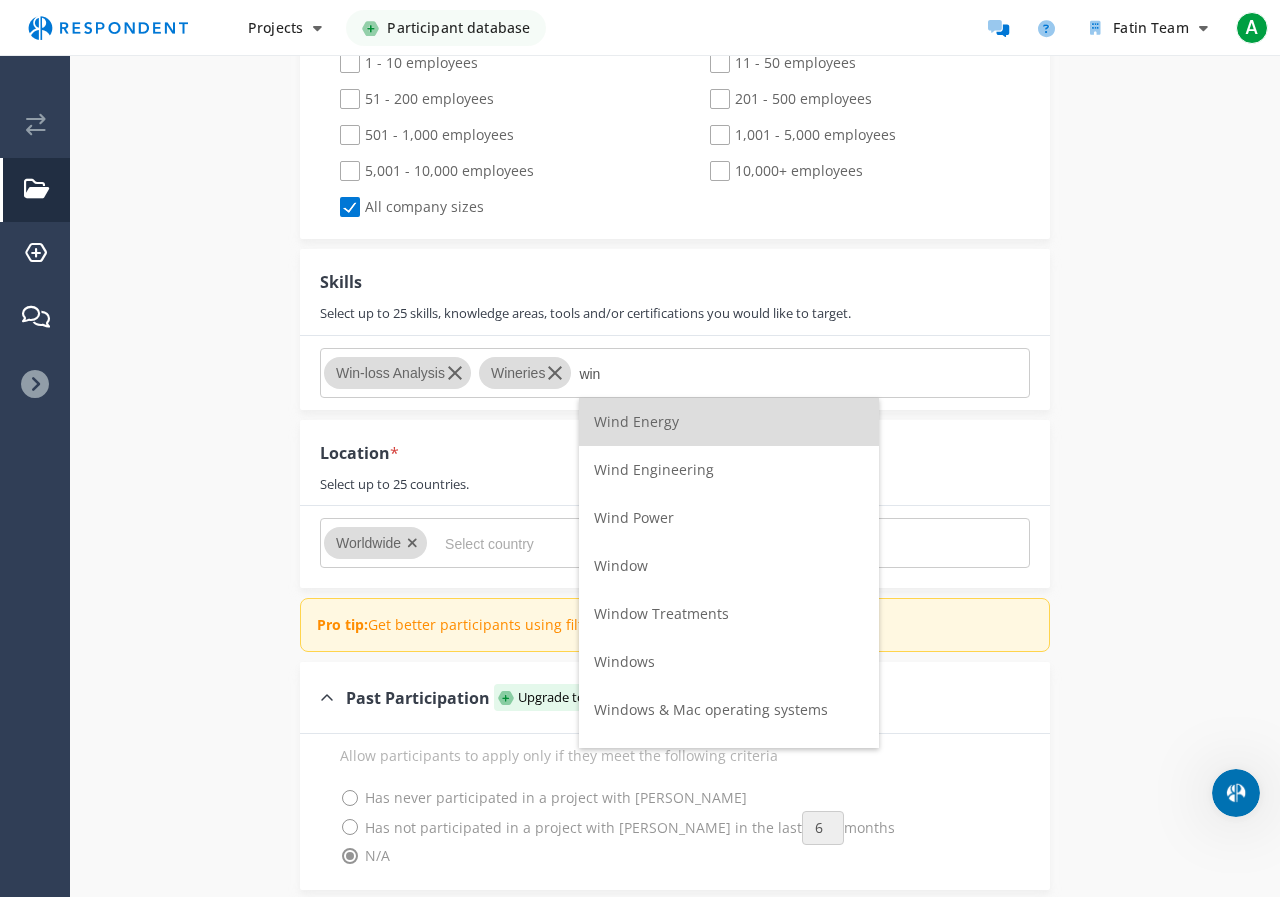 type on "win" 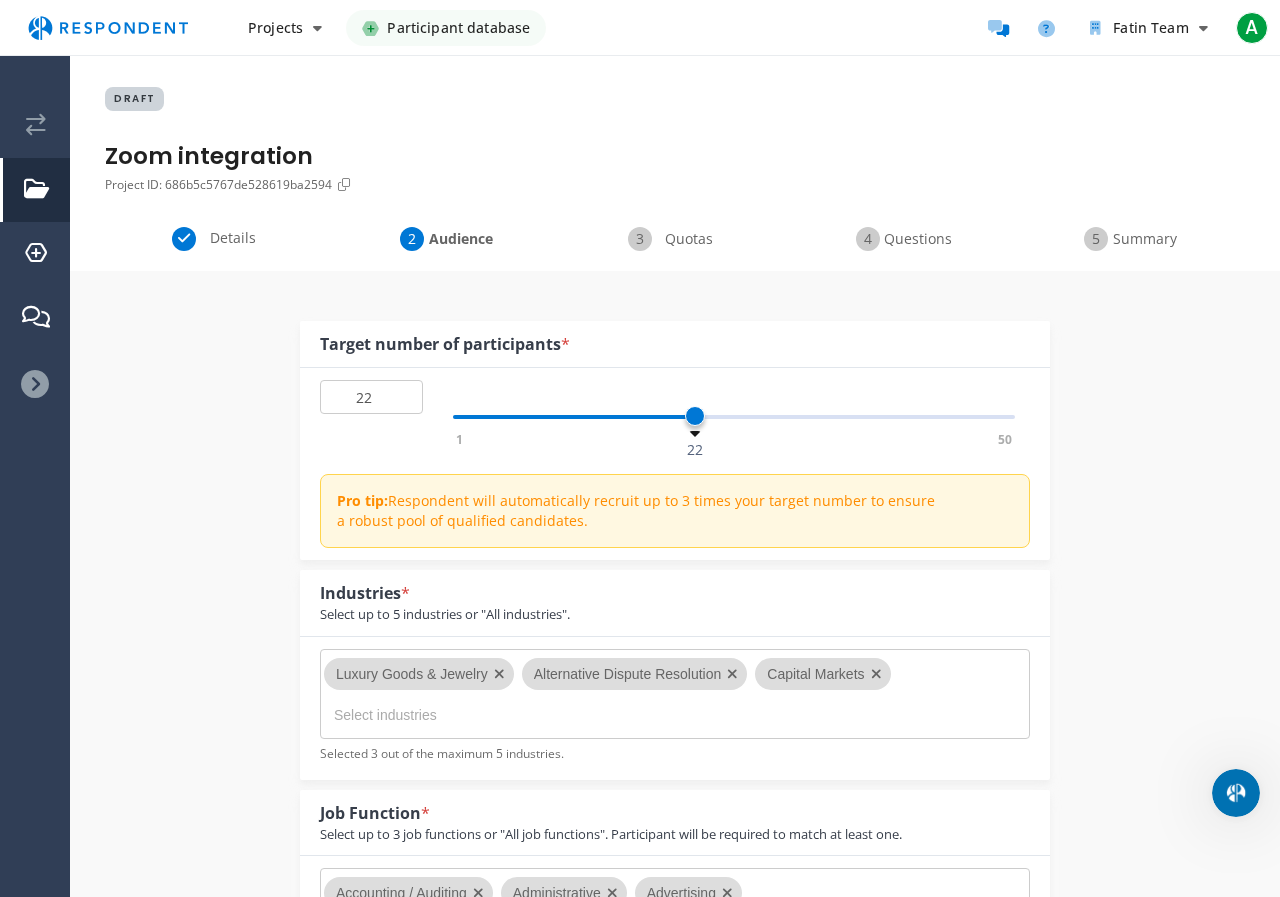 type 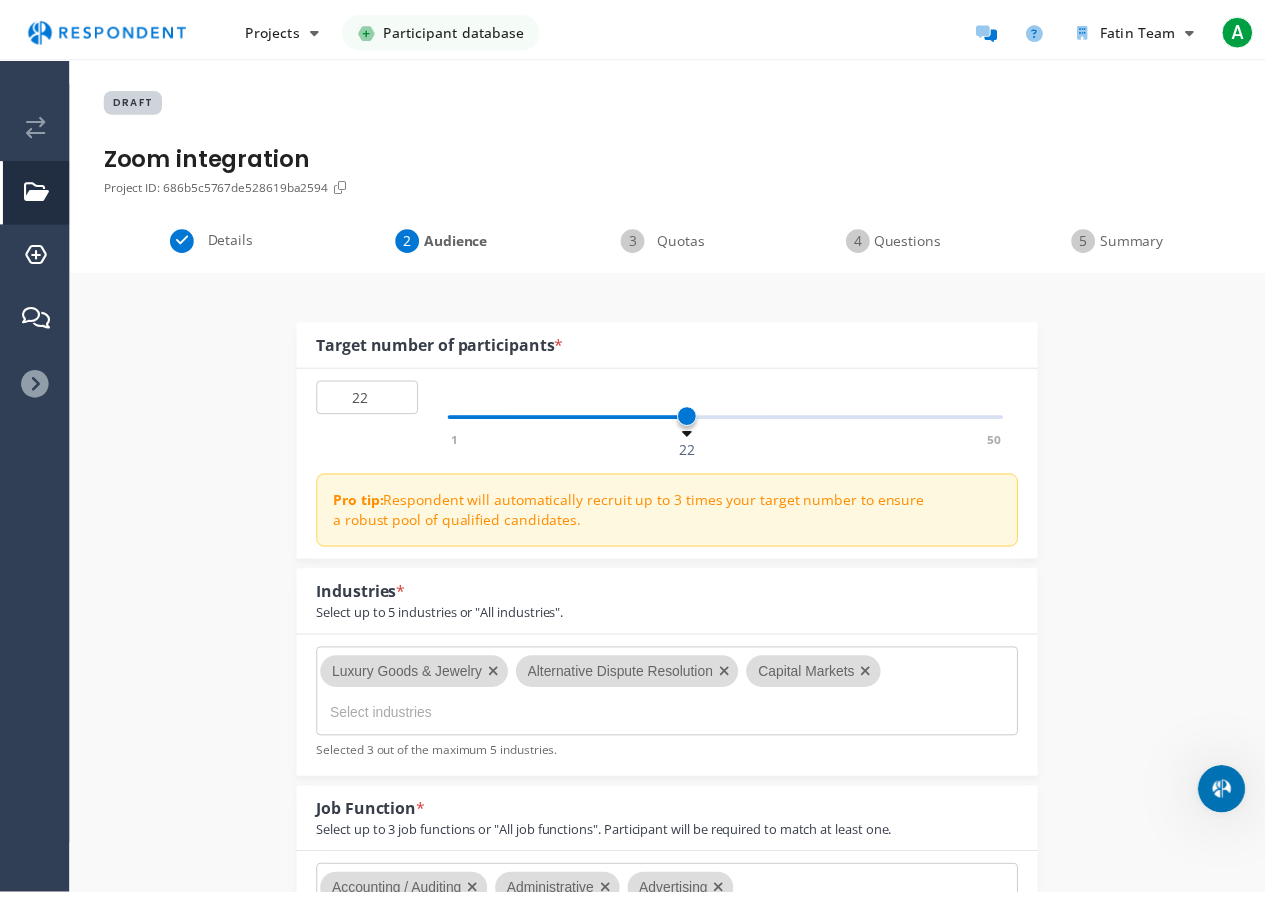 scroll, scrollTop: 1500, scrollLeft: 0, axis: vertical 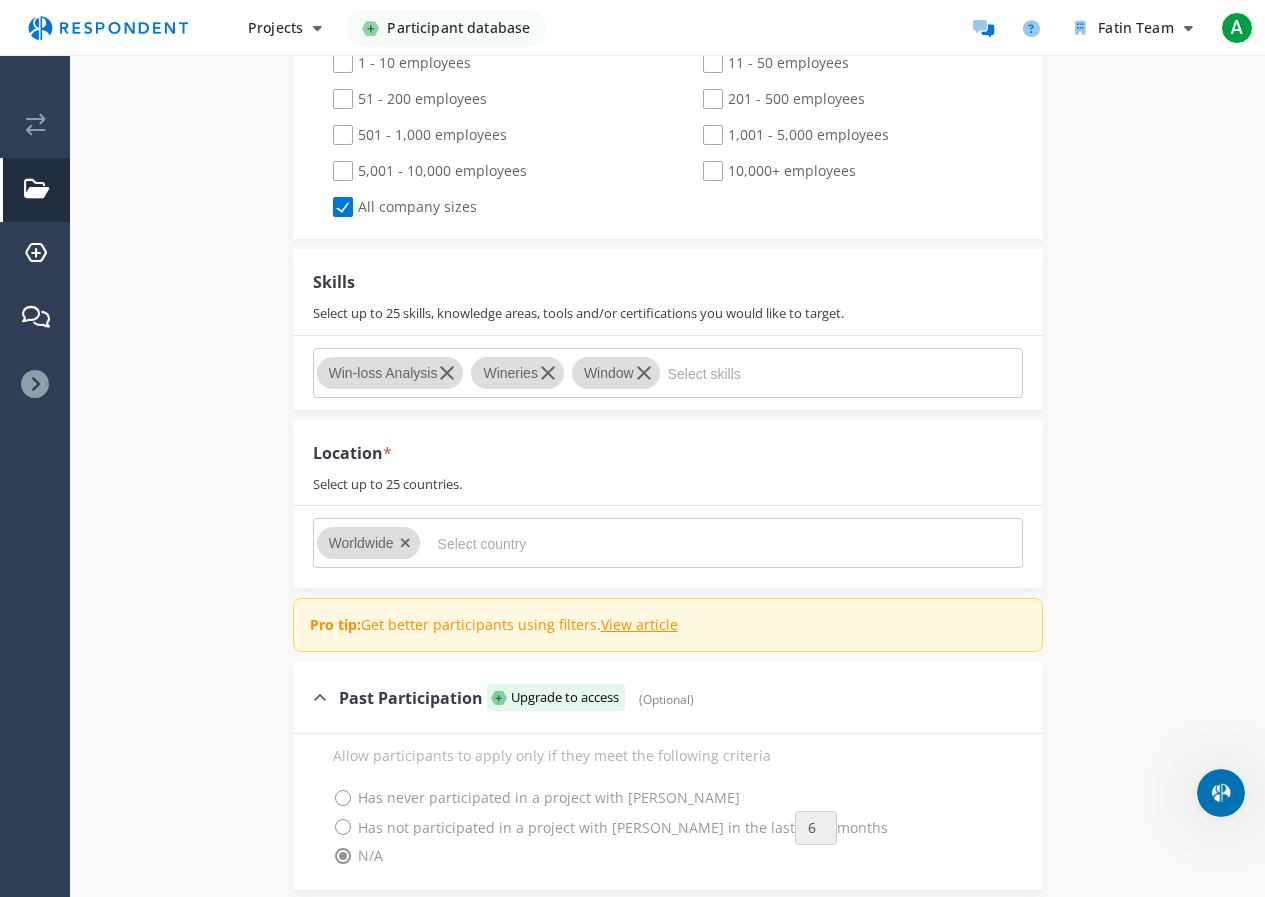 click at bounding box center [588, 544] 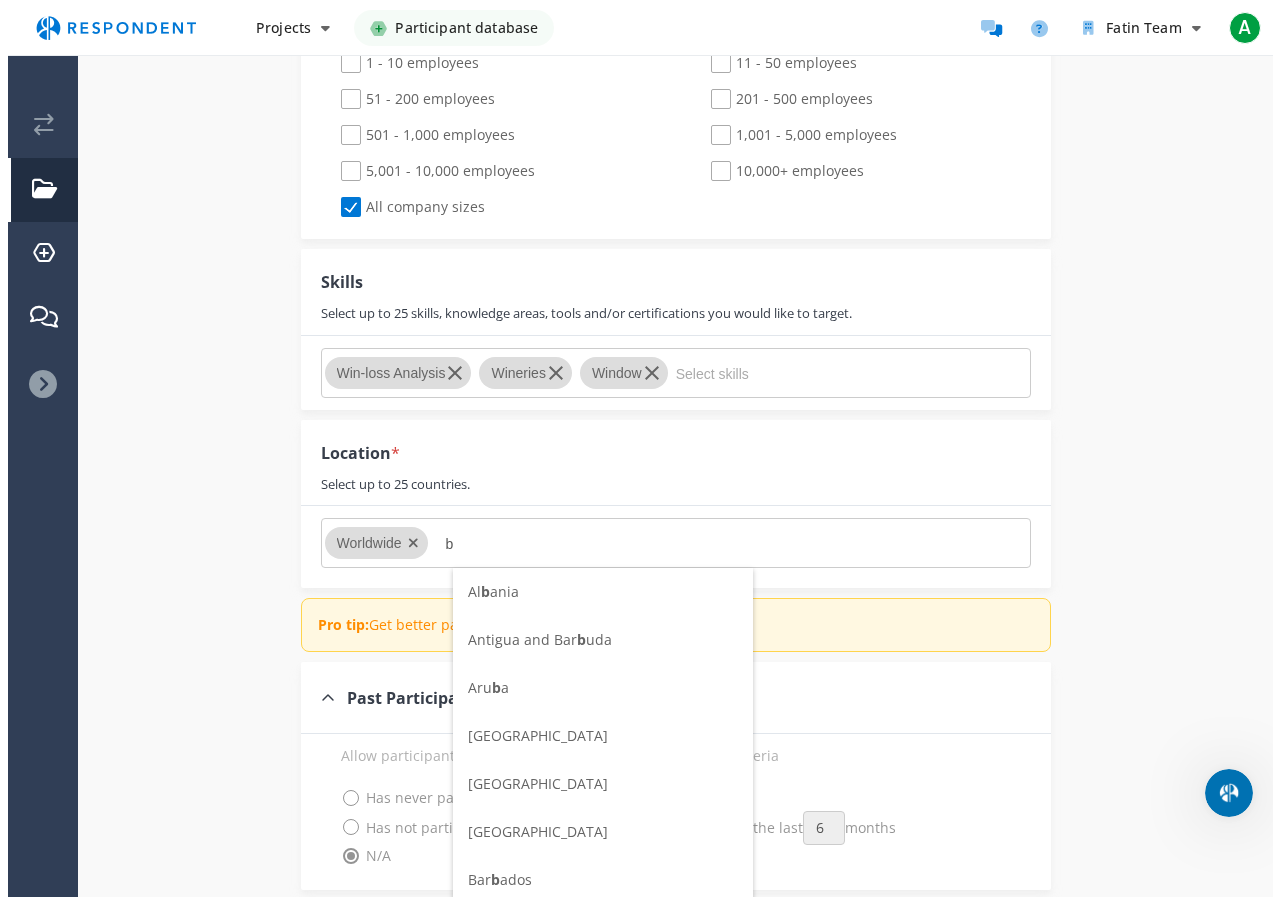 scroll, scrollTop: 0, scrollLeft: 0, axis: both 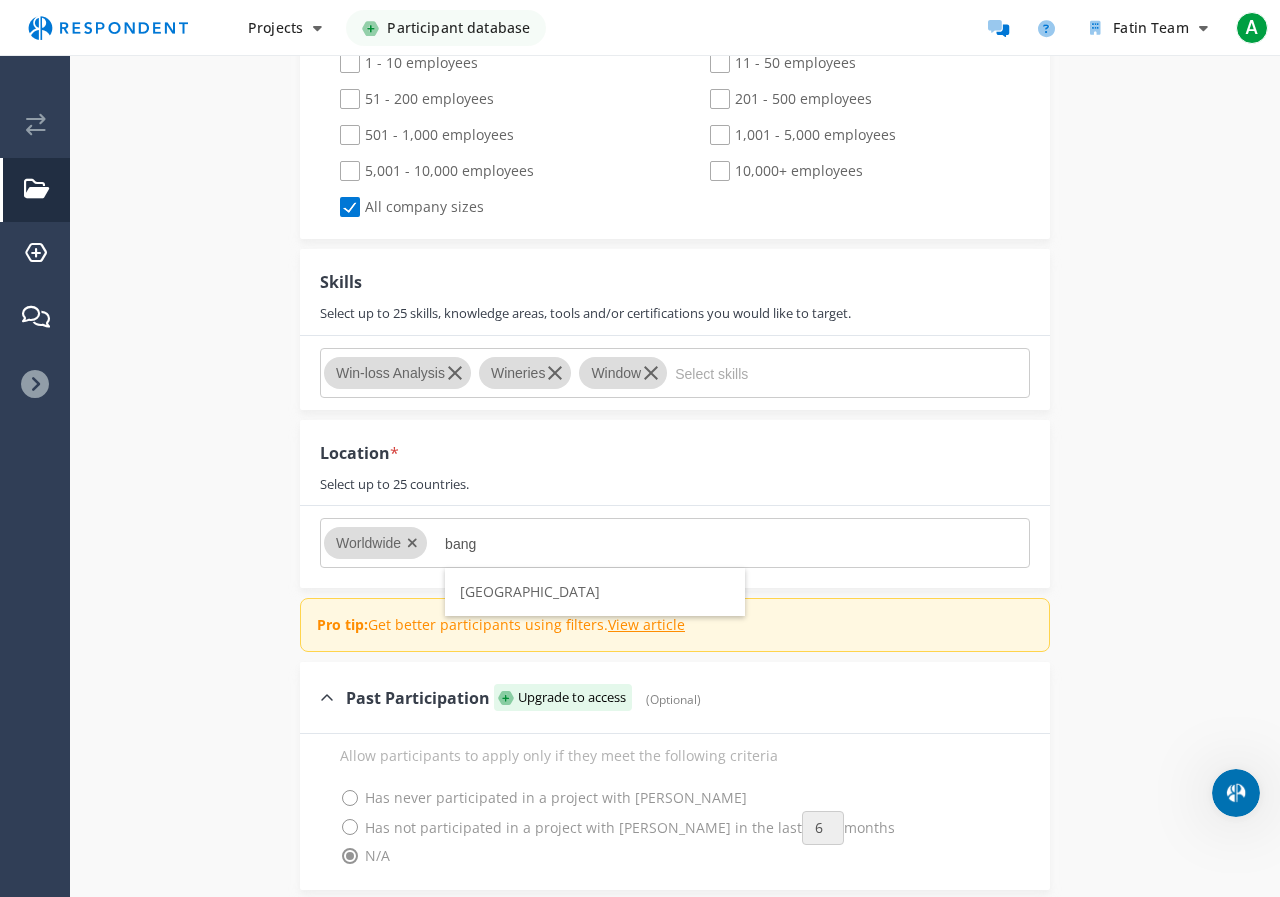 type on "bang" 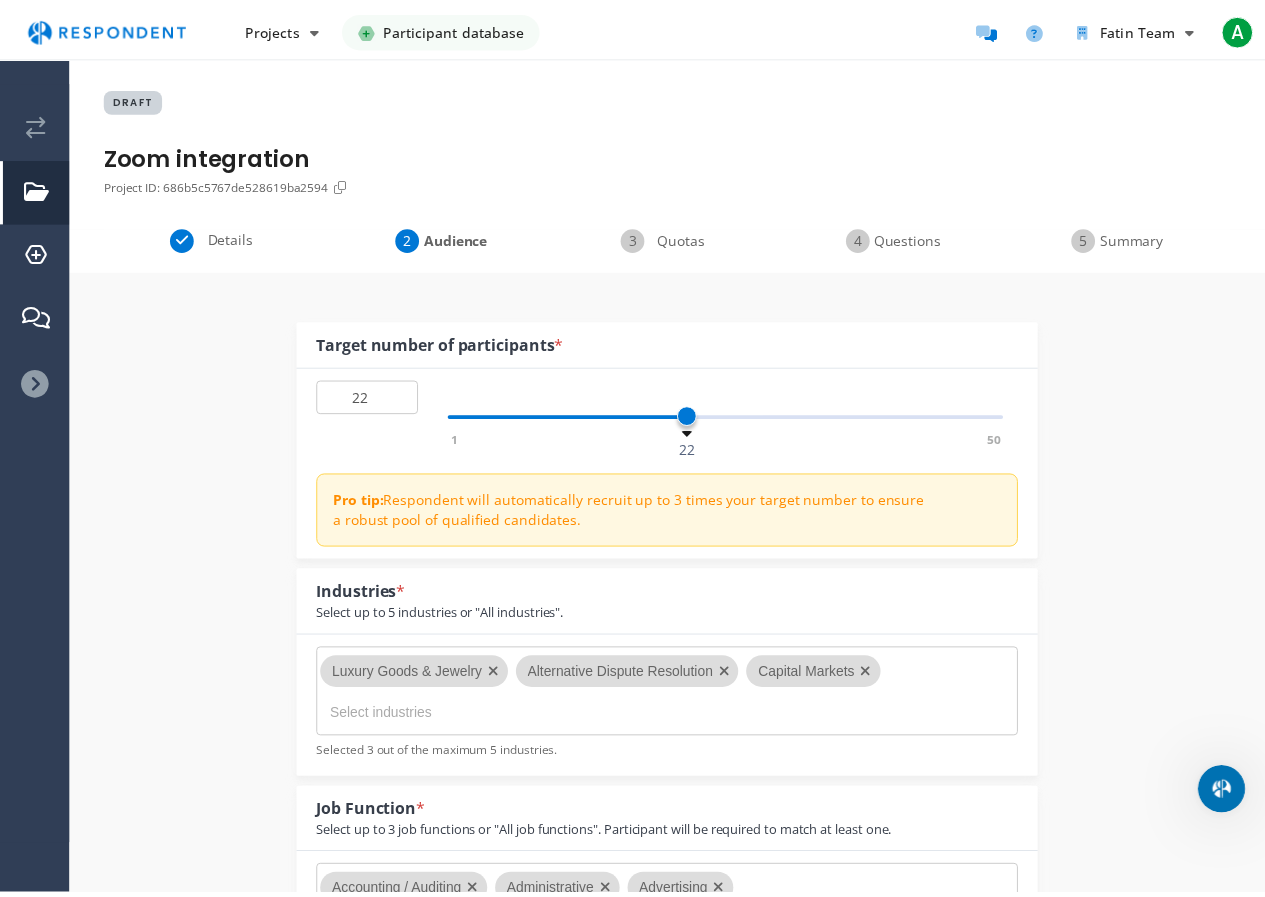 scroll, scrollTop: 1500, scrollLeft: 0, axis: vertical 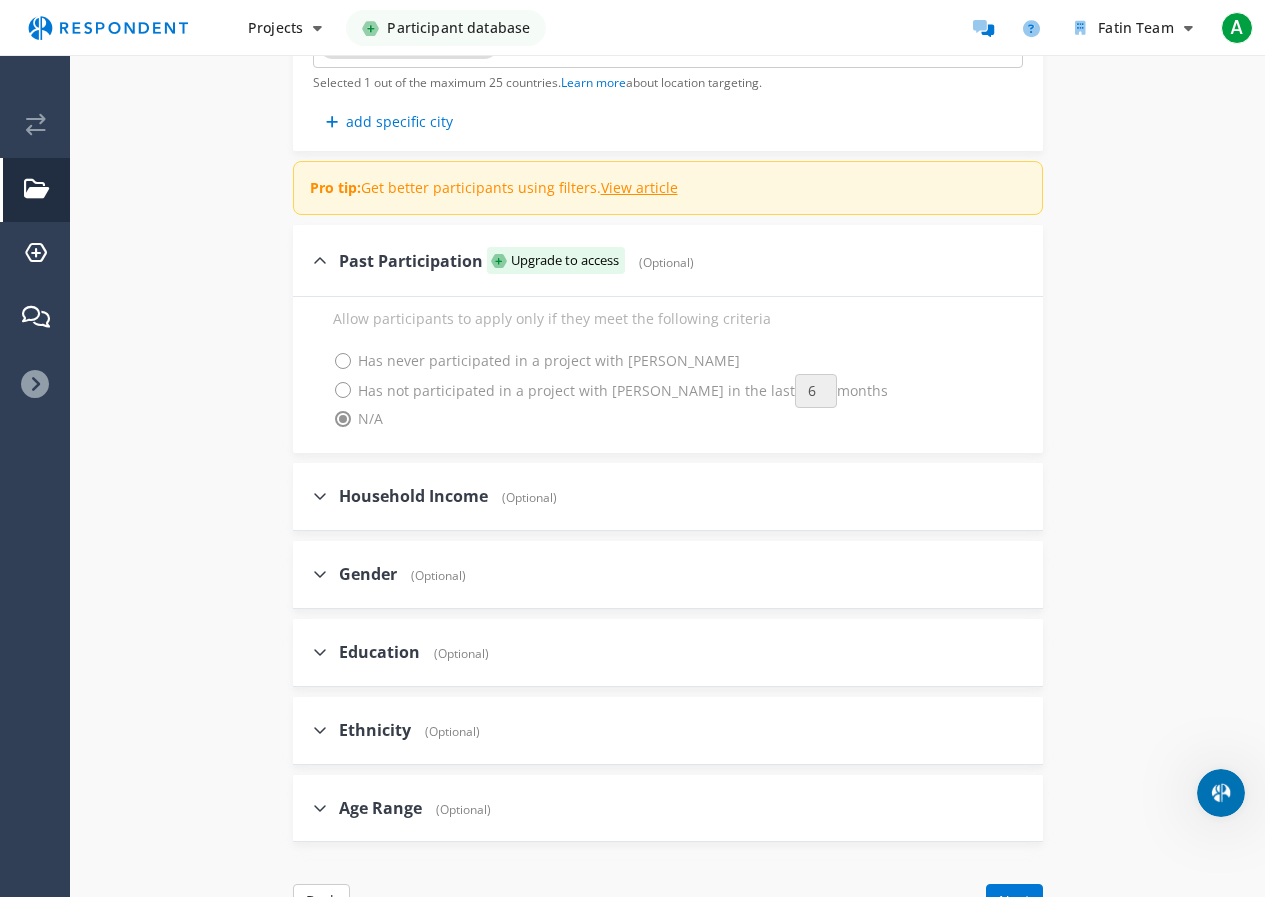 click on "(Optional)" 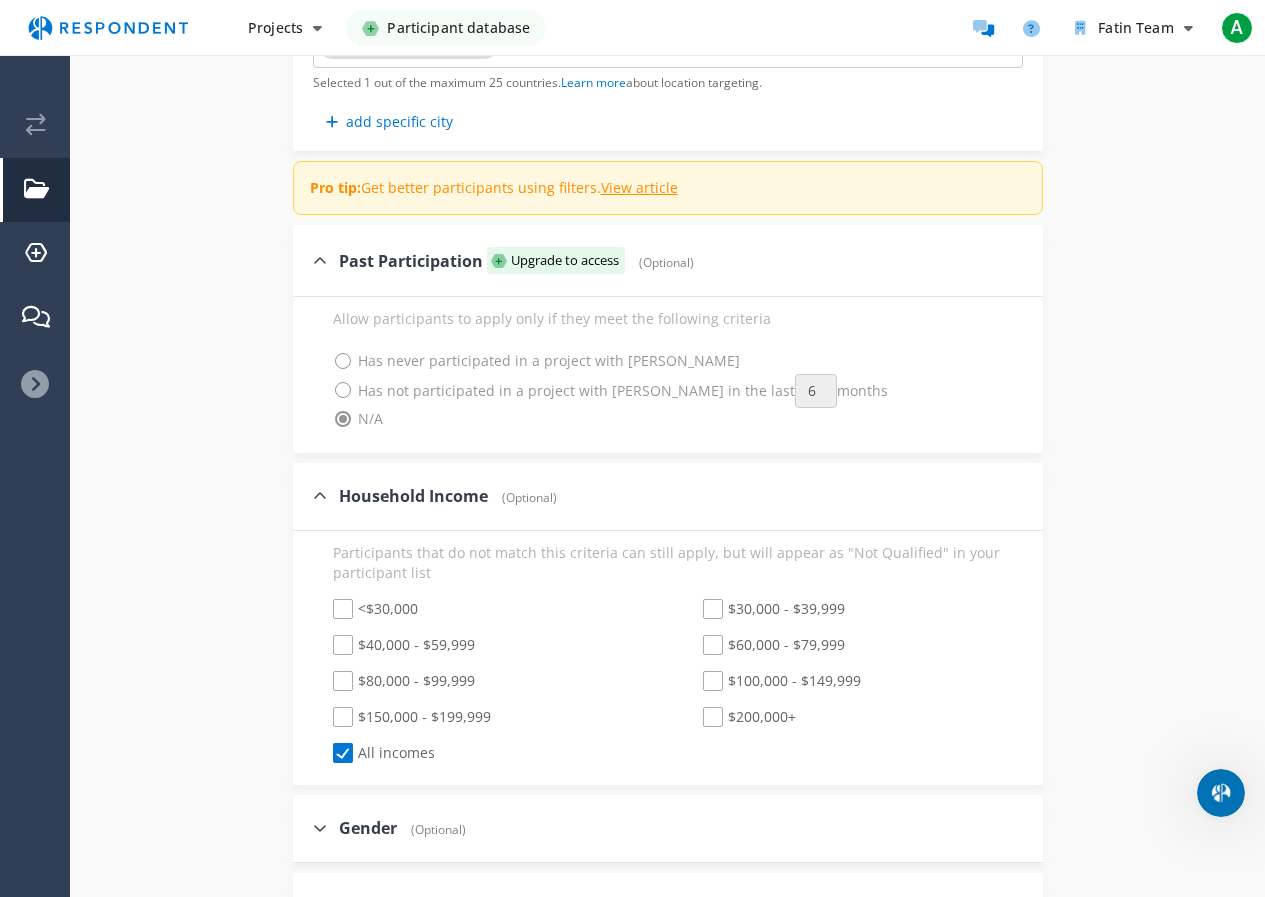 click on "<$30,000" 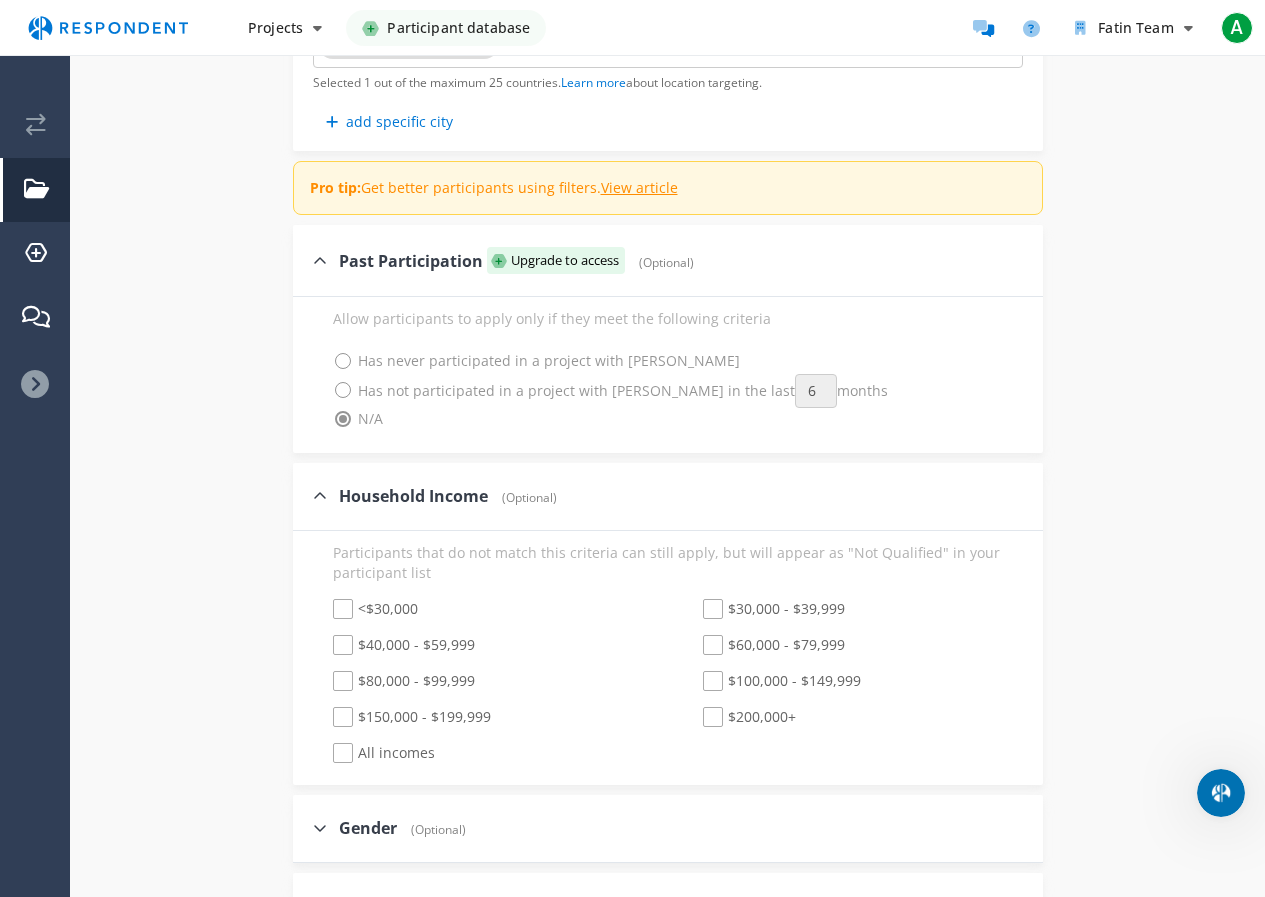 checkbox on "true" 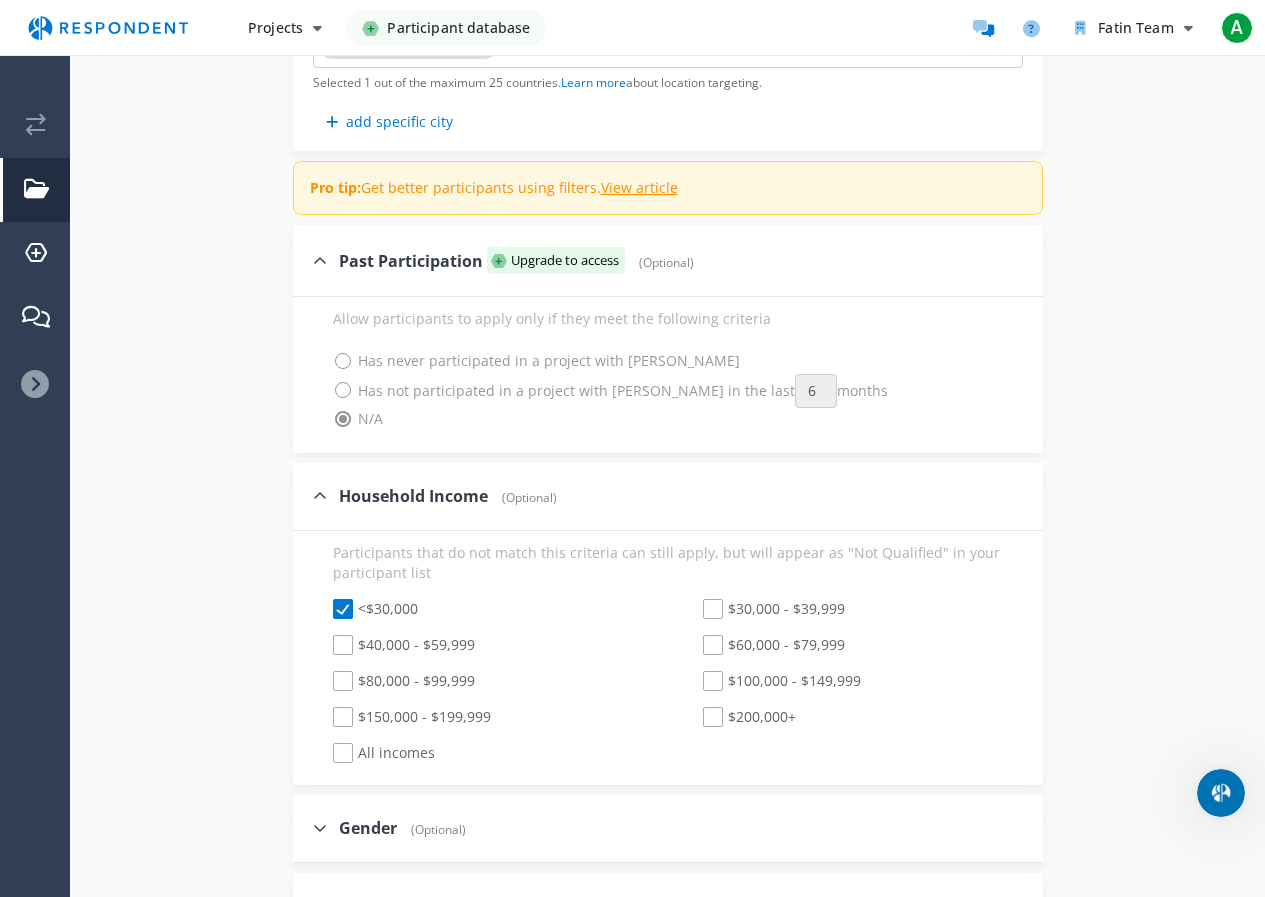checkbox on "false" 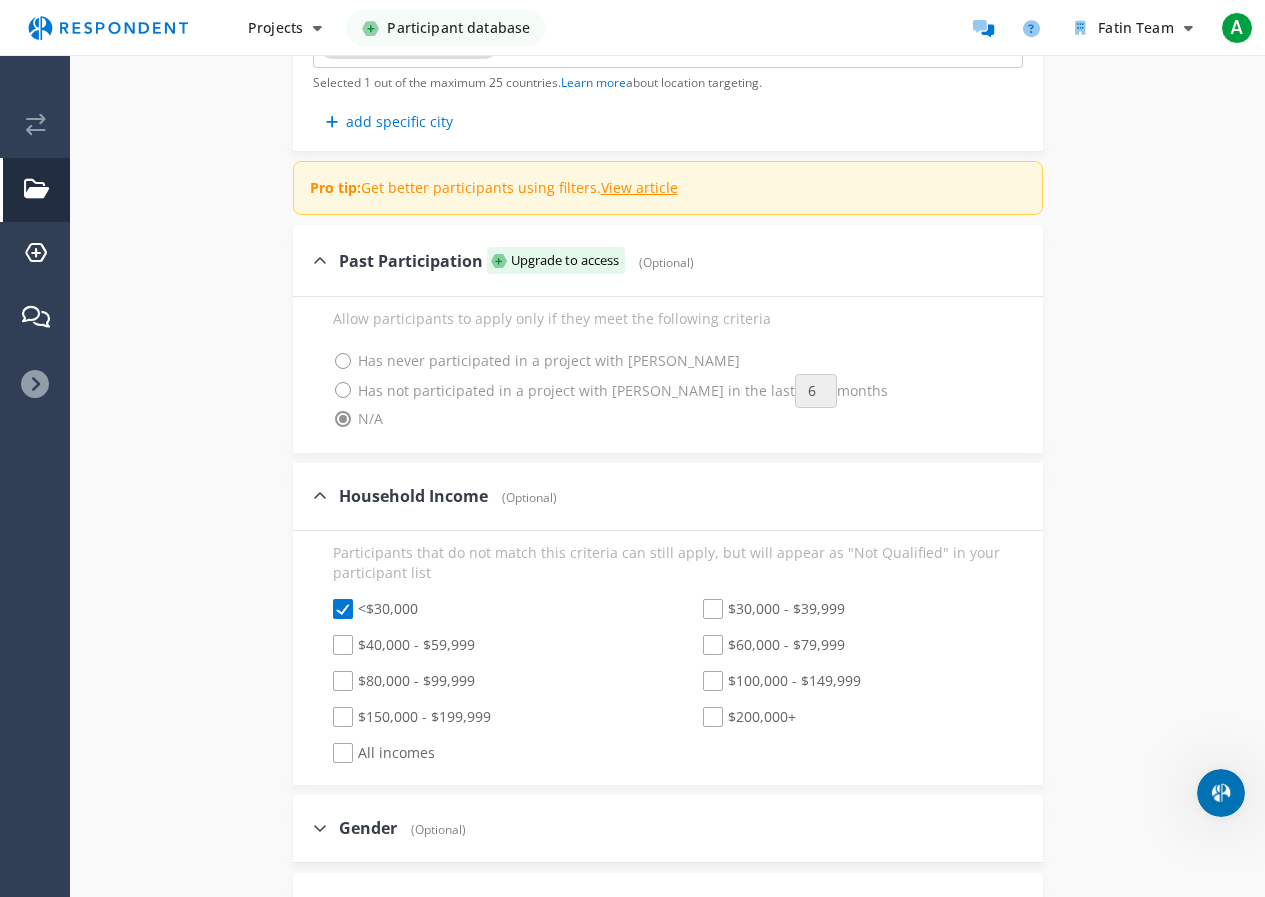 click on "Household Income   (Optional)" 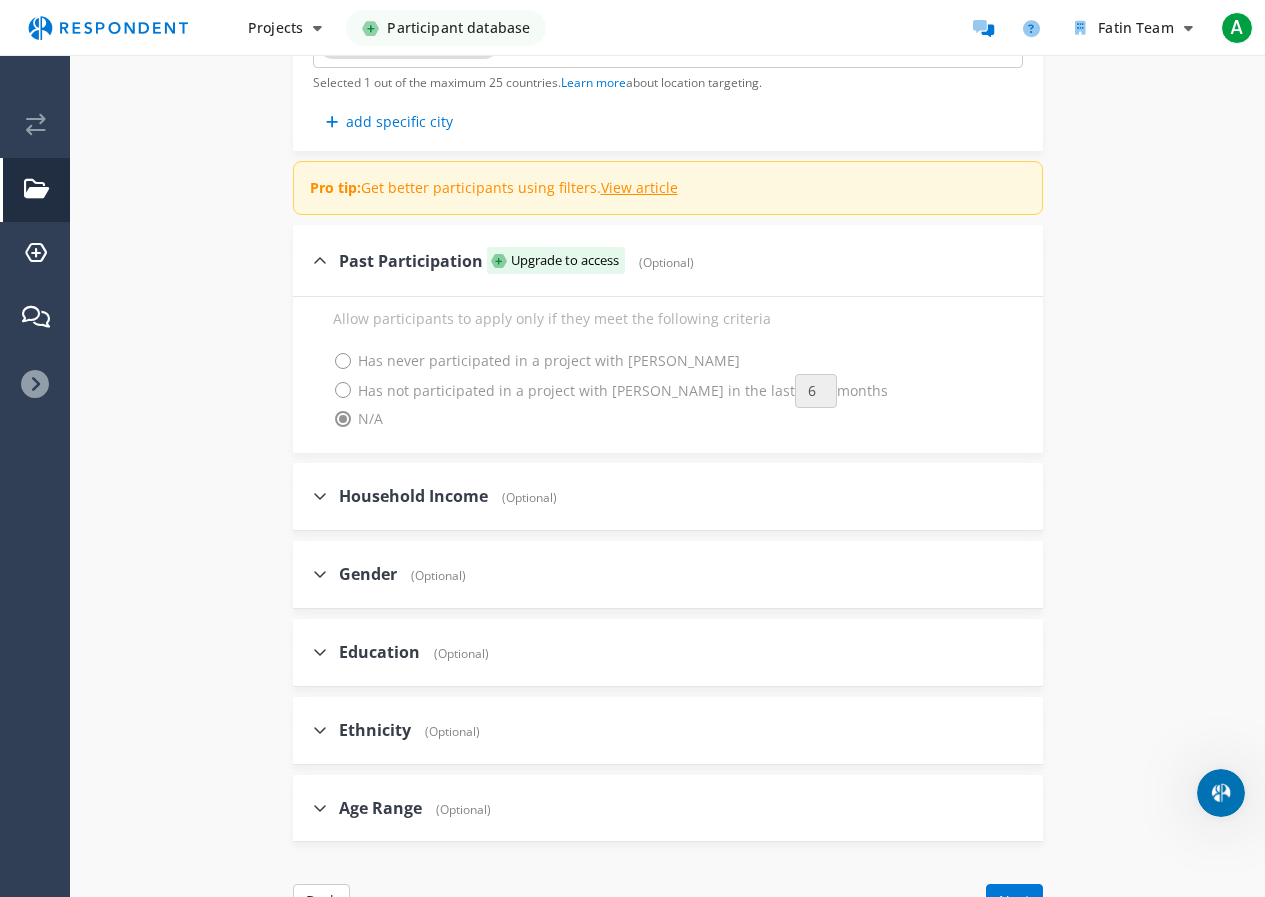 click on "Household Income" 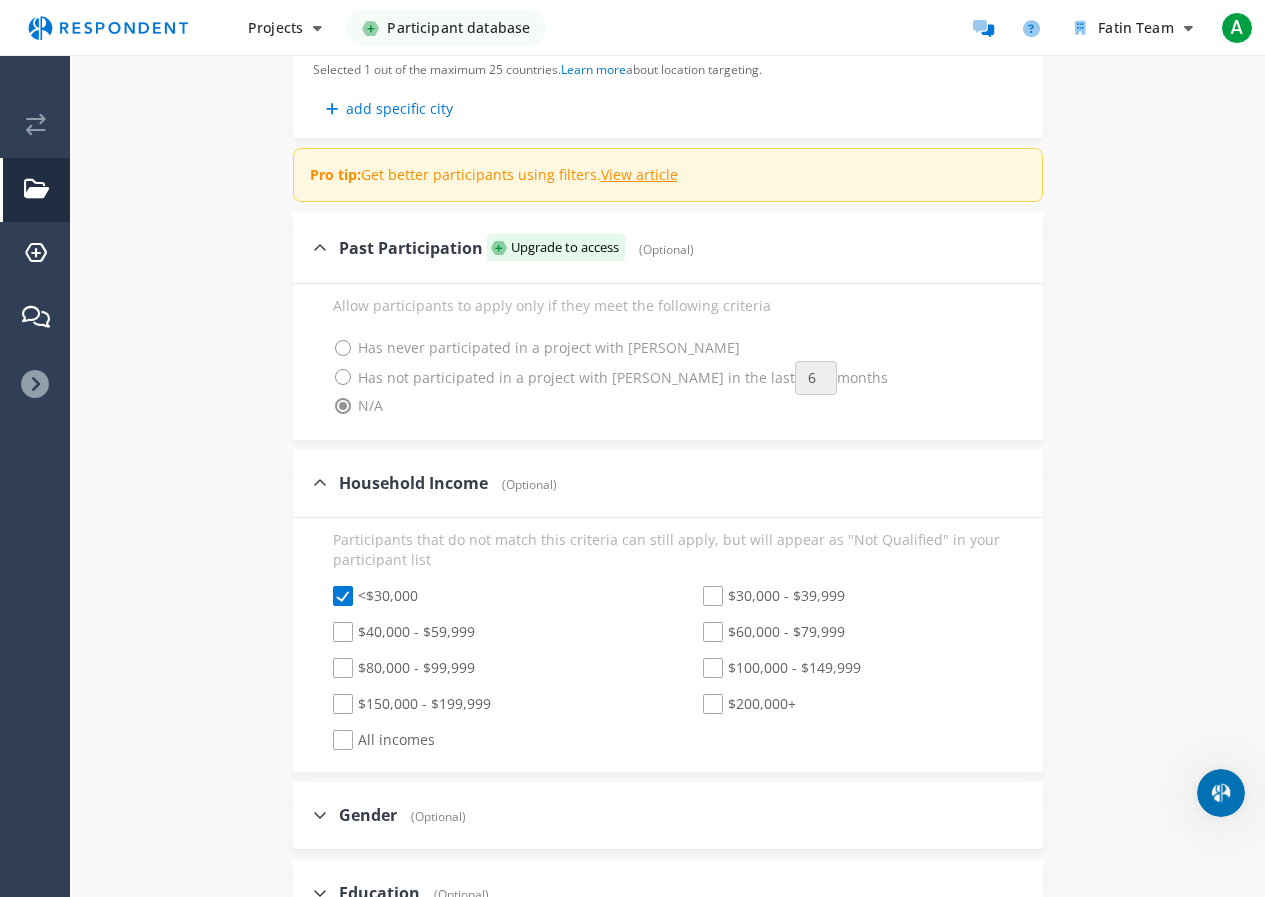 scroll, scrollTop: 2000, scrollLeft: 0, axis: vertical 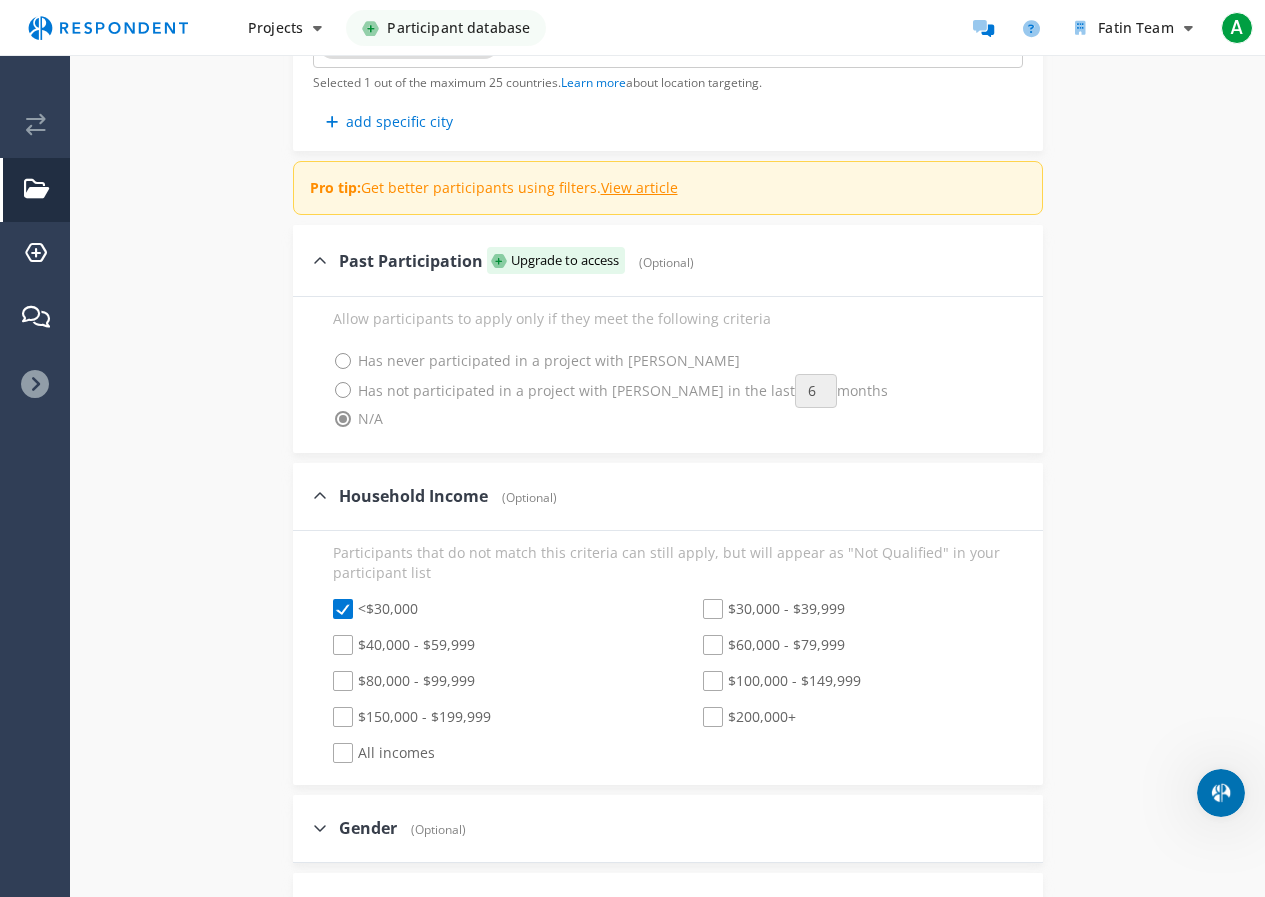 click on "All incomes" 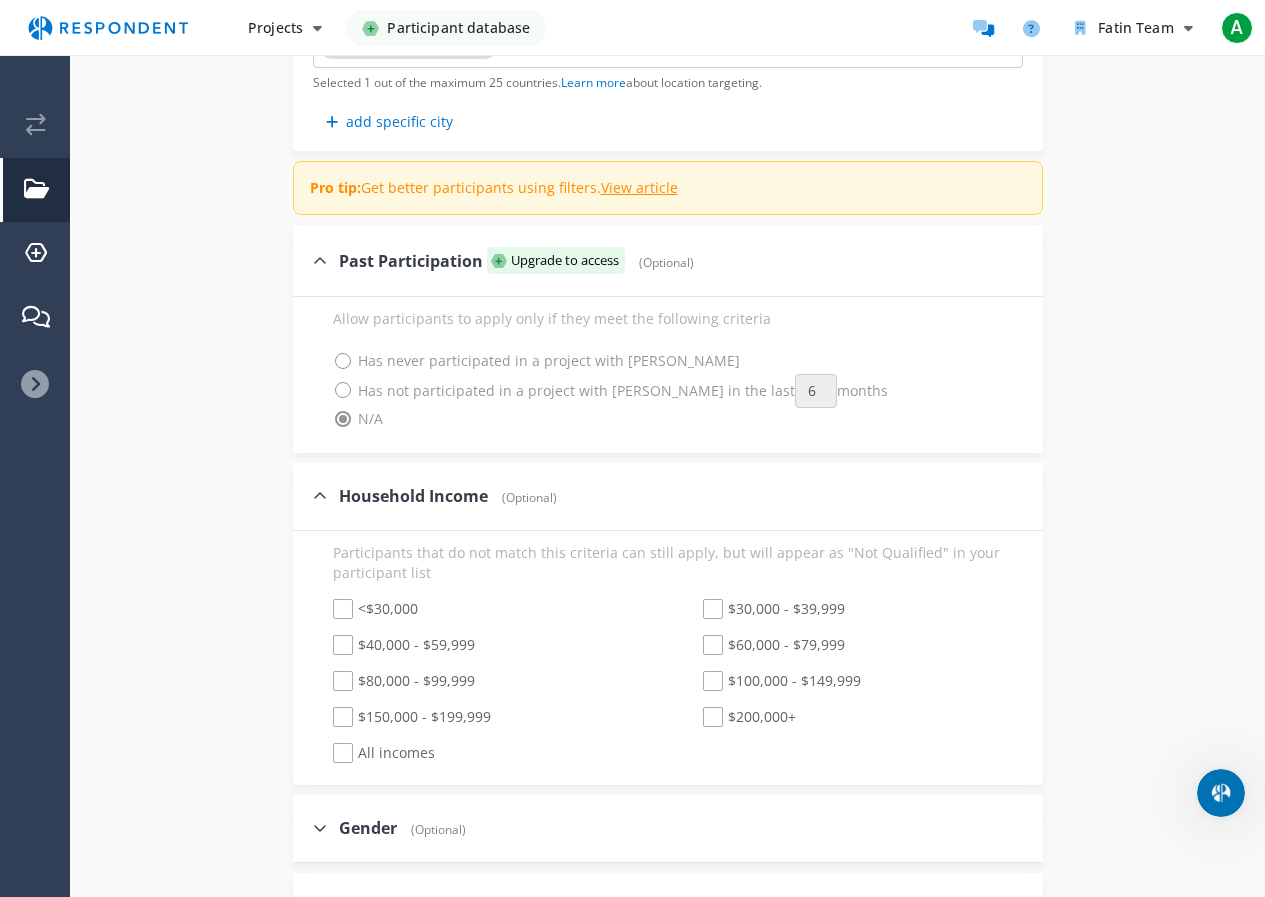 checkbox on "true" 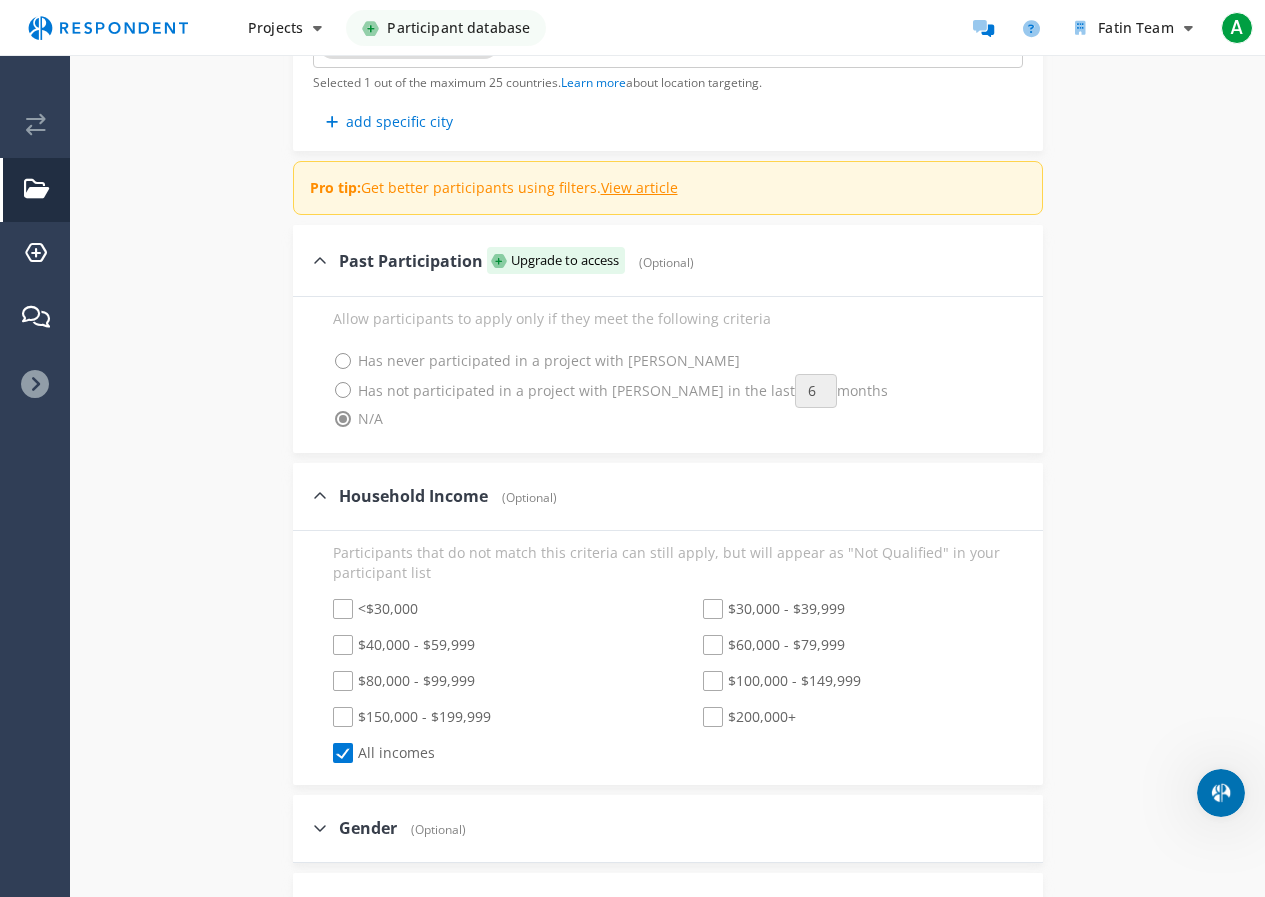 checkbox on "false" 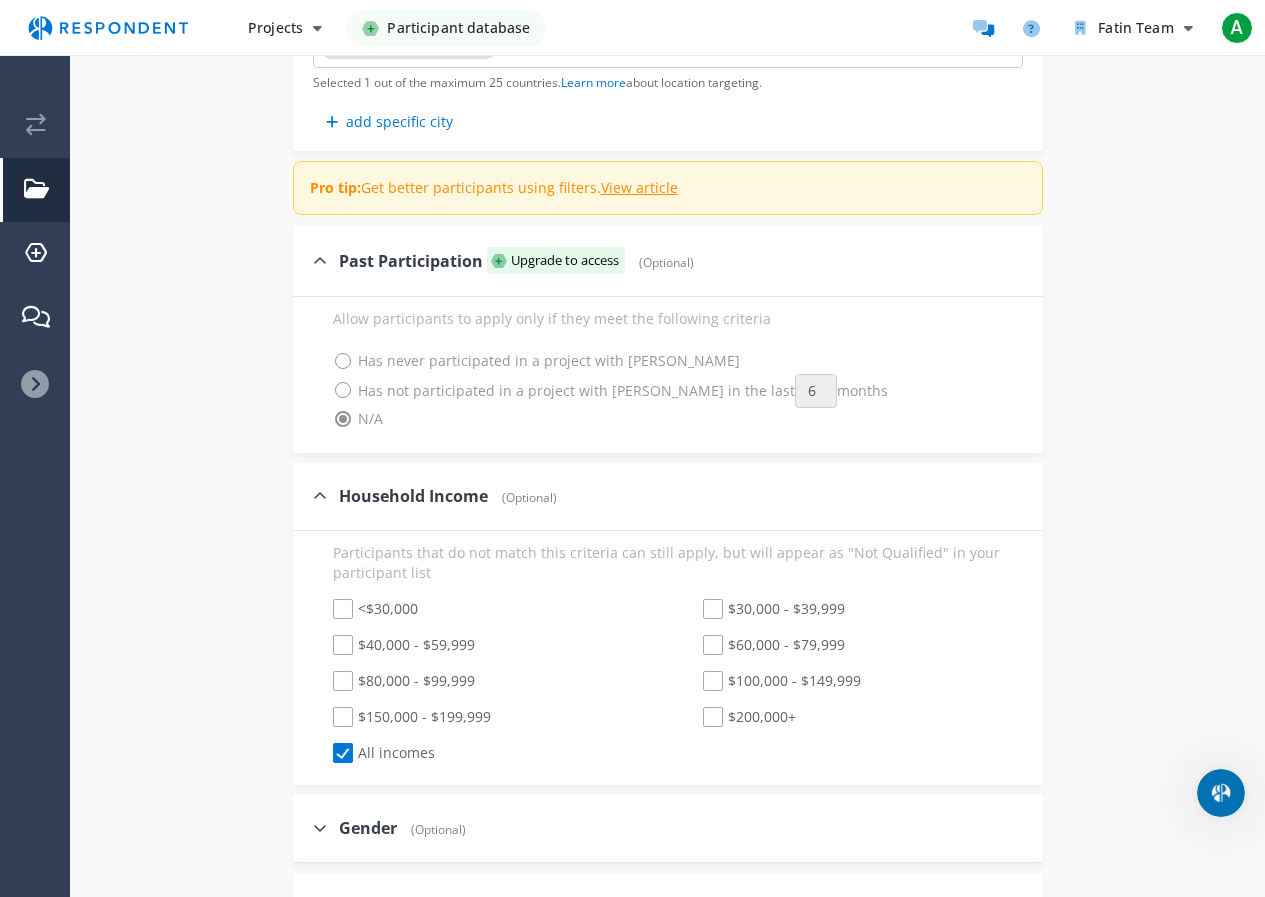 click on "Household Income   (Optional)" 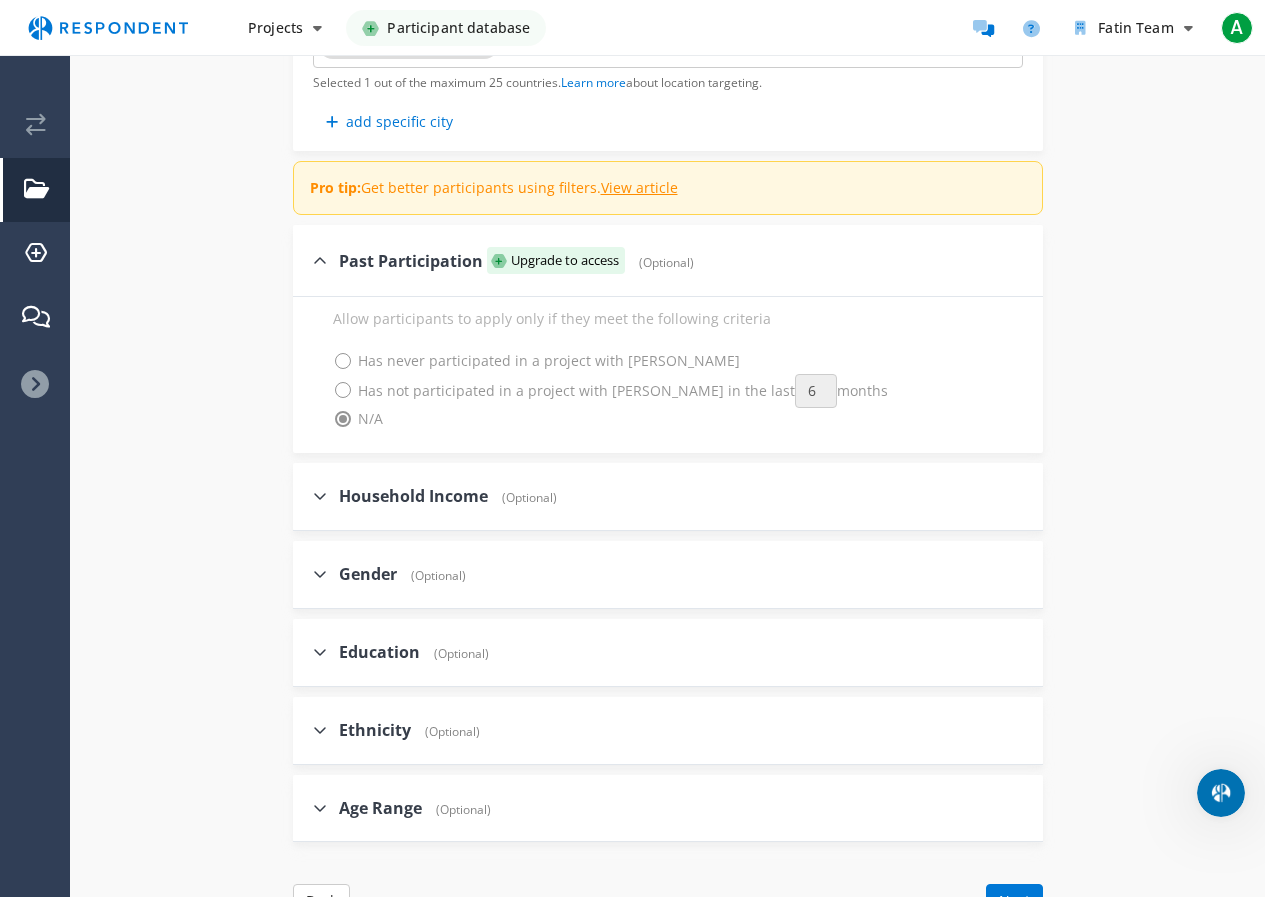 click on "Household Income   (Optional)" 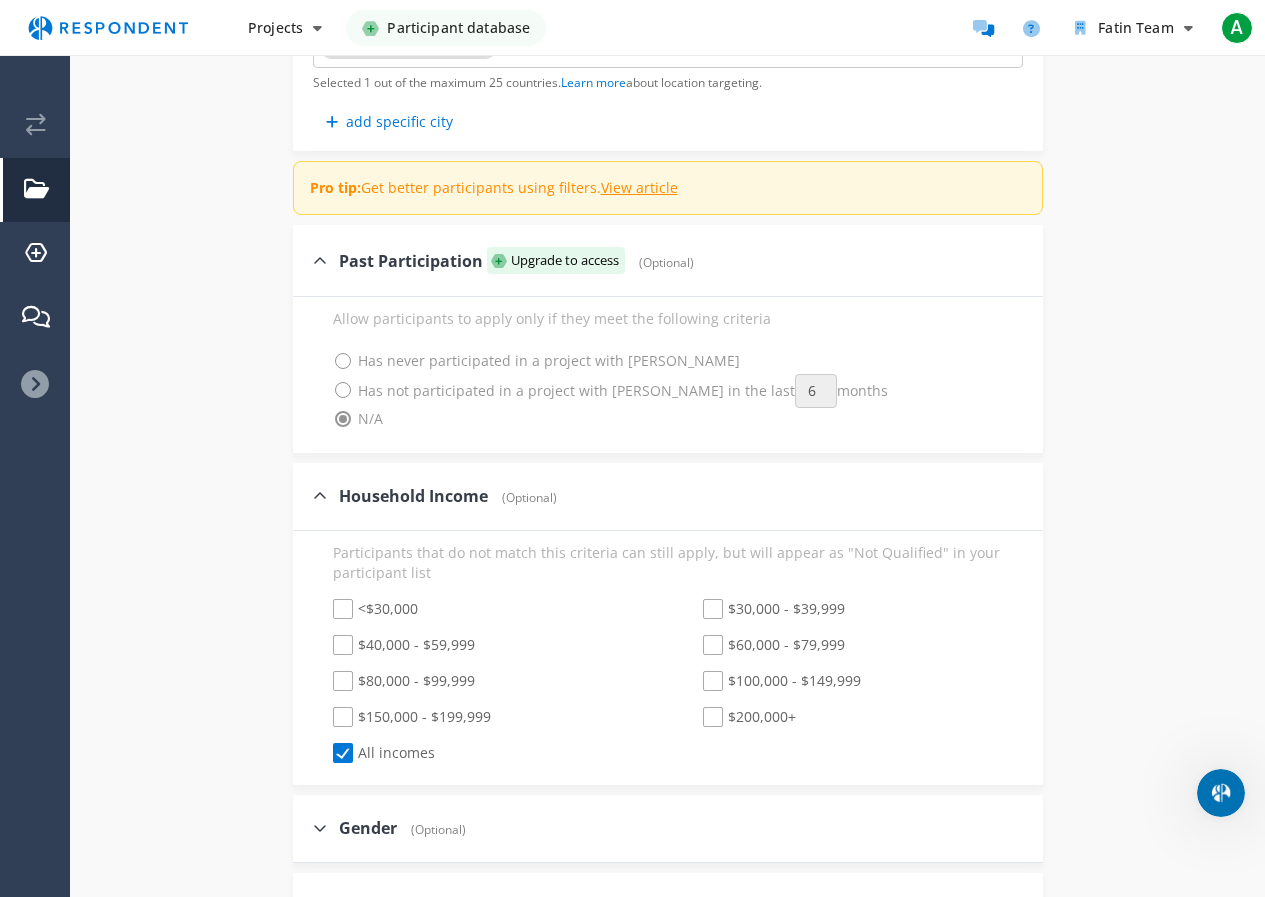 click on "$200,000+" 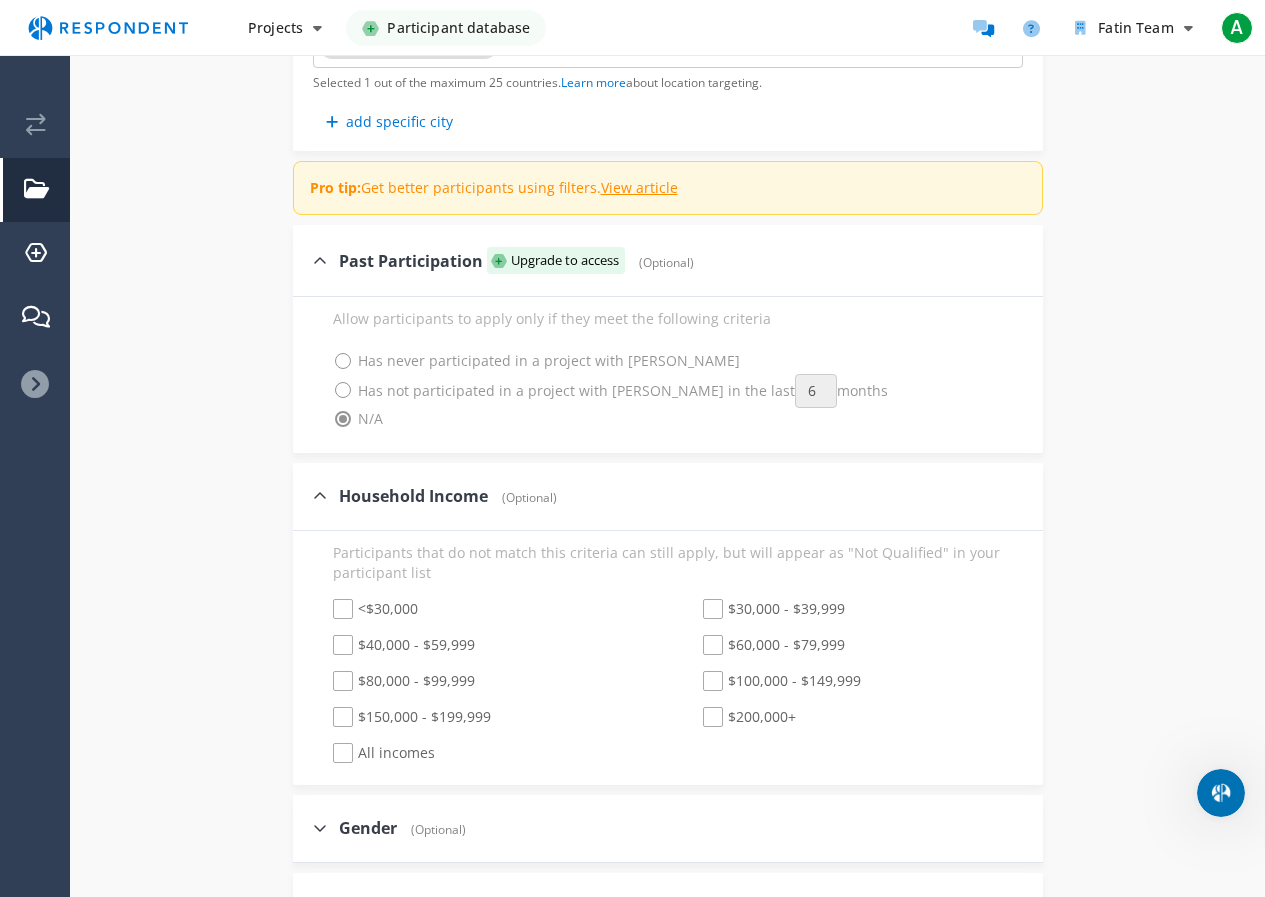 checkbox on "true" 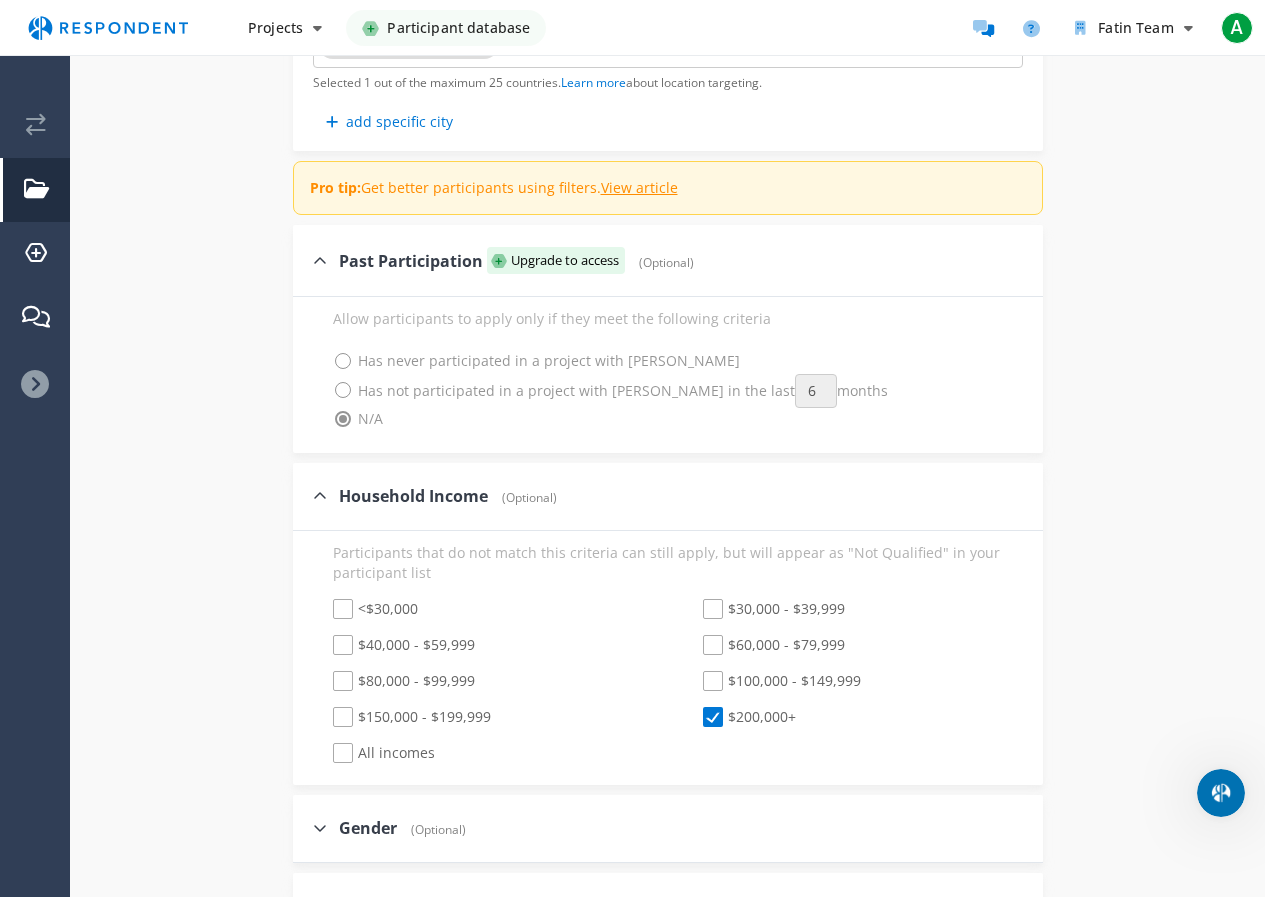 checkbox on "false" 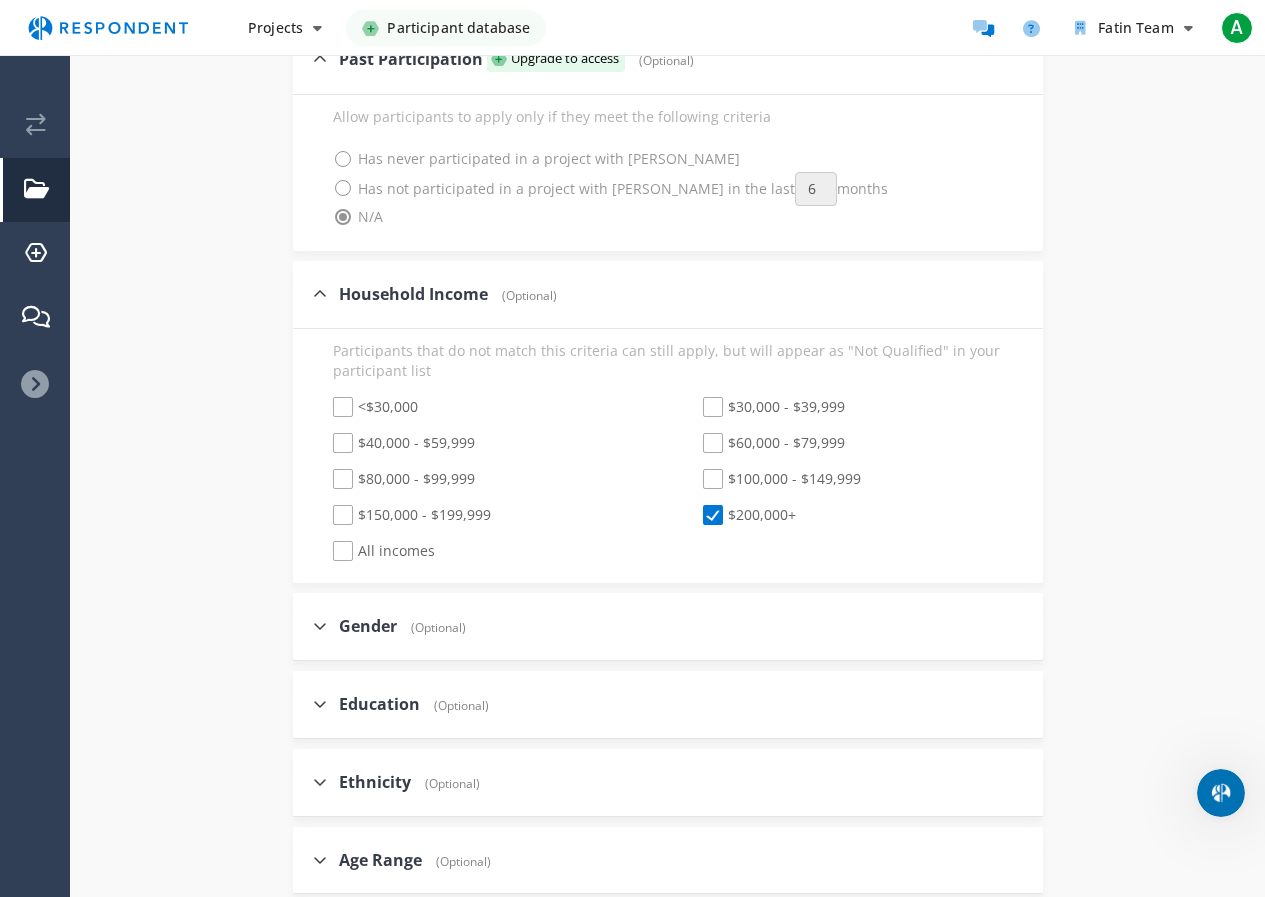 scroll, scrollTop: 2300, scrollLeft: 0, axis: vertical 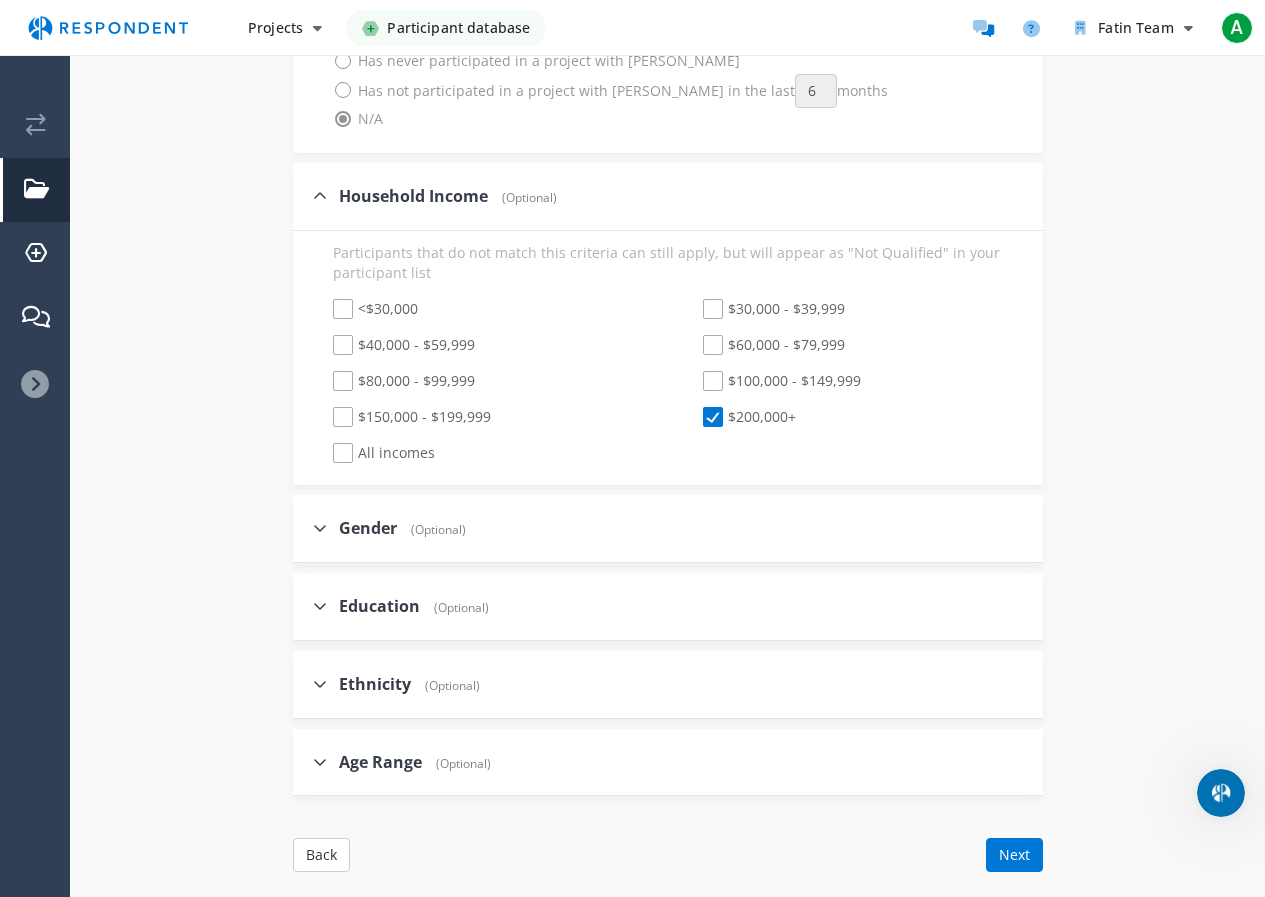 click on "(Optional)" 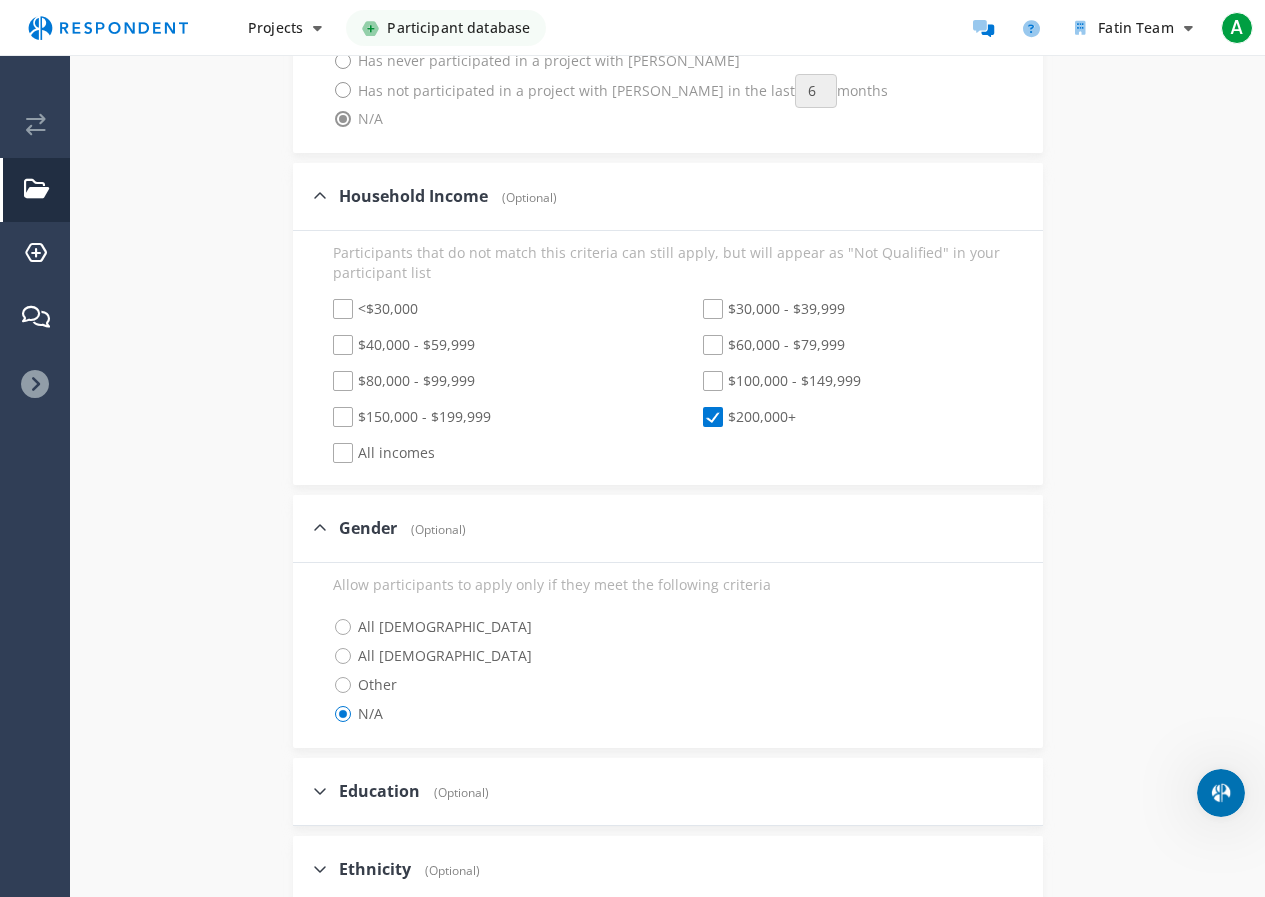 click on "All [DEMOGRAPHIC_DATA]" 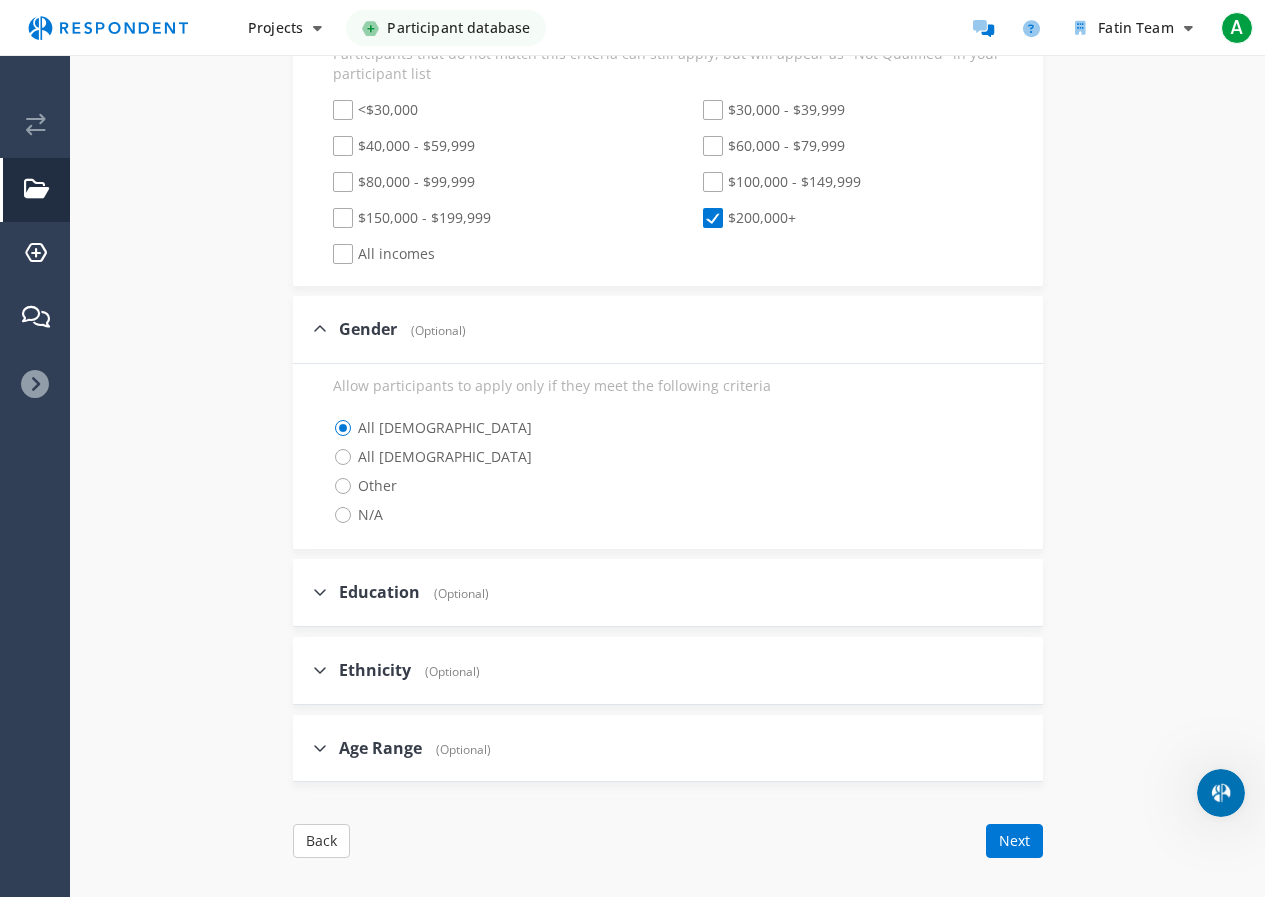 scroll, scrollTop: 2500, scrollLeft: 0, axis: vertical 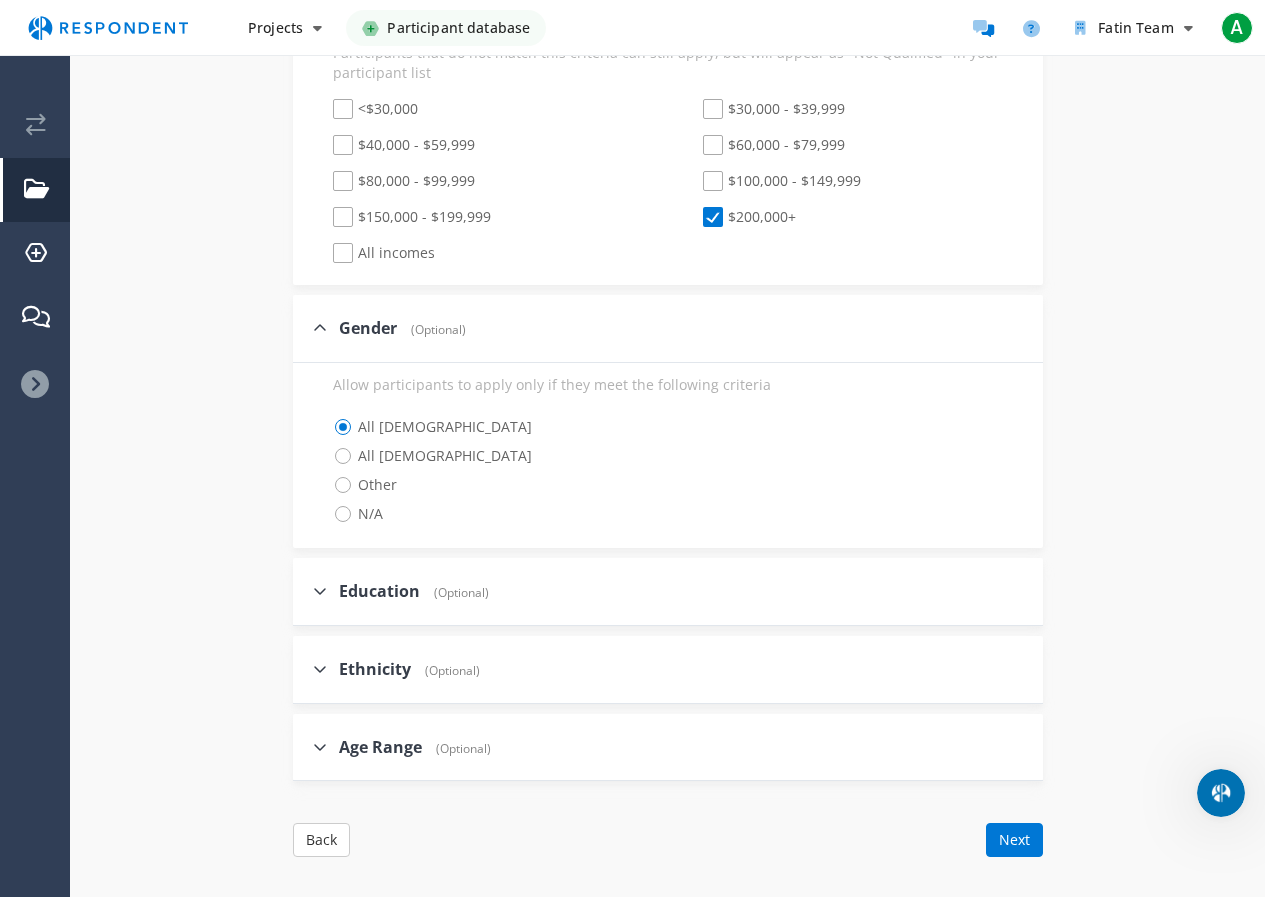 click on "Allow participants to apply only if they meet the following criteria" 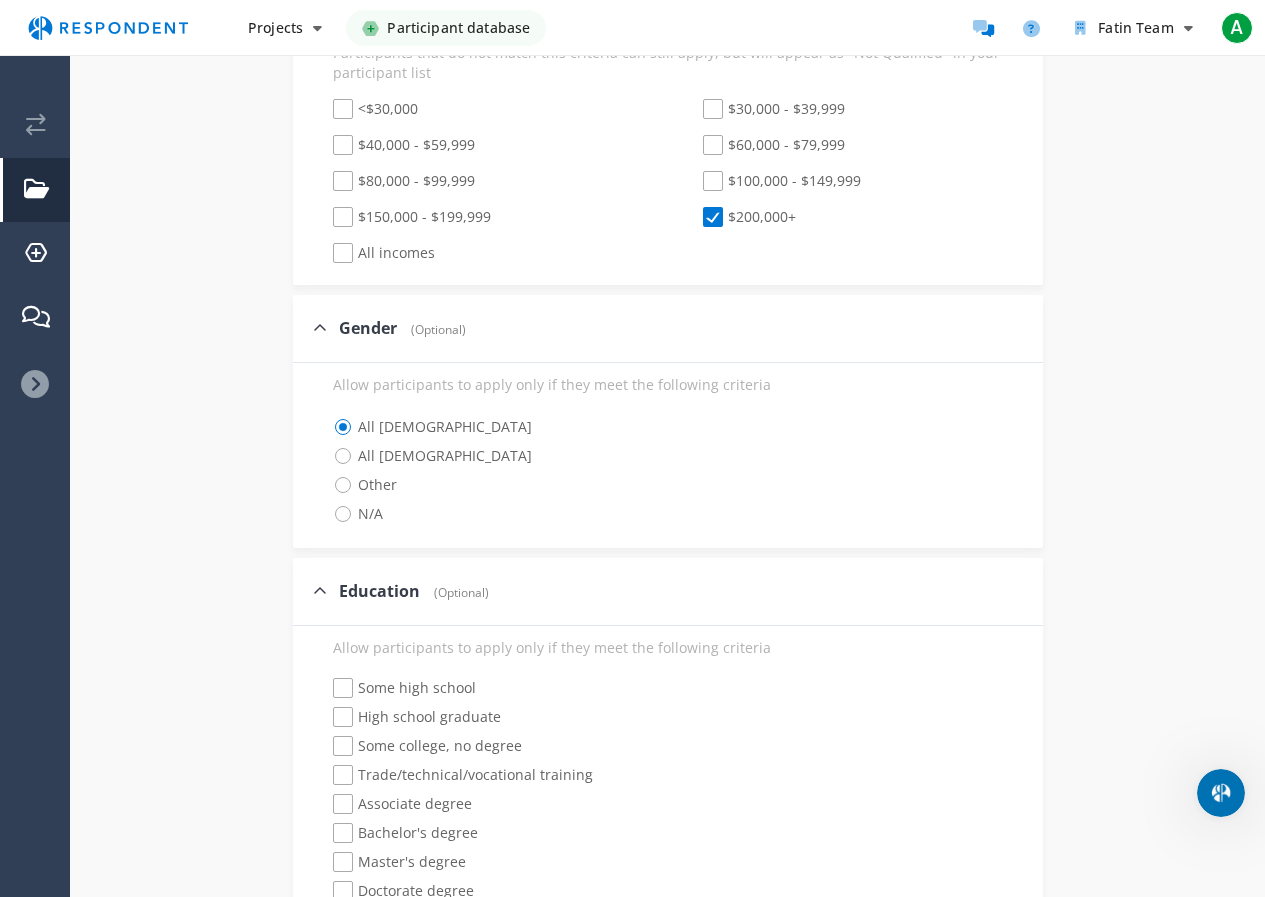 scroll, scrollTop: 2600, scrollLeft: 0, axis: vertical 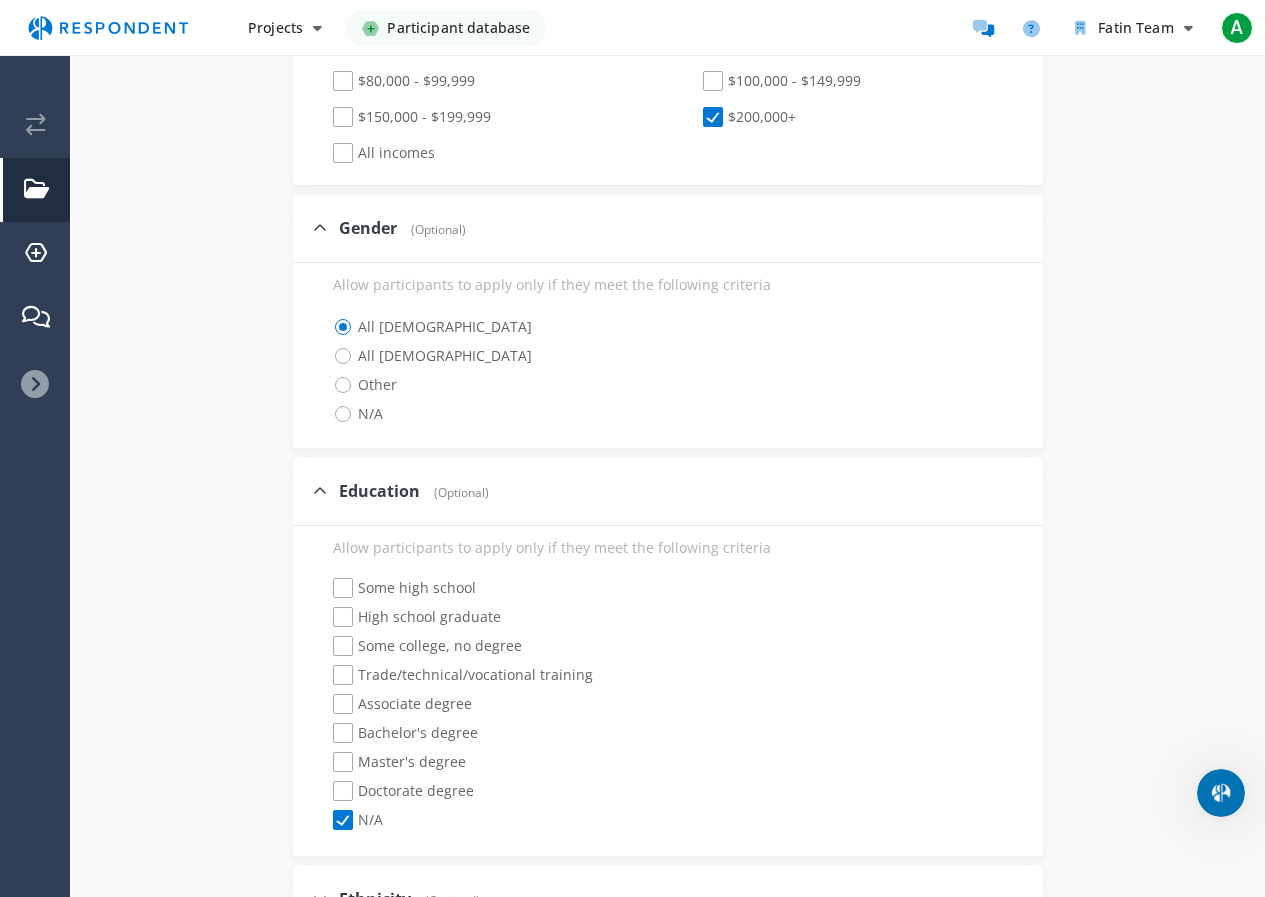 click on "Some high school" 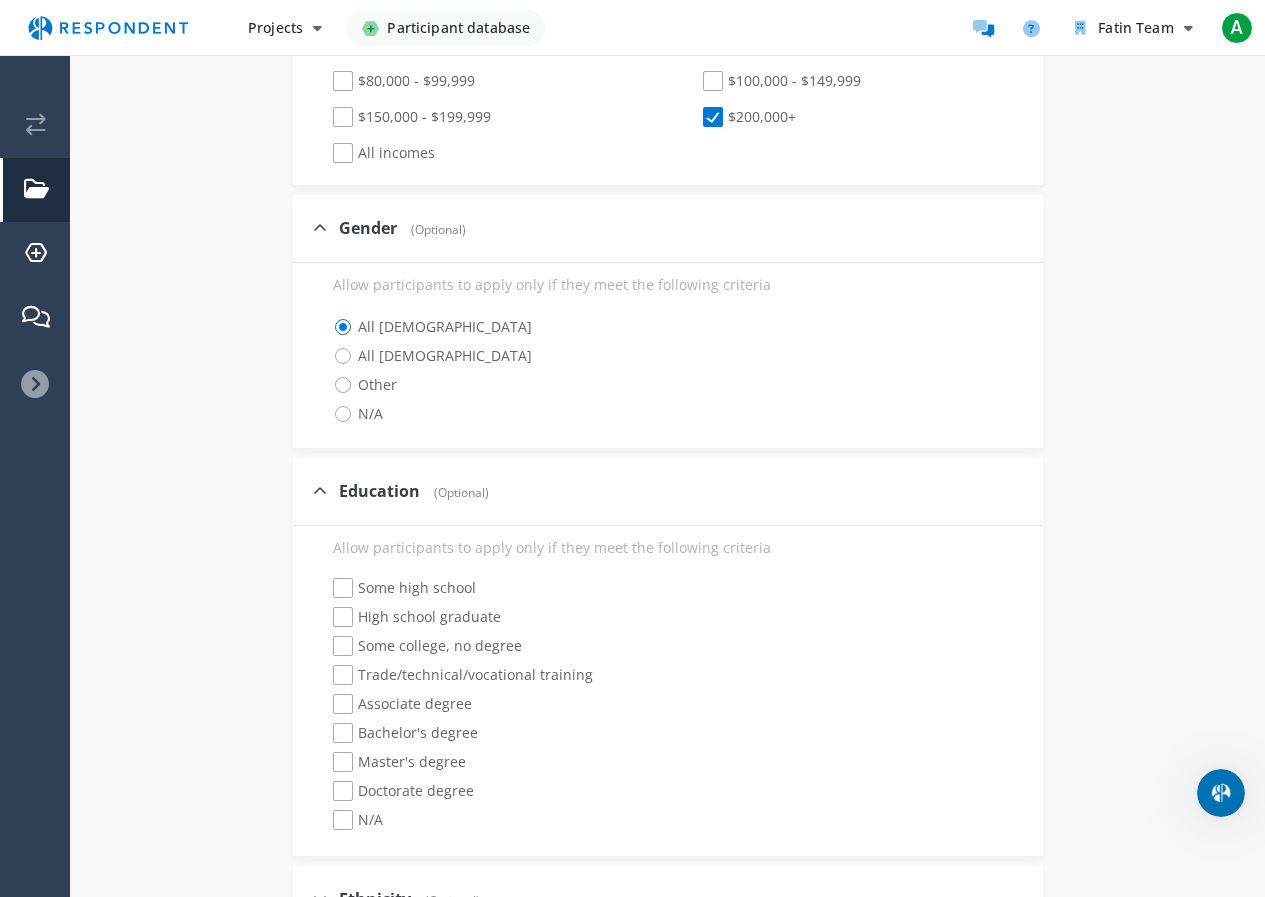 checkbox on "true" 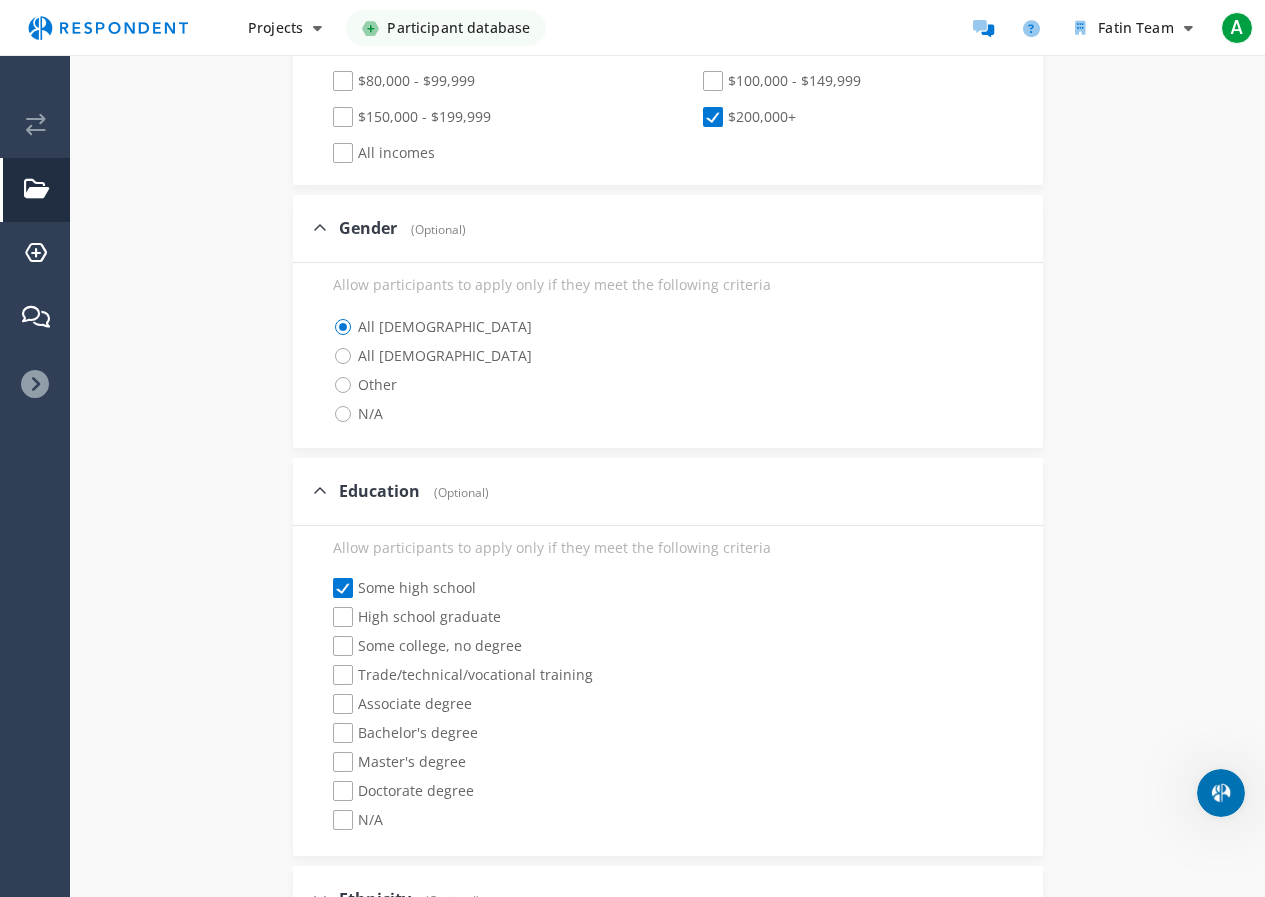 checkbox on "false" 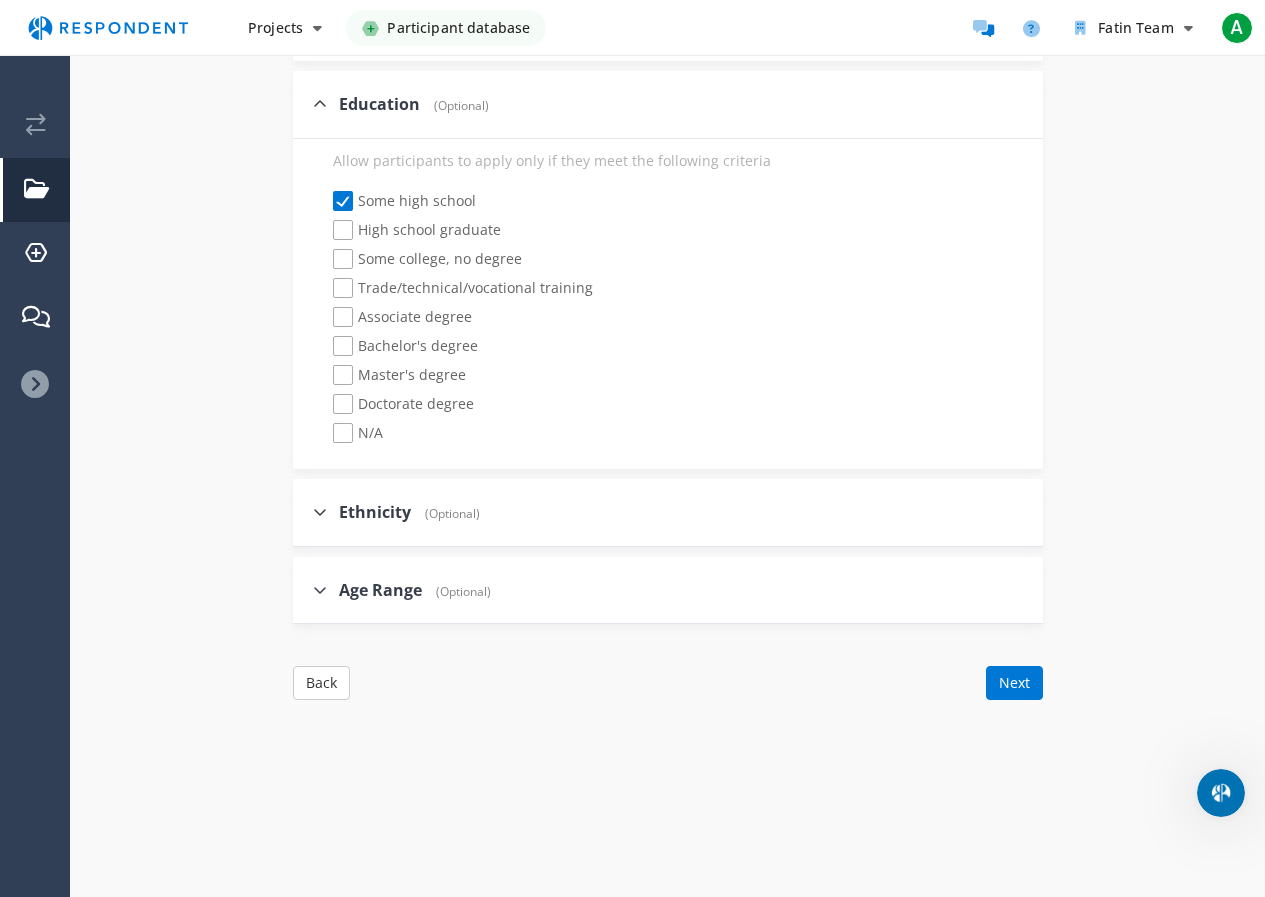 scroll, scrollTop: 3000, scrollLeft: 0, axis: vertical 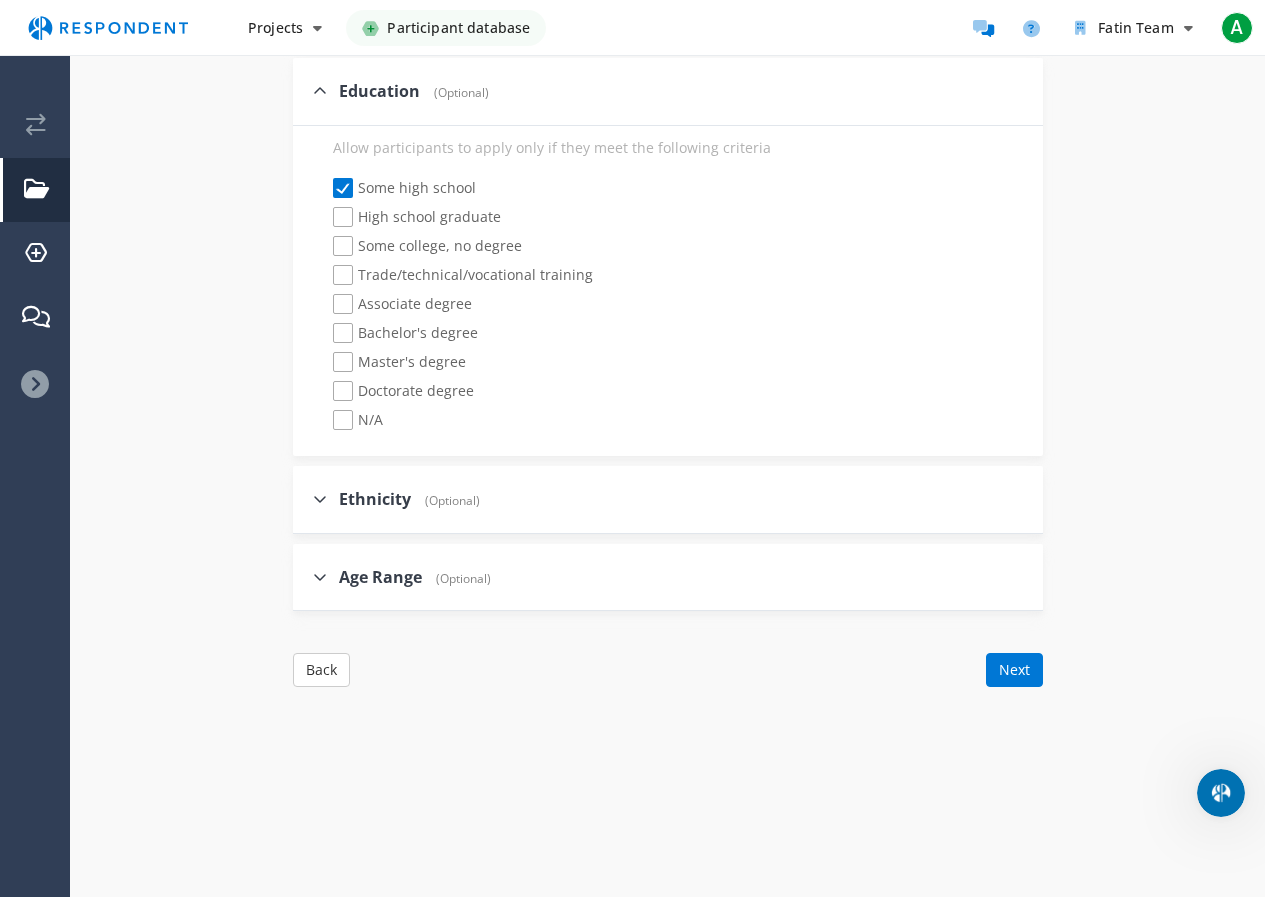 click on "(Optional)" 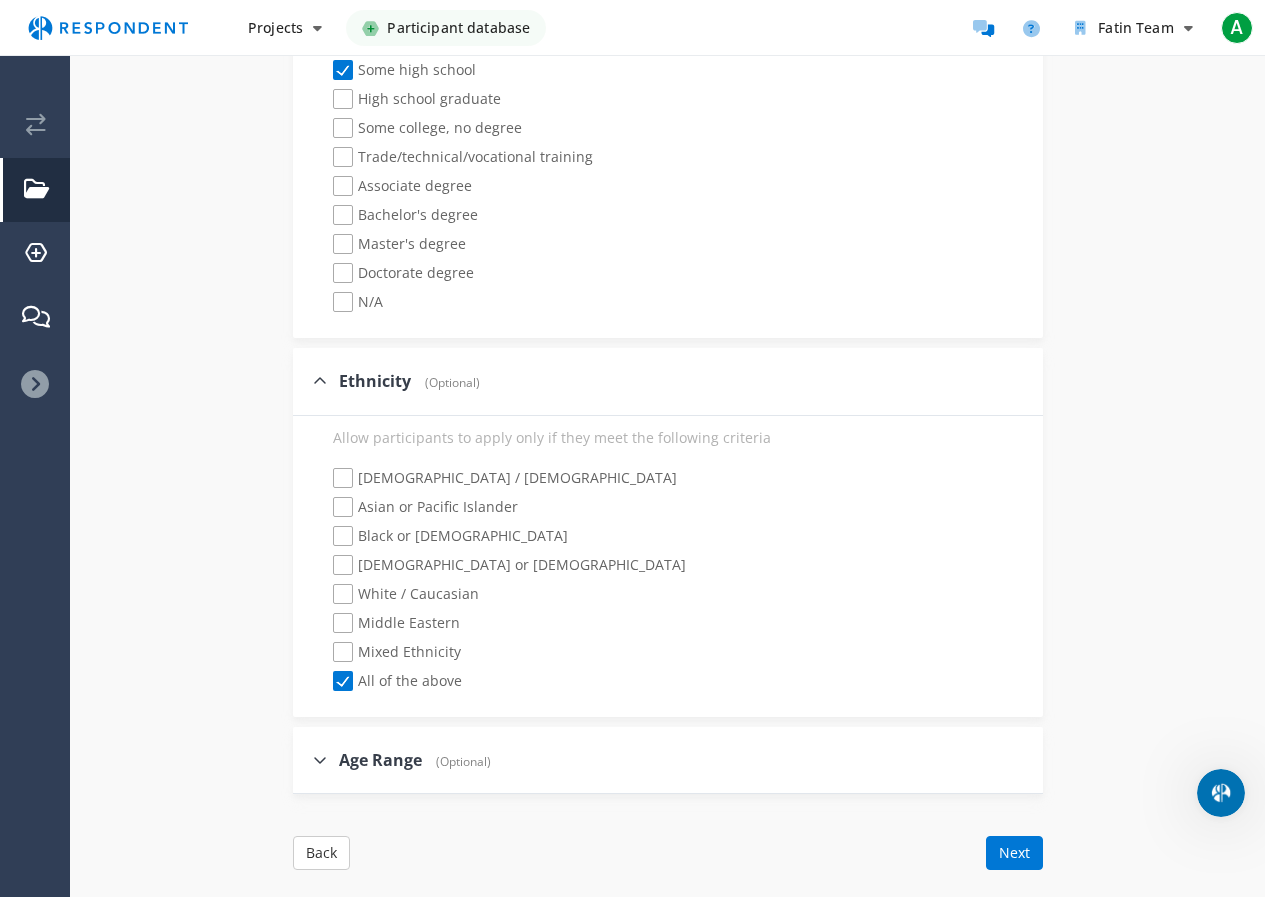 scroll, scrollTop: 3300, scrollLeft: 0, axis: vertical 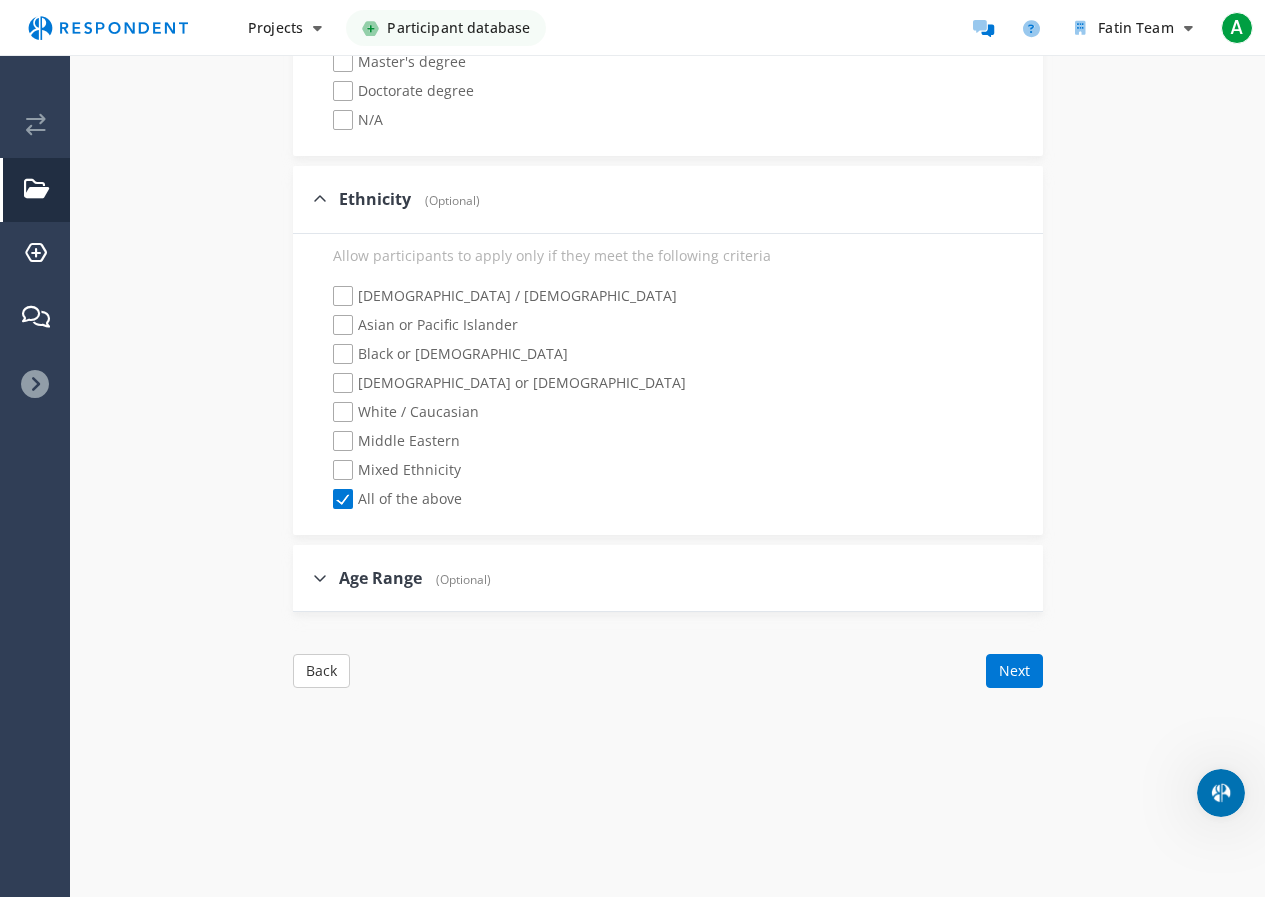 click on "(Optional)" 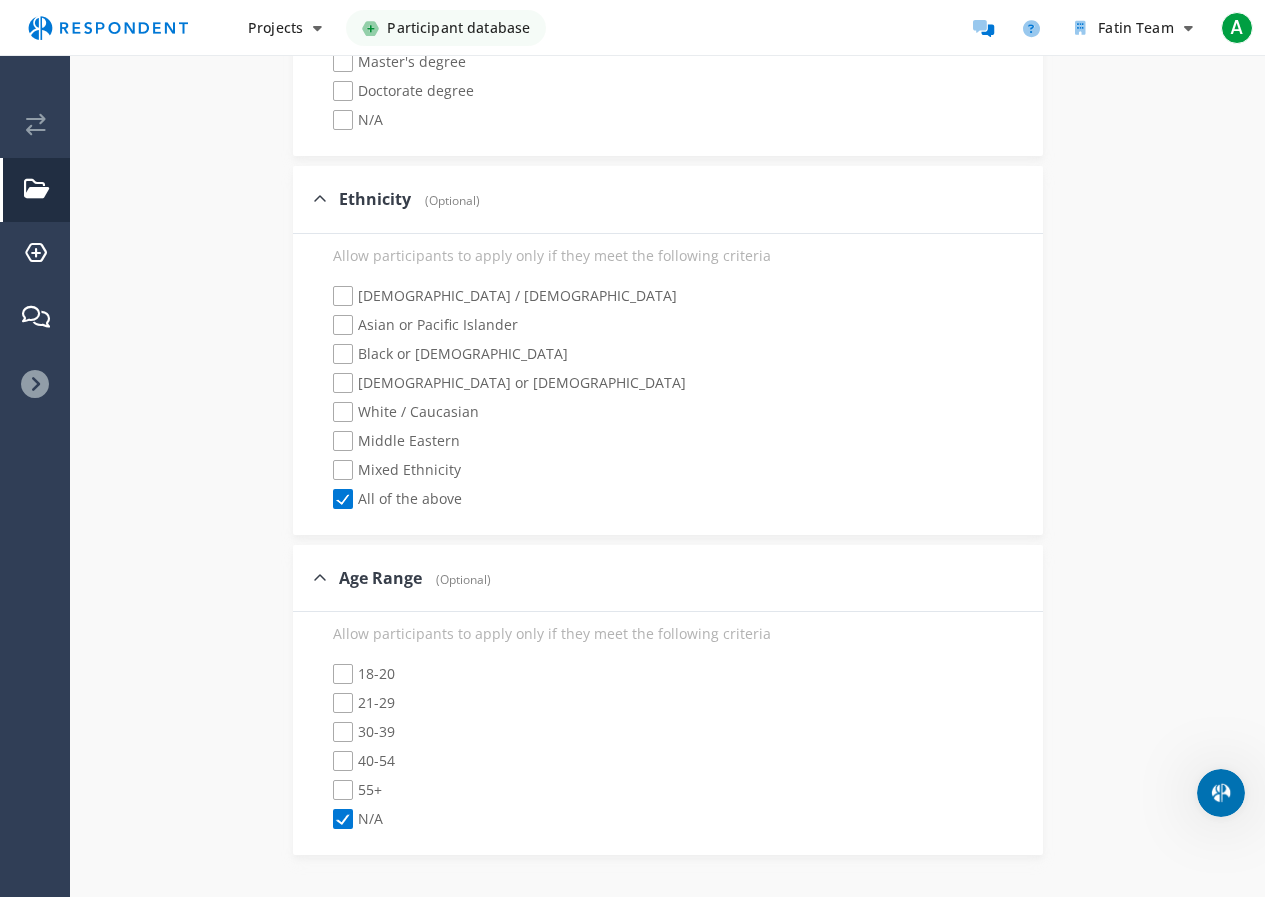 click on "18-20" 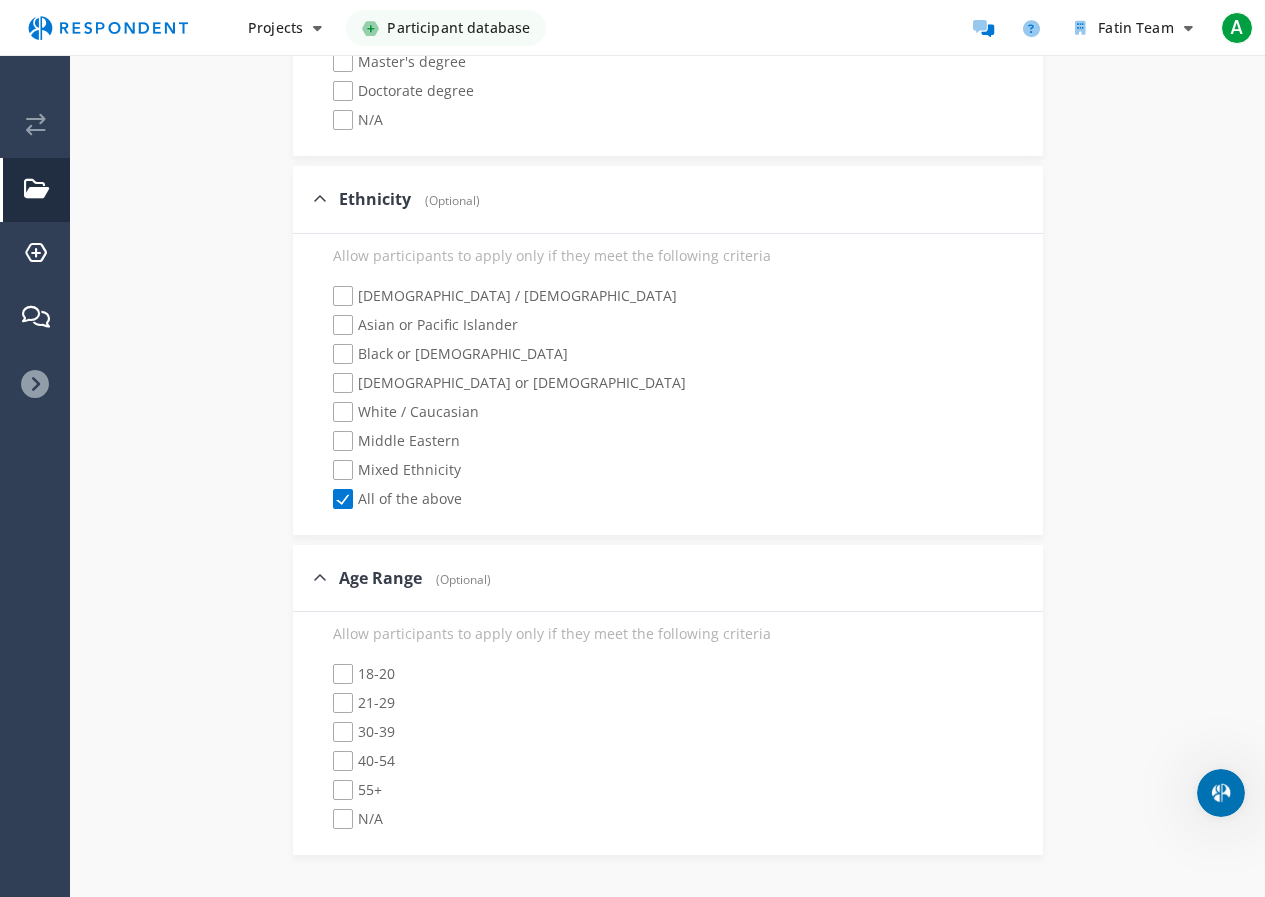 checkbox on "true" 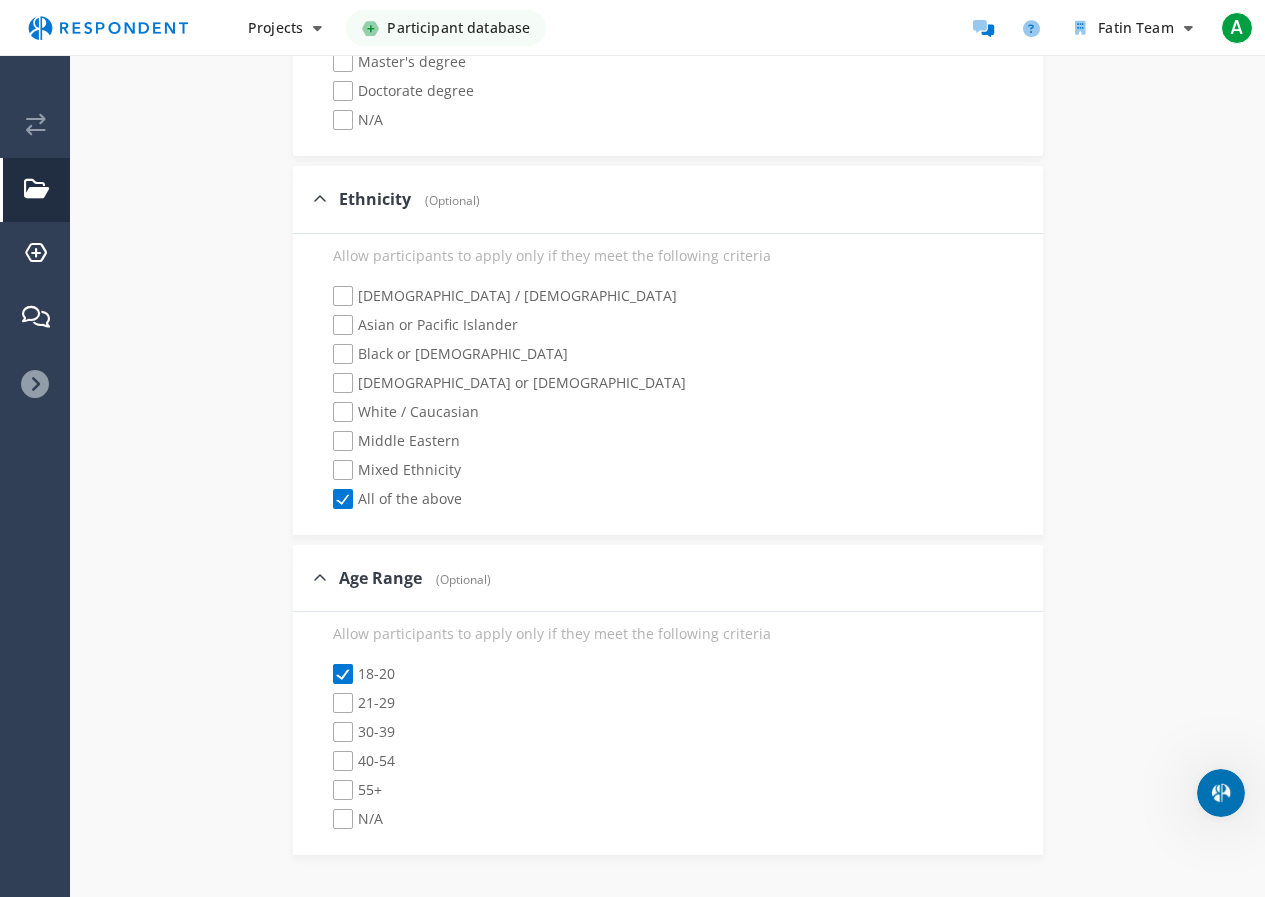checkbox on "false" 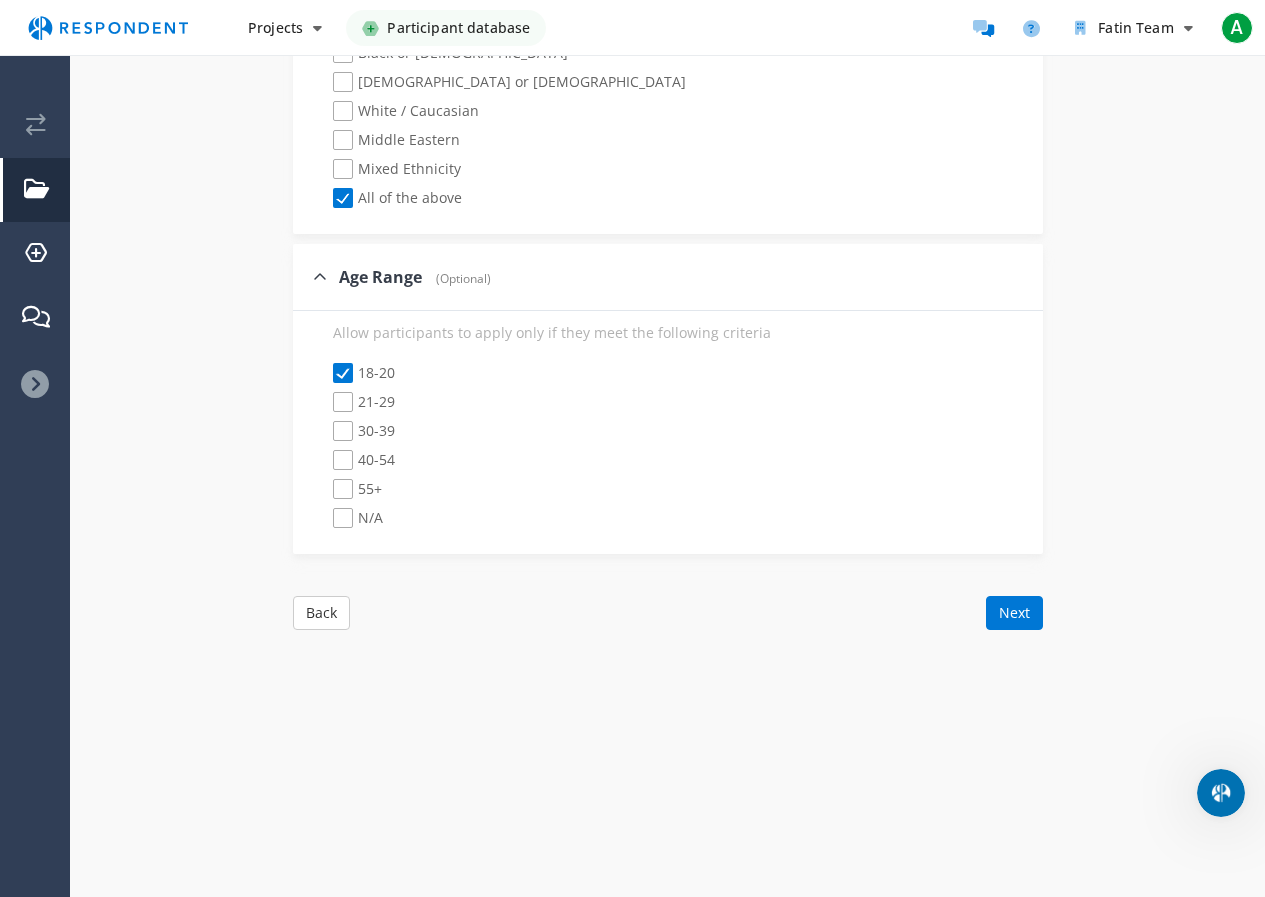 scroll, scrollTop: 3641, scrollLeft: 0, axis: vertical 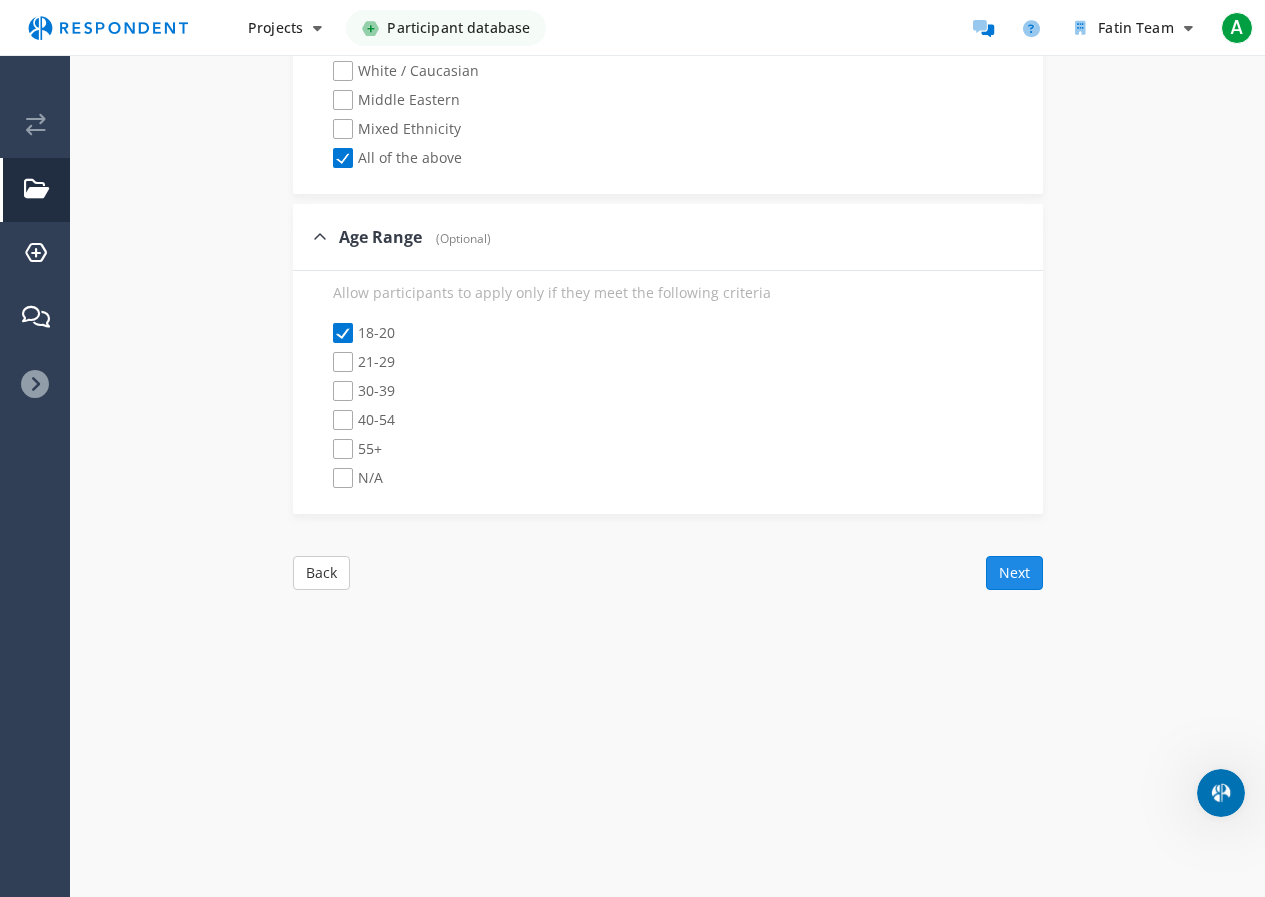 click on "Next" 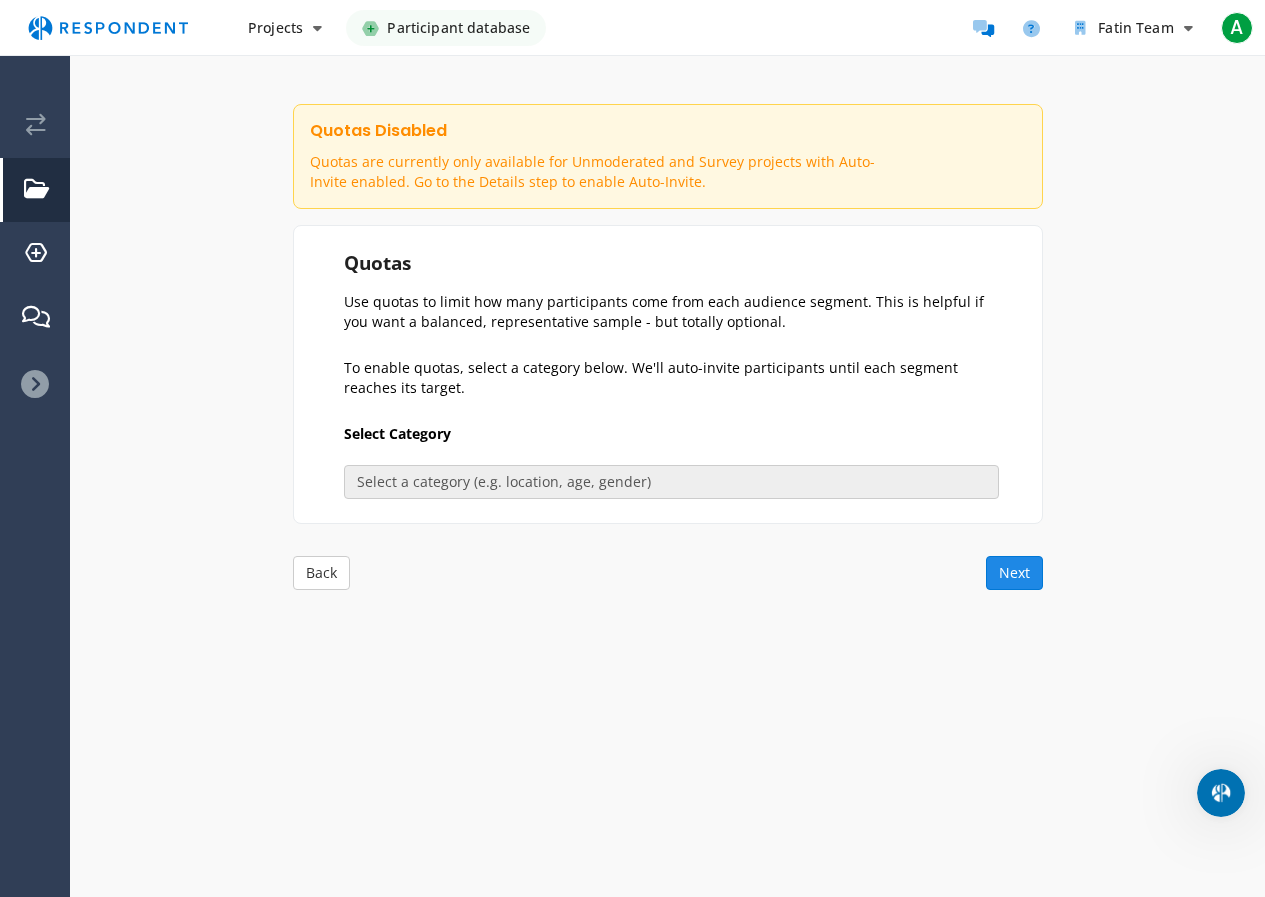 scroll, scrollTop: 219, scrollLeft: 0, axis: vertical 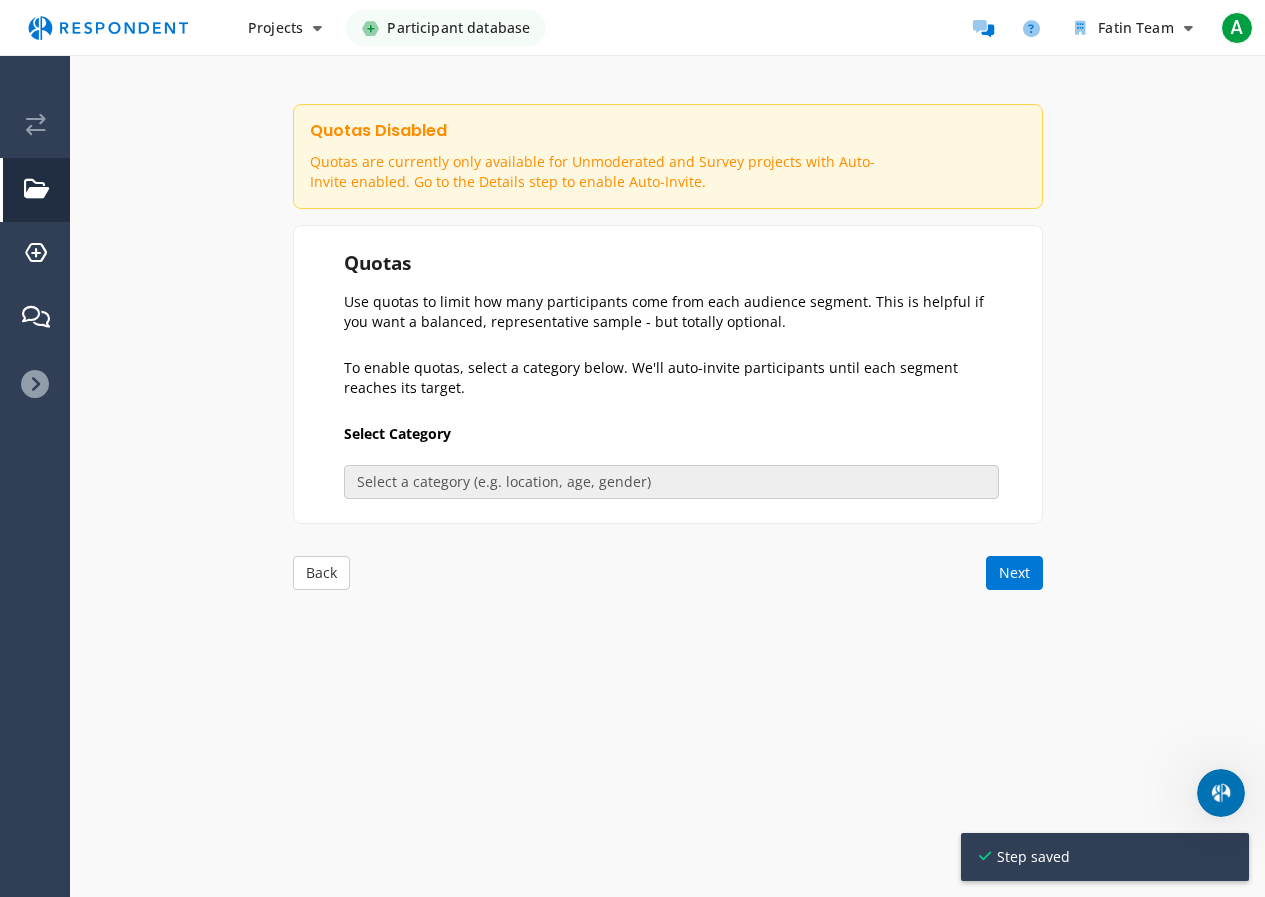 click on "Step saved" at bounding box center (1111, 857) 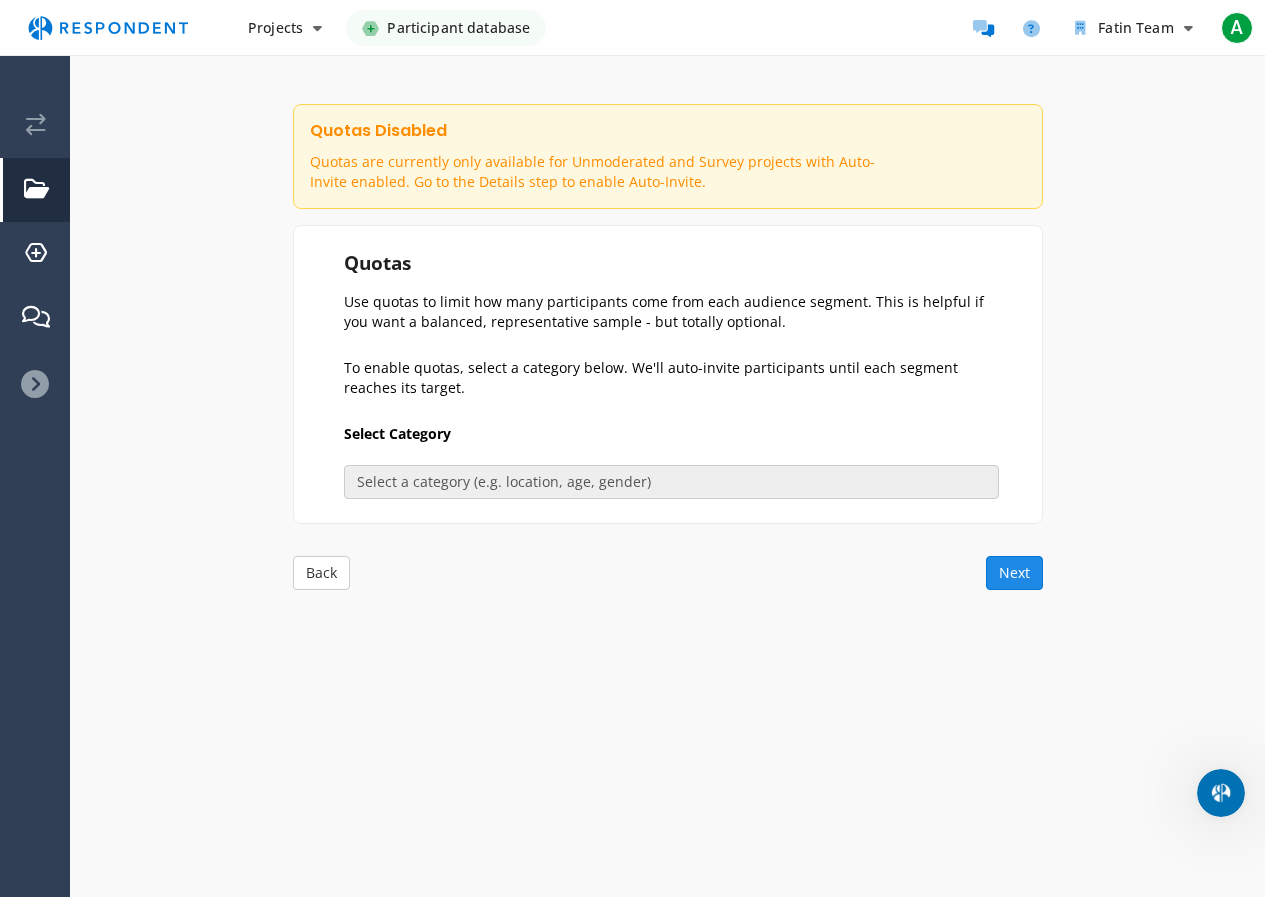 click on "Next" 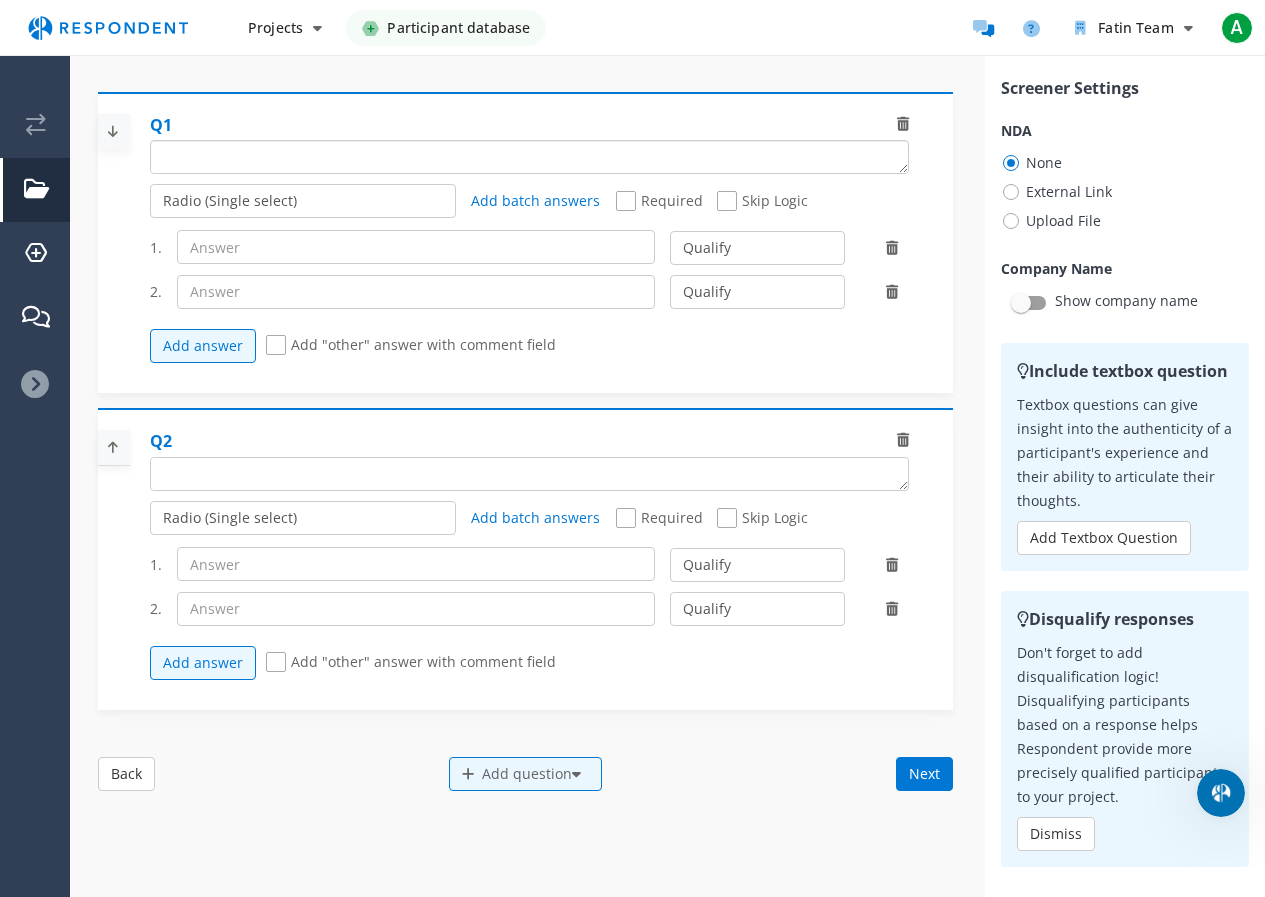 click at bounding box center [529, 157] 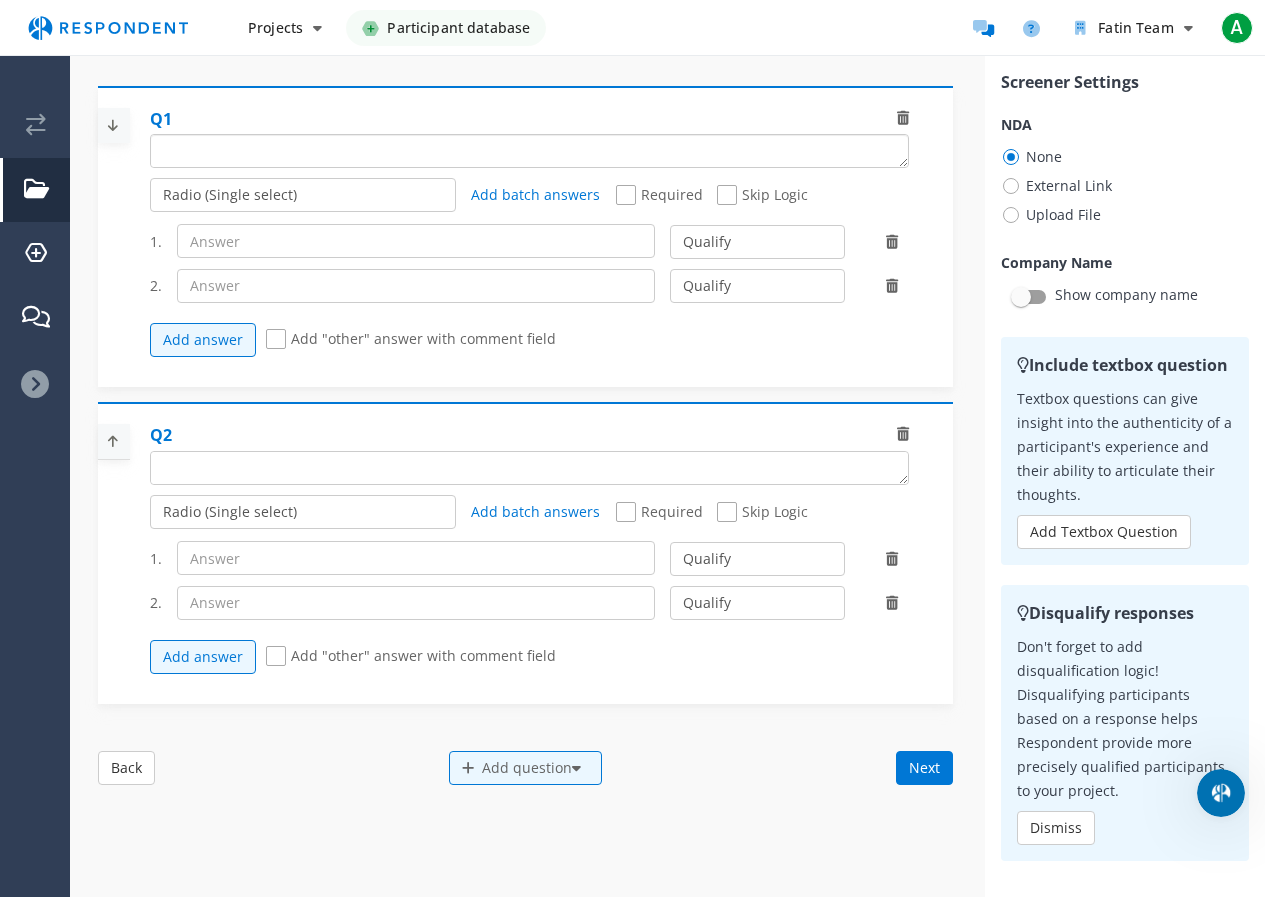 scroll, scrollTop: 0, scrollLeft: 0, axis: both 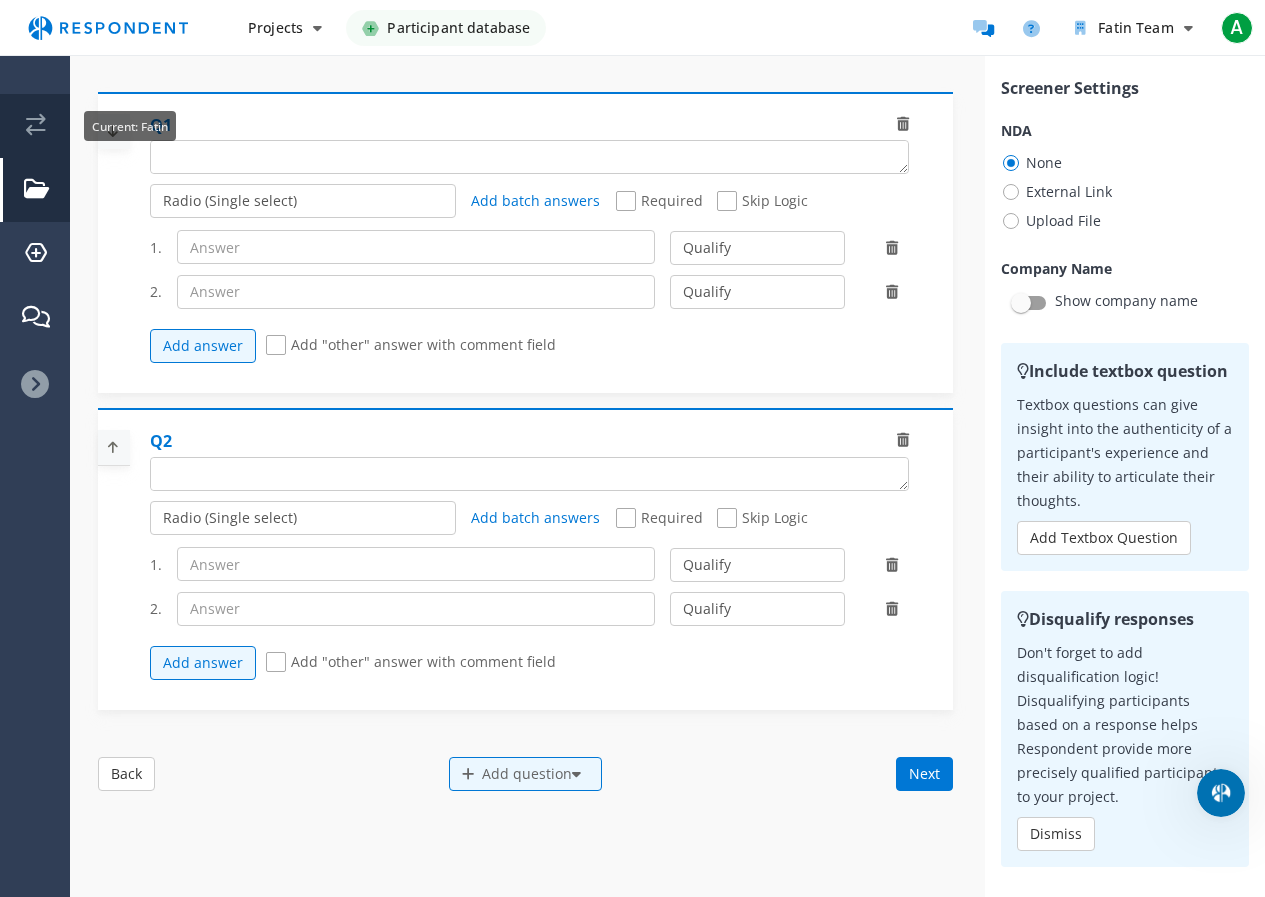 click at bounding box center (36, 125) 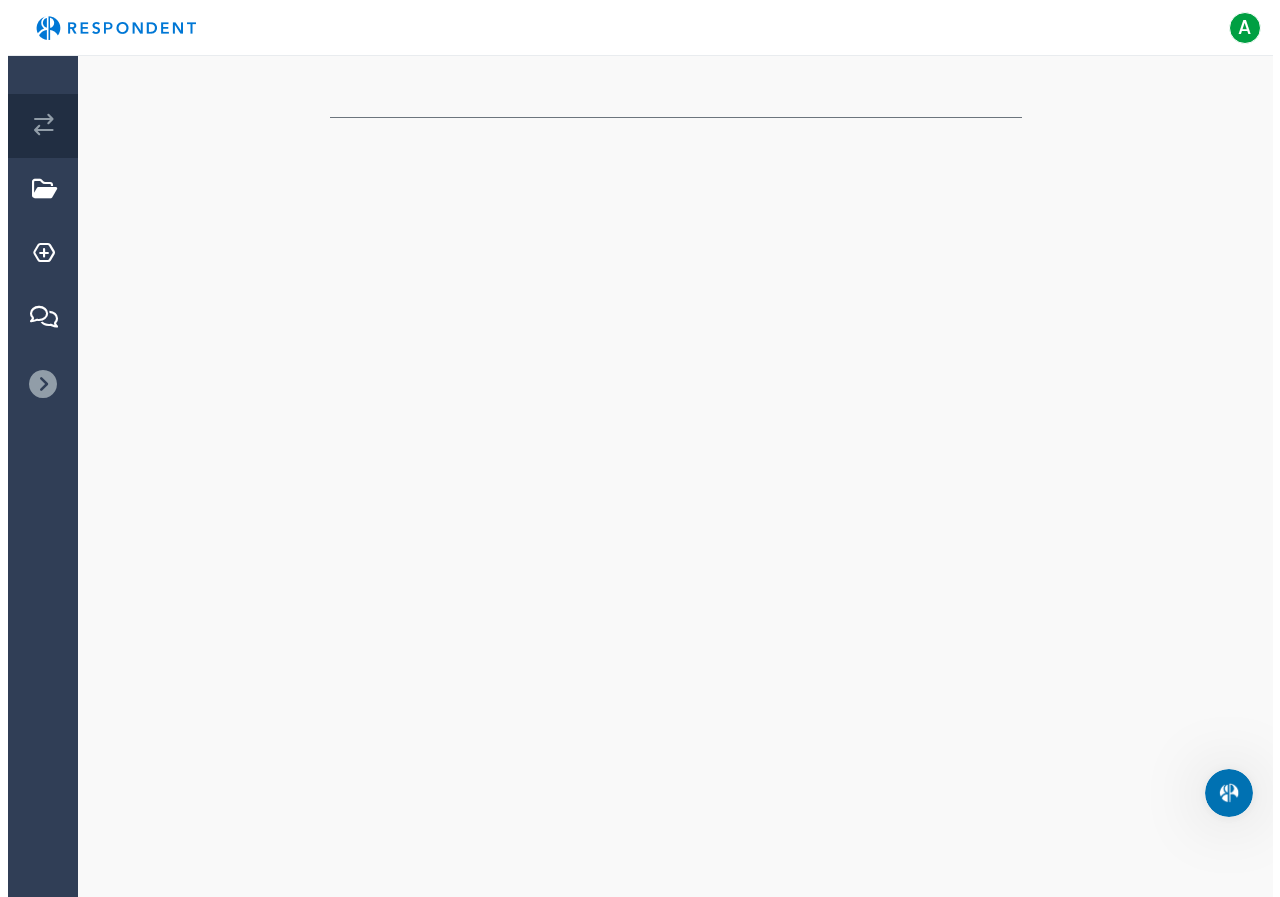 scroll, scrollTop: 0, scrollLeft: 0, axis: both 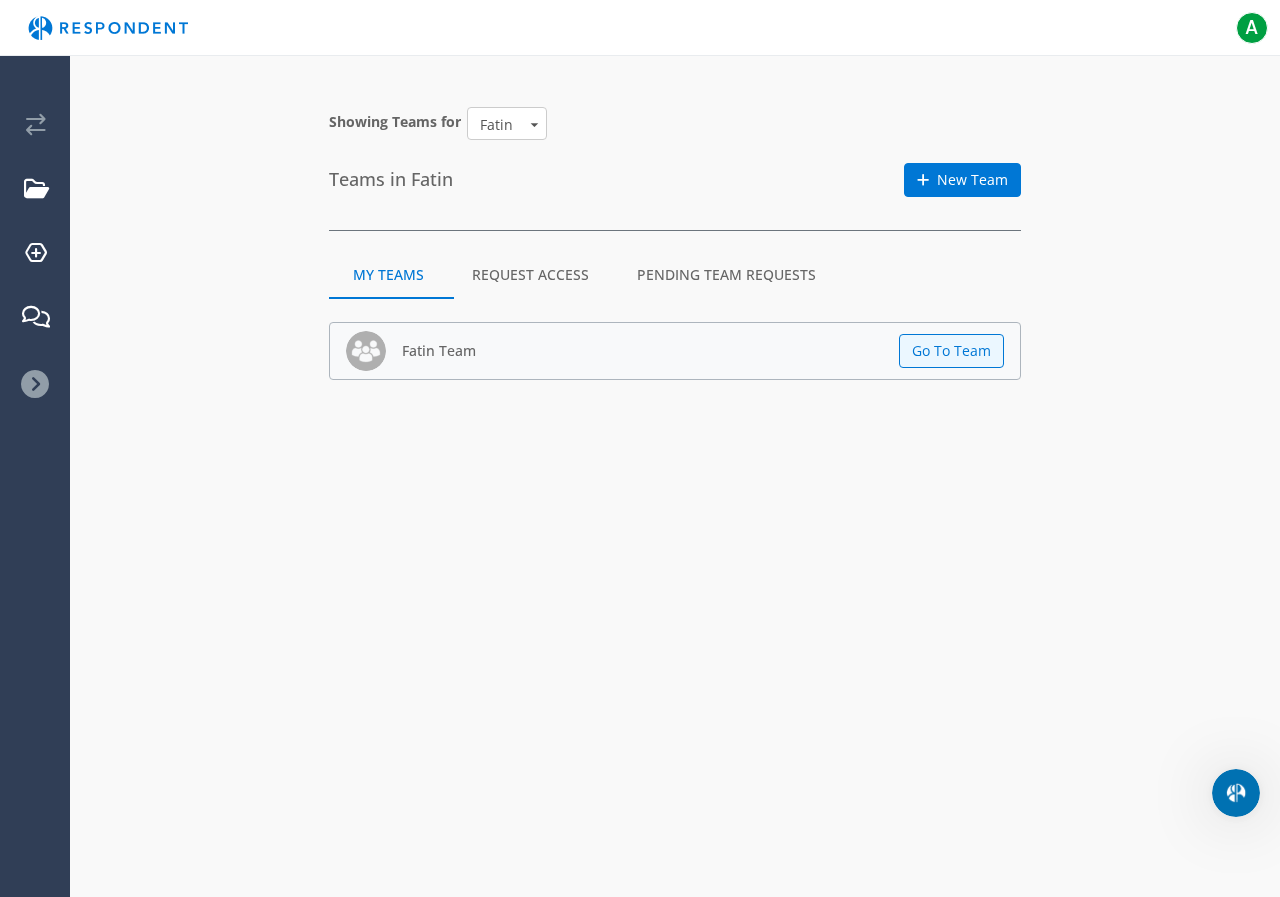 click on "Fatin Team" at bounding box center (439, 350) 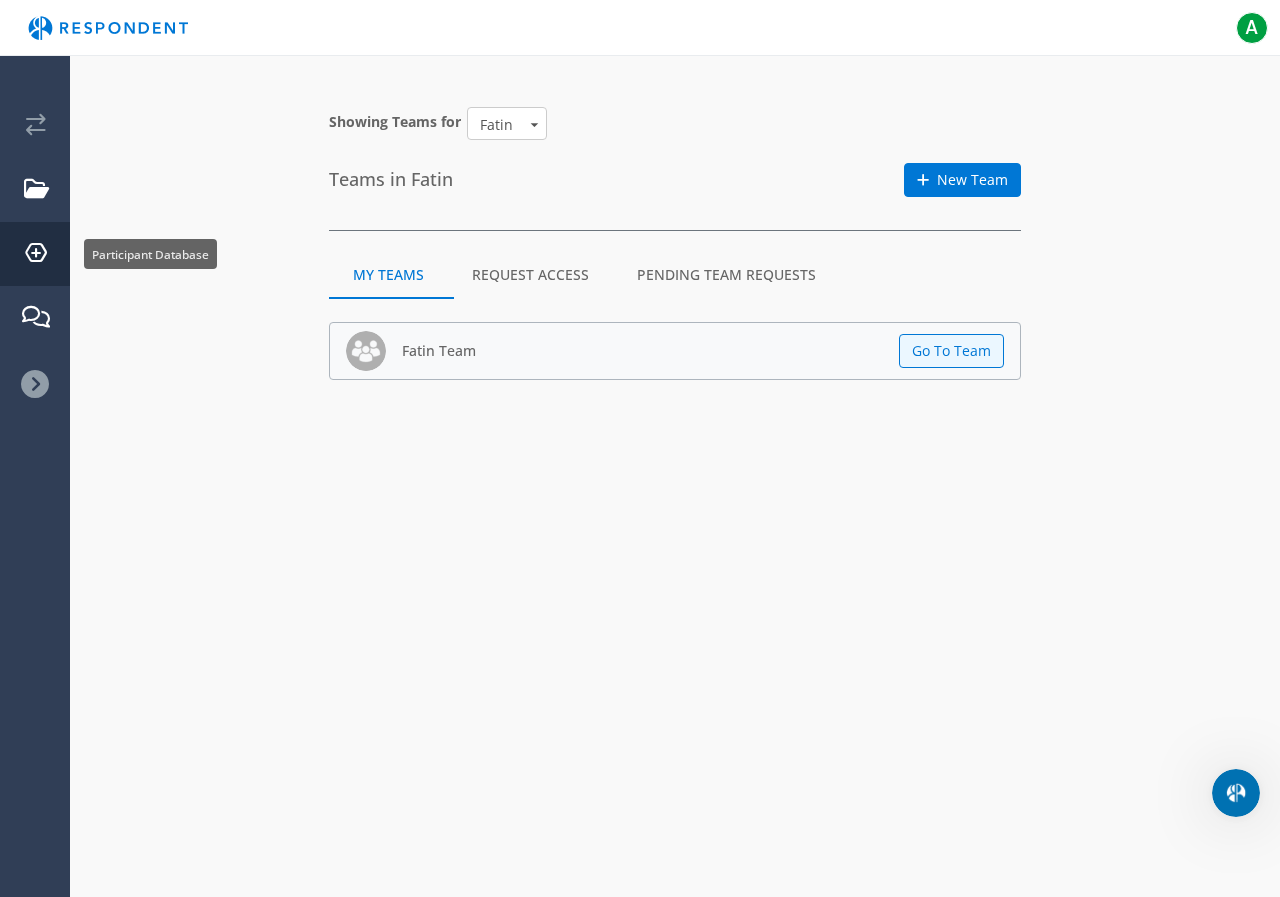 click on "Participant Database" at bounding box center (36, 254) 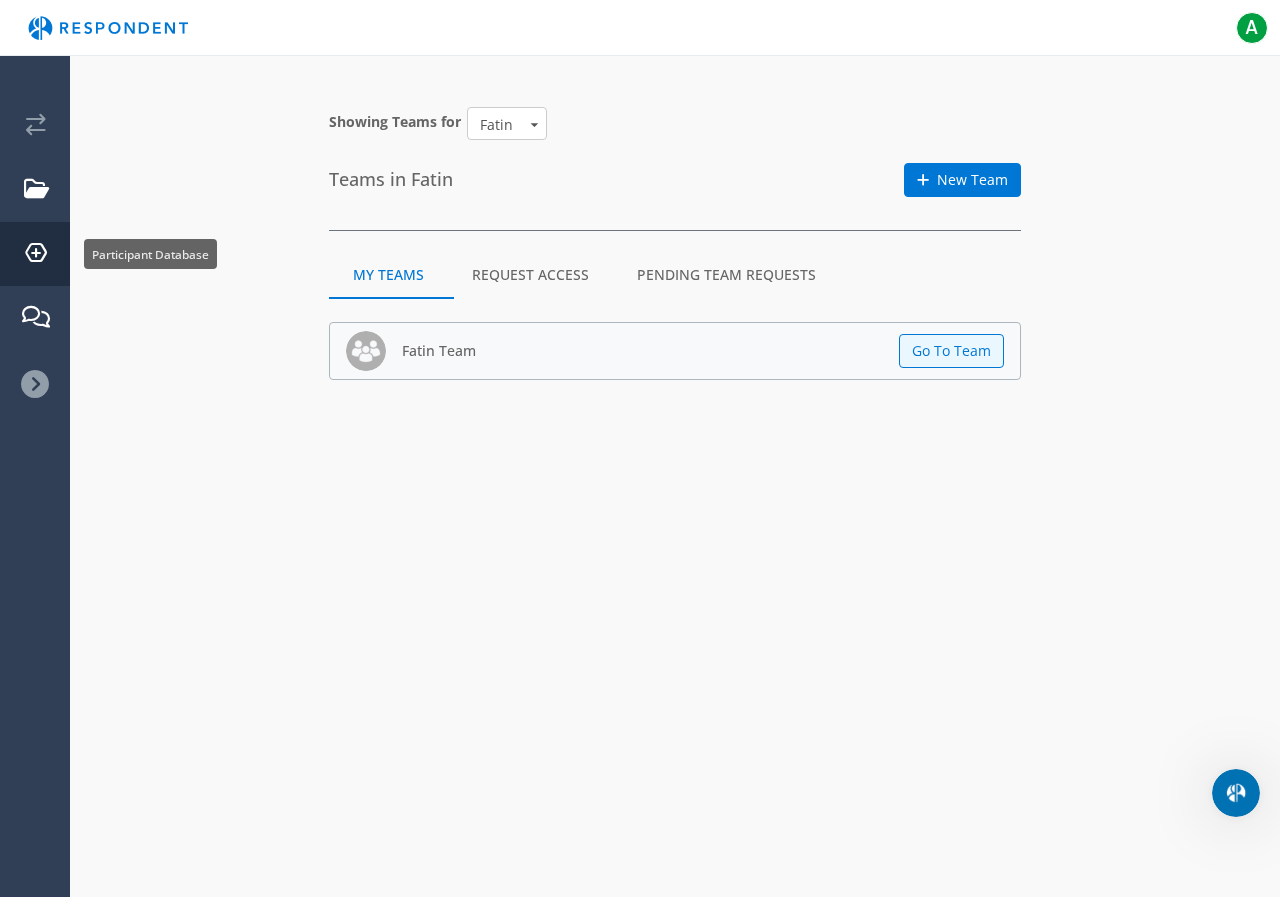 click on "Participant Database" at bounding box center (36, 254) 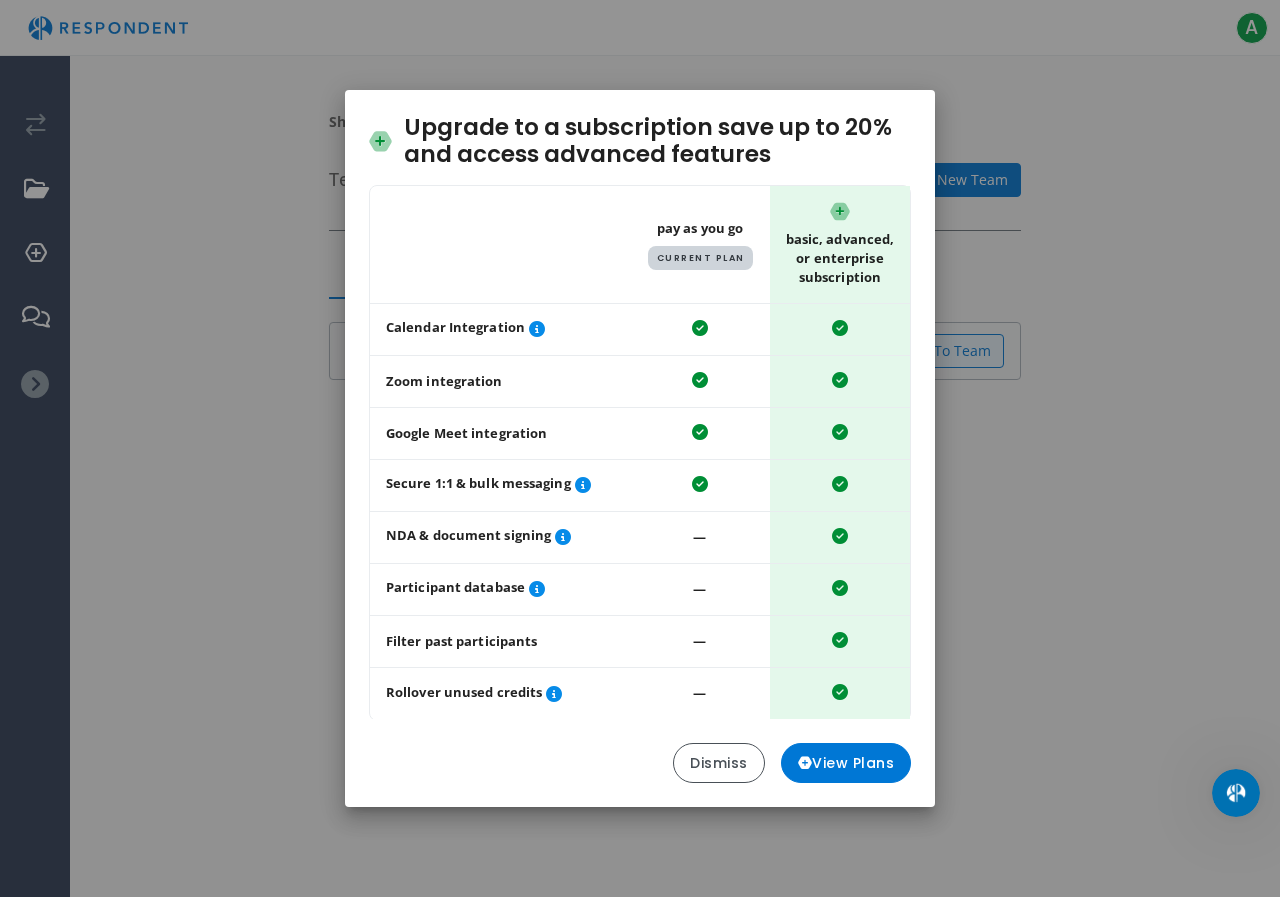 click on "Upgrade to a subscription save up to 20% and access advanced features               Table showing a comparison between the pay as you go plan and the basic, advanced, or enterprise subscription plans             Pay As You Go  Current Plan              Basic, Advanced, or Enterprise Subscription               Calendar Integration                                   Zoom integration                         Google Meet integration                         Secure 1:1 & bulk messaging                                   NDA & document signing                      ―              Participant database                      ―              Filter past participants            ―              Rollover unused credits                      ―                    Billed annually • Starting at $2,160 / yr • Cancel anytime           Dismiss       View Plans" at bounding box center [640, 448] 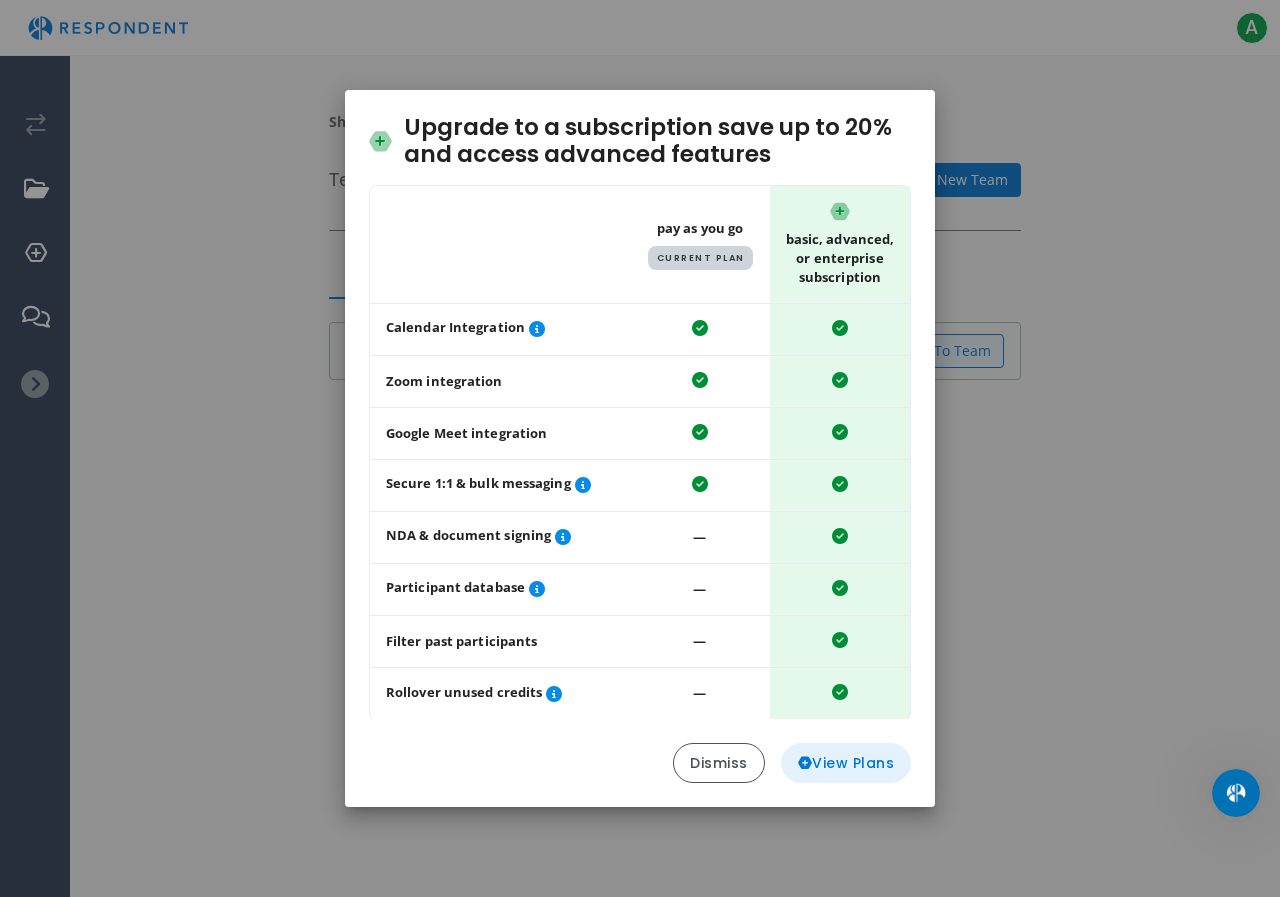 click on "View Plans" 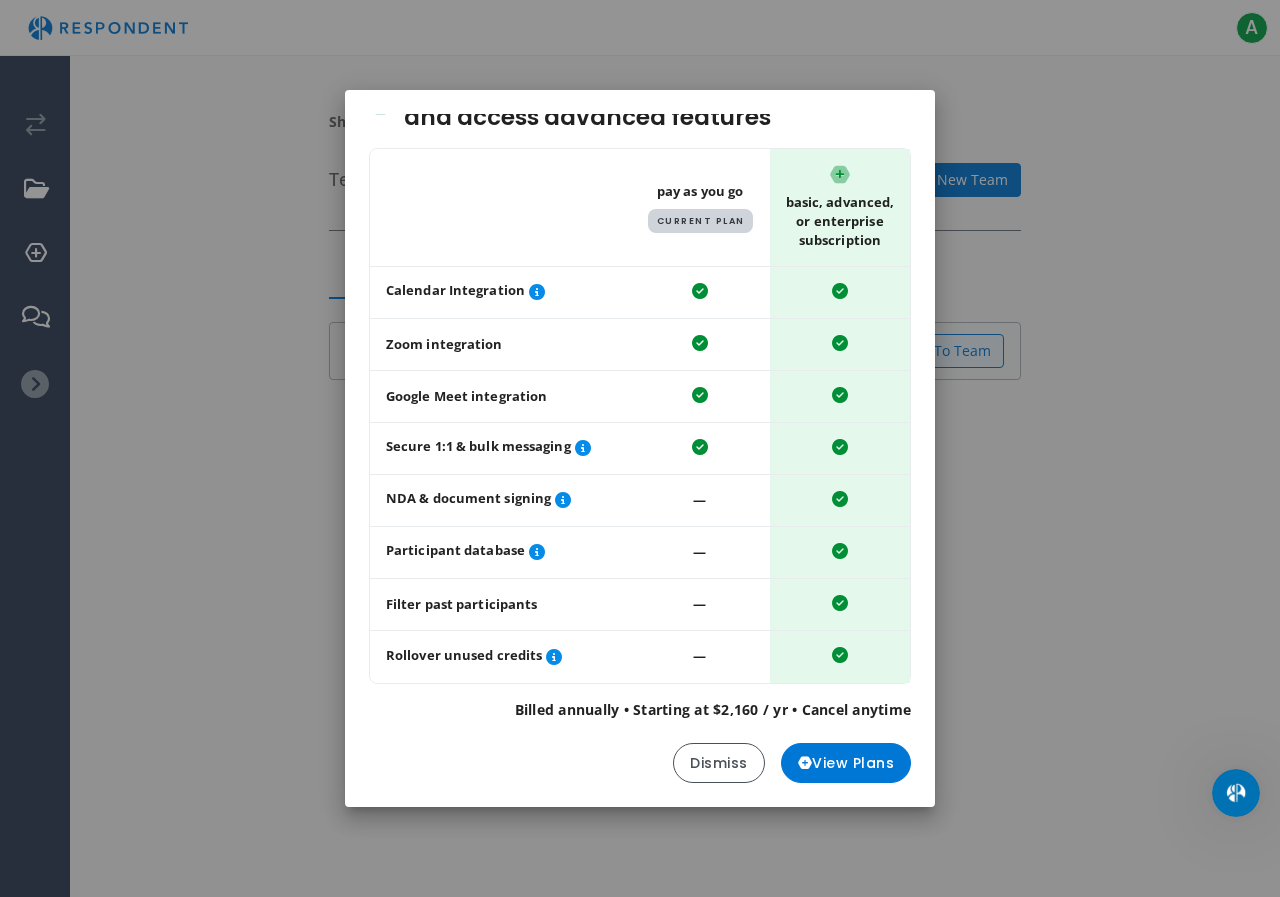 scroll, scrollTop: 51, scrollLeft: 0, axis: vertical 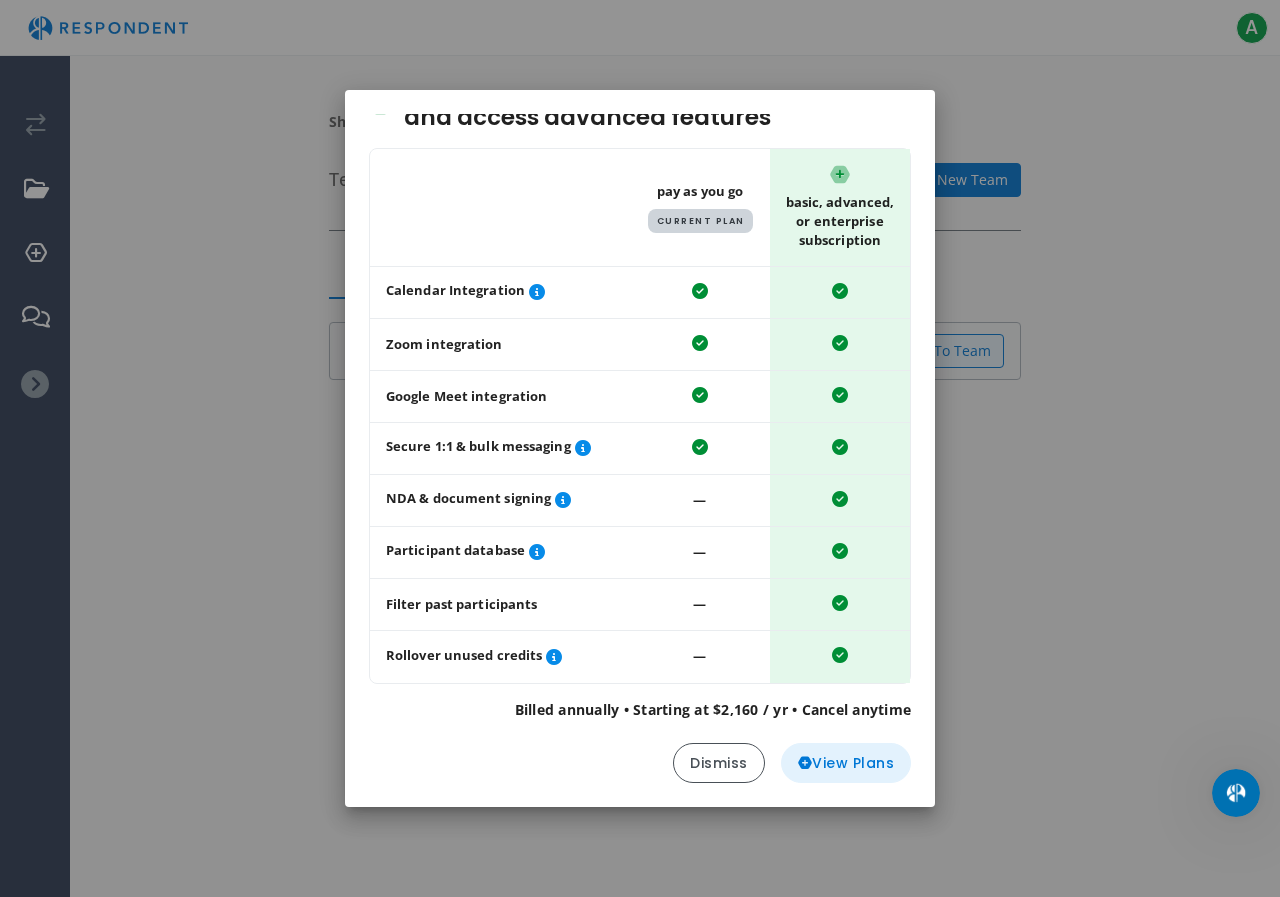 click on "View Plans" 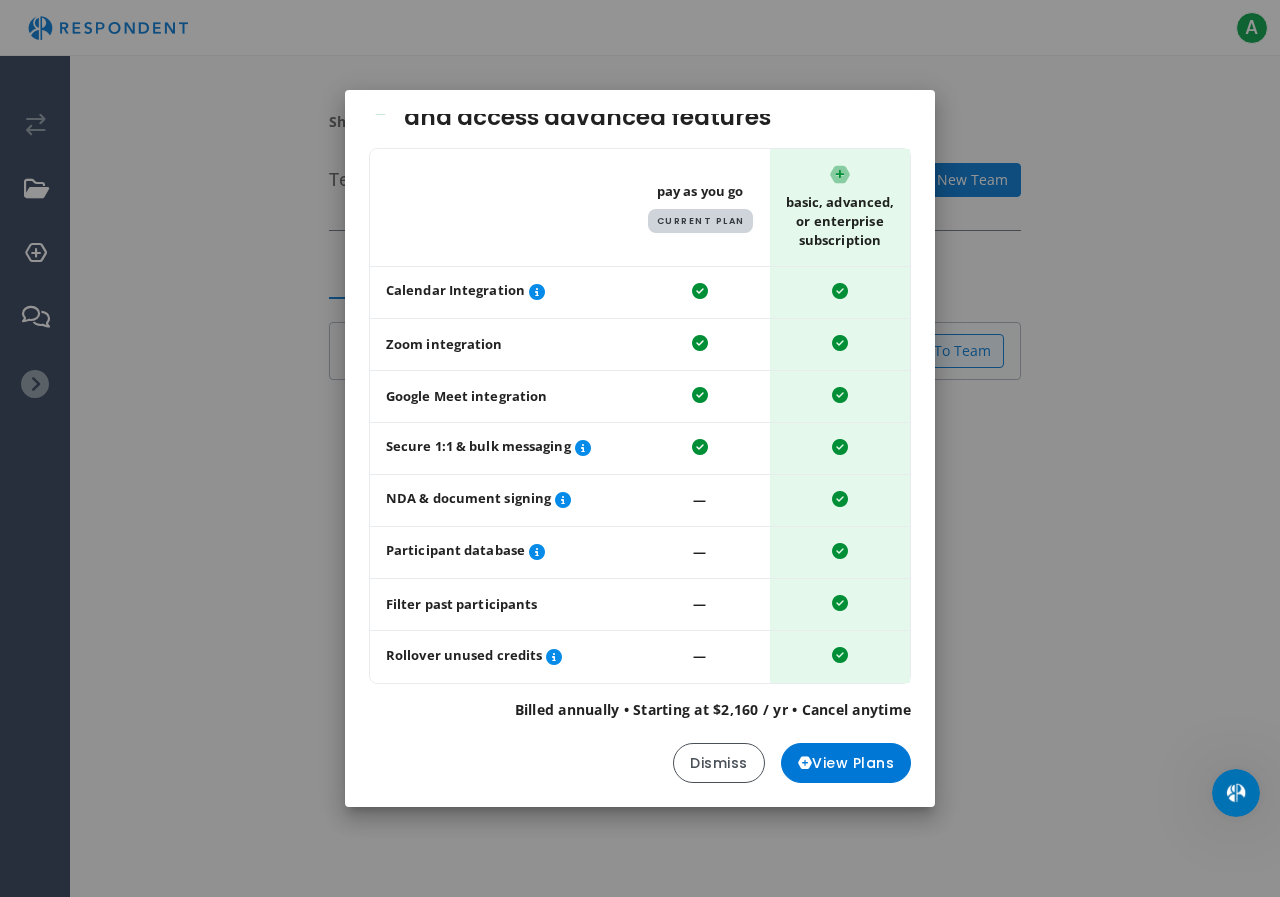 click on "Billed annually • Starting at $2,160 / yr • Cancel anytime" at bounding box center [640, 709] 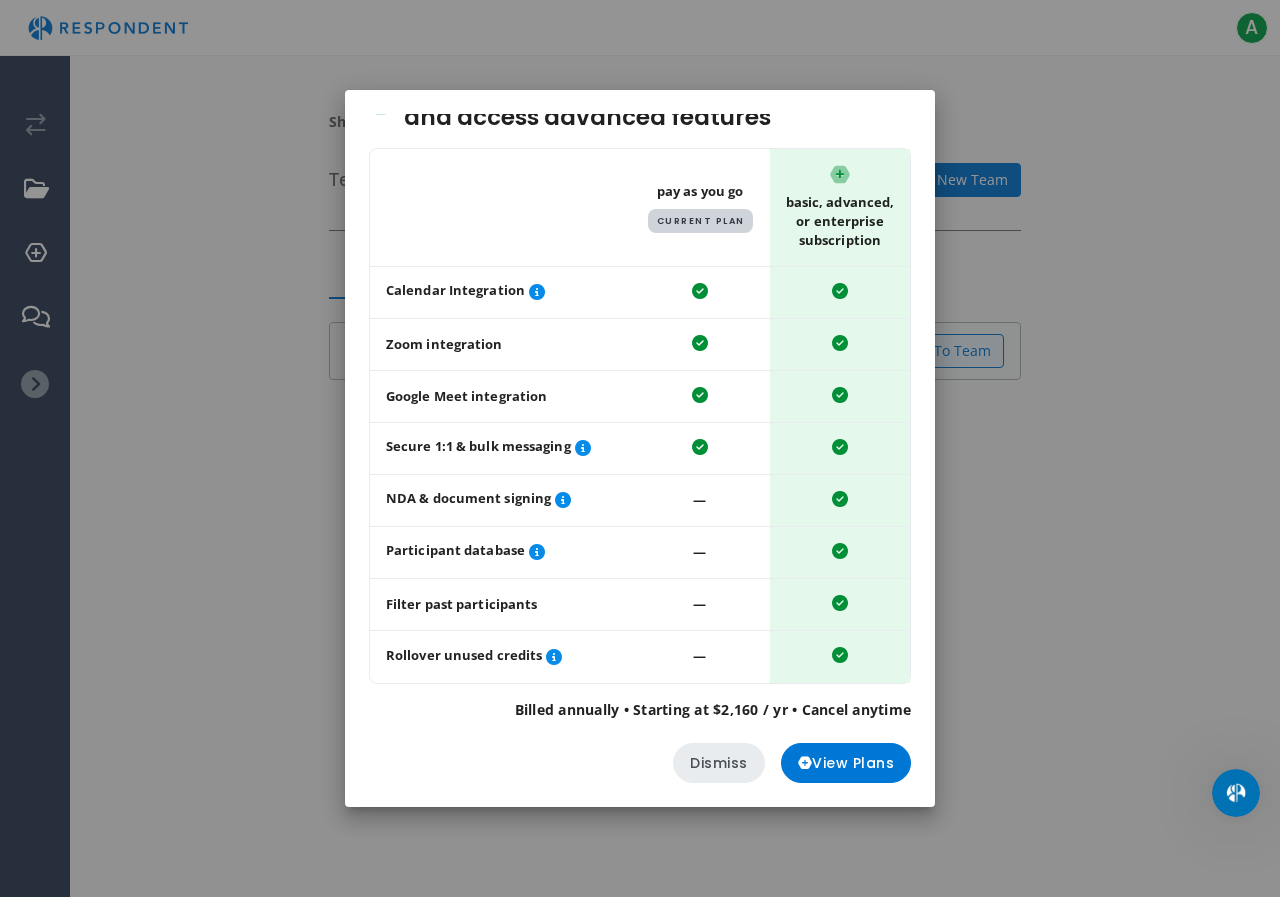 click on "Dismiss" 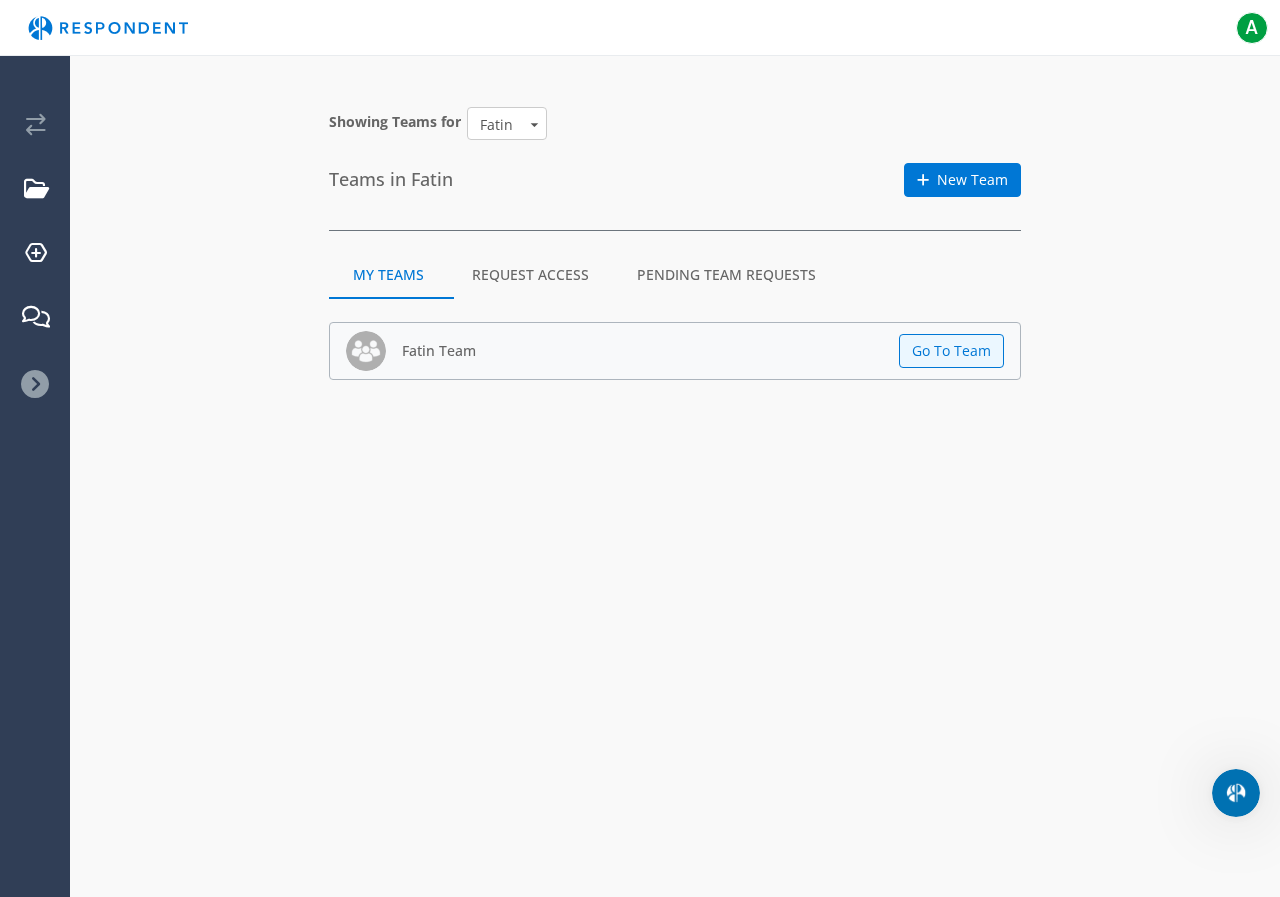 click on "Fatin Team      Switch Team                  AVAILABLE BALANCES             Incentive   $0           View full balance                                 Projects               Participant Database               Messages" at bounding box center [35, 249] 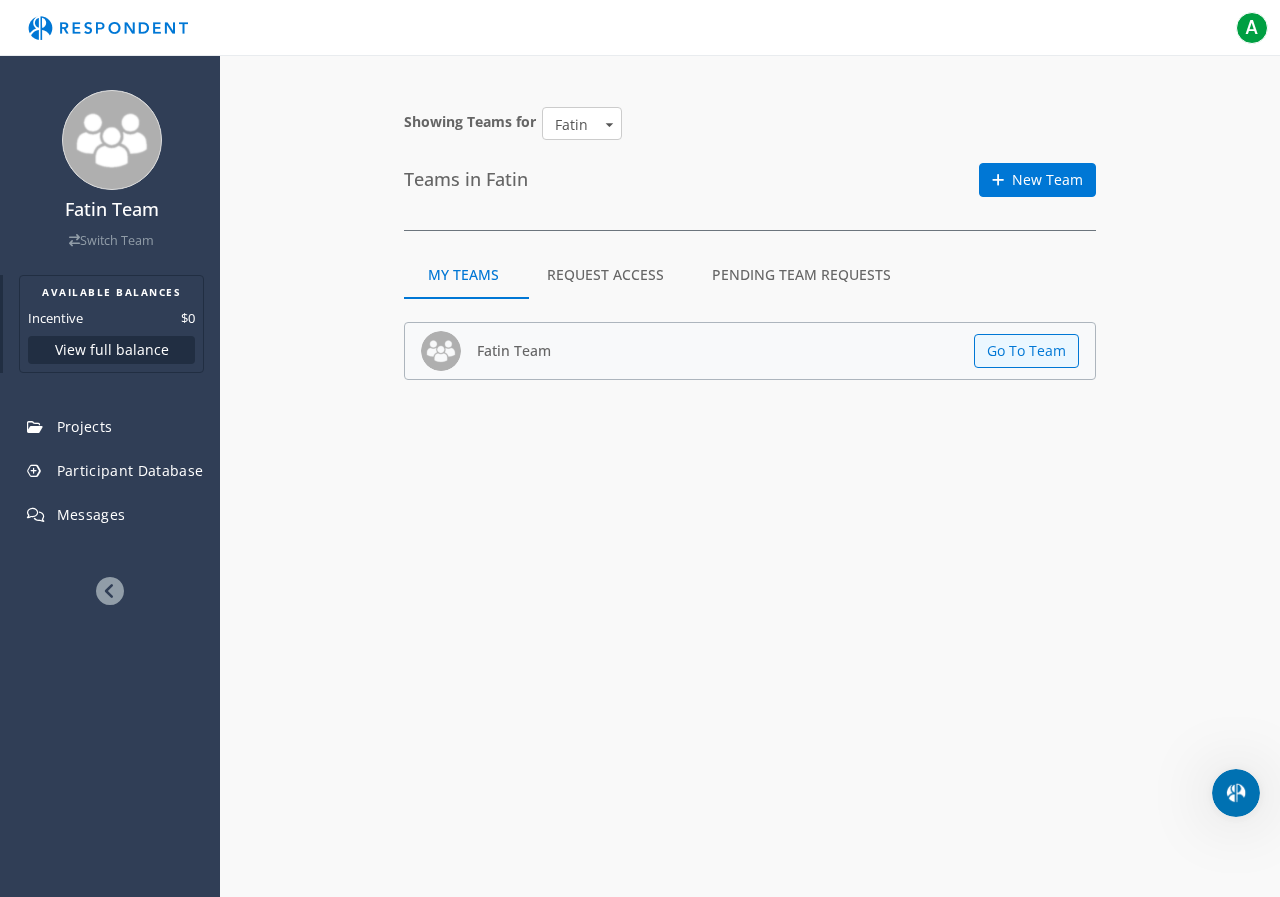 click on "View full balance" at bounding box center [111, 350] 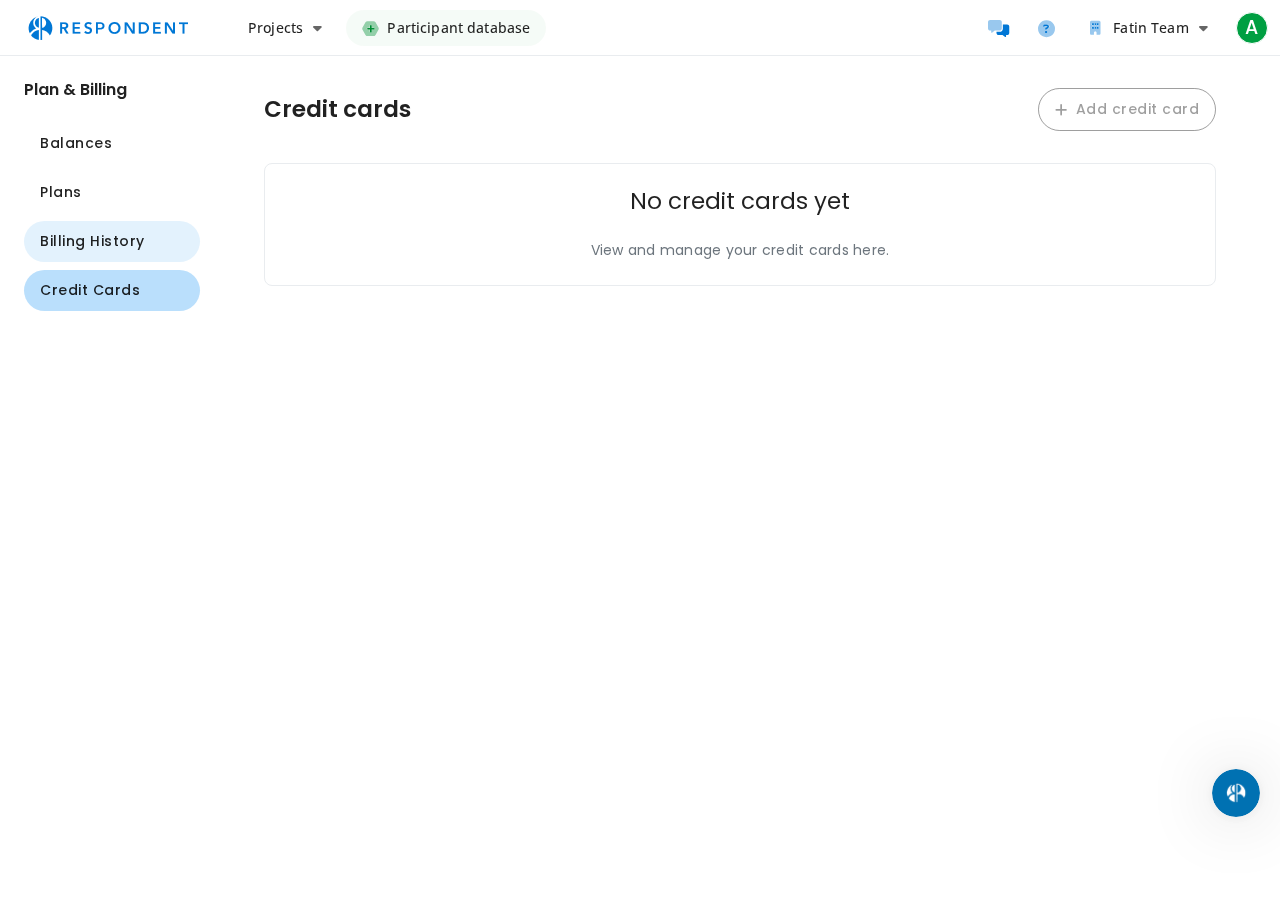 click on "Billing History" at bounding box center (92, 241) 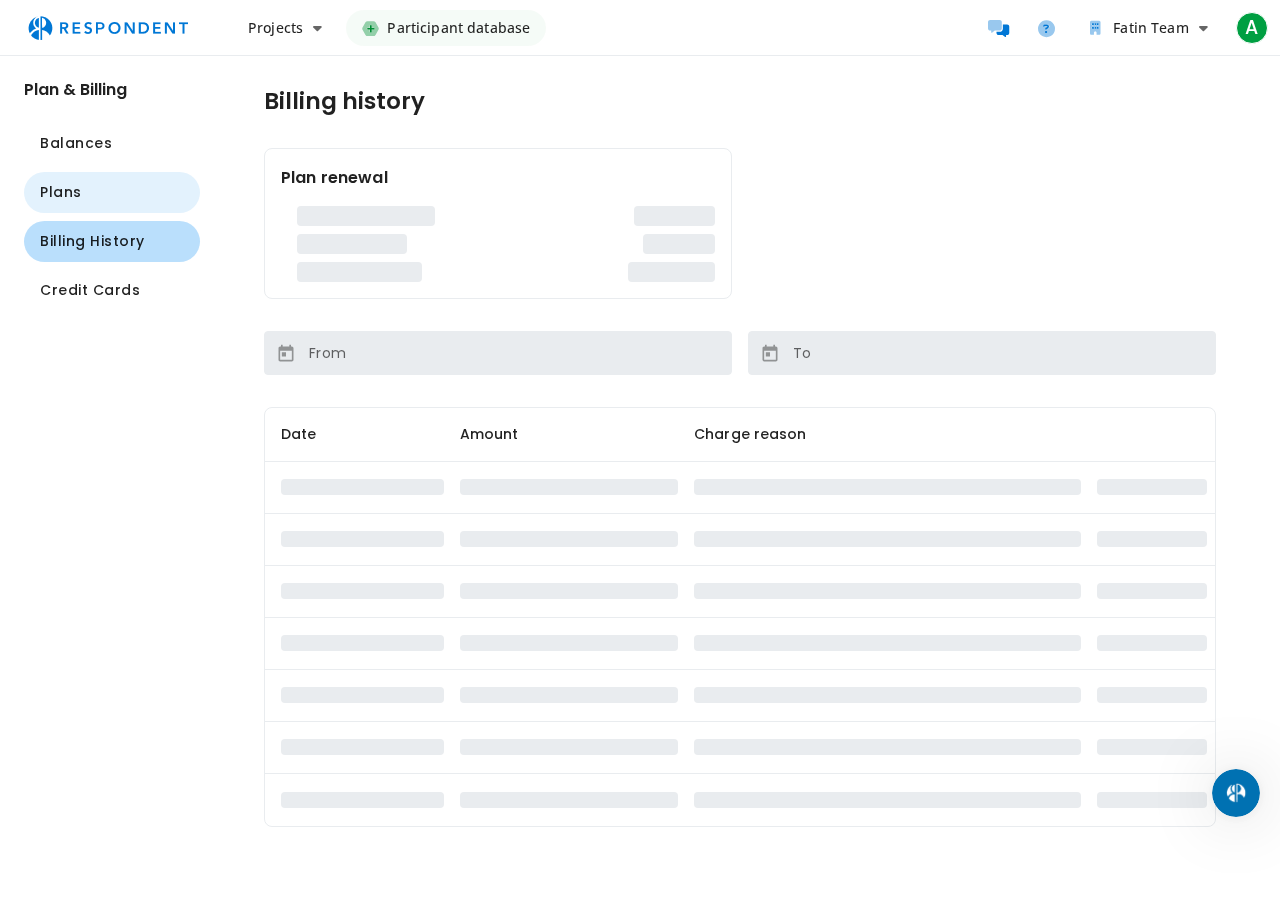 click on "Plans" at bounding box center [112, 192] 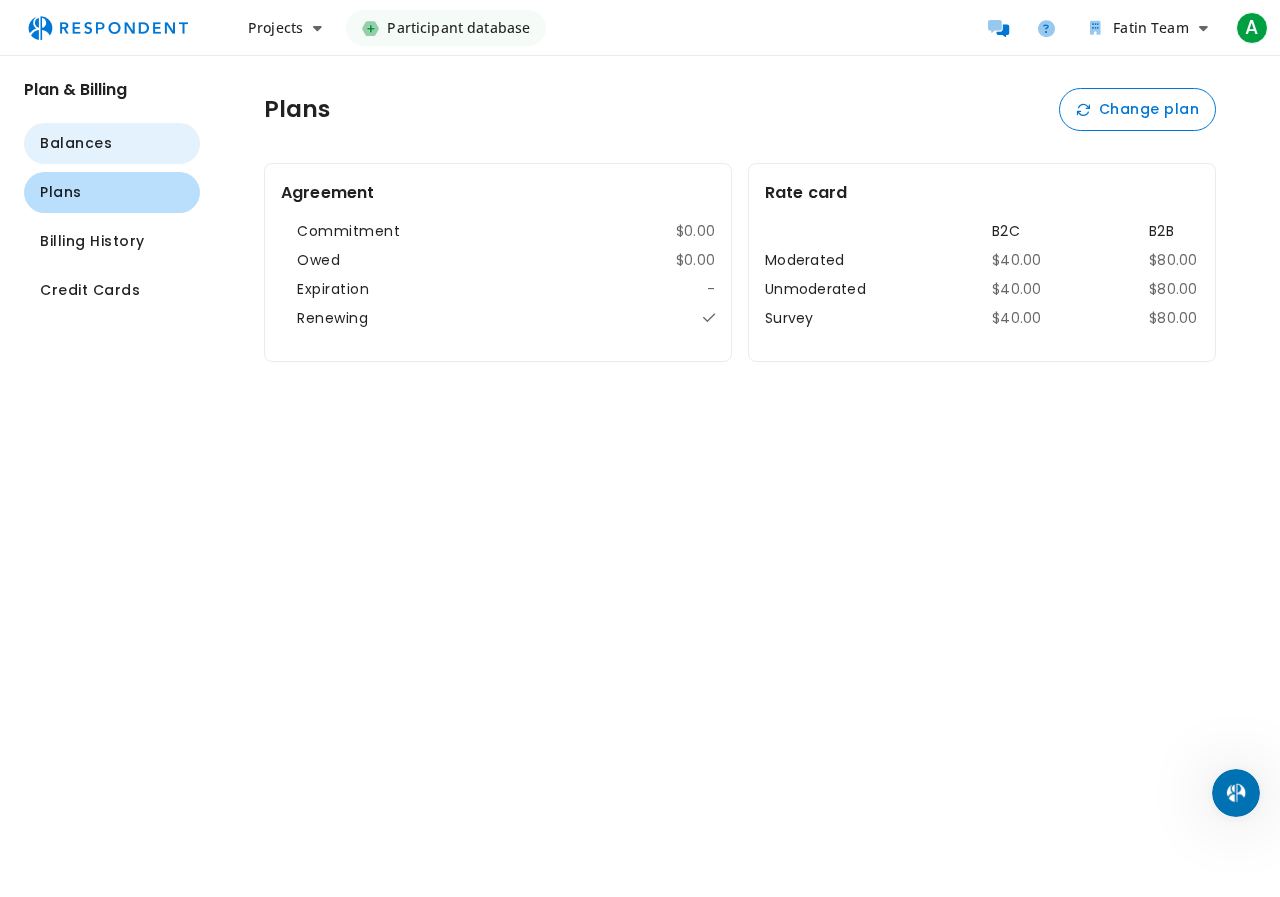click on "Balances" at bounding box center (76, 143) 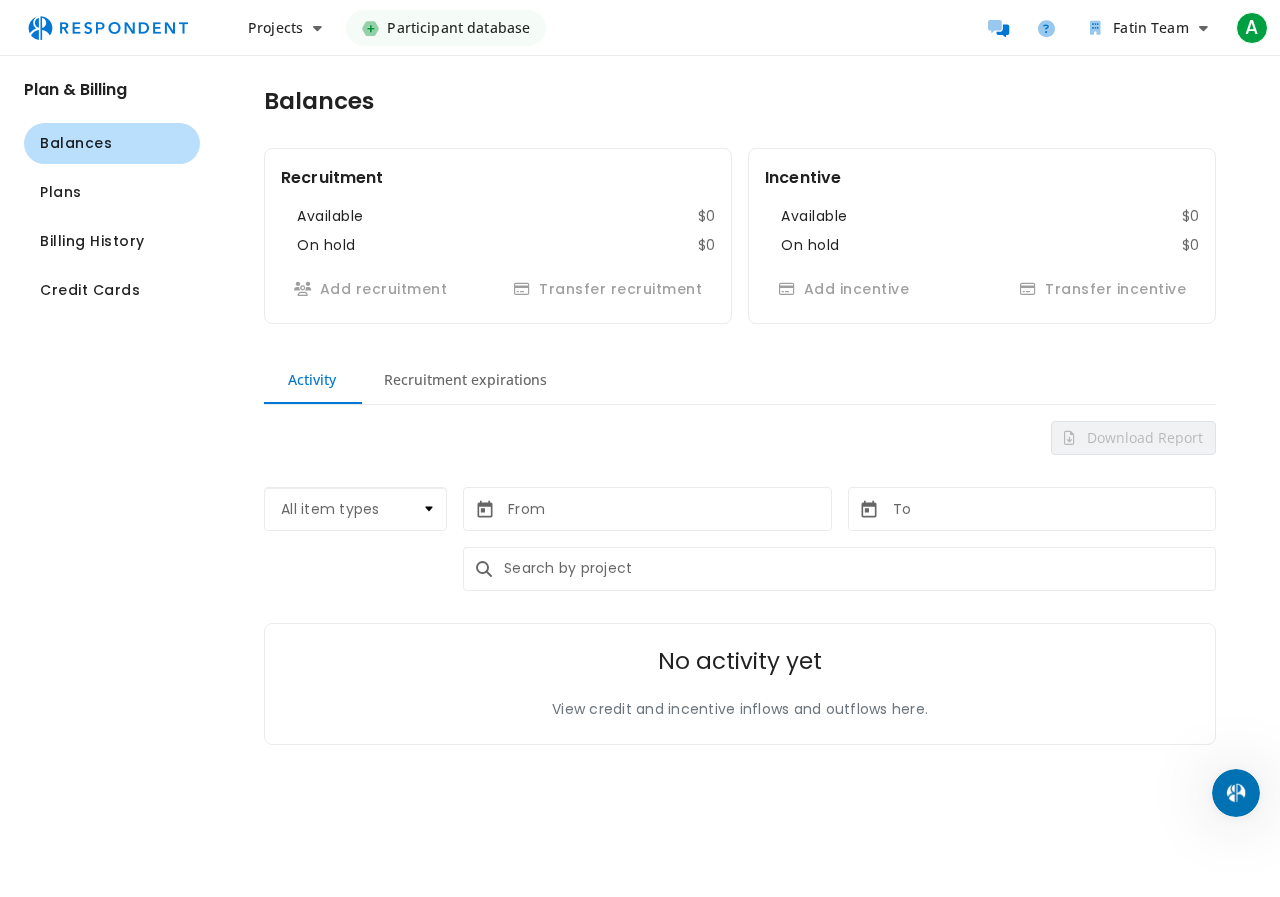 click on "All item types Project Credit transfer Incentive transfer Team deposits Managed deposits" at bounding box center [355, 509] 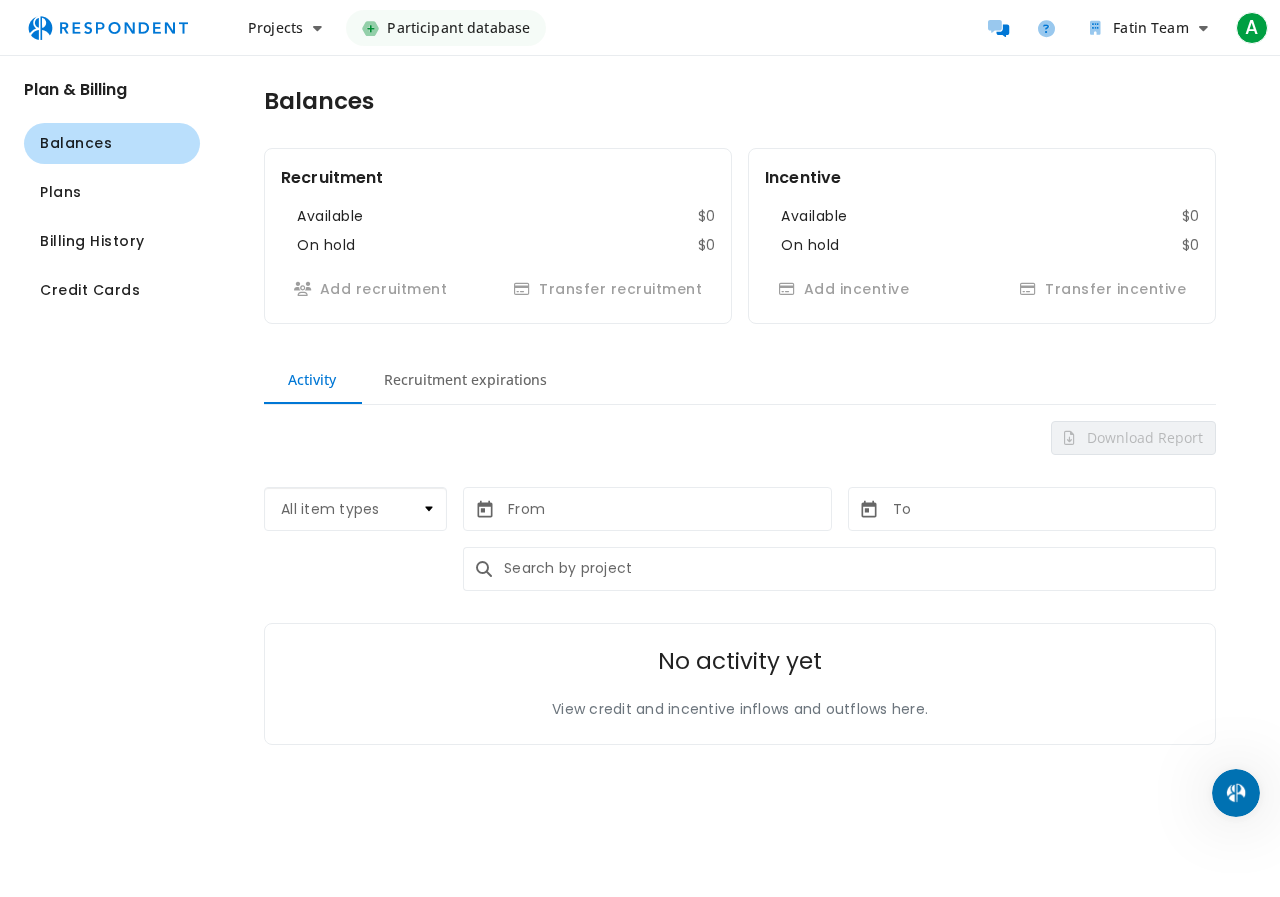 click on "All item types Project Credit transfer Incentive transfer Team deposits Managed deposits" at bounding box center [355, 509] 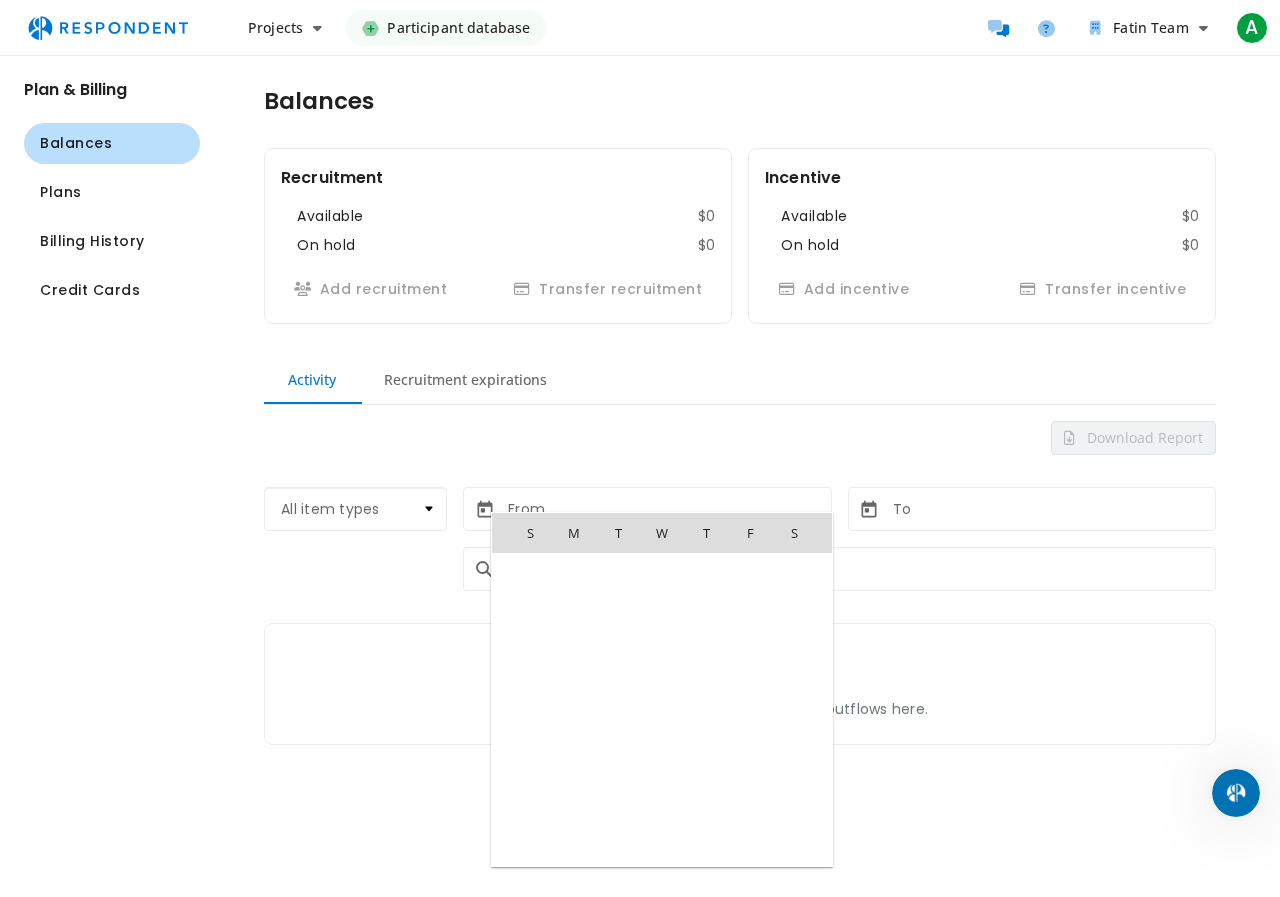 scroll, scrollTop: 462690, scrollLeft: 0, axis: vertical 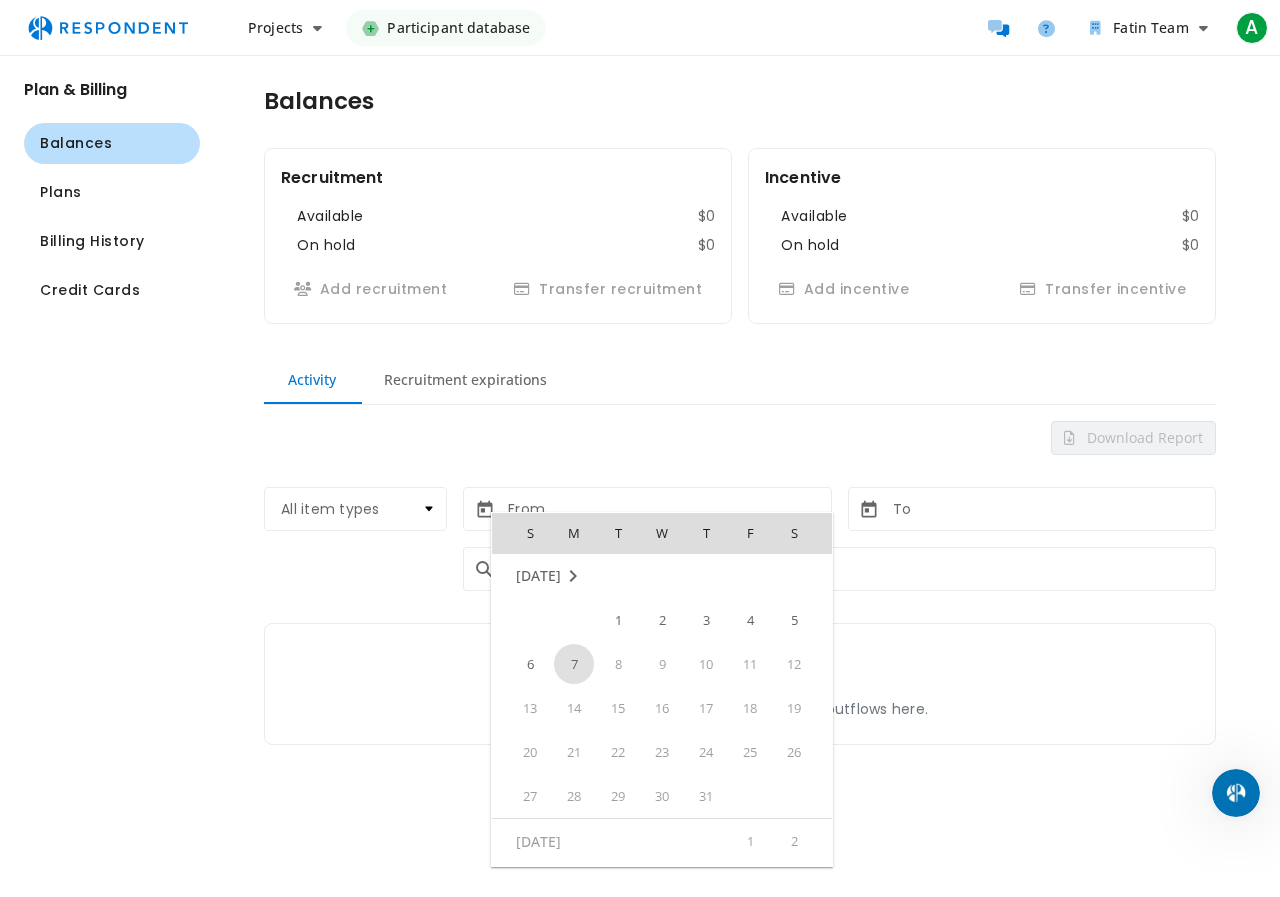click on "S" at bounding box center [522, 533] 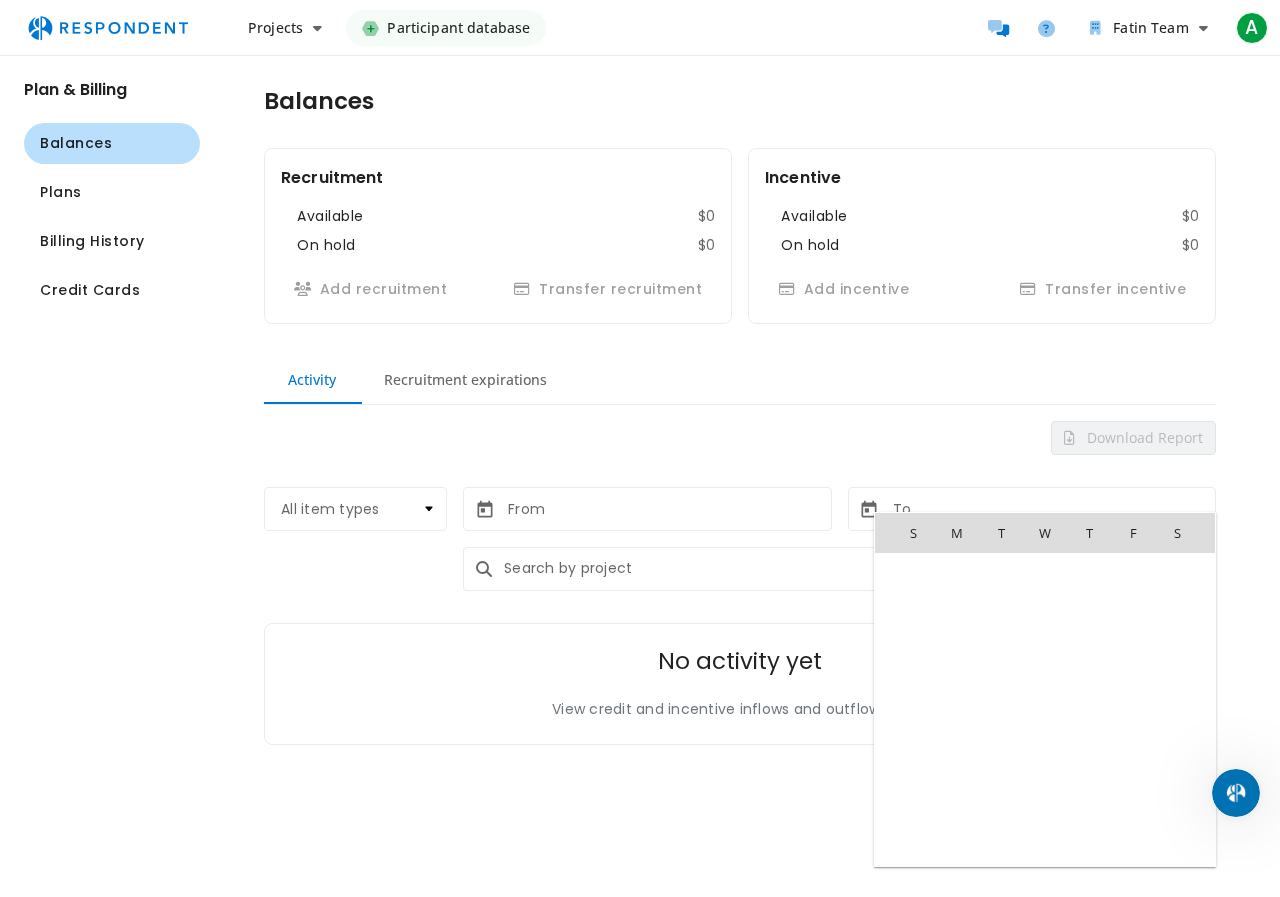 scroll, scrollTop: 462690, scrollLeft: 0, axis: vertical 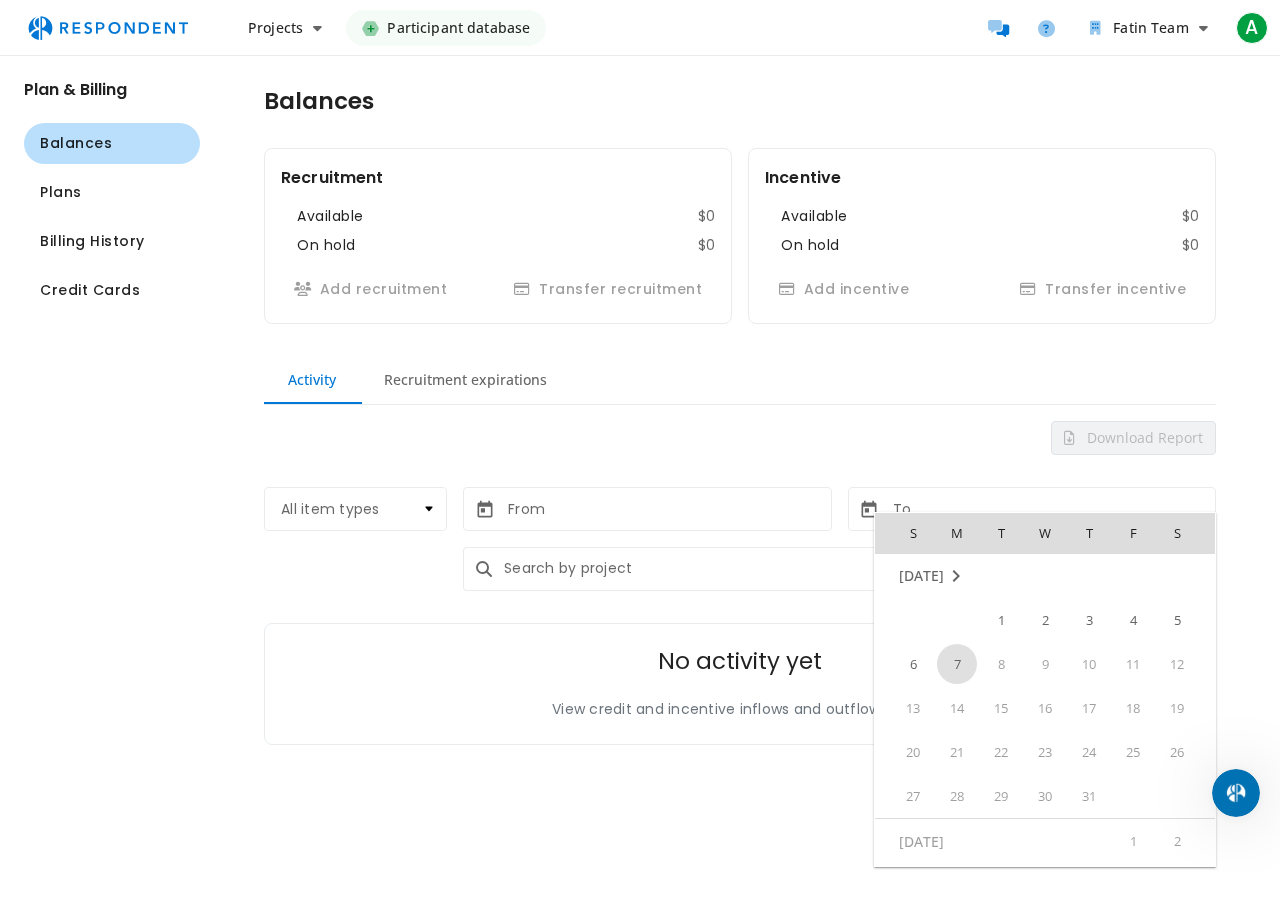 click at bounding box center [869, 511] 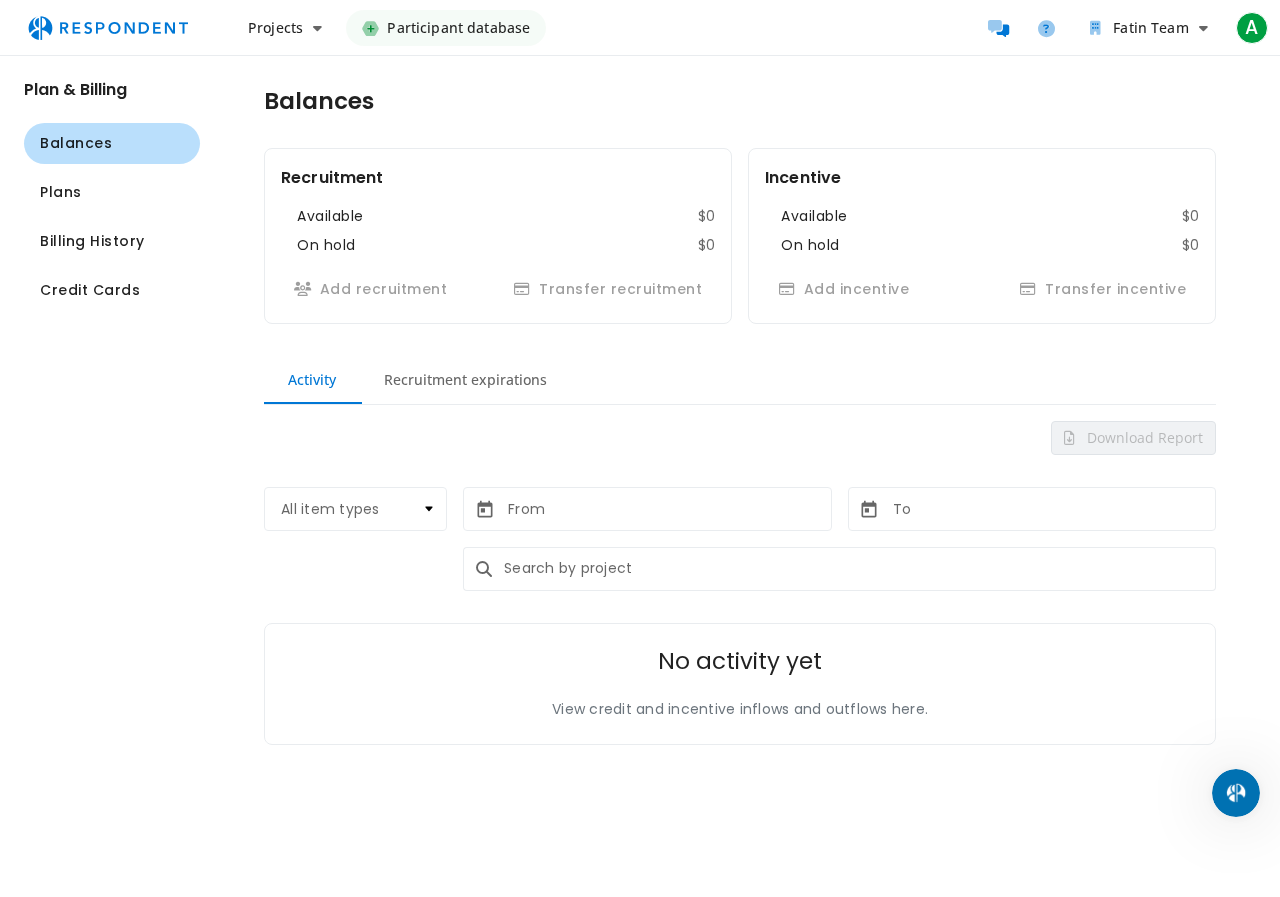 click at bounding box center (856, 569) 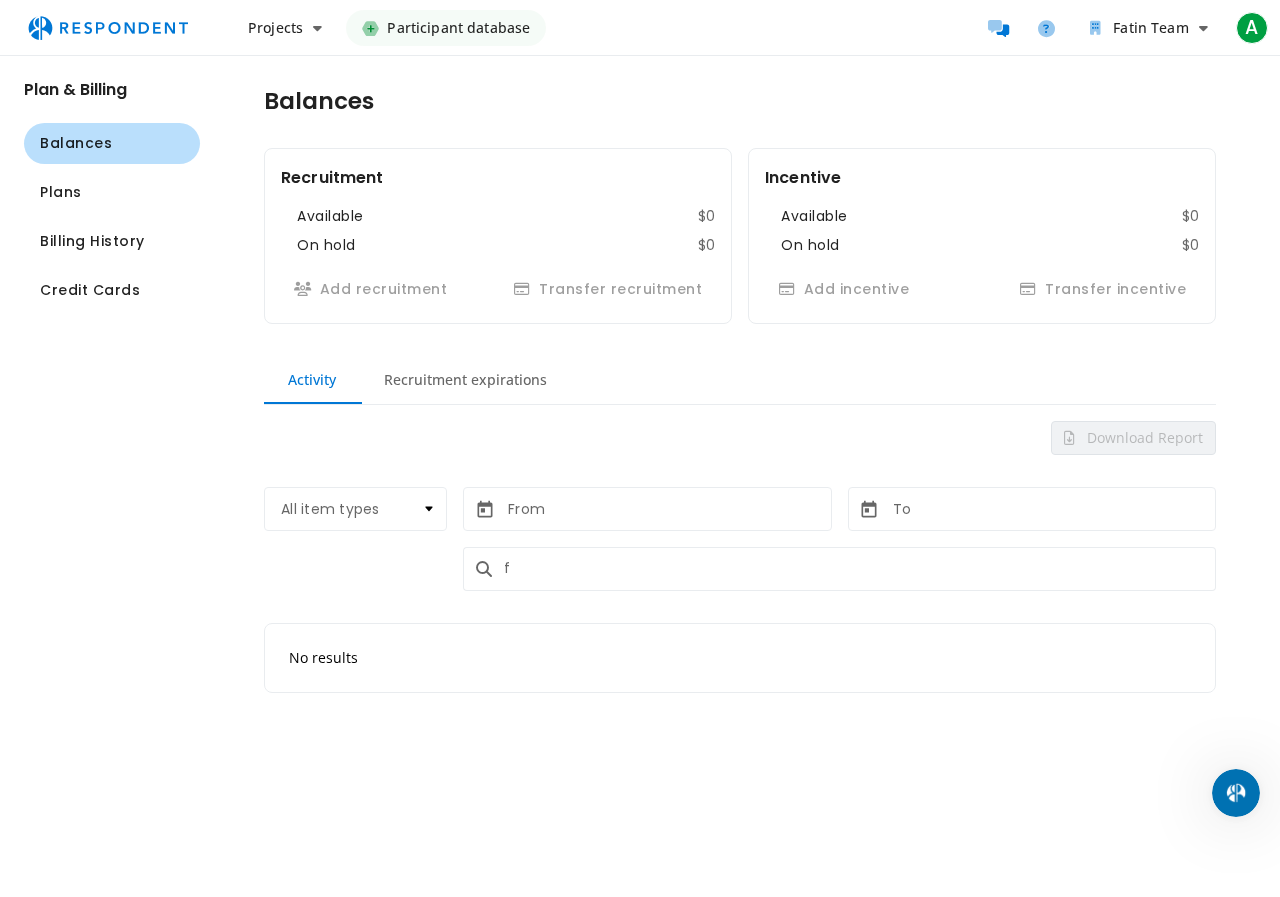click on "f" at bounding box center [856, 569] 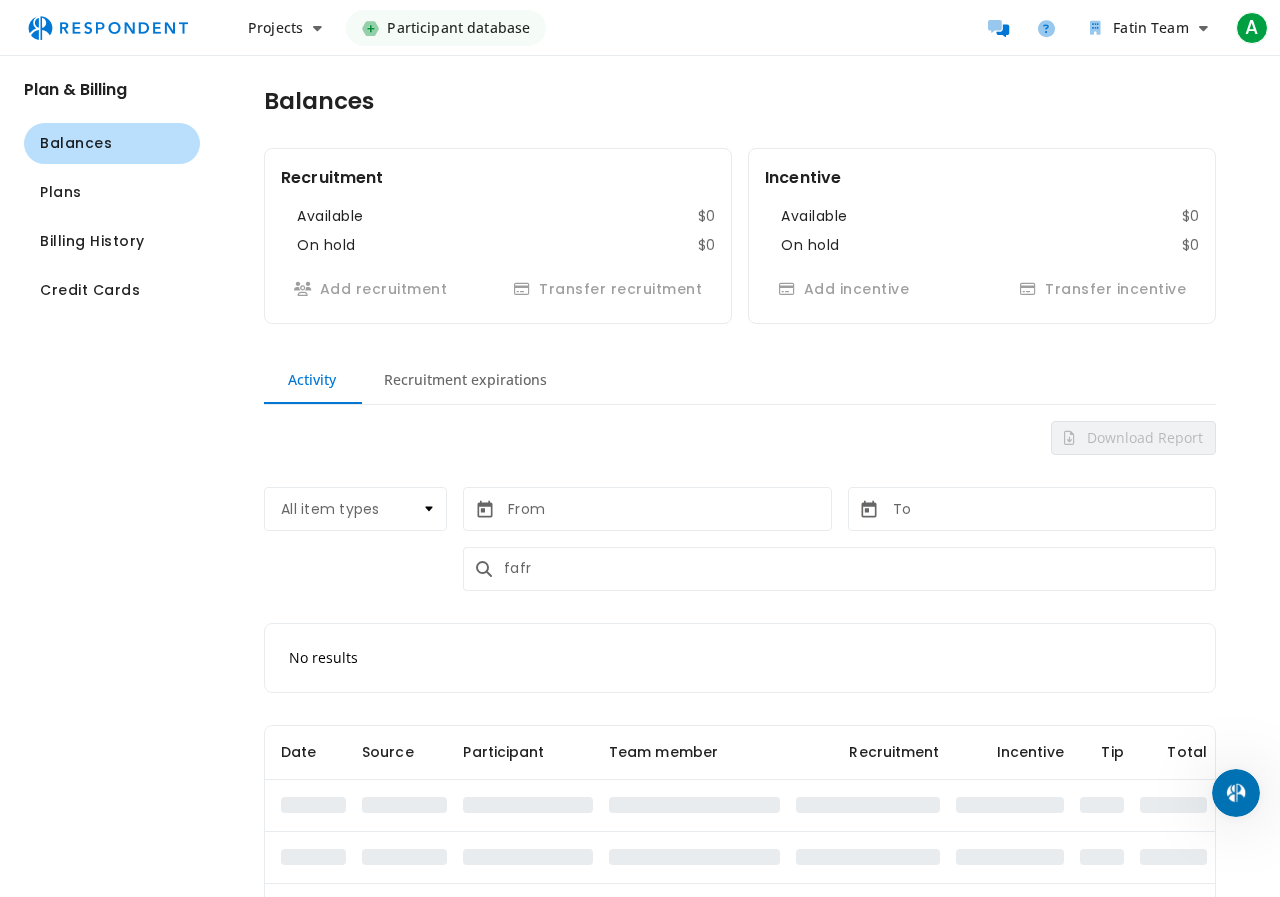 type on "fafr" 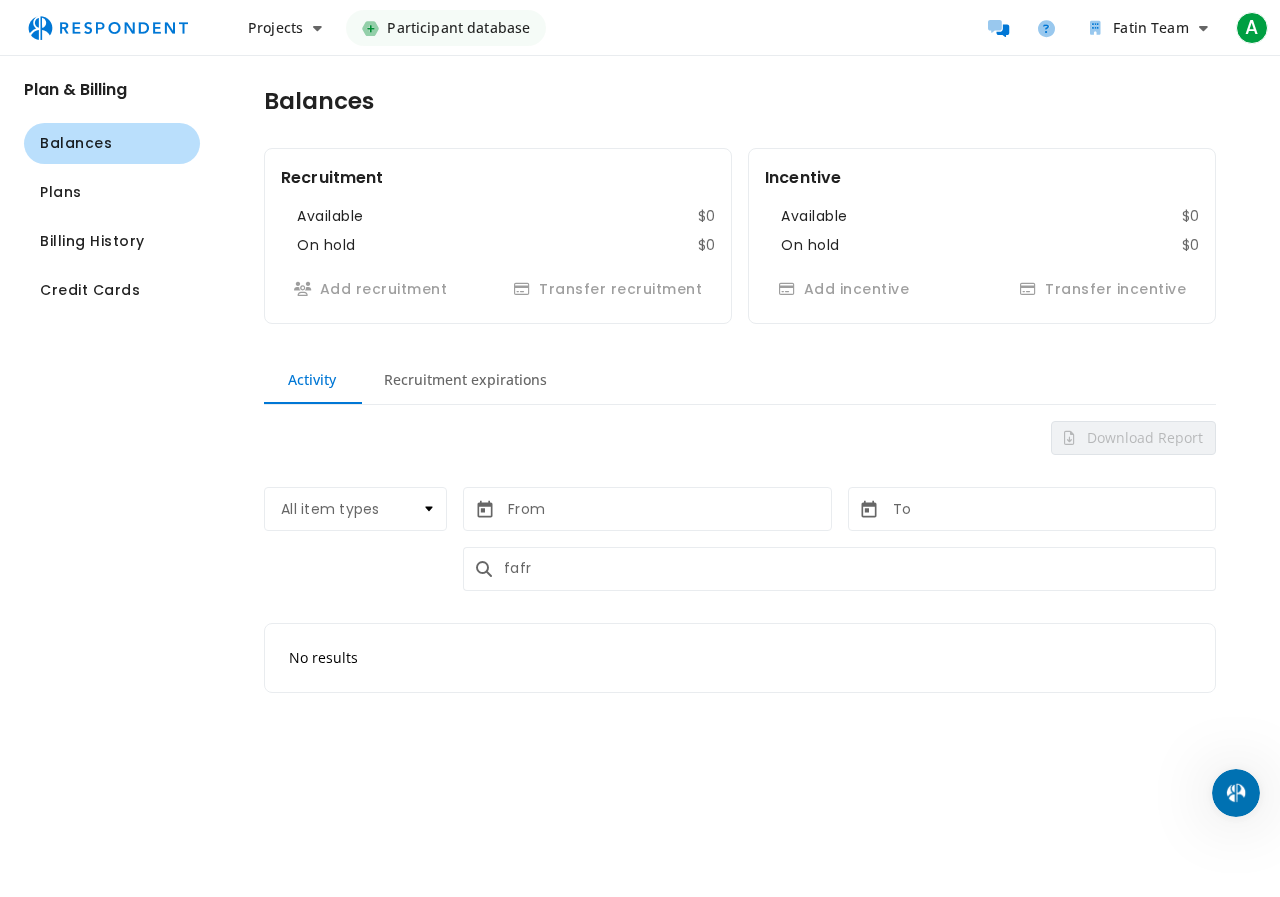 click on "Balances                     Recruitment                       Available   $0 On hold   $0                        Add recruitment                 Transfer recruitment                          Incentive                     Available   $0 On hold   $0                        Add incentive                 Transfer incentive                                          Activity Recruitment expirations         Activity Recruitment expirations                        Download Report          All item types Project Credit transfer Incentive transfer Team deposits Managed deposits                                                   fafr                  No results" at bounding box center (740, 398) 